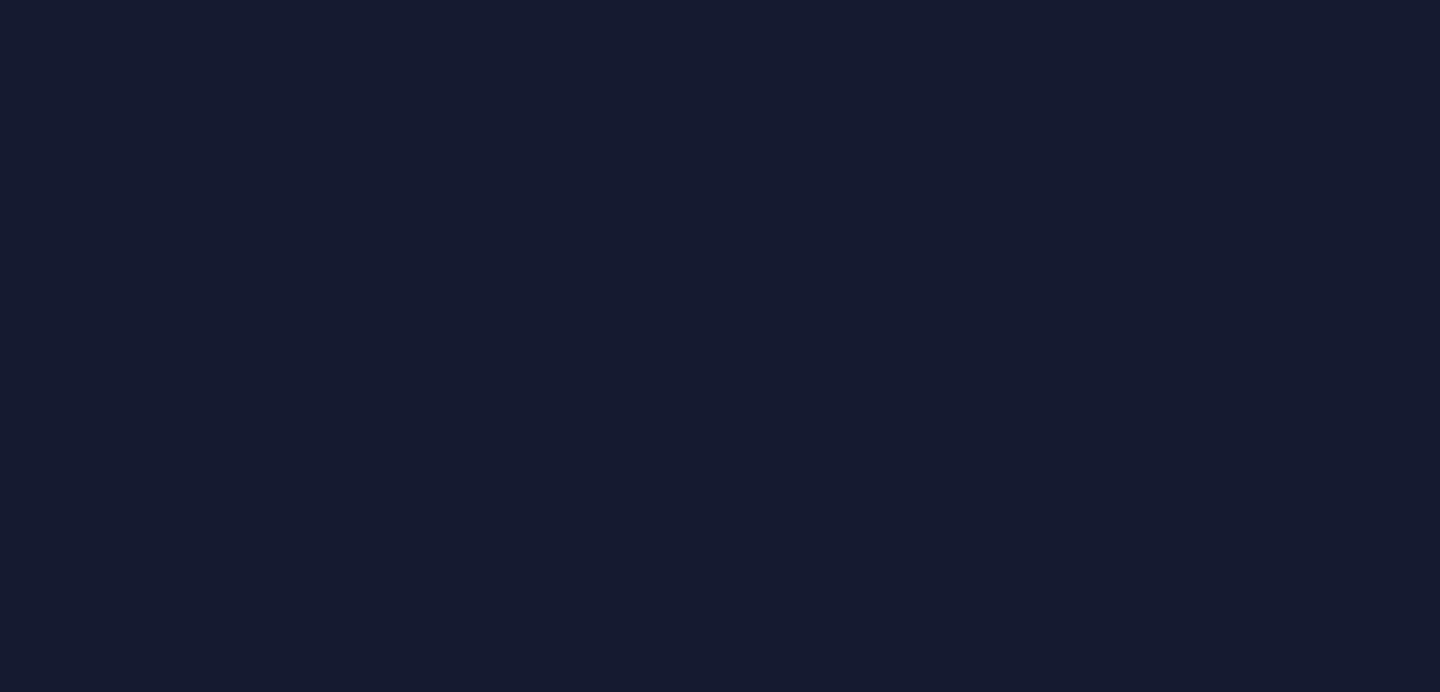 scroll, scrollTop: 0, scrollLeft: 0, axis: both 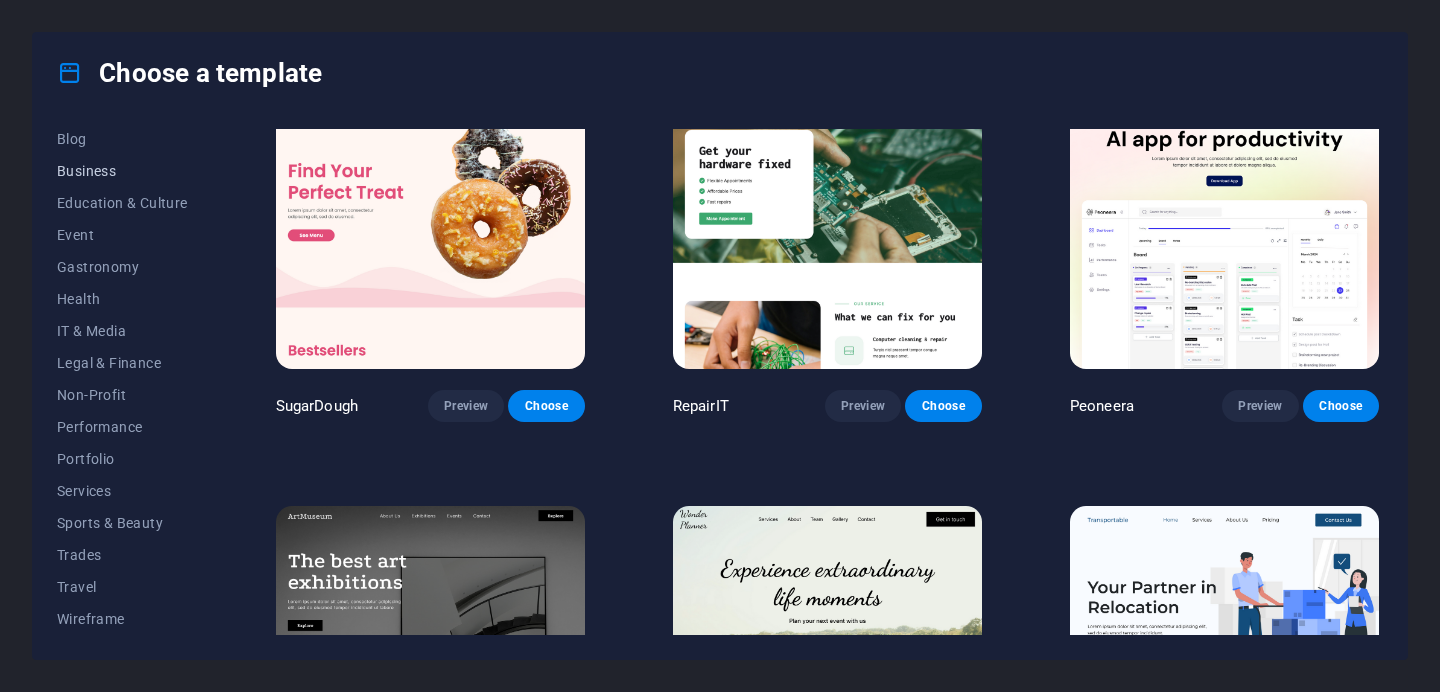 click on "Business" at bounding box center (122, 171) 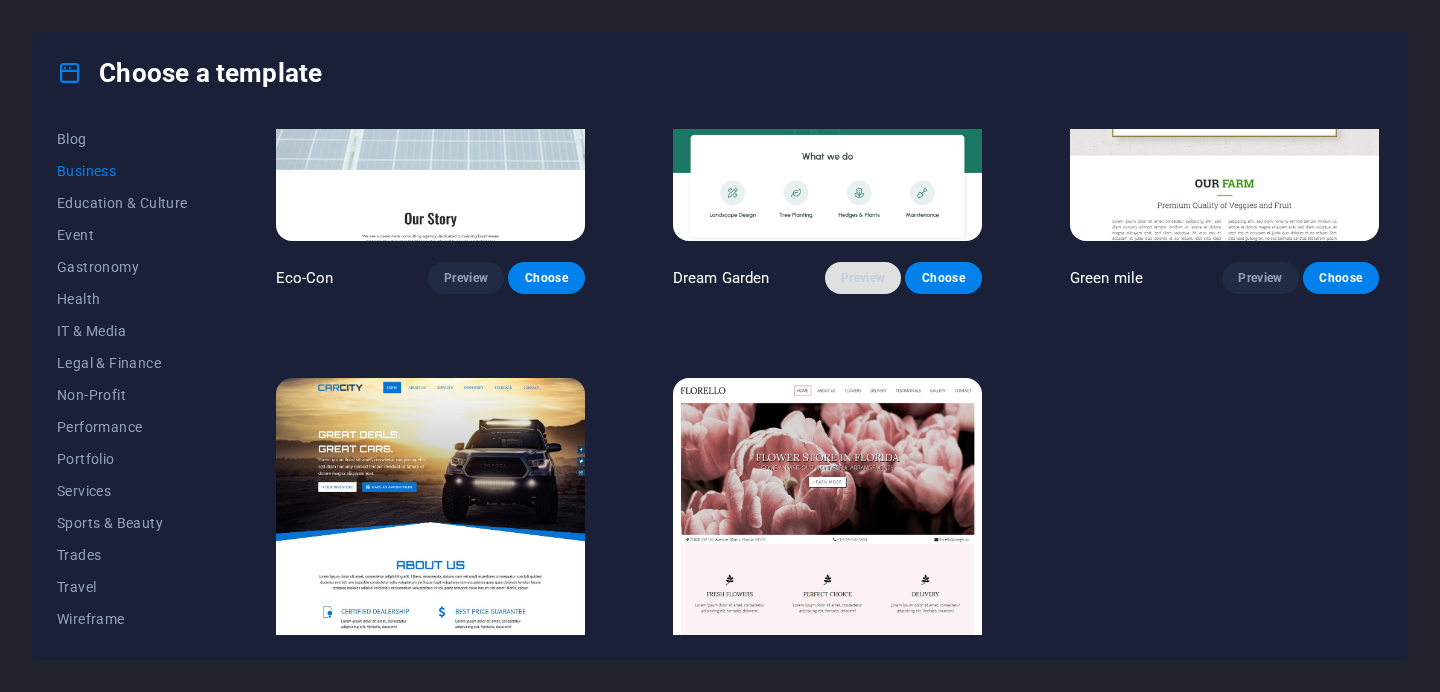 scroll, scrollTop: 153, scrollLeft: 0, axis: vertical 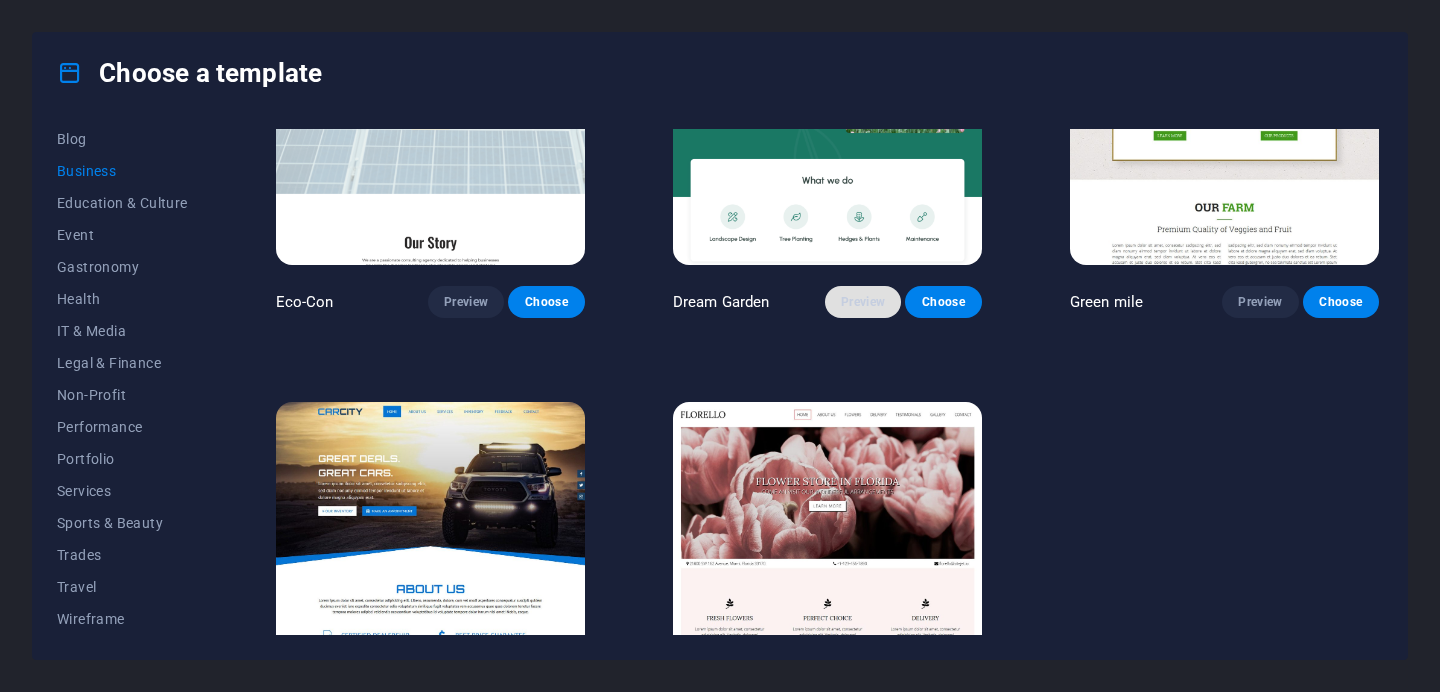 click on "Preview" at bounding box center [863, 302] 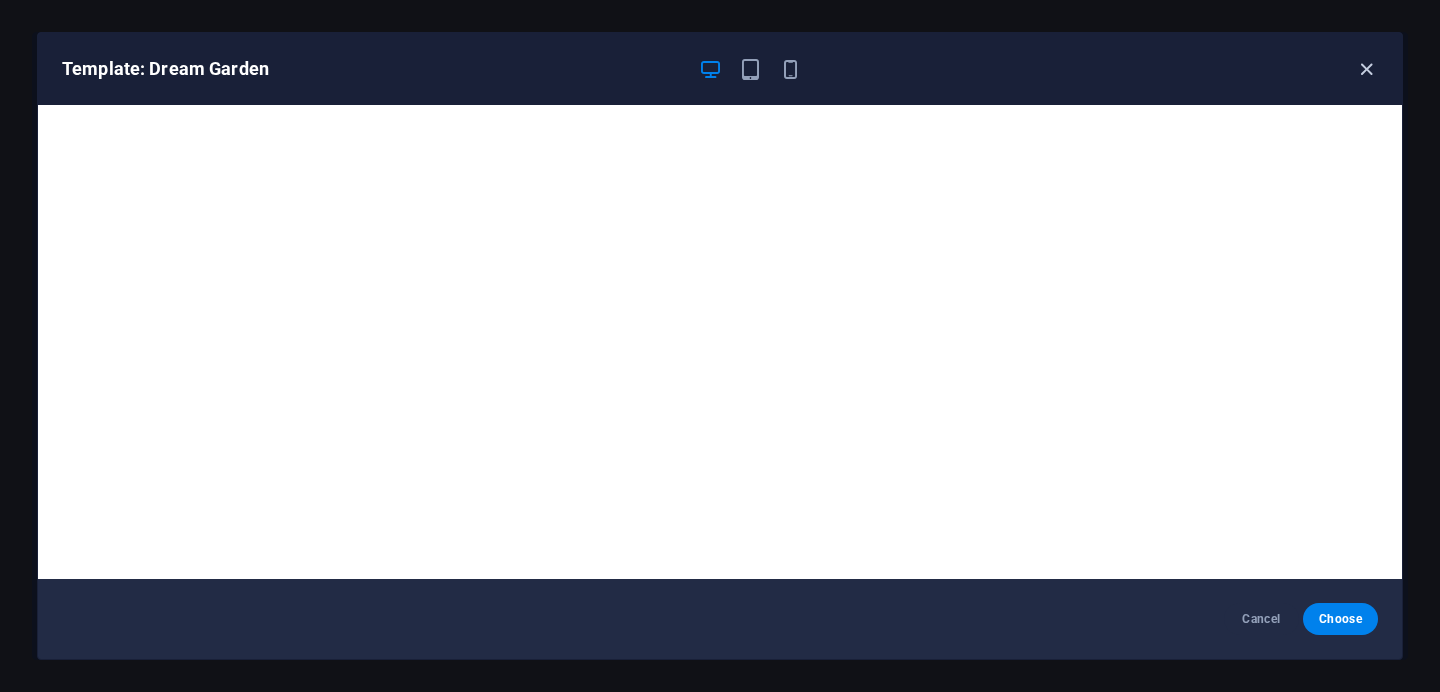 click at bounding box center (1366, 69) 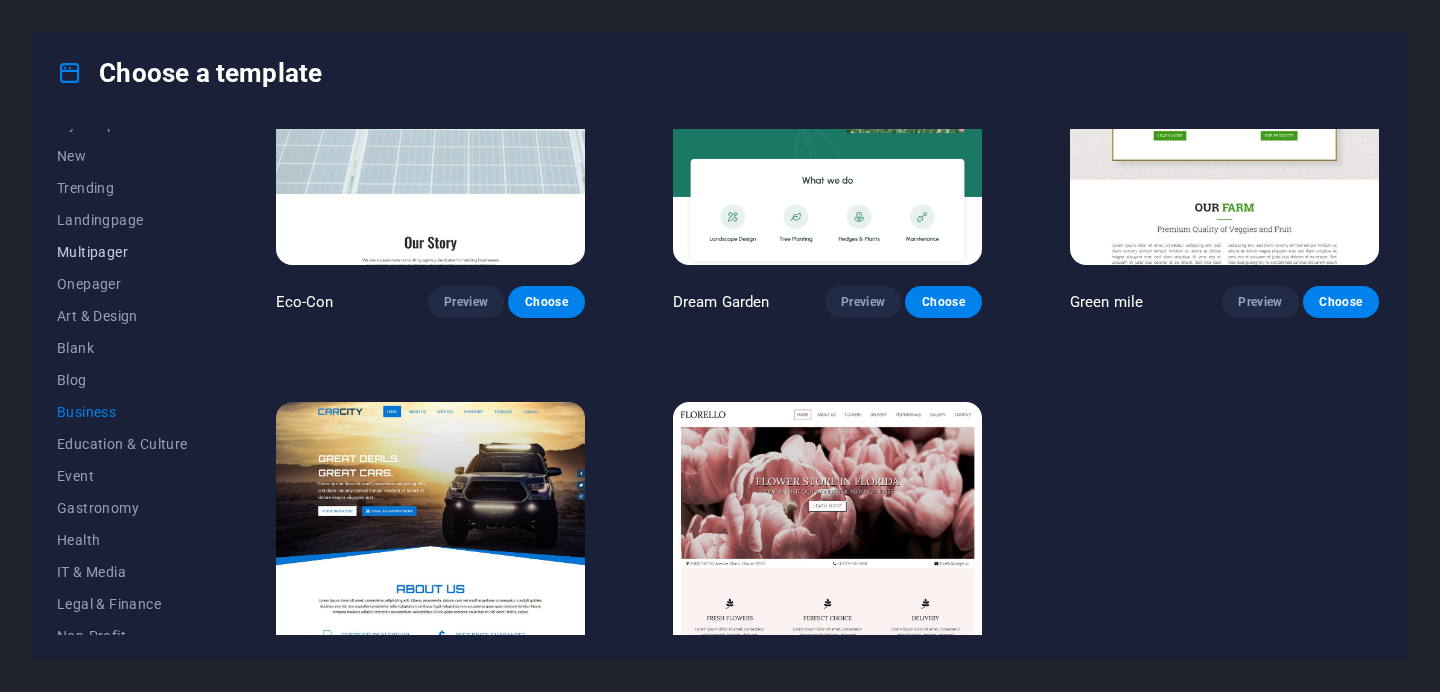 scroll, scrollTop: 0, scrollLeft: 0, axis: both 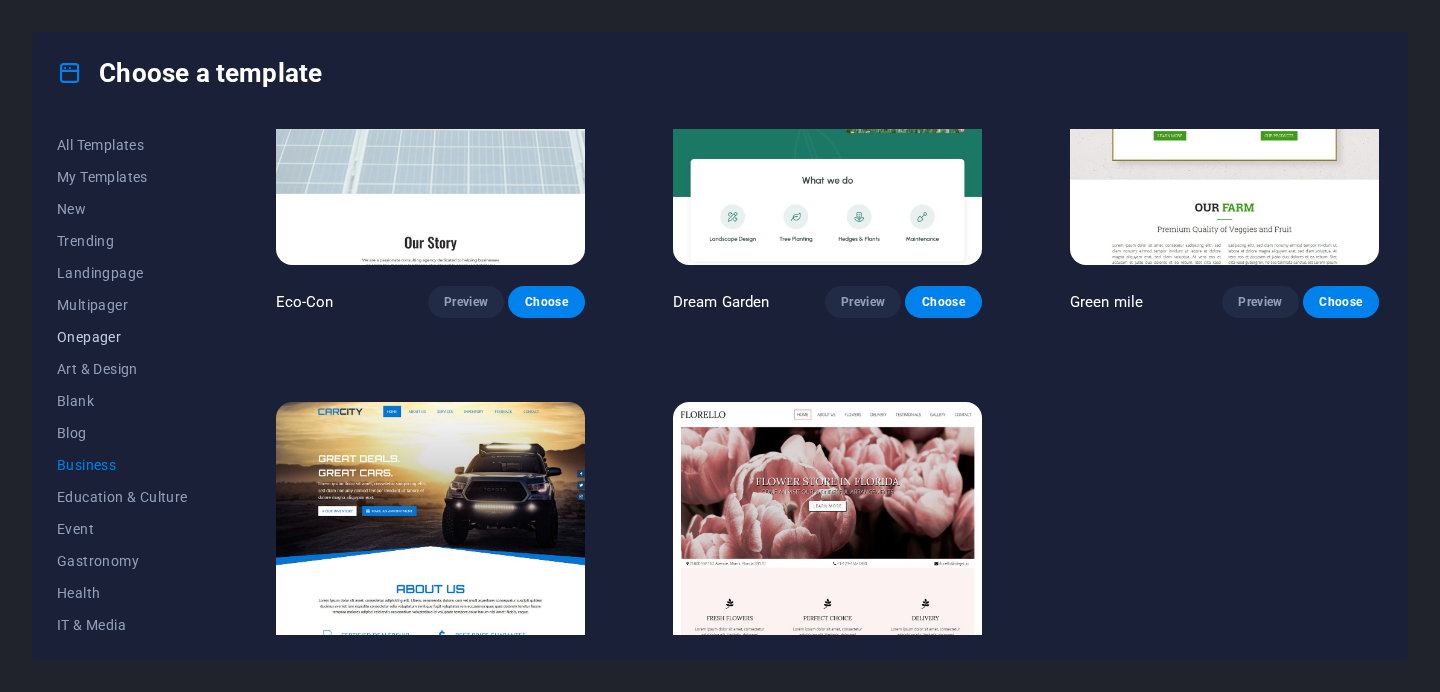 click on "Onepager" at bounding box center [122, 337] 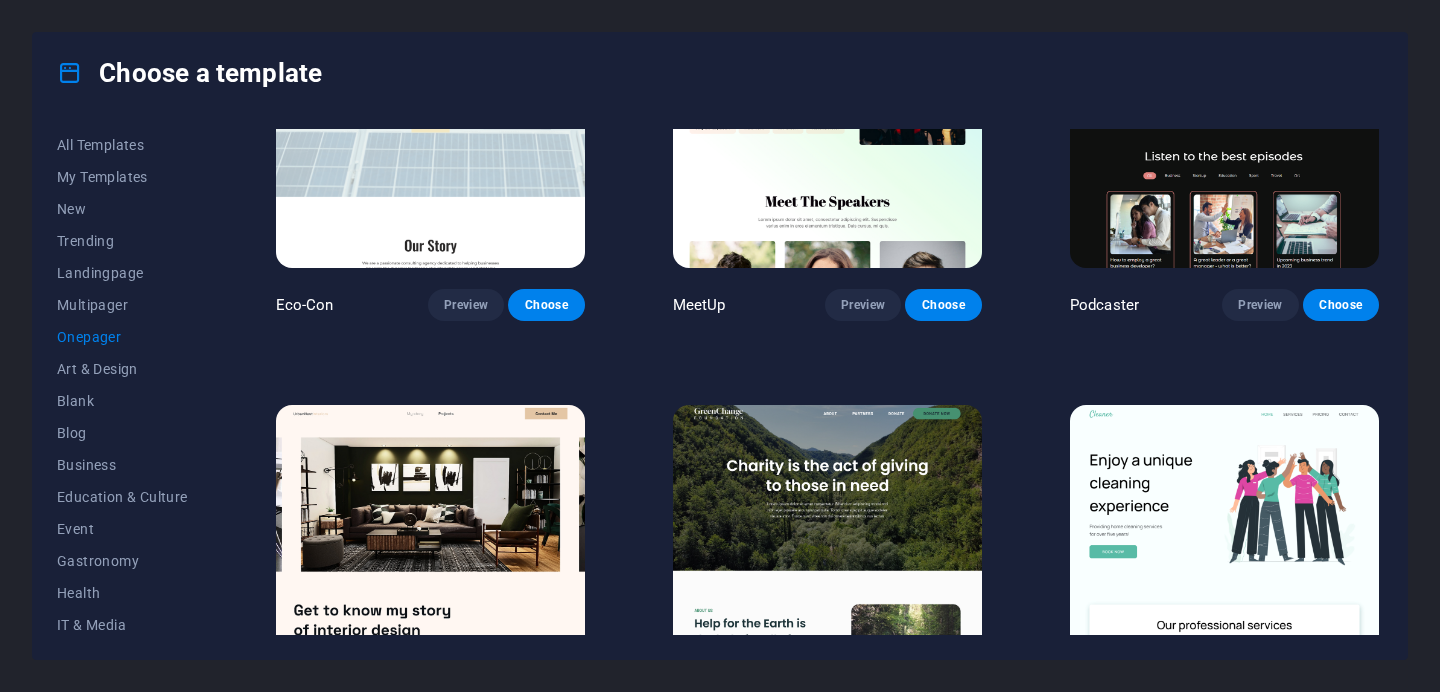 scroll, scrollTop: 447, scrollLeft: 0, axis: vertical 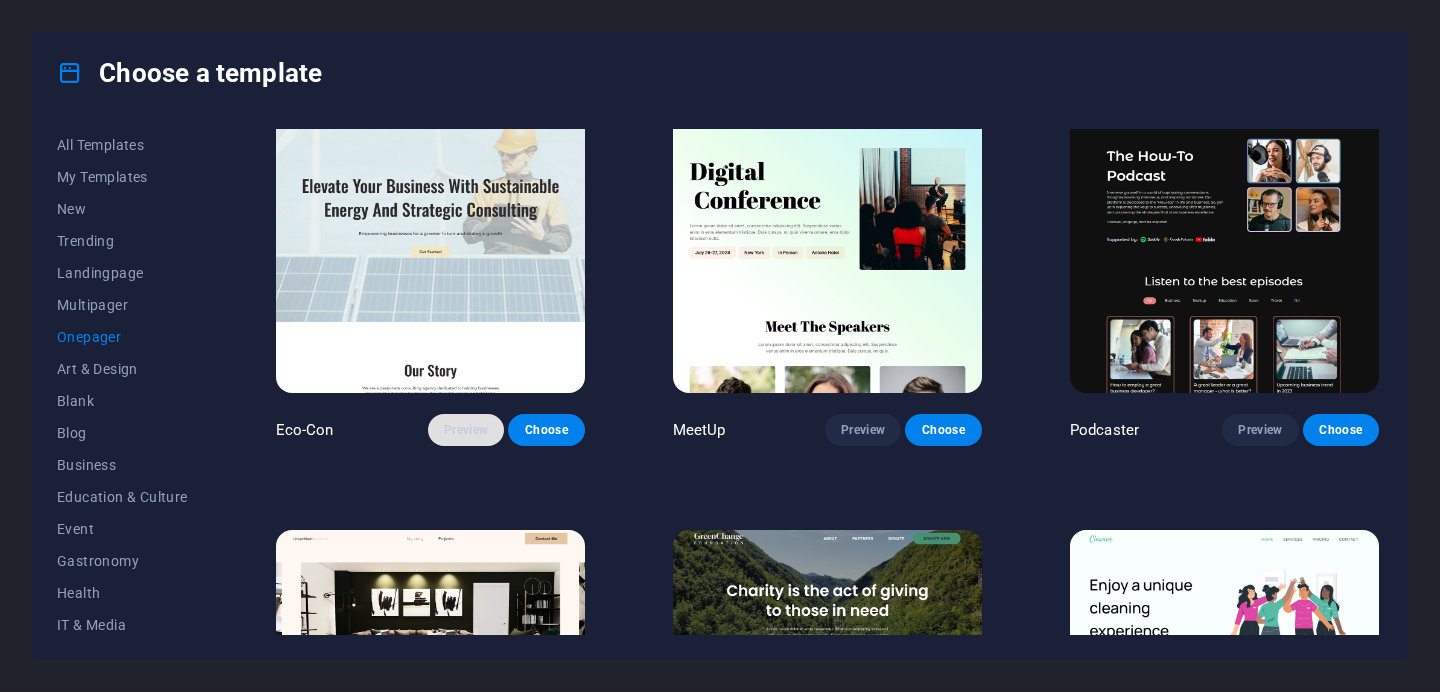 click on "Preview" at bounding box center [466, 430] 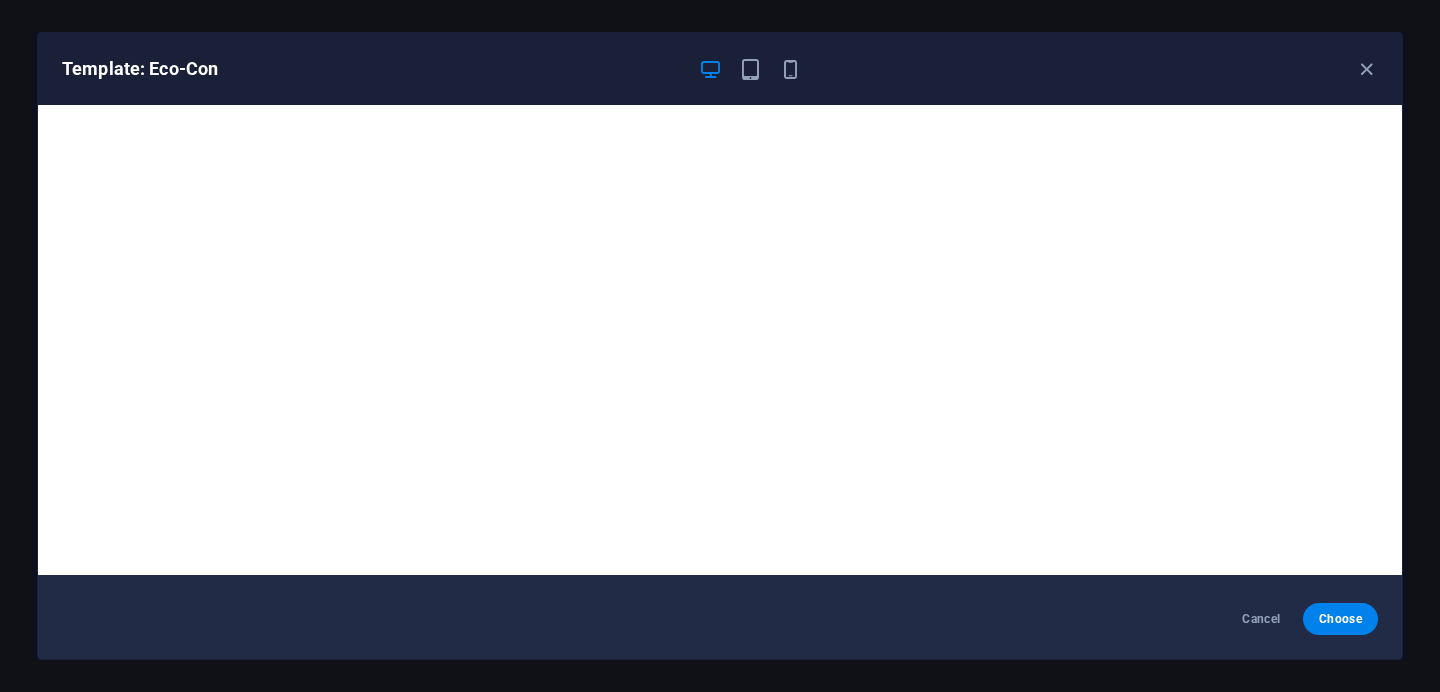 scroll, scrollTop: 0, scrollLeft: 0, axis: both 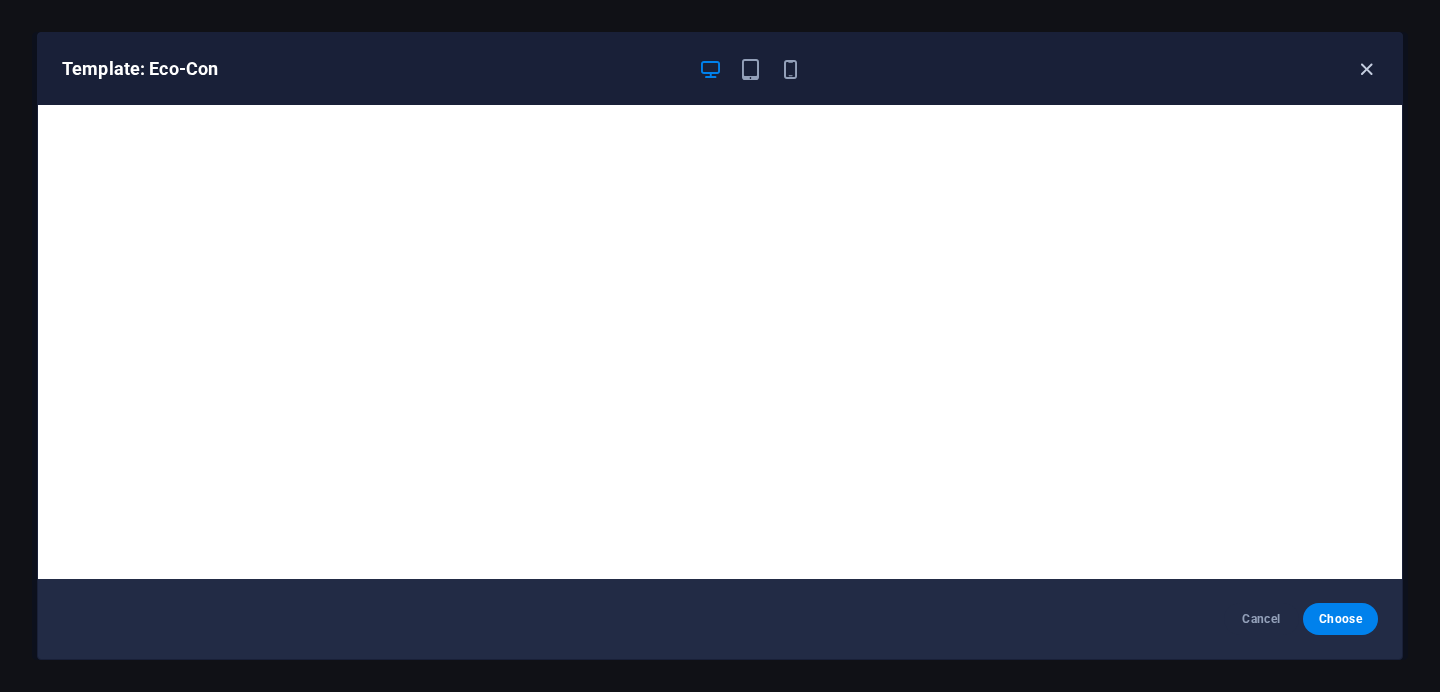 click at bounding box center (1366, 69) 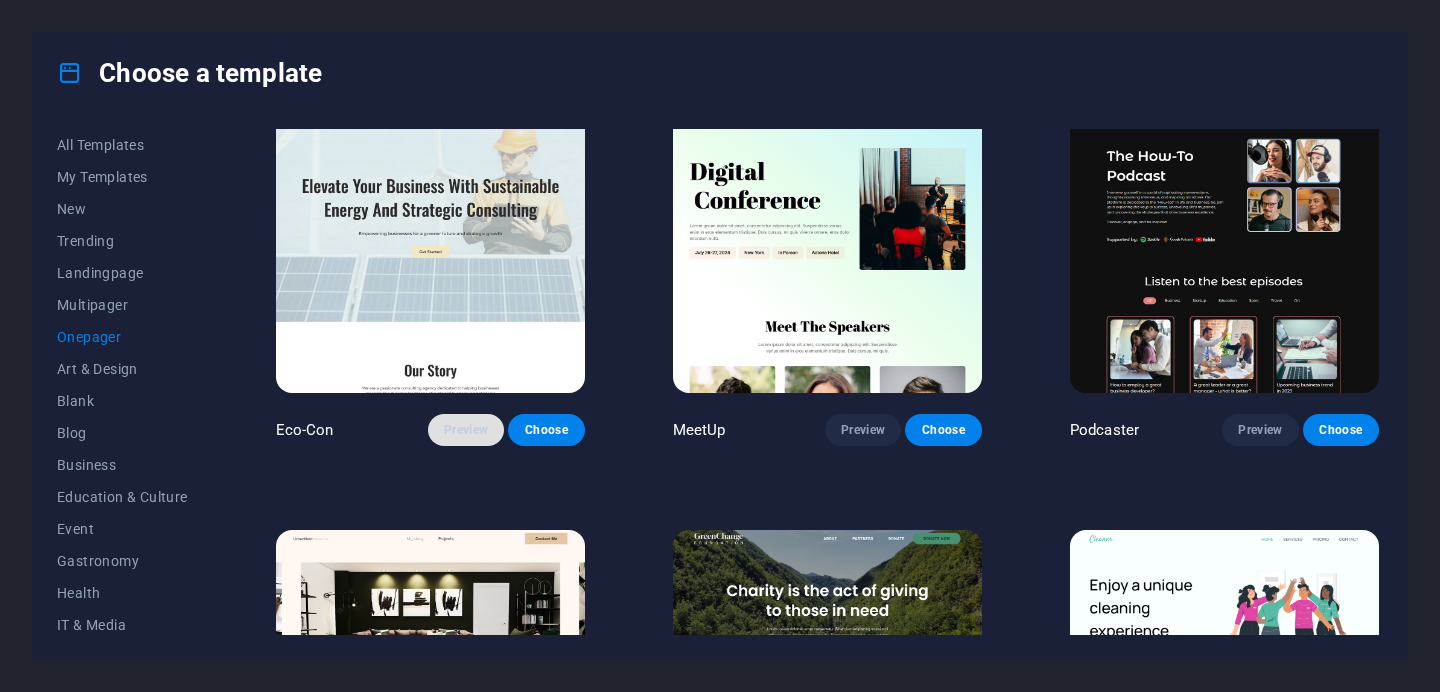 click on "Preview" at bounding box center (466, 430) 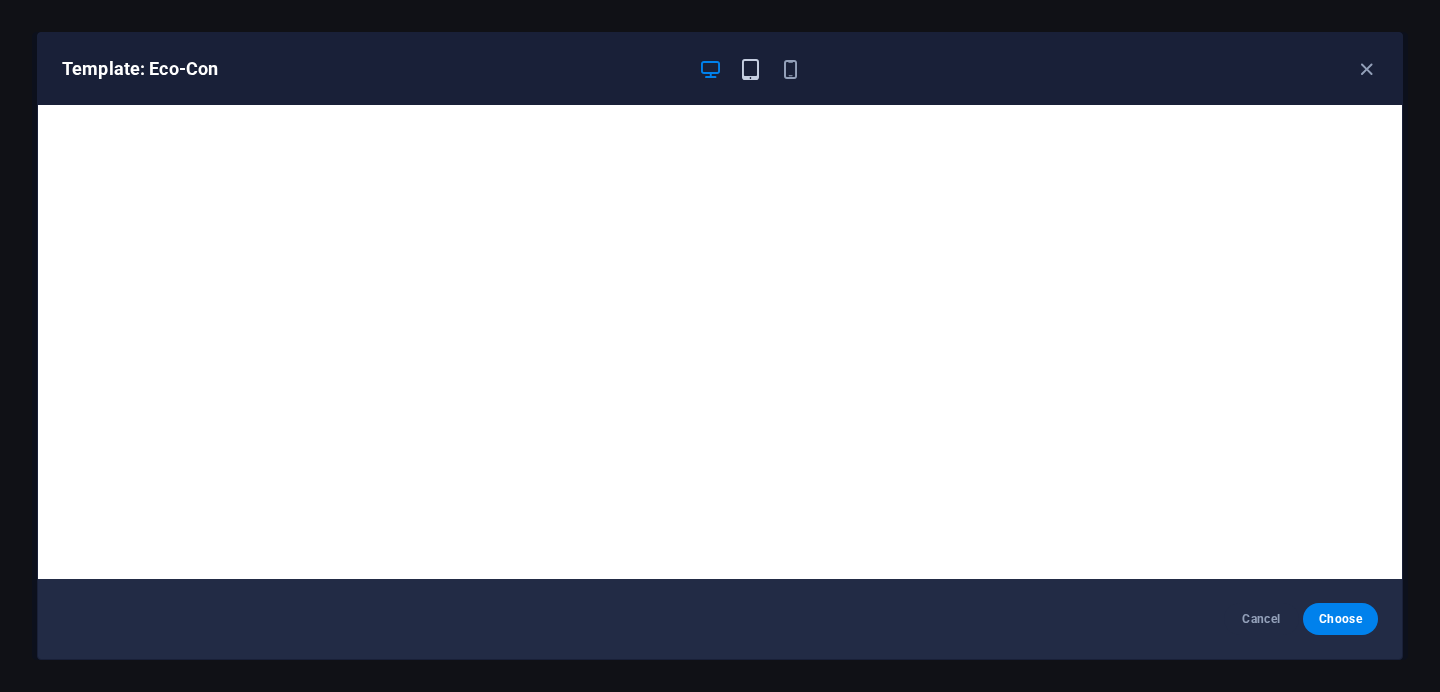 click at bounding box center (750, 69) 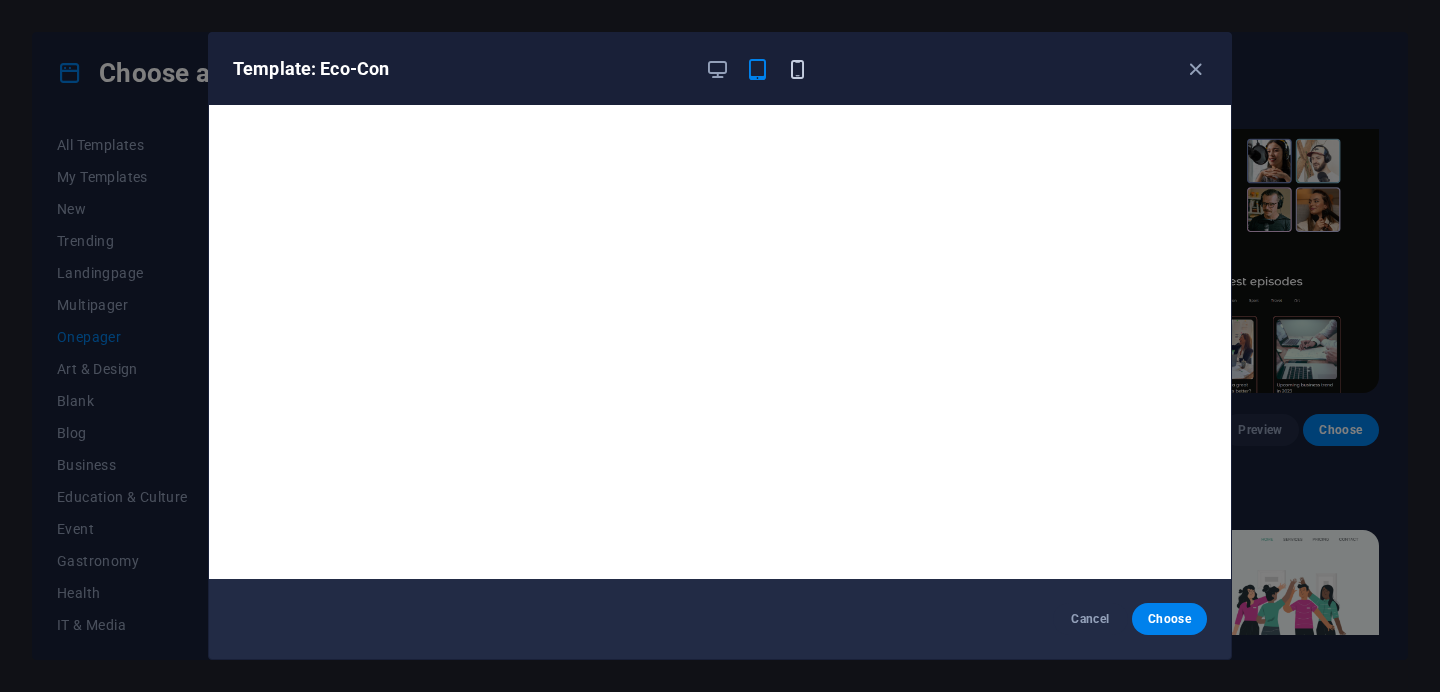 click at bounding box center [797, 69] 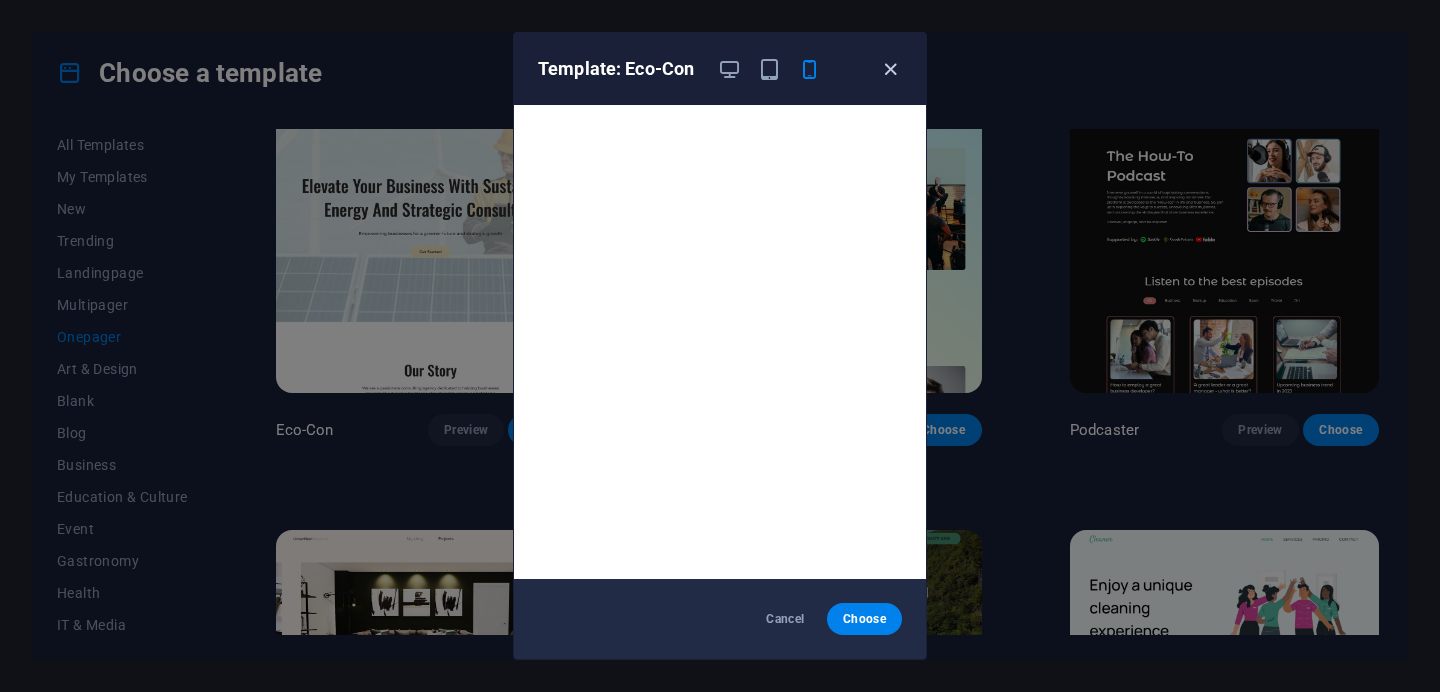 click at bounding box center (890, 69) 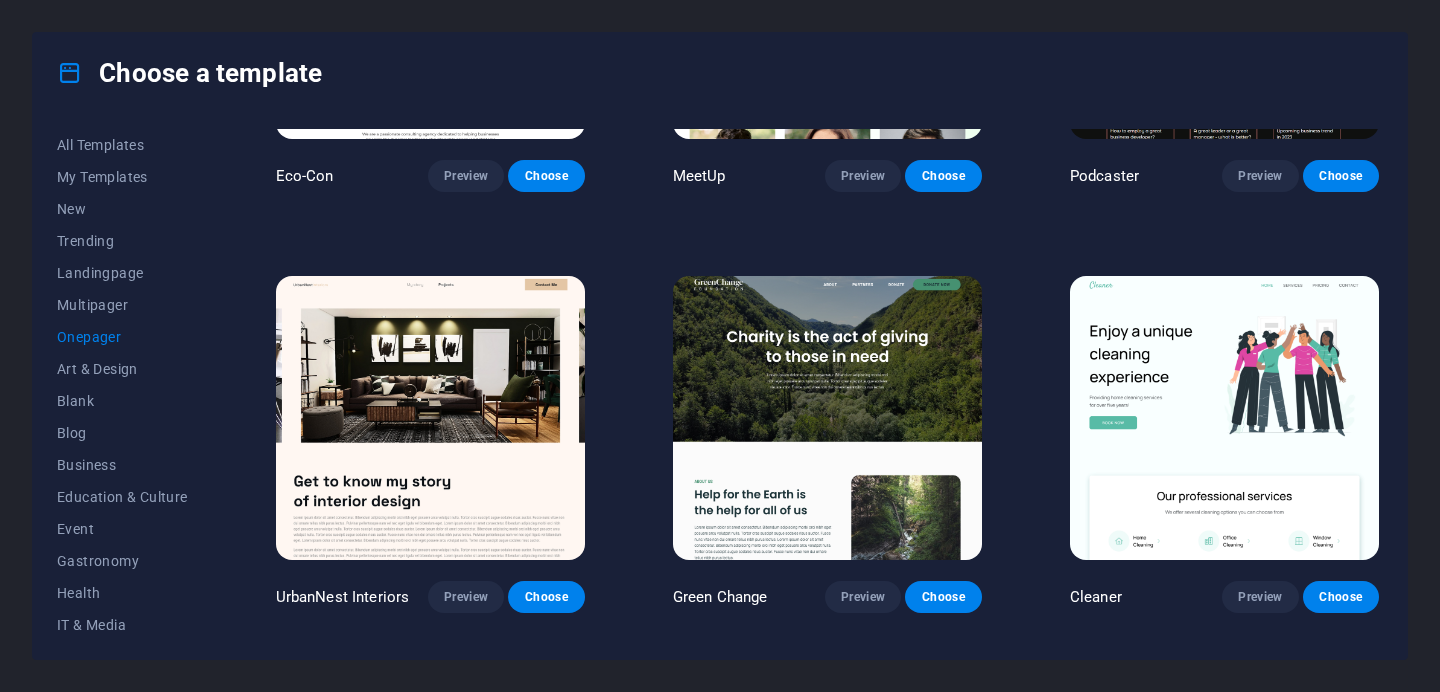 scroll, scrollTop: 702, scrollLeft: 0, axis: vertical 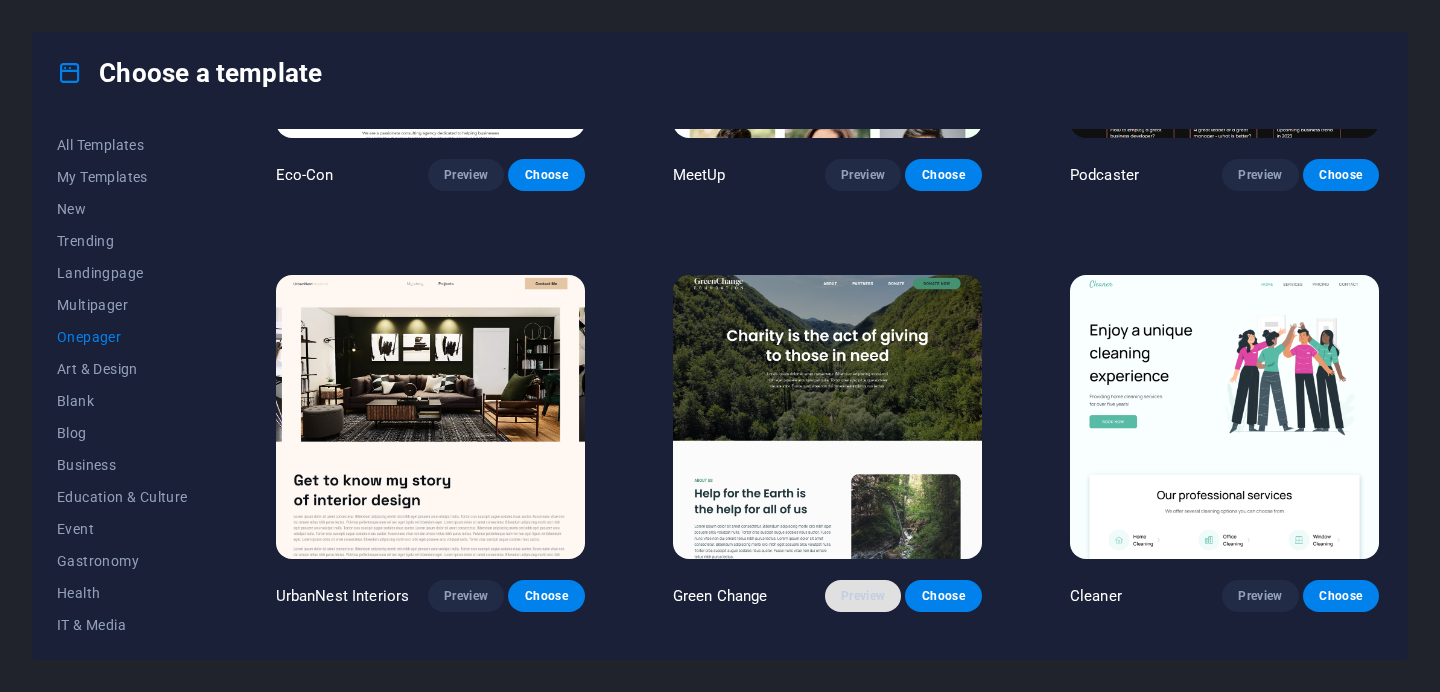 click on "Preview" at bounding box center [863, 596] 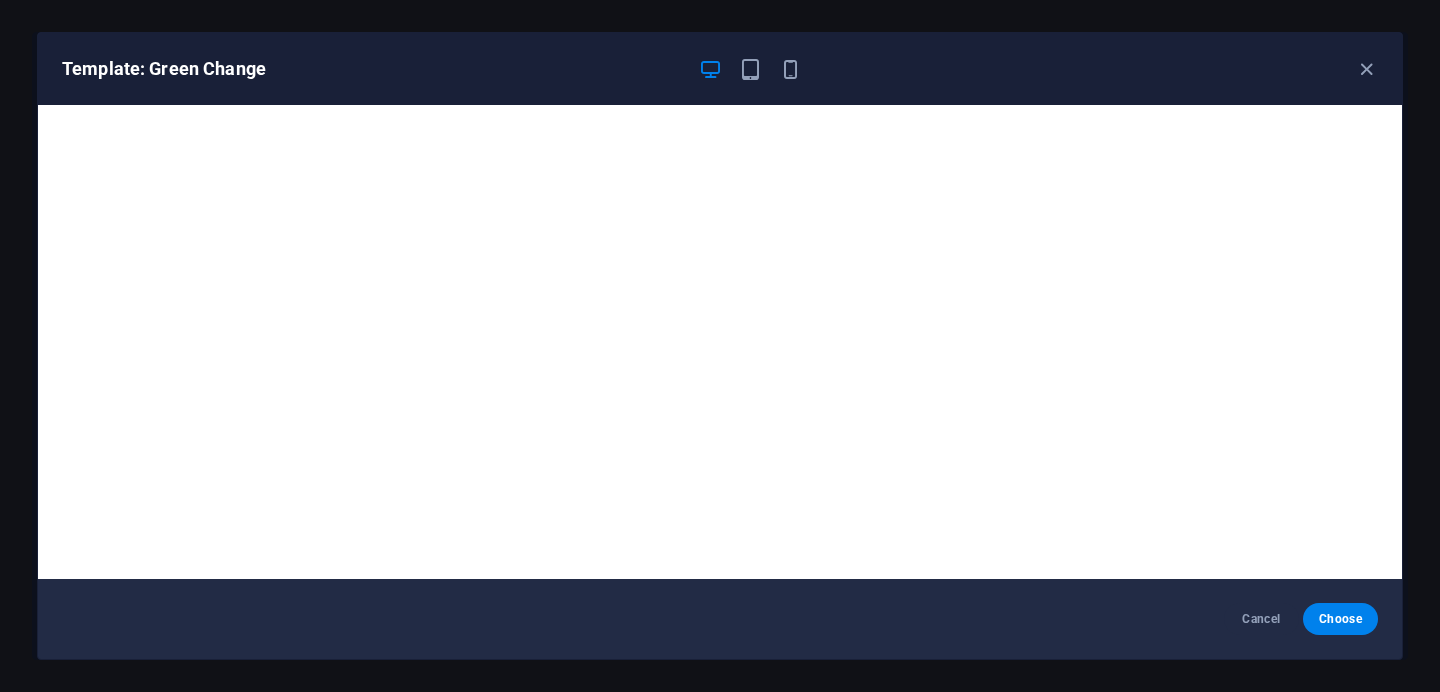 scroll, scrollTop: 4, scrollLeft: 0, axis: vertical 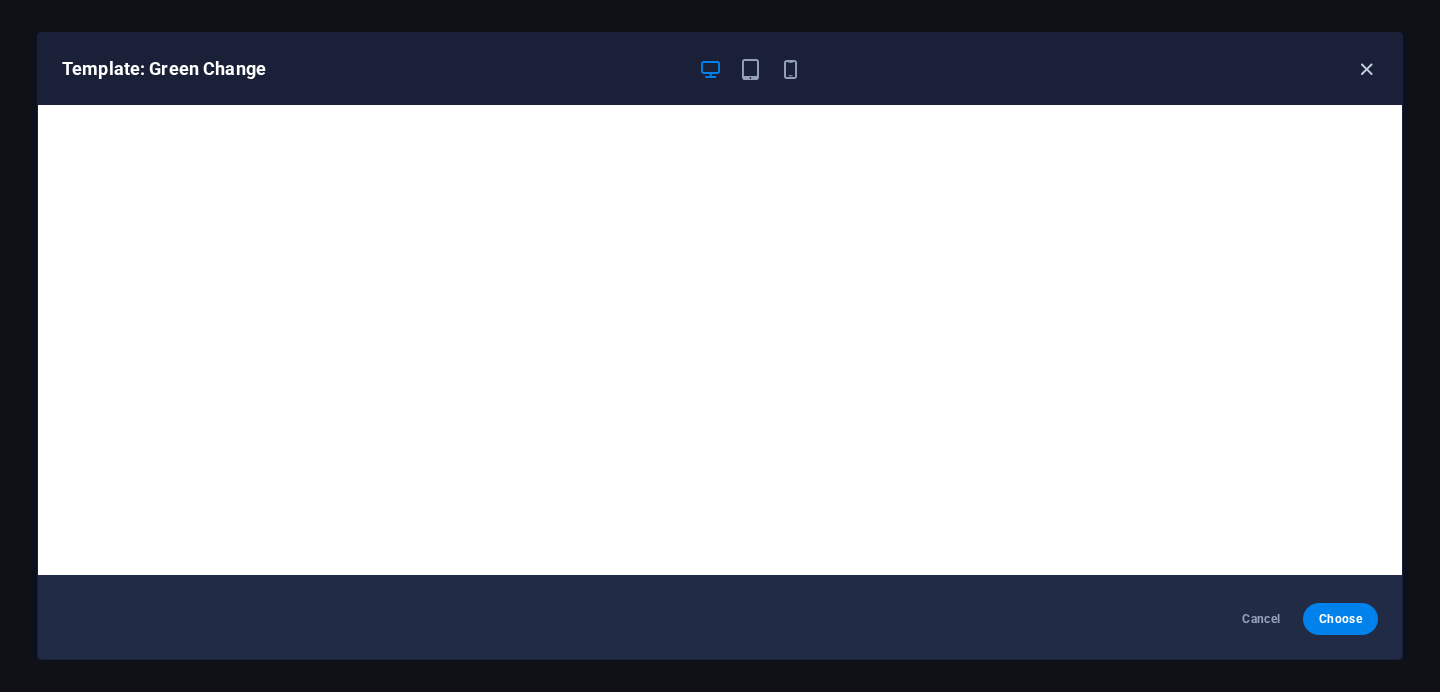 click at bounding box center [1366, 69] 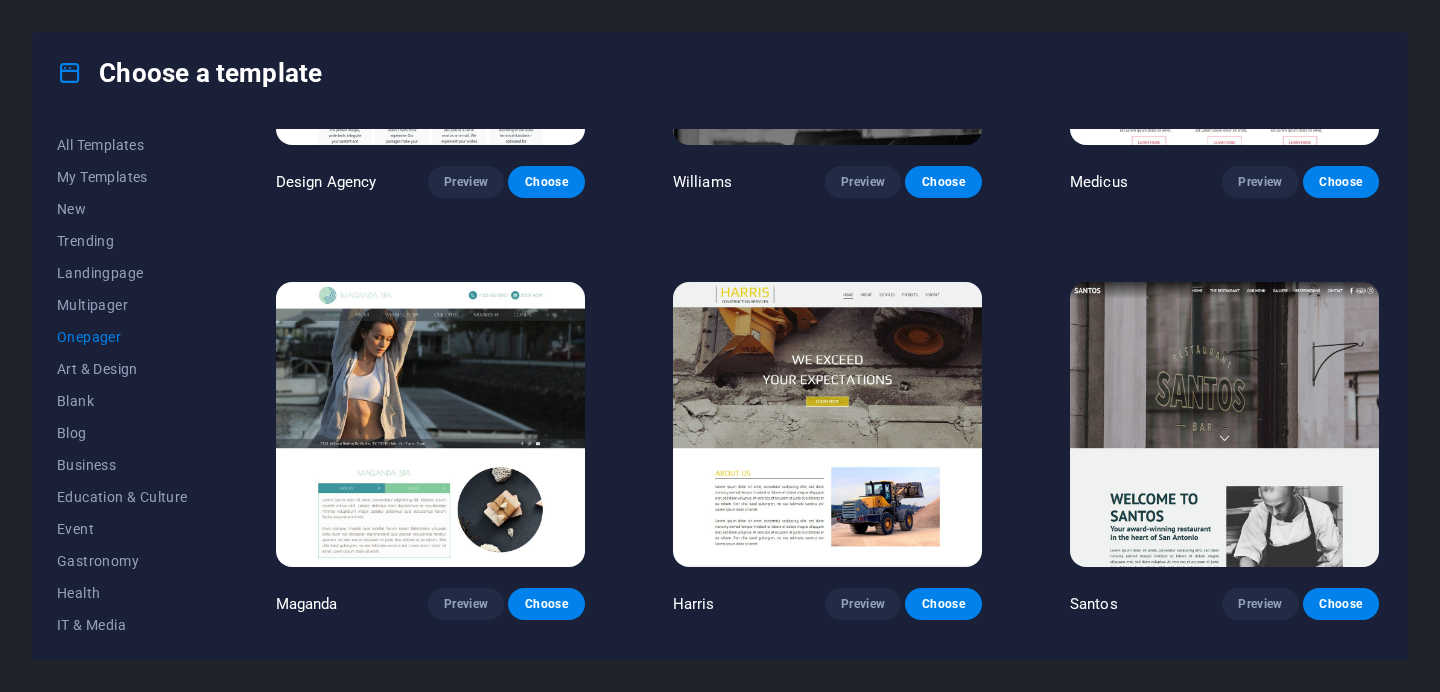 scroll, scrollTop: 9126, scrollLeft: 0, axis: vertical 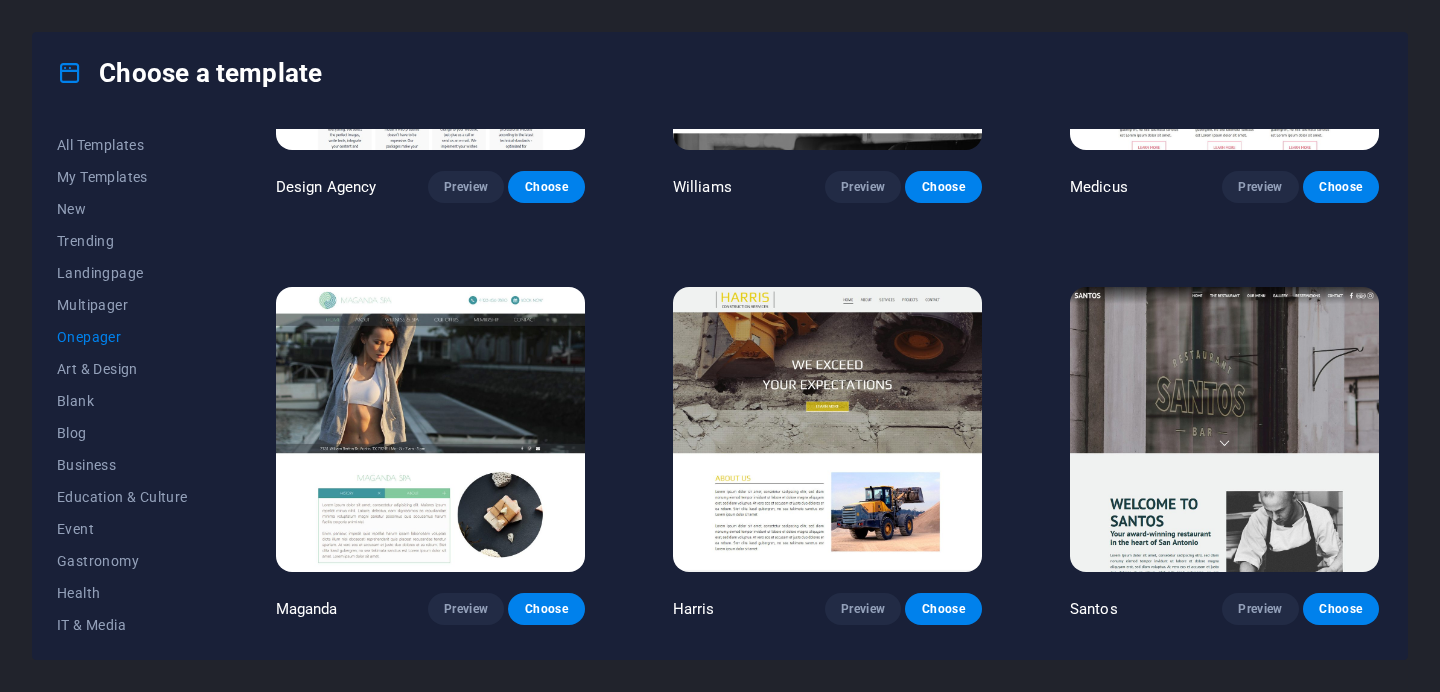 click on "Santos Preview Choose" at bounding box center (1224, 609) 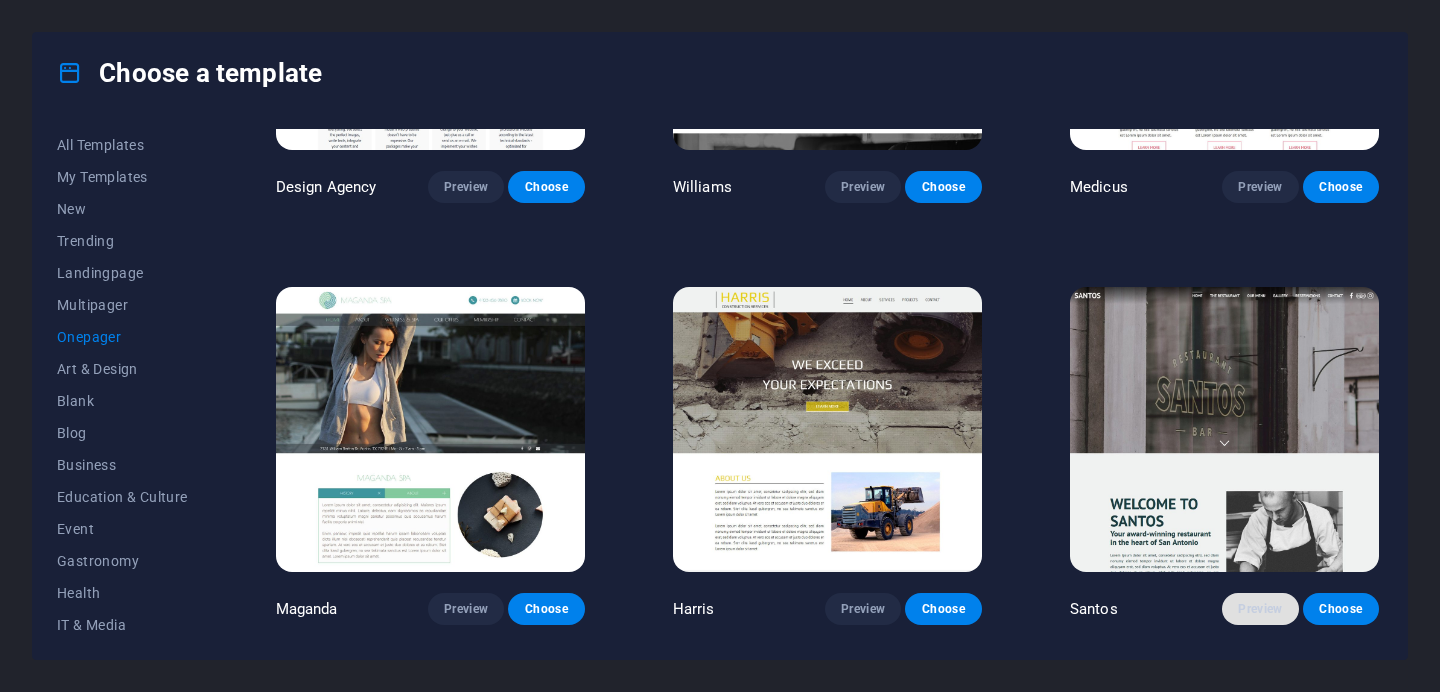 click on "Preview" at bounding box center (1260, 609) 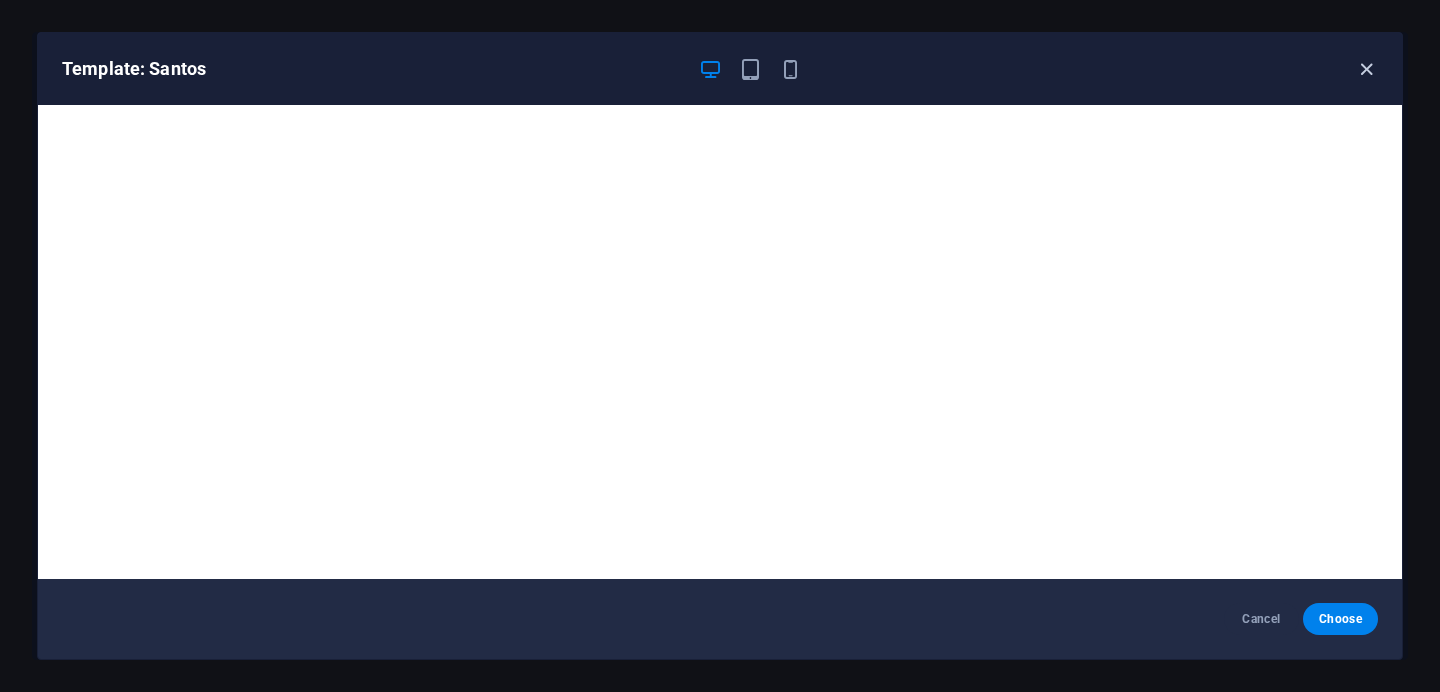 click at bounding box center [1366, 69] 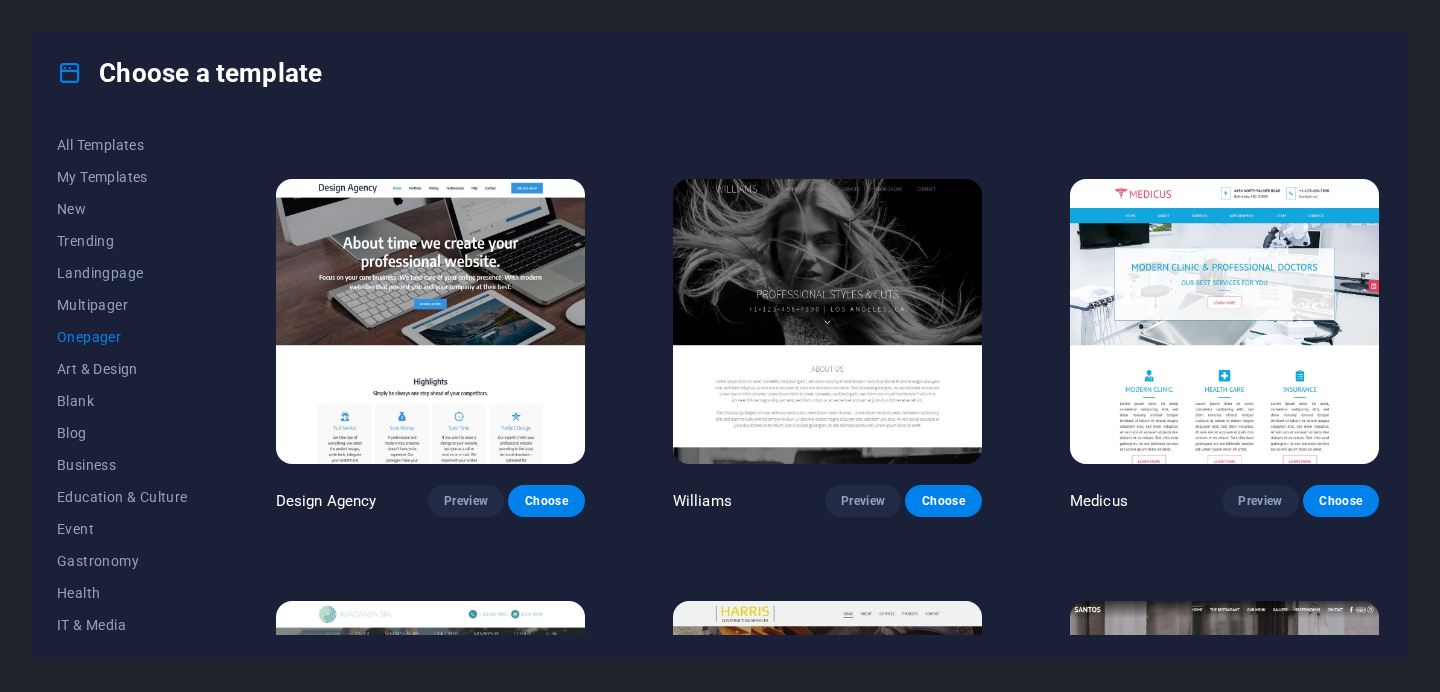 scroll, scrollTop: 8751, scrollLeft: 0, axis: vertical 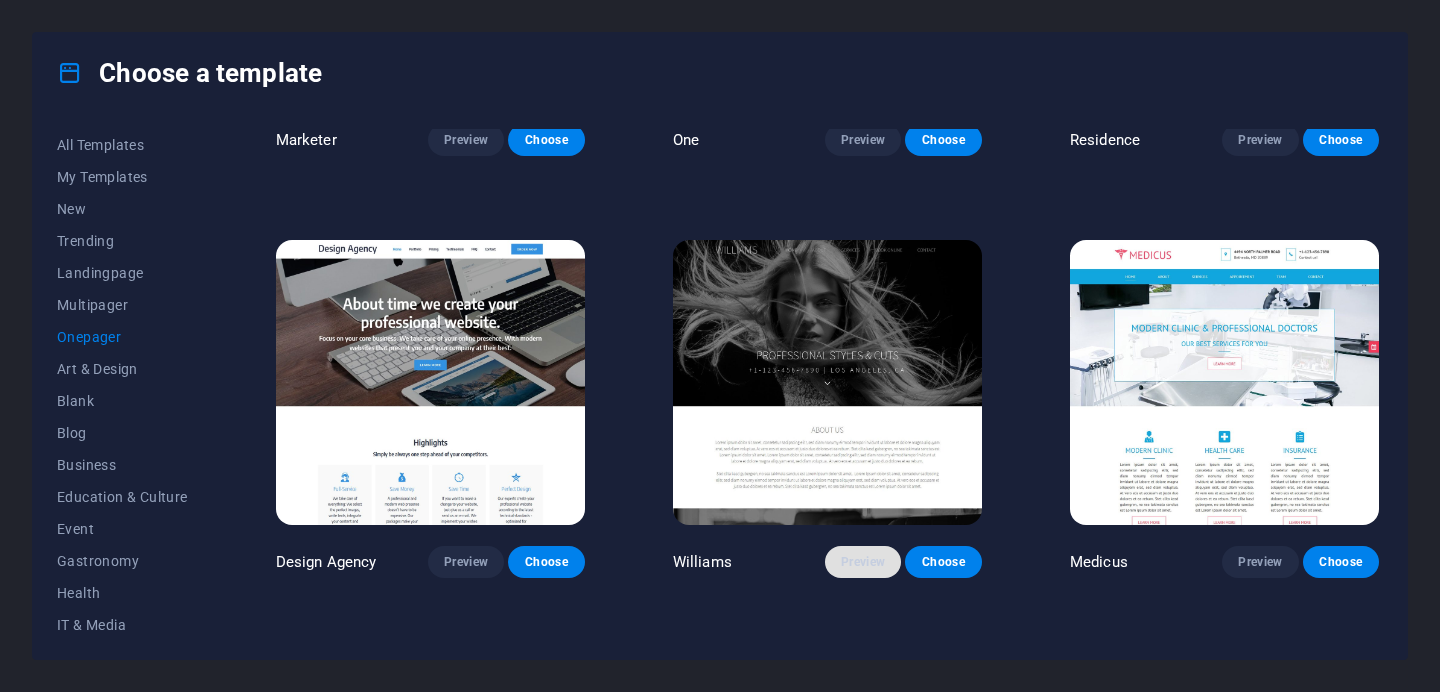 click on "Preview" at bounding box center [863, 562] 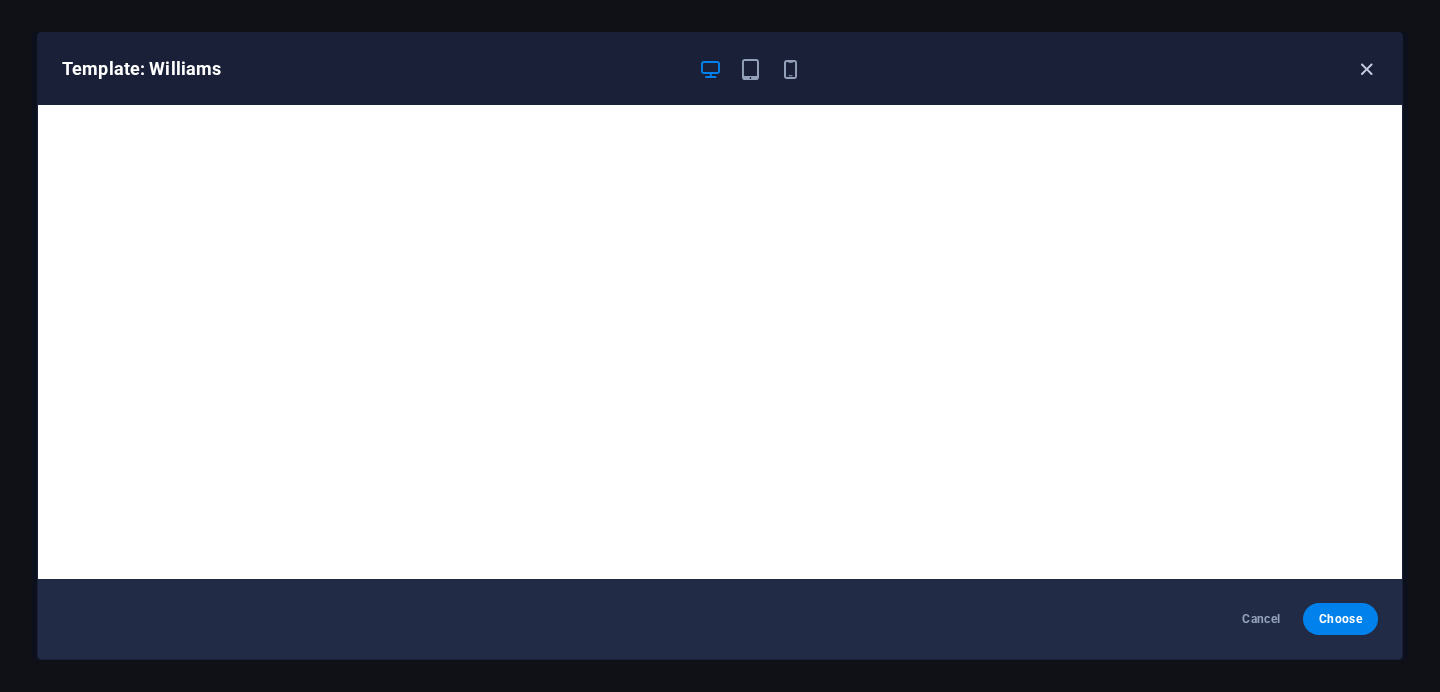 click at bounding box center [1366, 69] 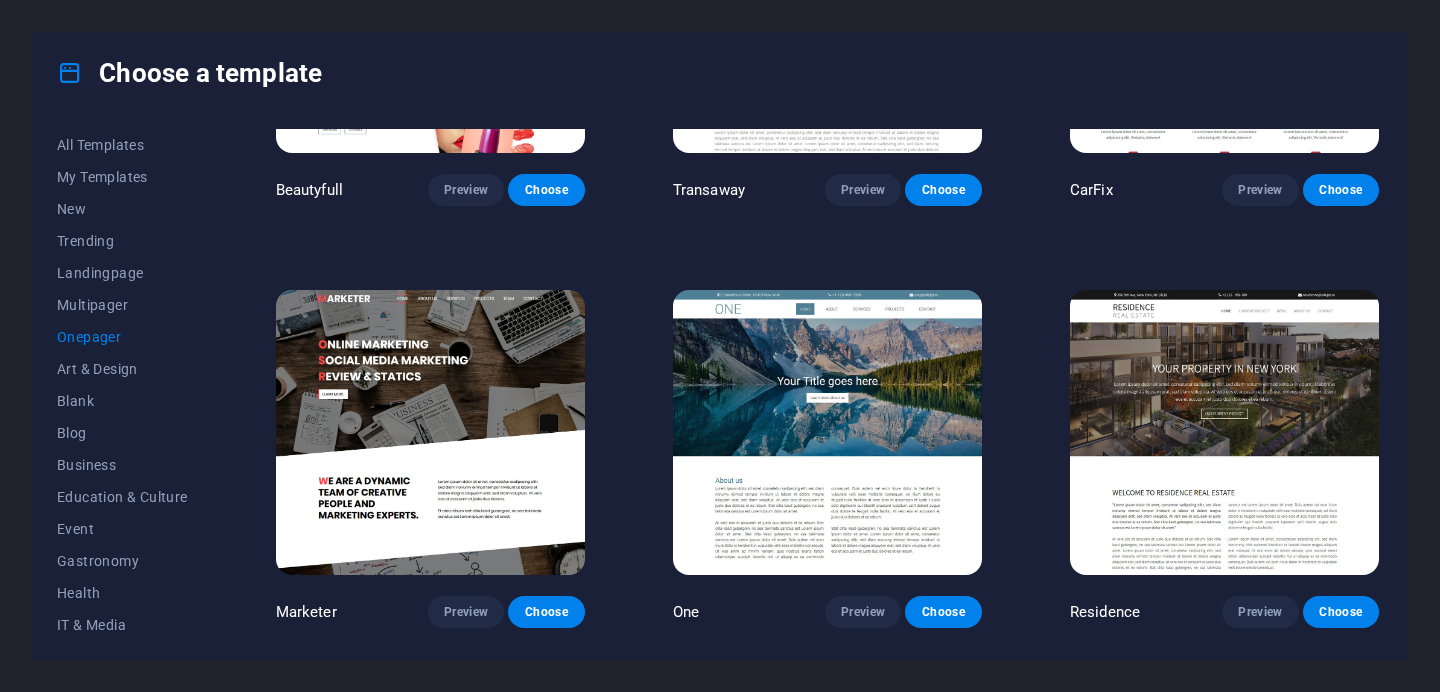 scroll, scrollTop: 8227, scrollLeft: 0, axis: vertical 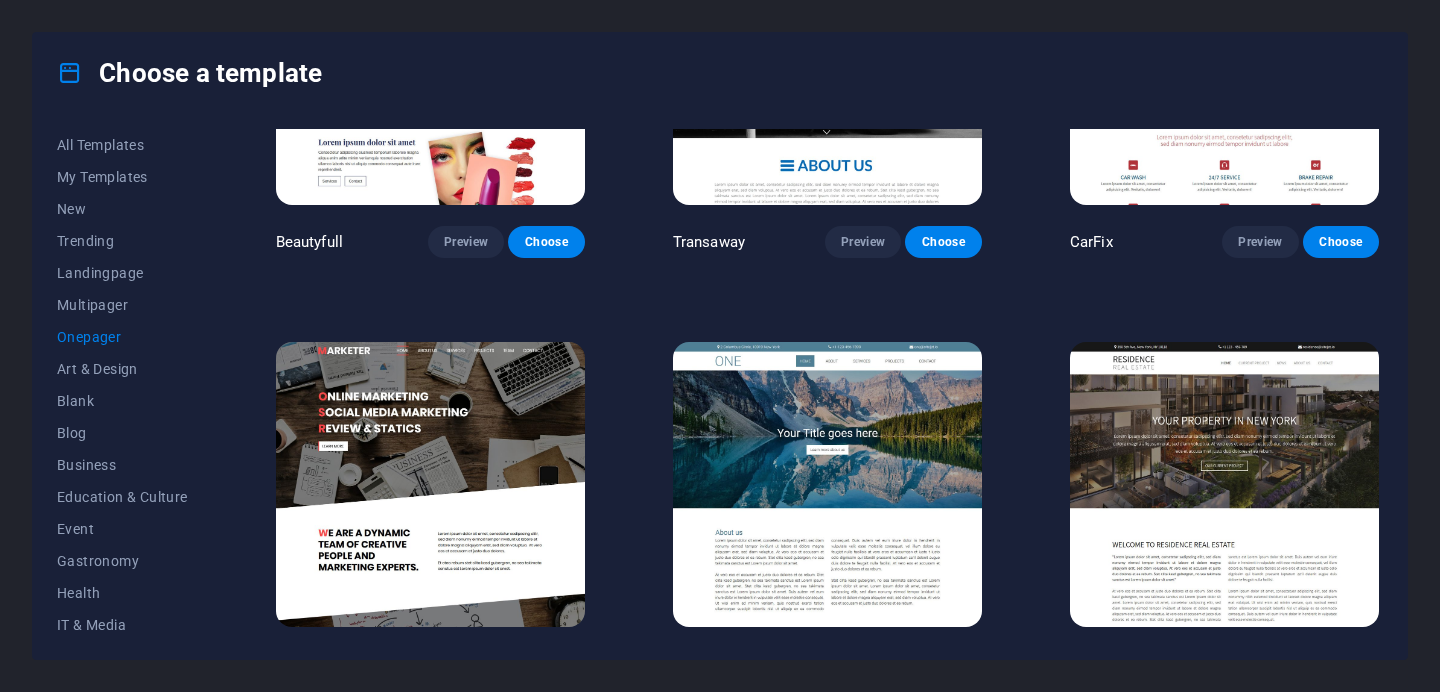 click on "Preview" at bounding box center (466, 664) 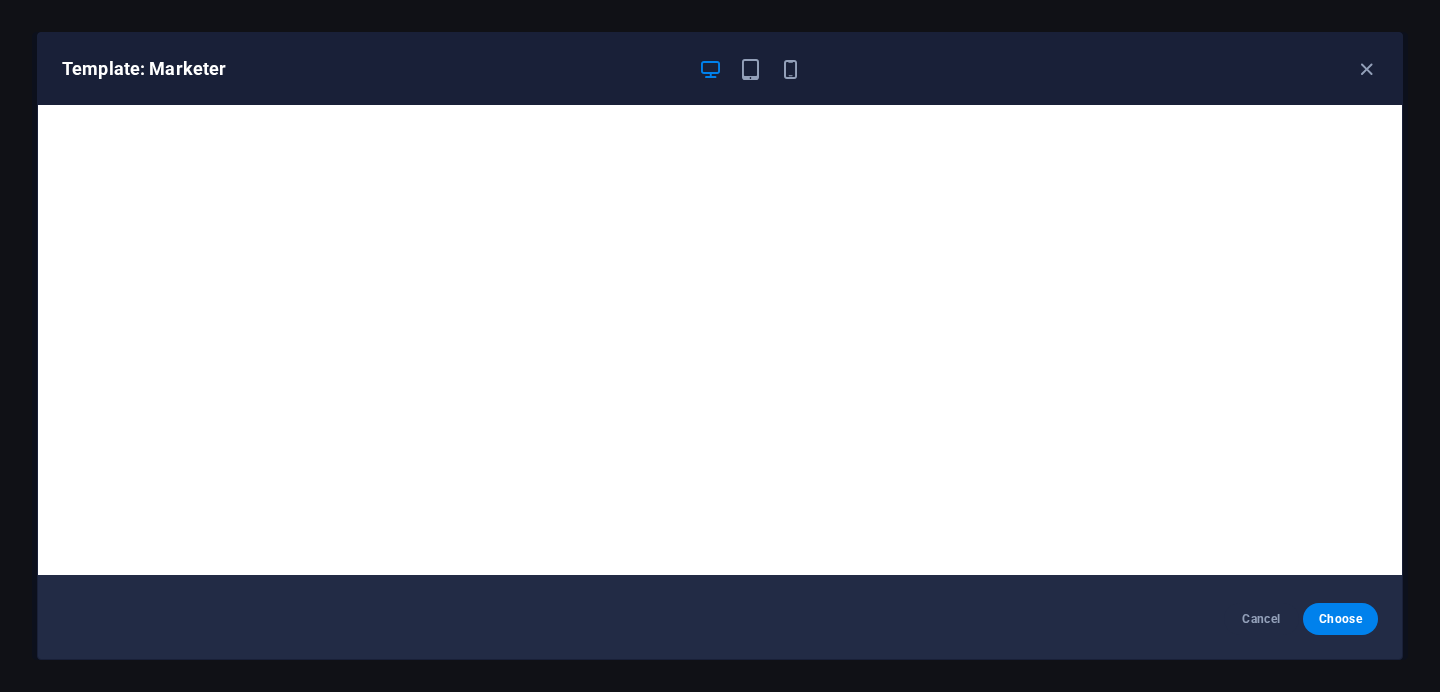 scroll, scrollTop: 0, scrollLeft: 0, axis: both 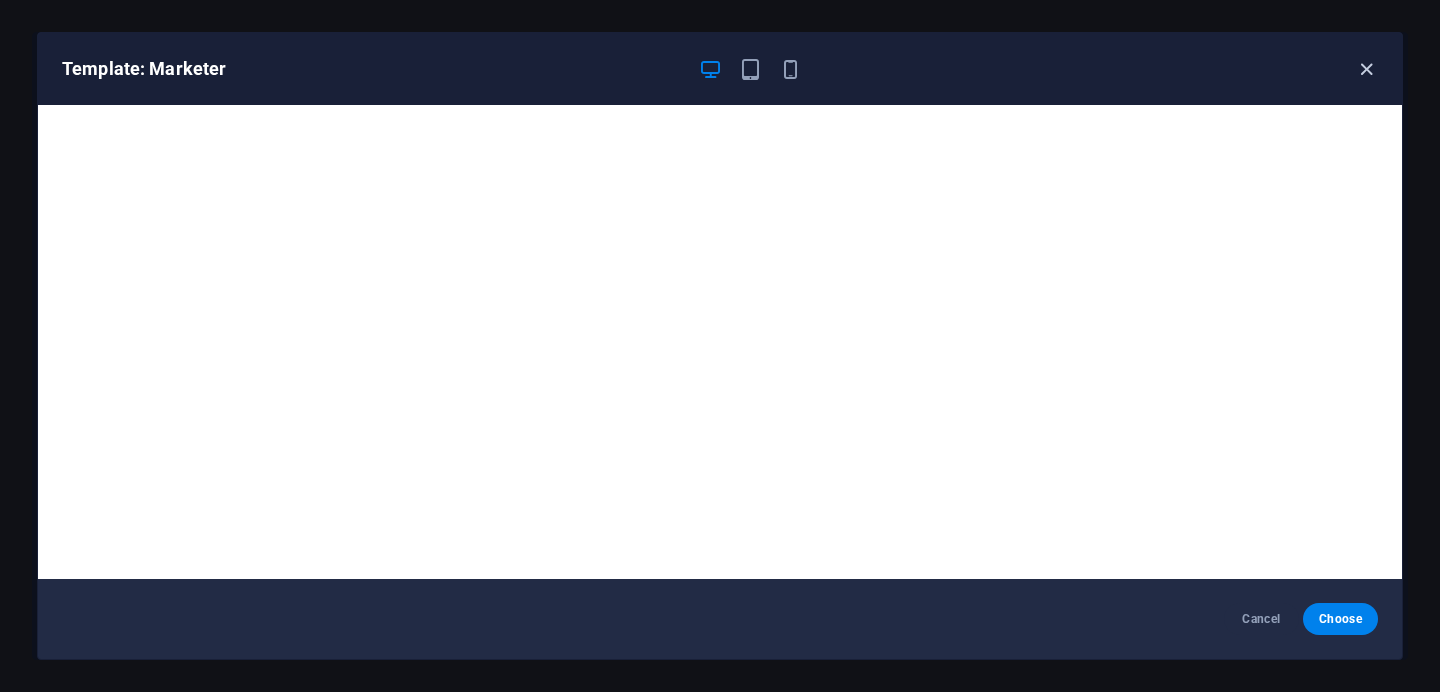 click at bounding box center [1366, 69] 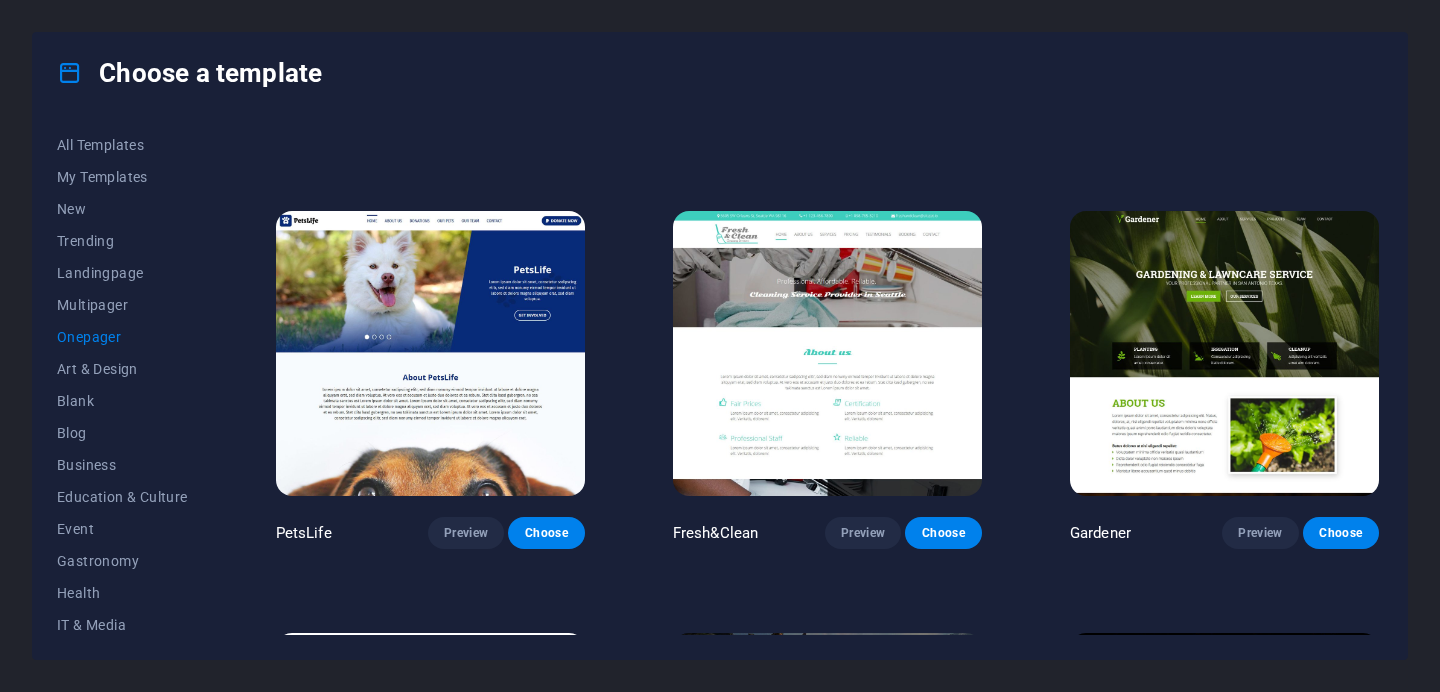 scroll, scrollTop: 6667, scrollLeft: 0, axis: vertical 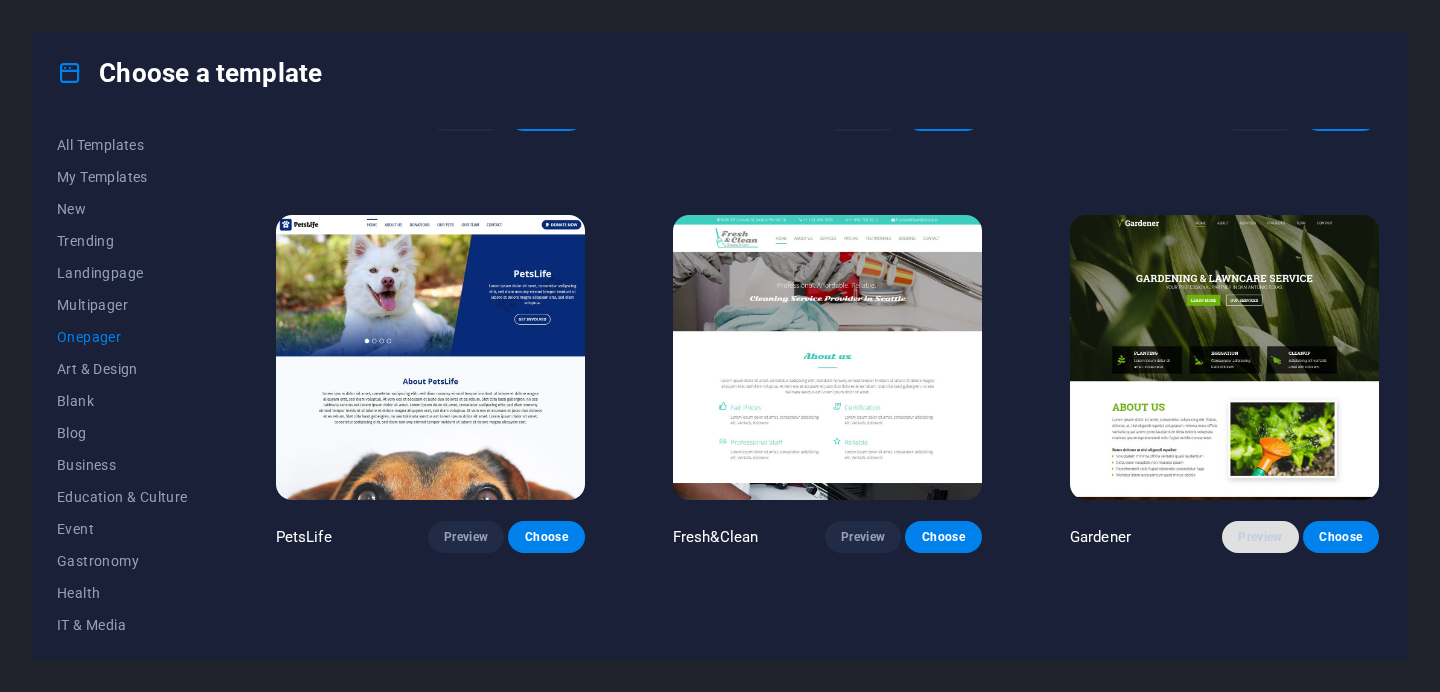 click on "Preview" at bounding box center [1260, 537] 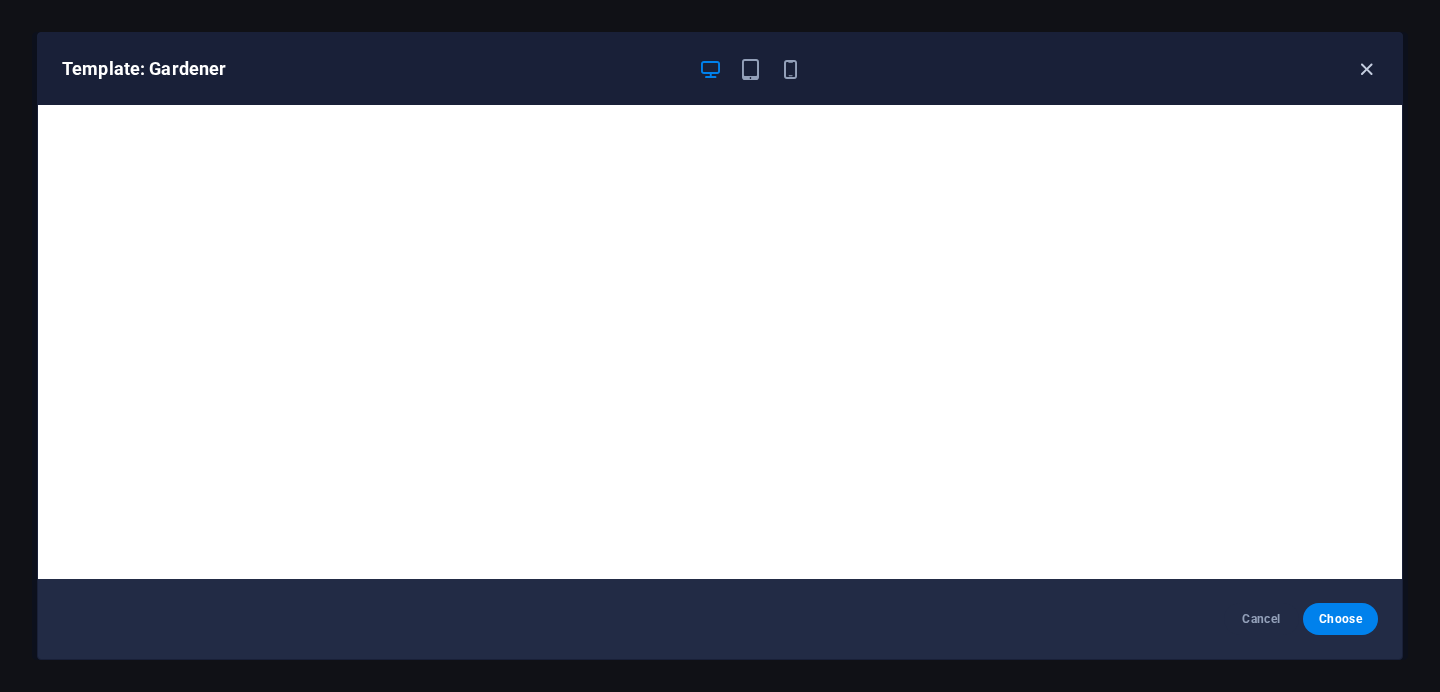 click at bounding box center (1366, 69) 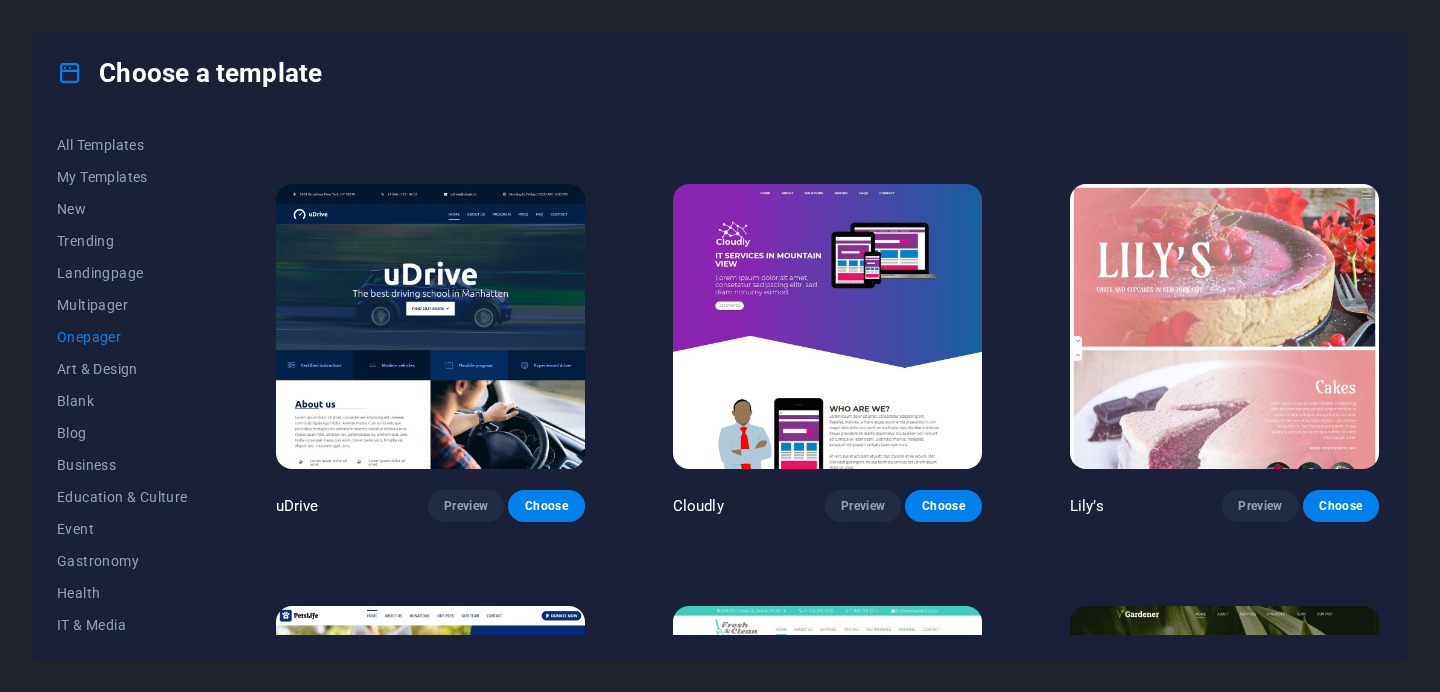 scroll, scrollTop: 6278, scrollLeft: 0, axis: vertical 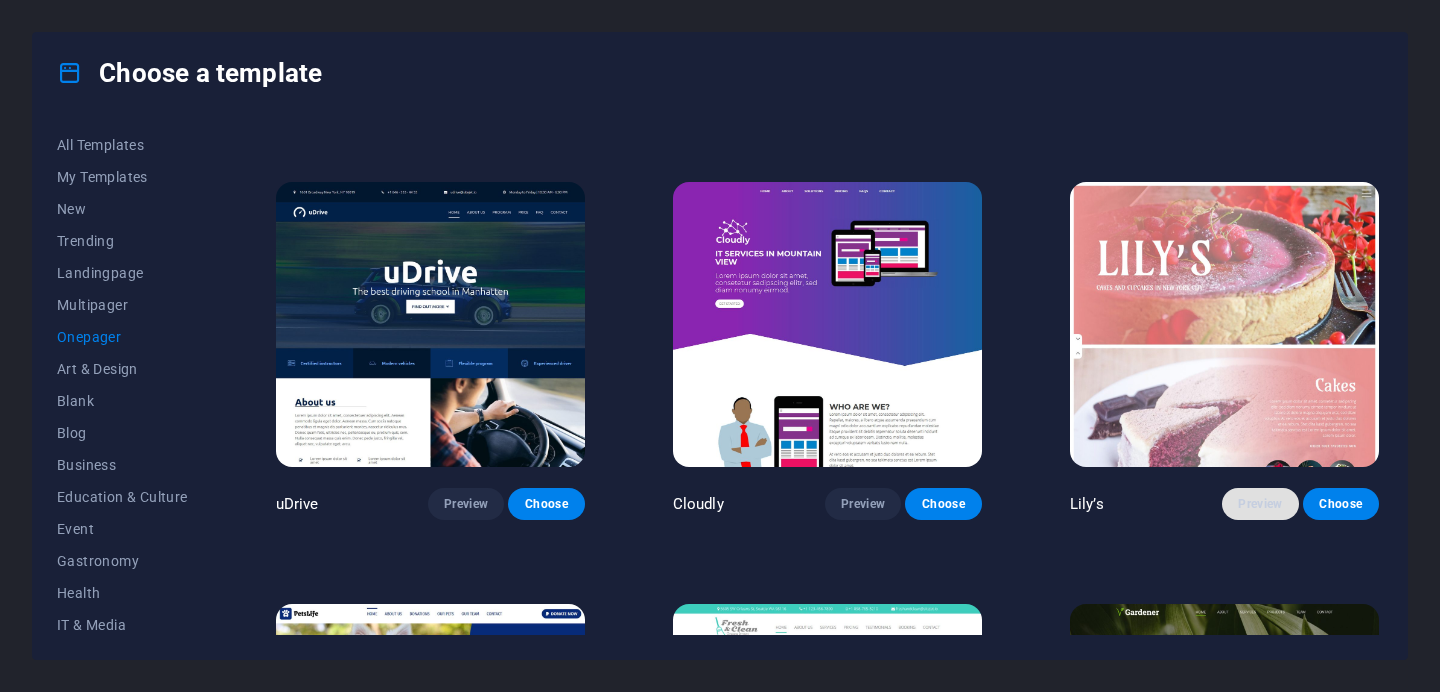 click on "Preview" at bounding box center [1260, 504] 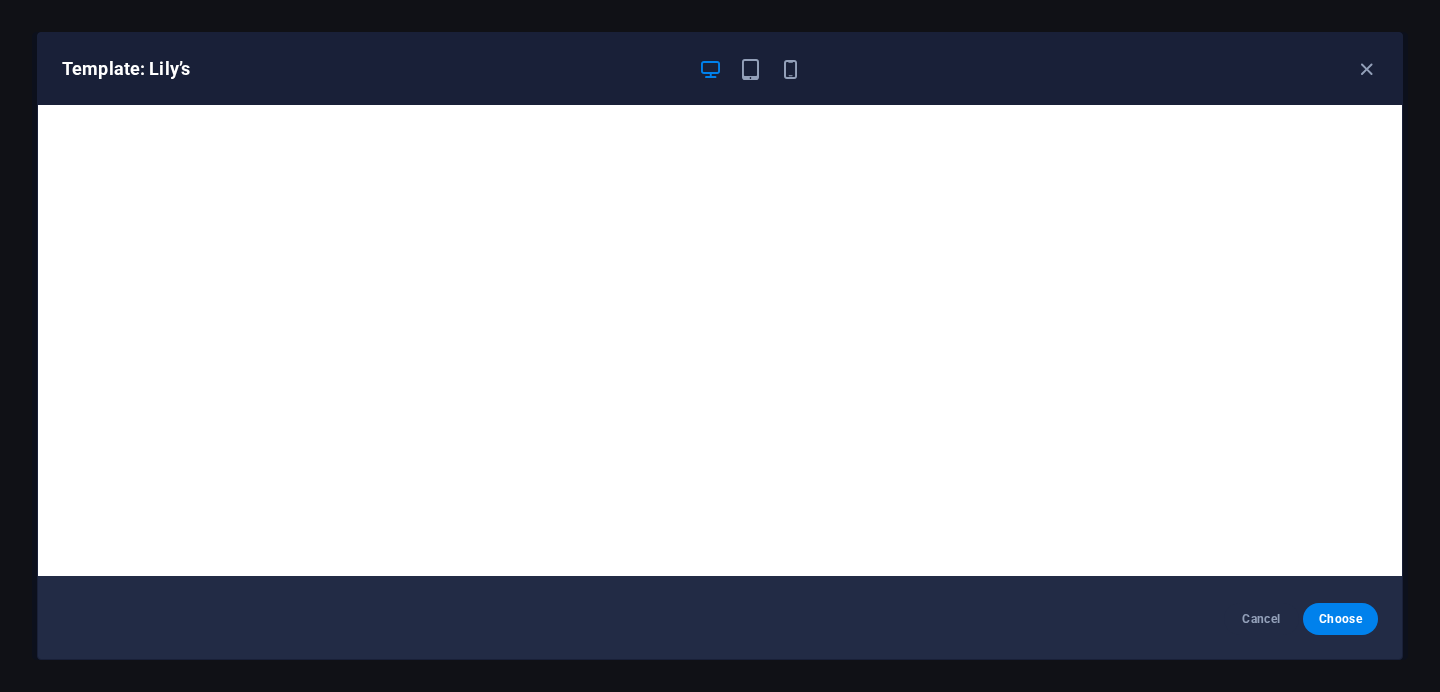 scroll, scrollTop: 4, scrollLeft: 0, axis: vertical 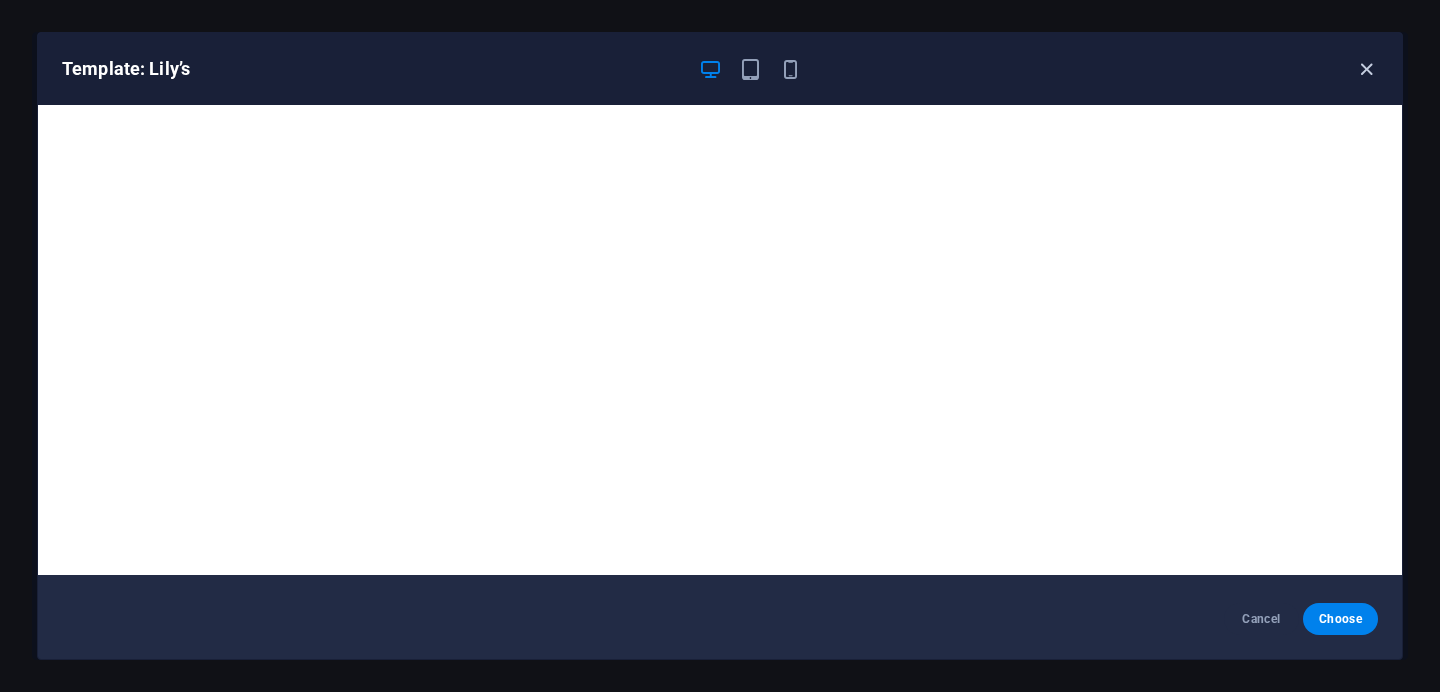 click at bounding box center (1366, 69) 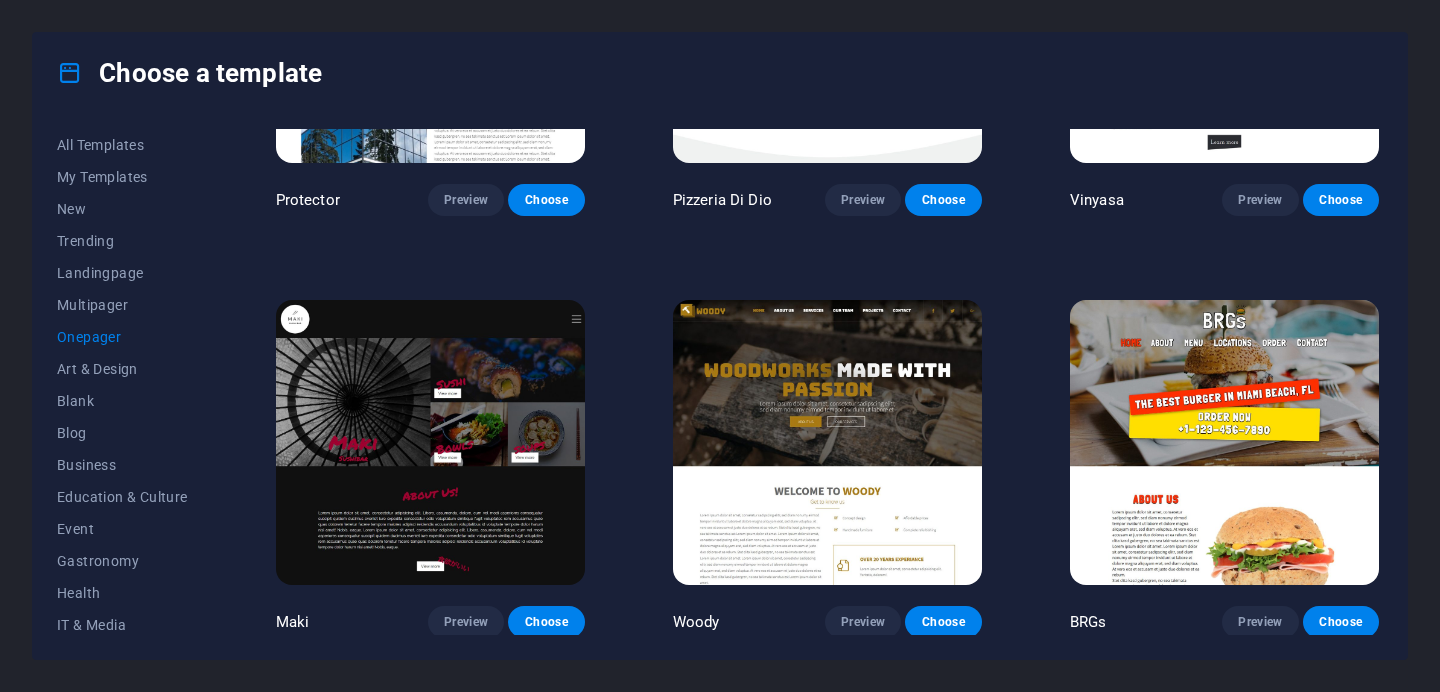 scroll, scrollTop: 3631, scrollLeft: 0, axis: vertical 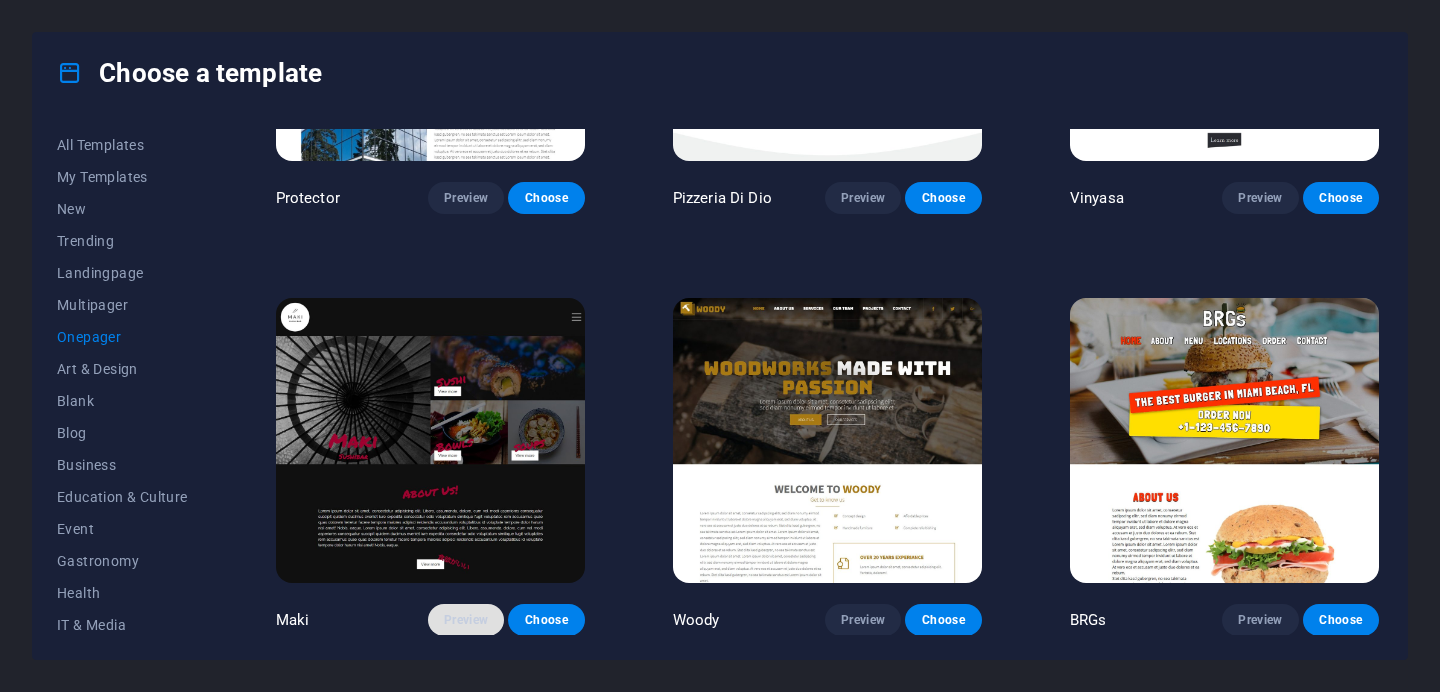 click on "Preview" at bounding box center (466, 620) 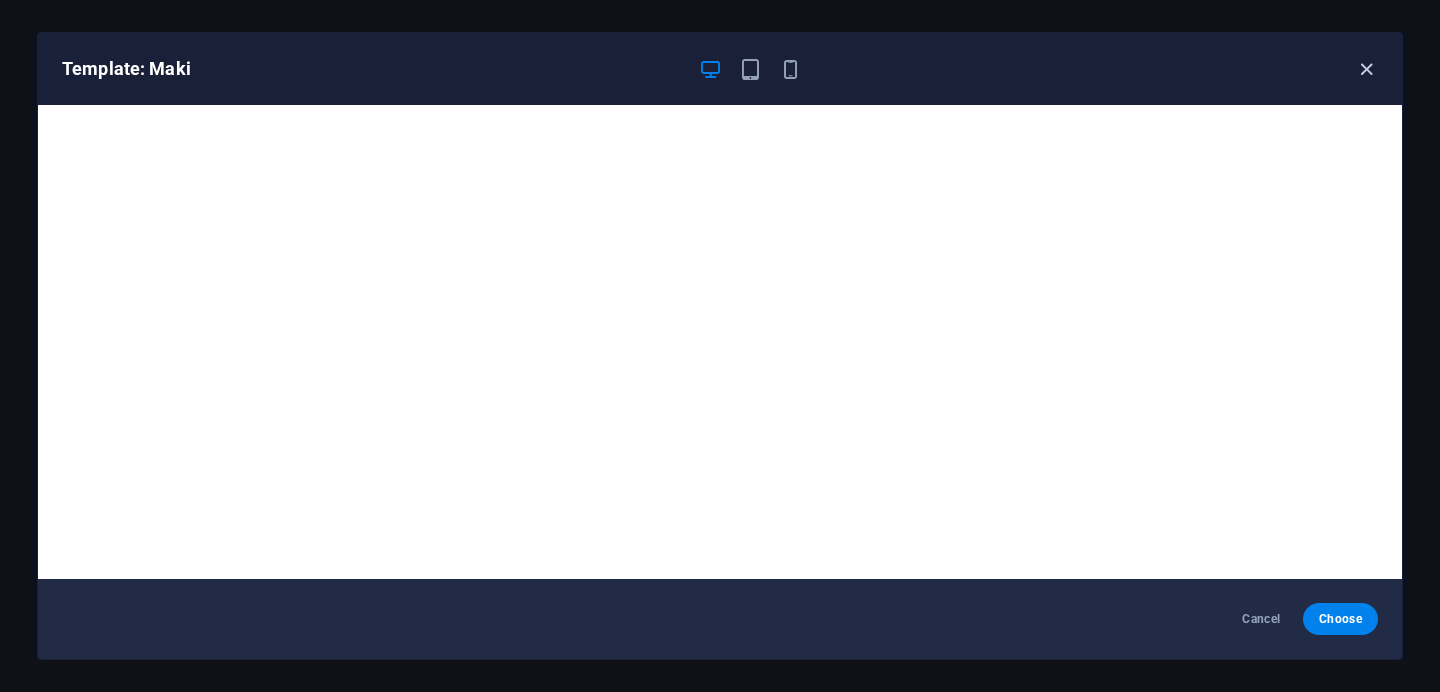 click at bounding box center (1366, 69) 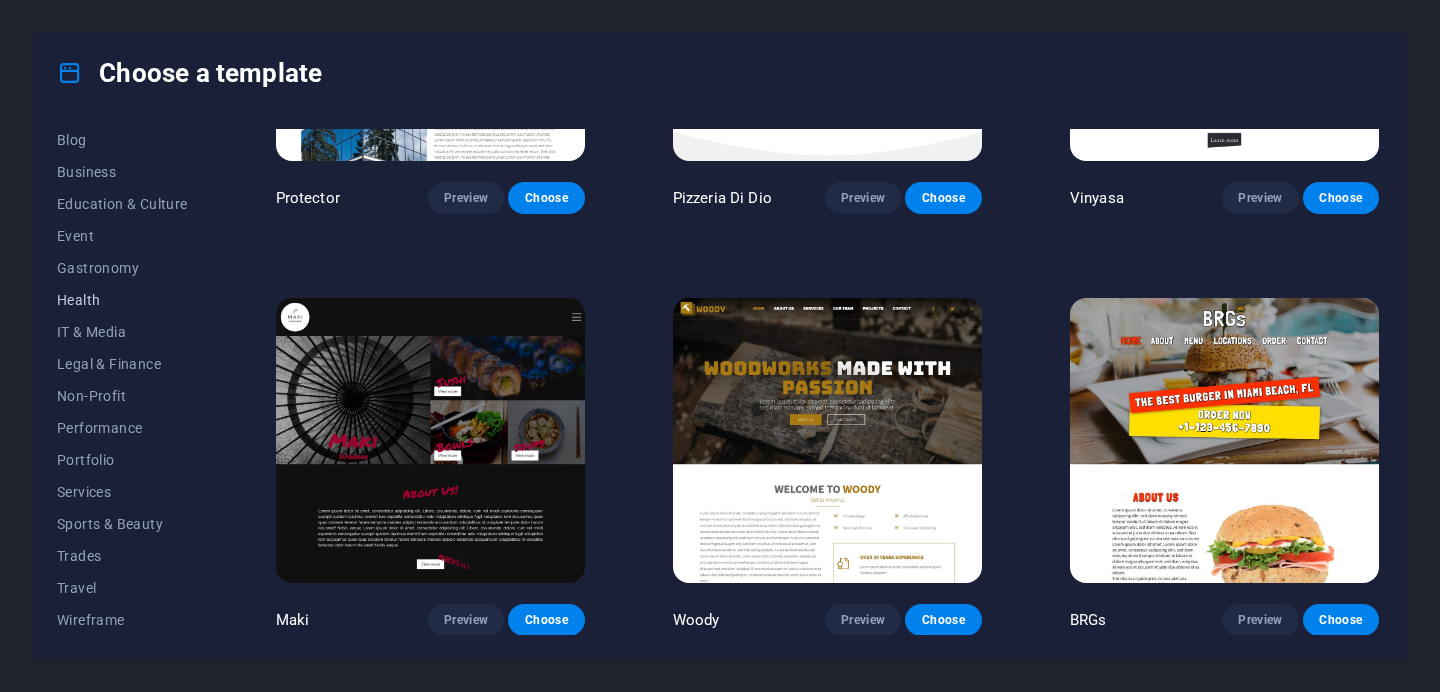 scroll, scrollTop: 294, scrollLeft: 0, axis: vertical 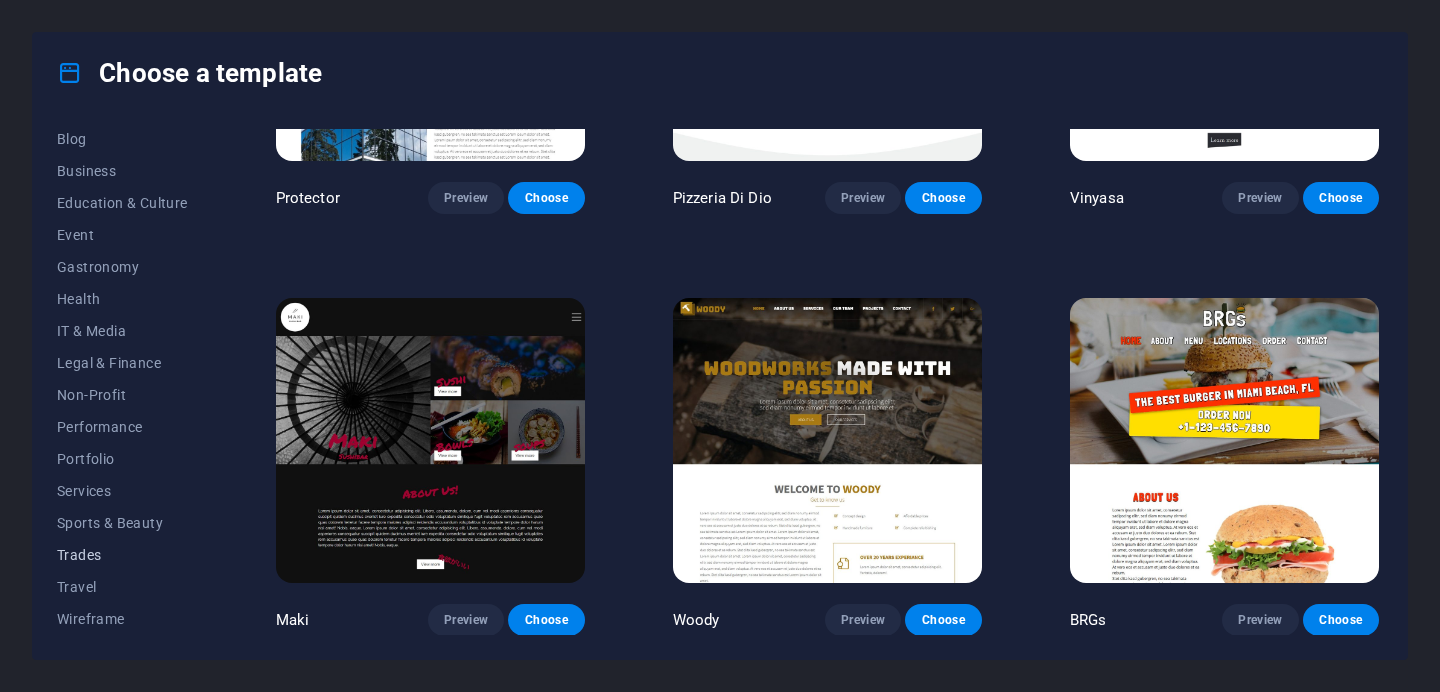 click on "Trades" at bounding box center [122, 555] 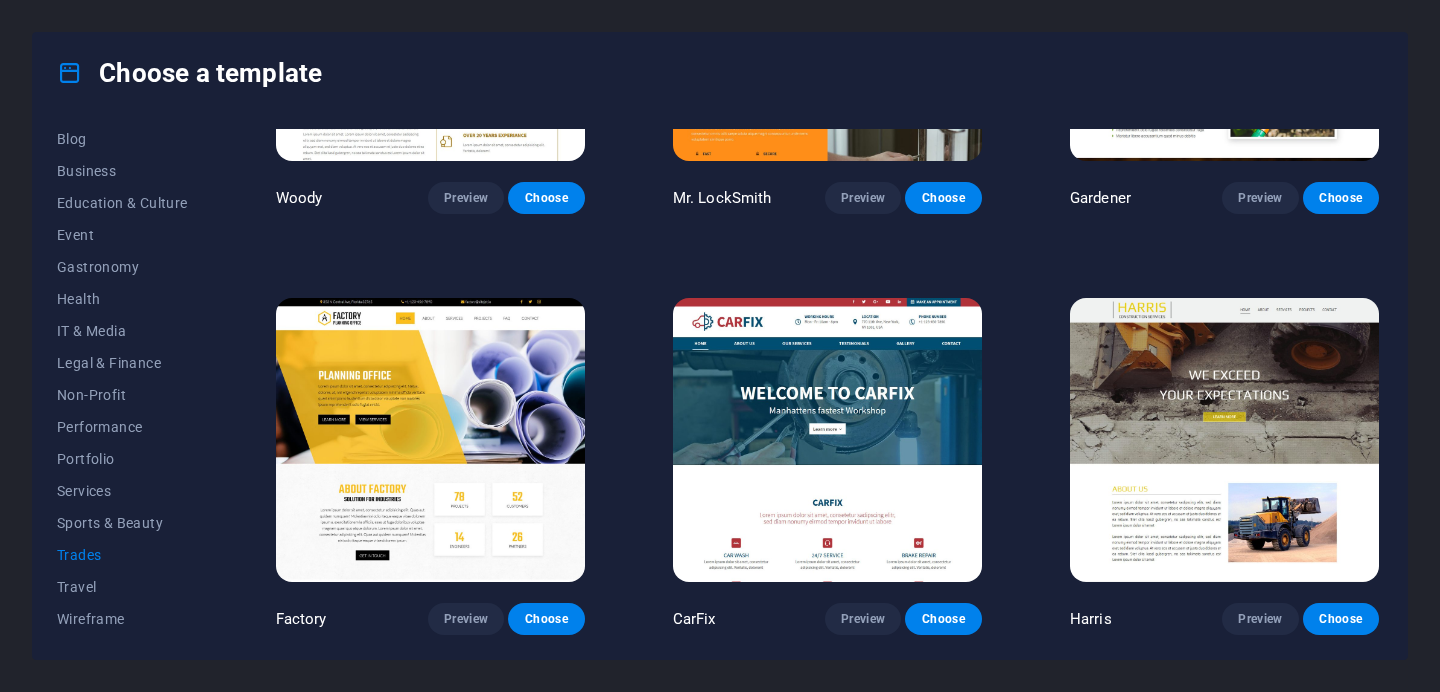 scroll, scrollTop: 279, scrollLeft: 0, axis: vertical 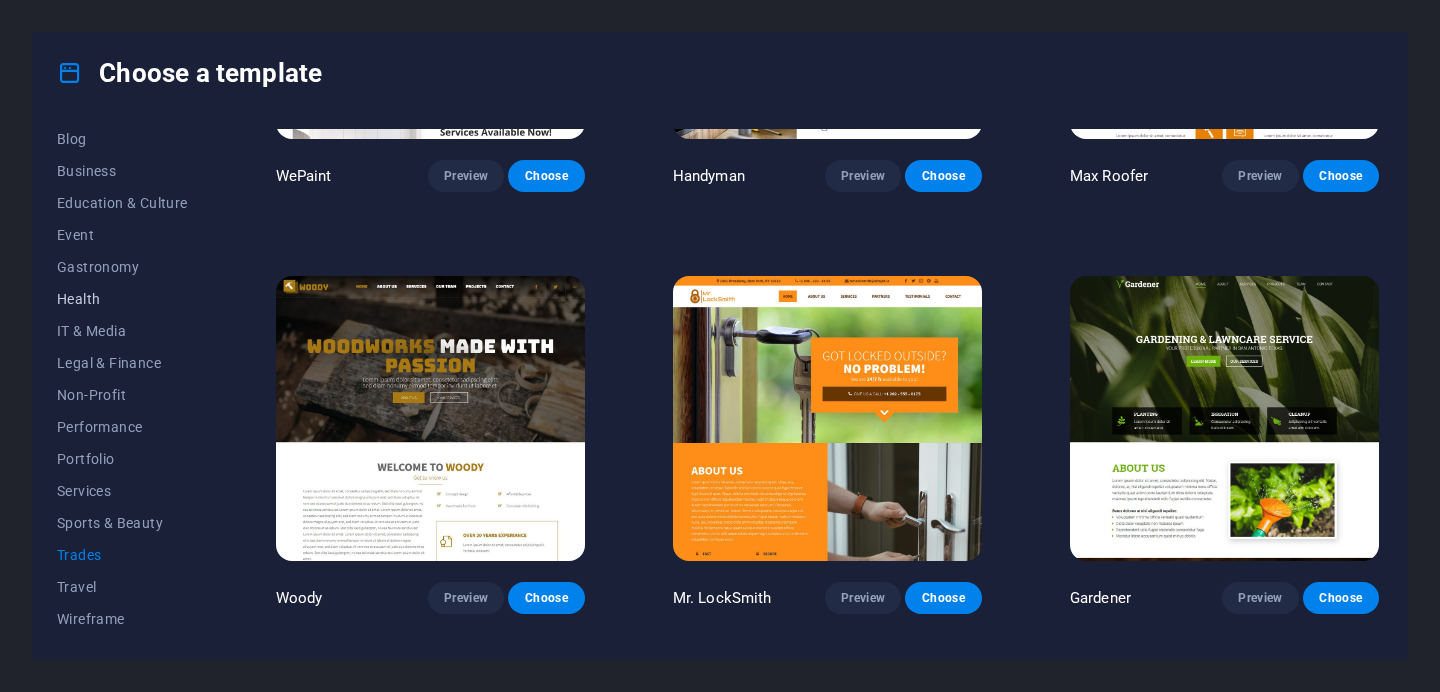 click on "Health" at bounding box center [122, 299] 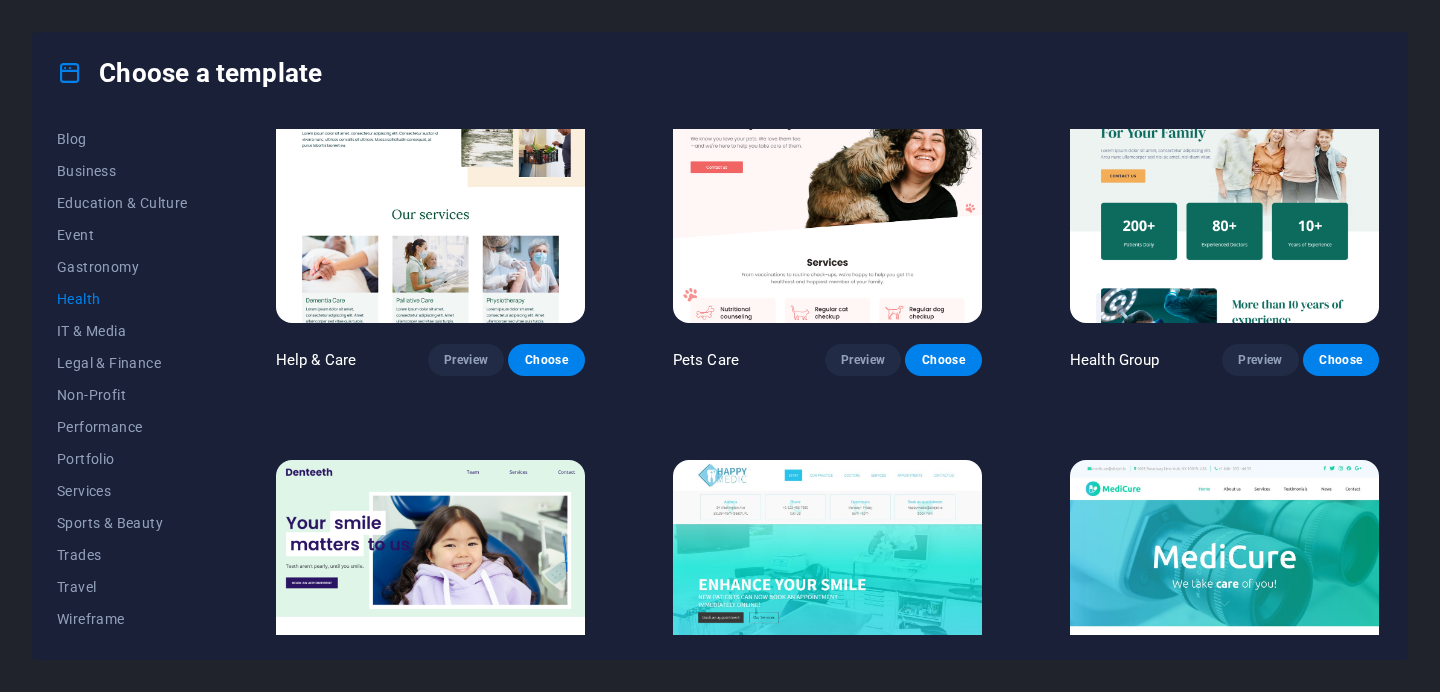 scroll, scrollTop: 0, scrollLeft: 0, axis: both 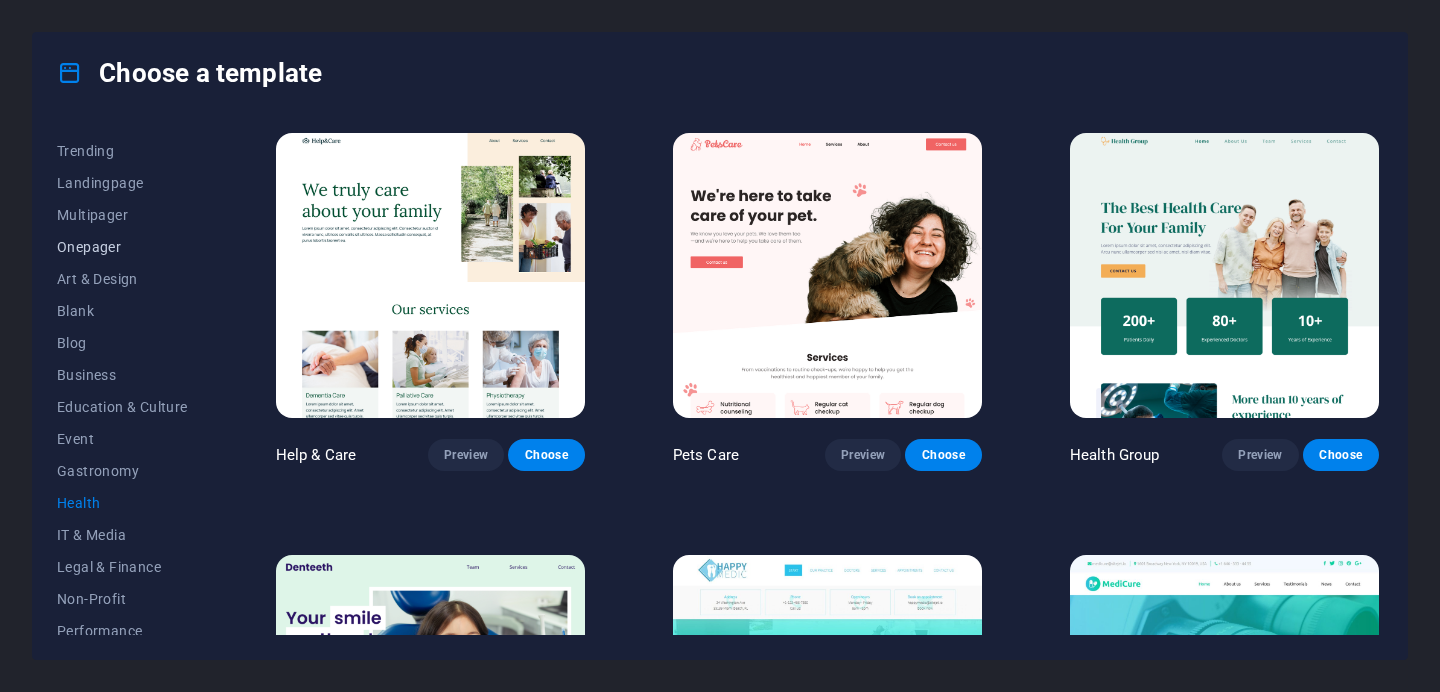 click on "Onepager" at bounding box center (122, 247) 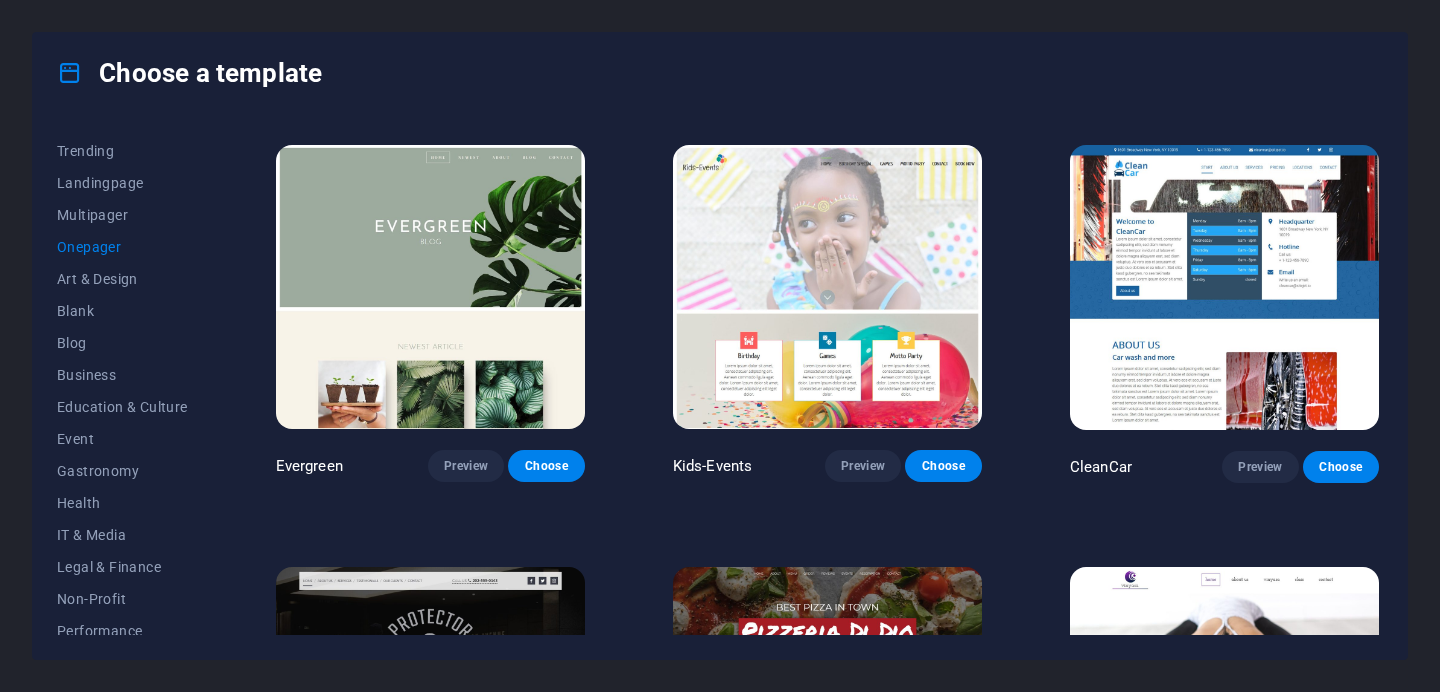 scroll, scrollTop: 2943, scrollLeft: 0, axis: vertical 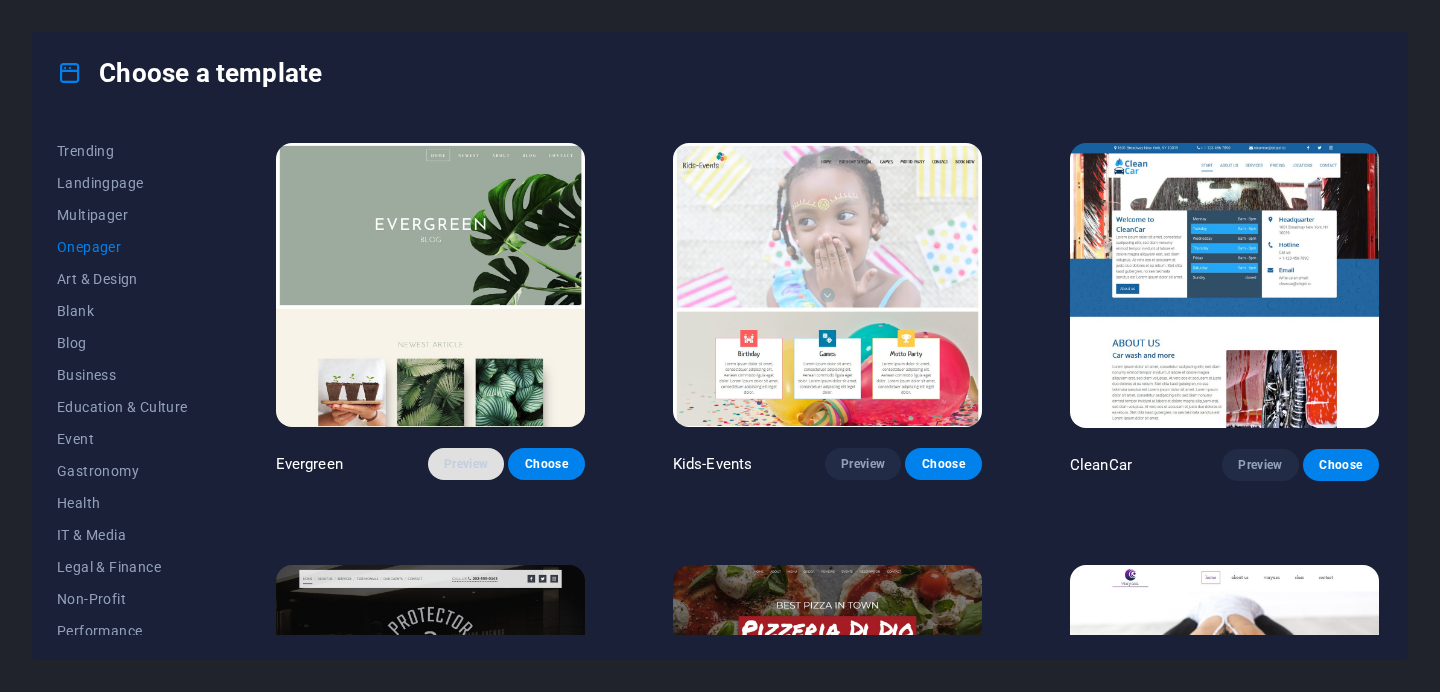 click on "Preview" at bounding box center [466, 464] 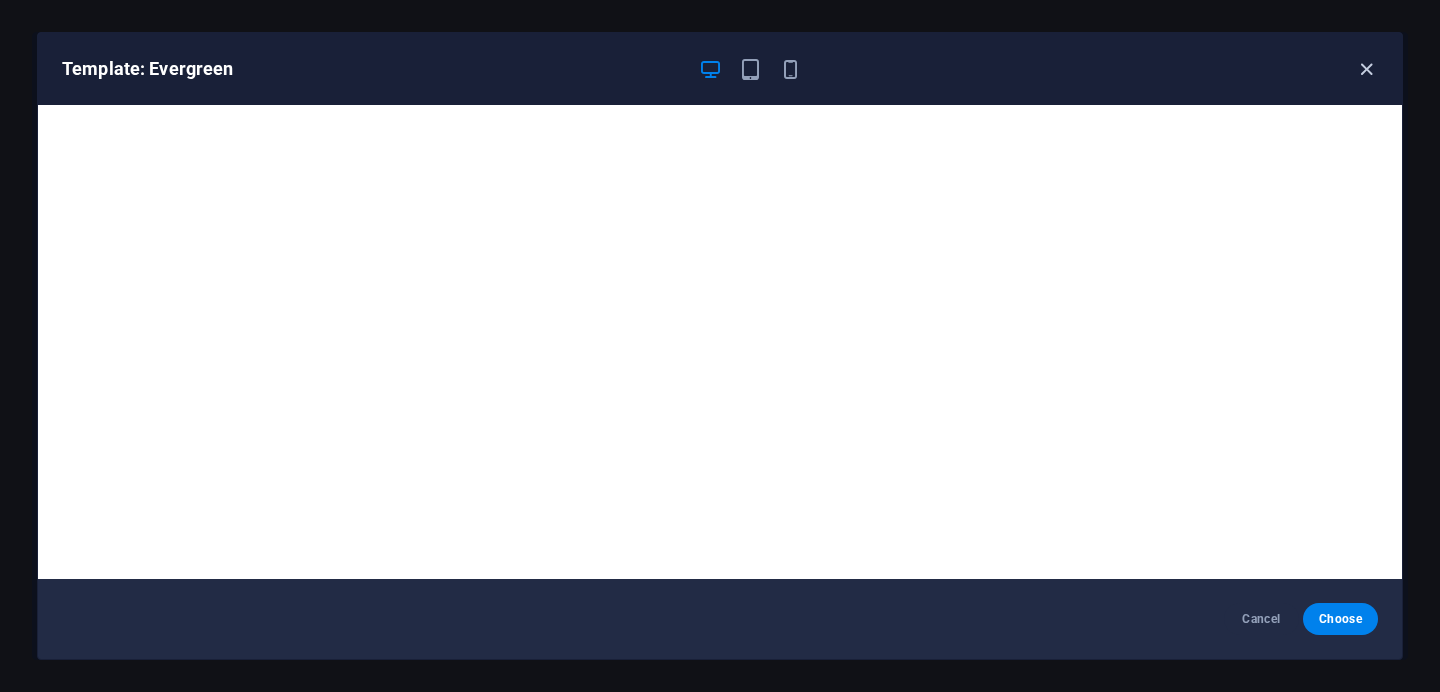 click at bounding box center [1366, 69] 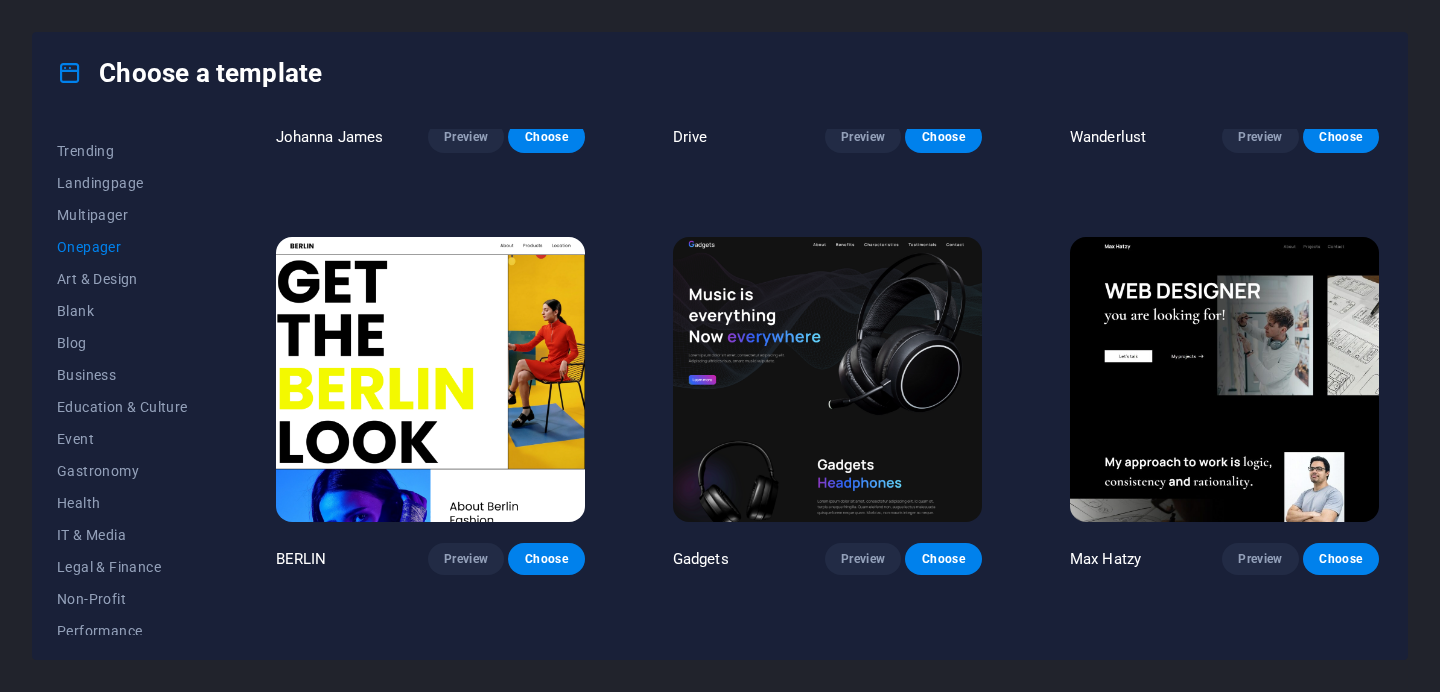 scroll, scrollTop: 1579, scrollLeft: 0, axis: vertical 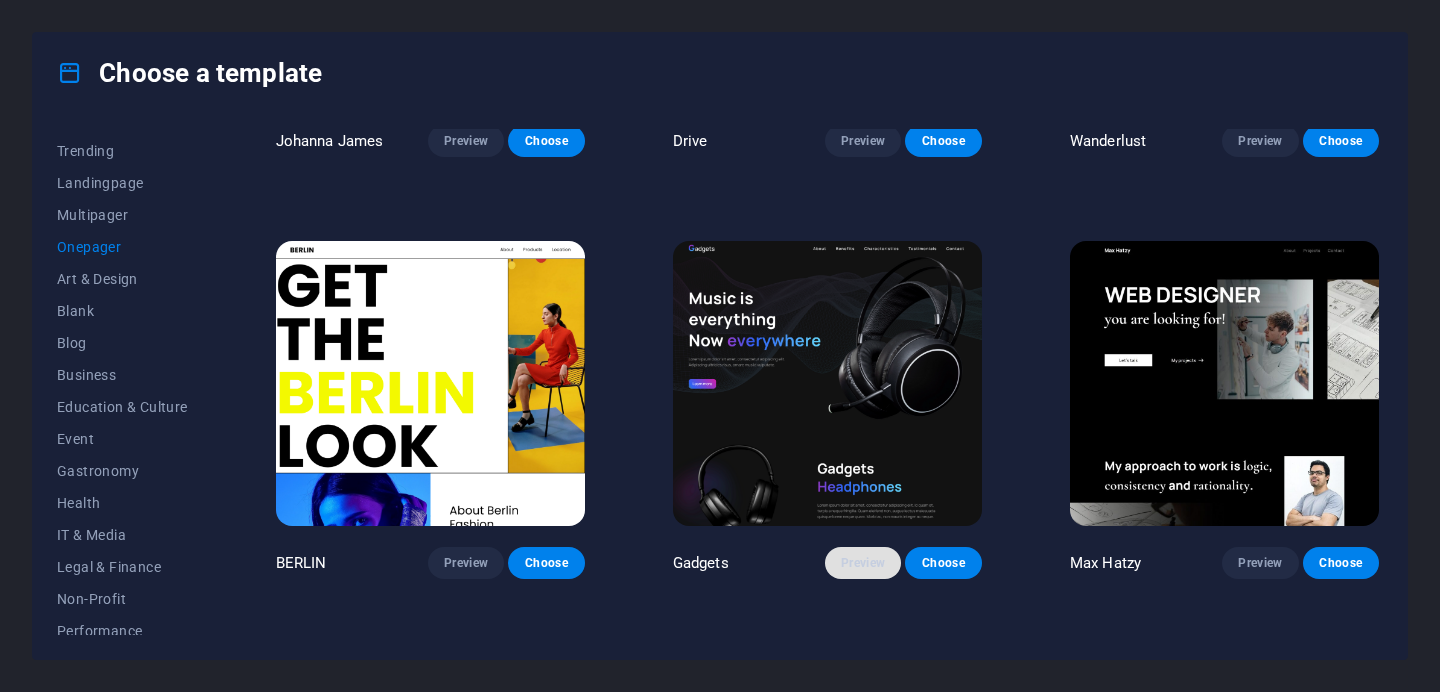 click on "Preview" at bounding box center [863, 563] 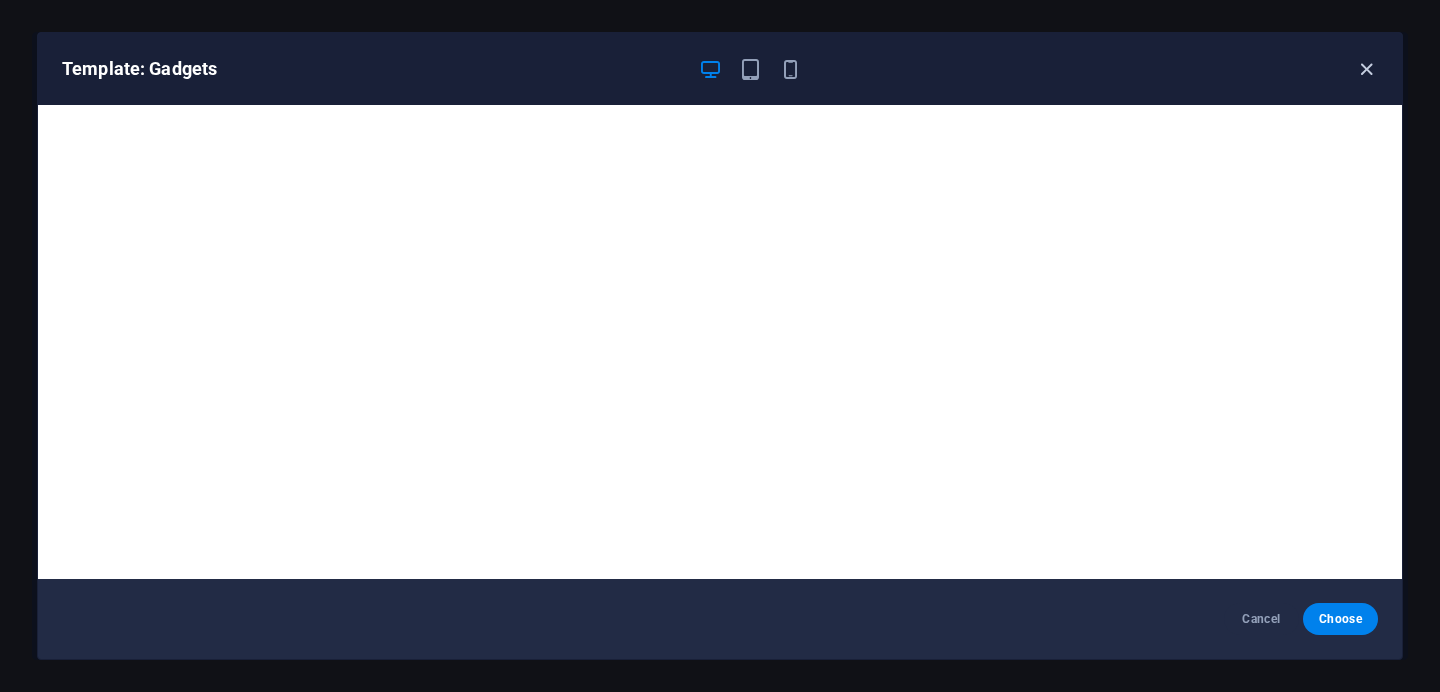 click at bounding box center (1366, 69) 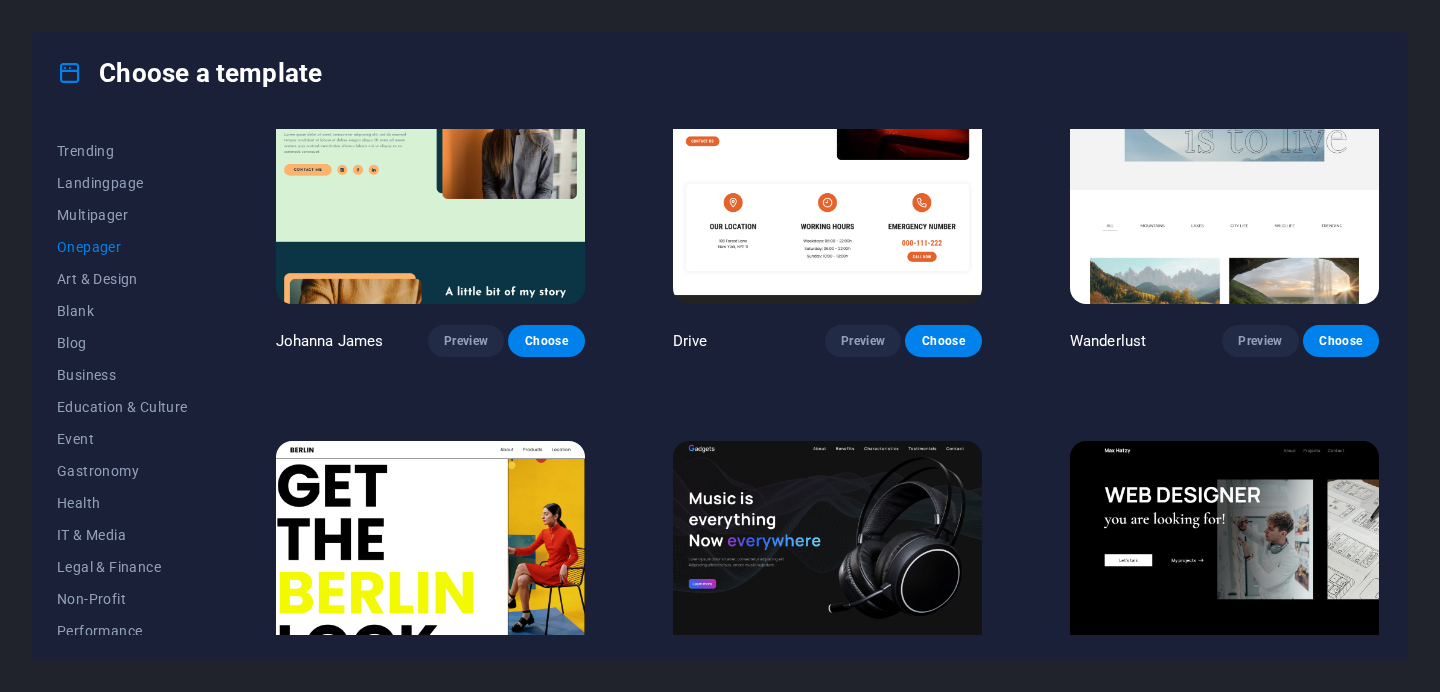 scroll, scrollTop: 1511, scrollLeft: 0, axis: vertical 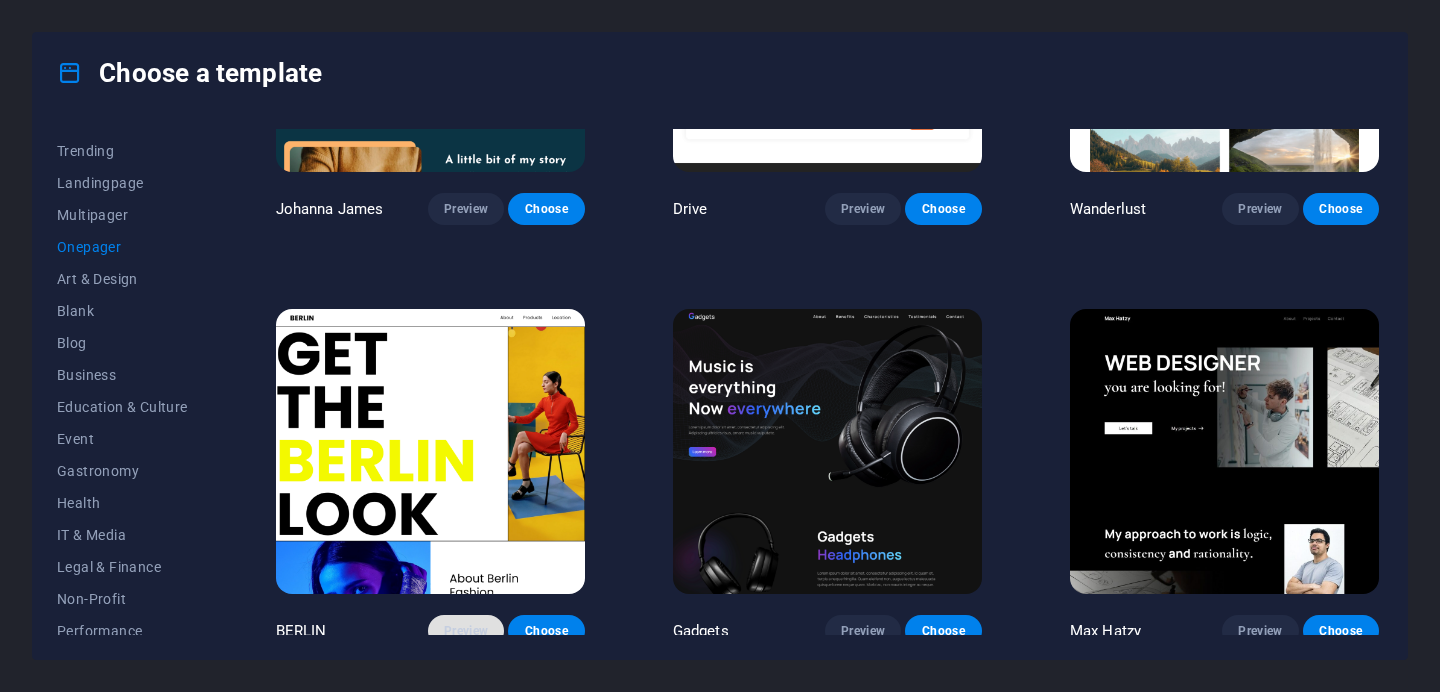 click on "Preview" at bounding box center (466, 631) 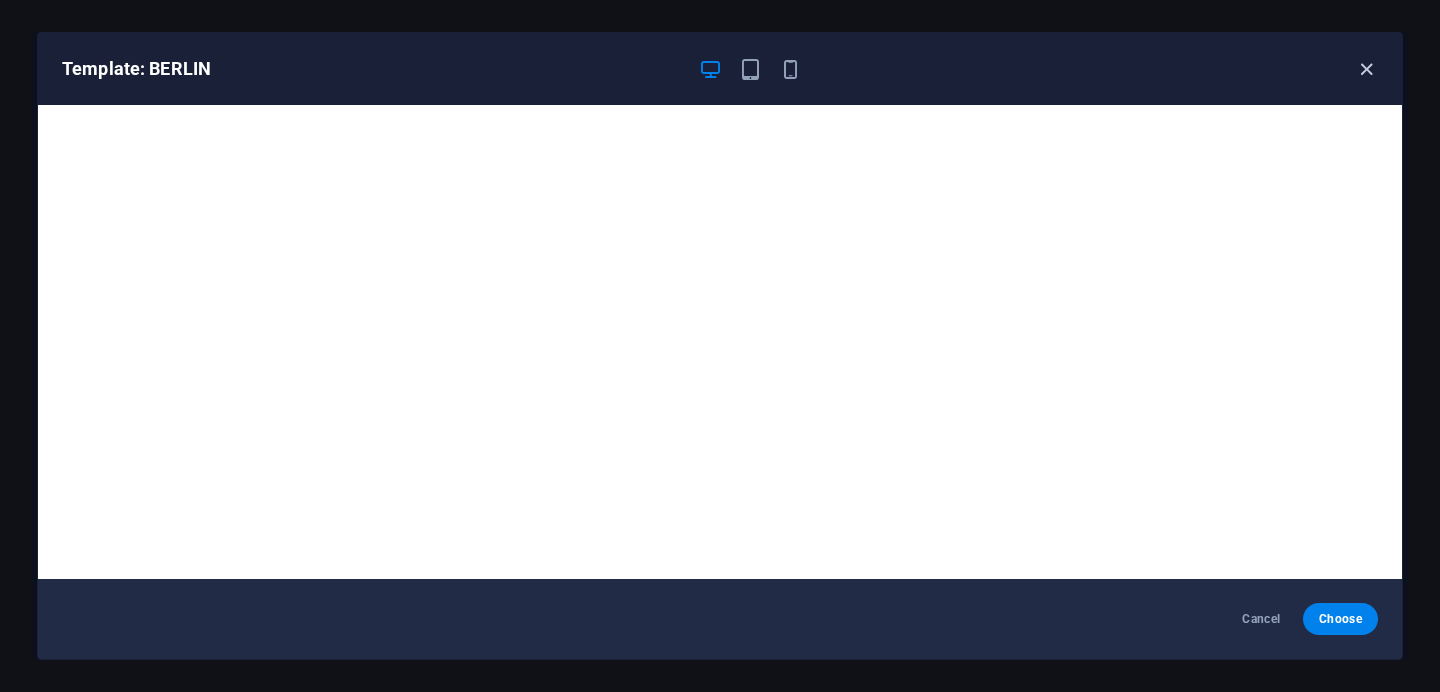 click at bounding box center [1366, 69] 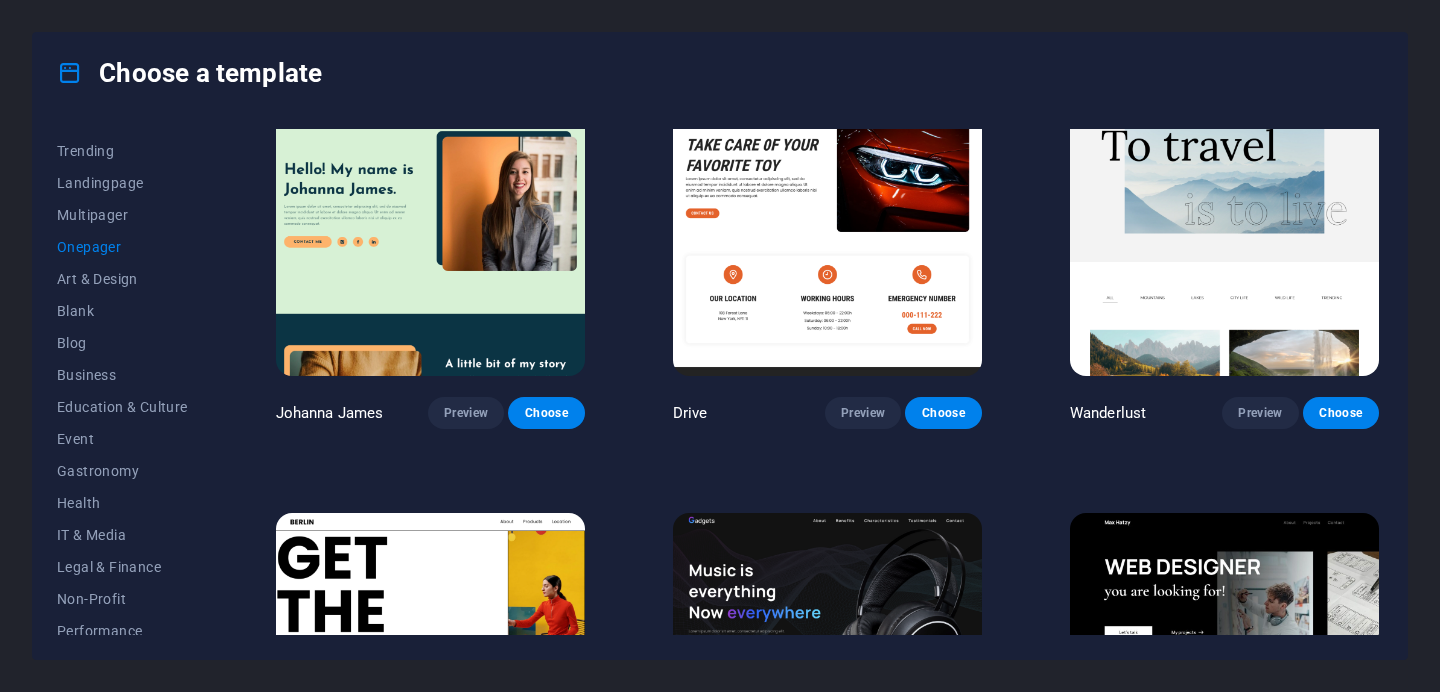 scroll, scrollTop: 1160, scrollLeft: 0, axis: vertical 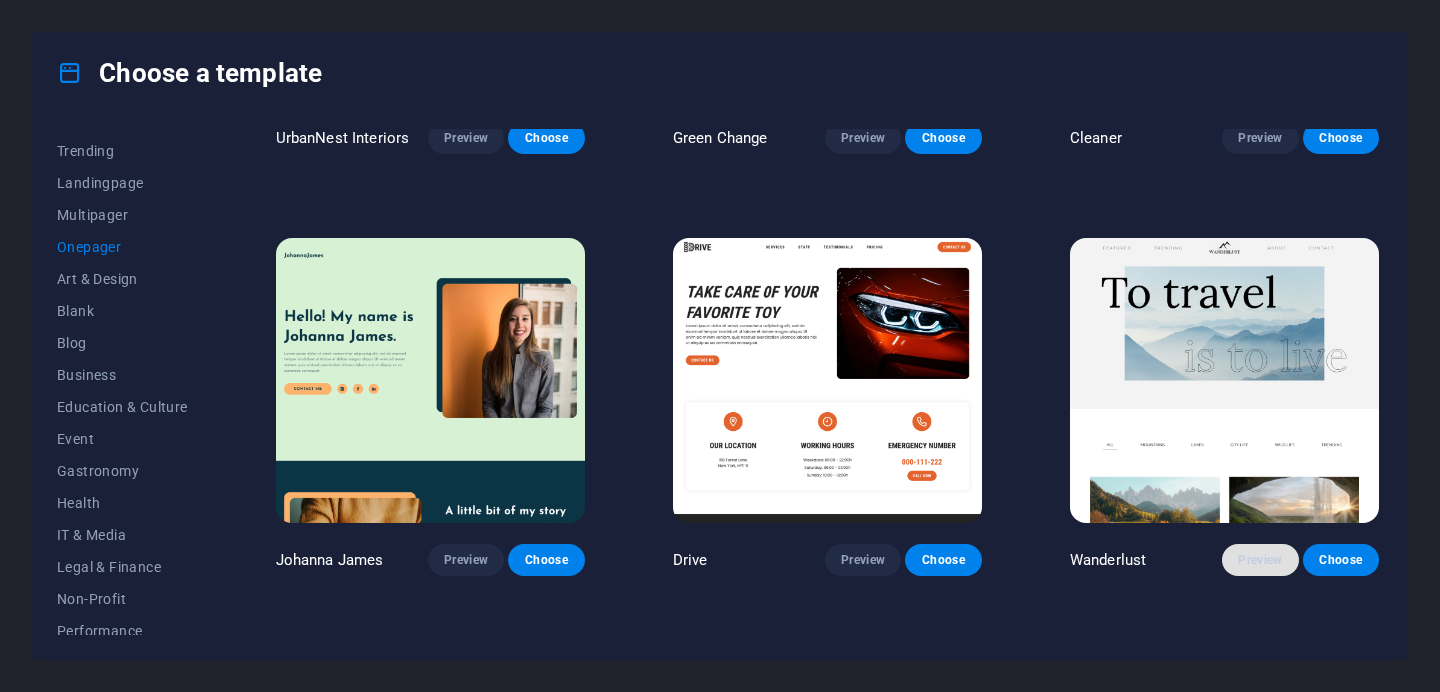 click on "Preview" at bounding box center [1260, 560] 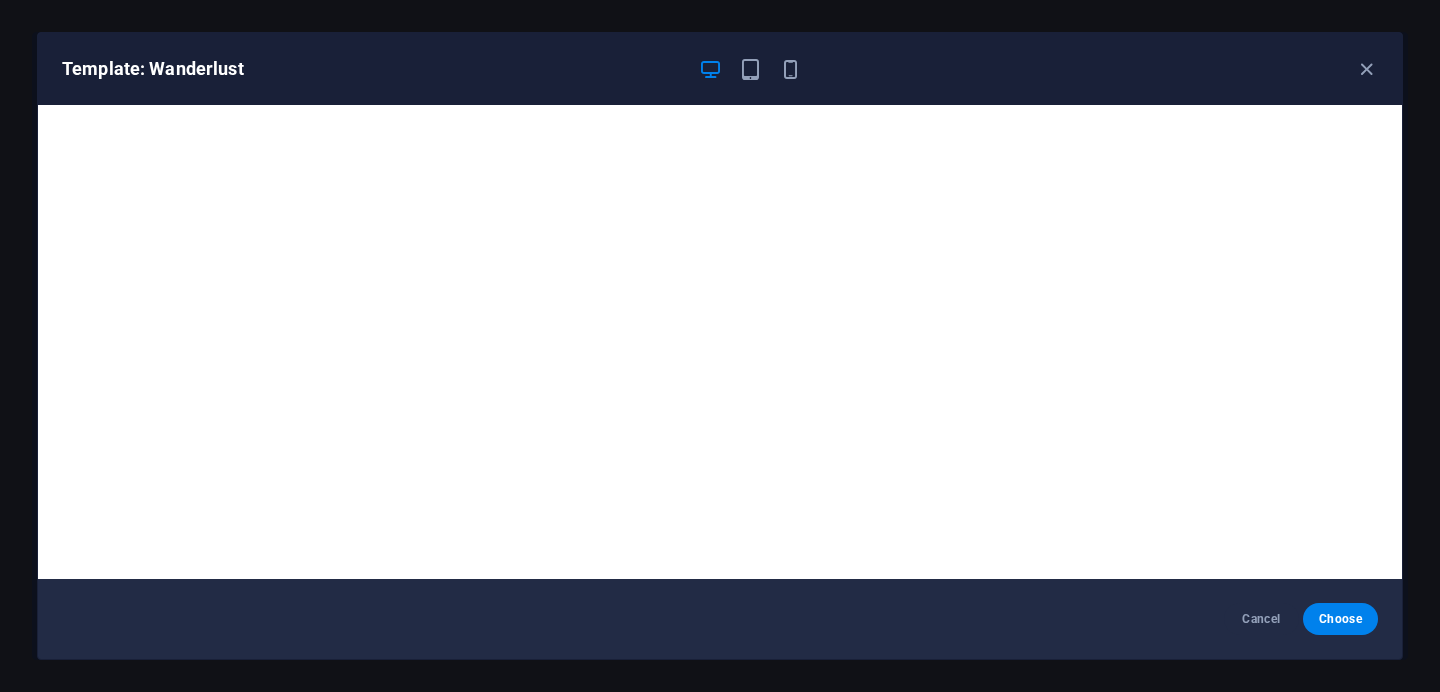 scroll, scrollTop: 4, scrollLeft: 0, axis: vertical 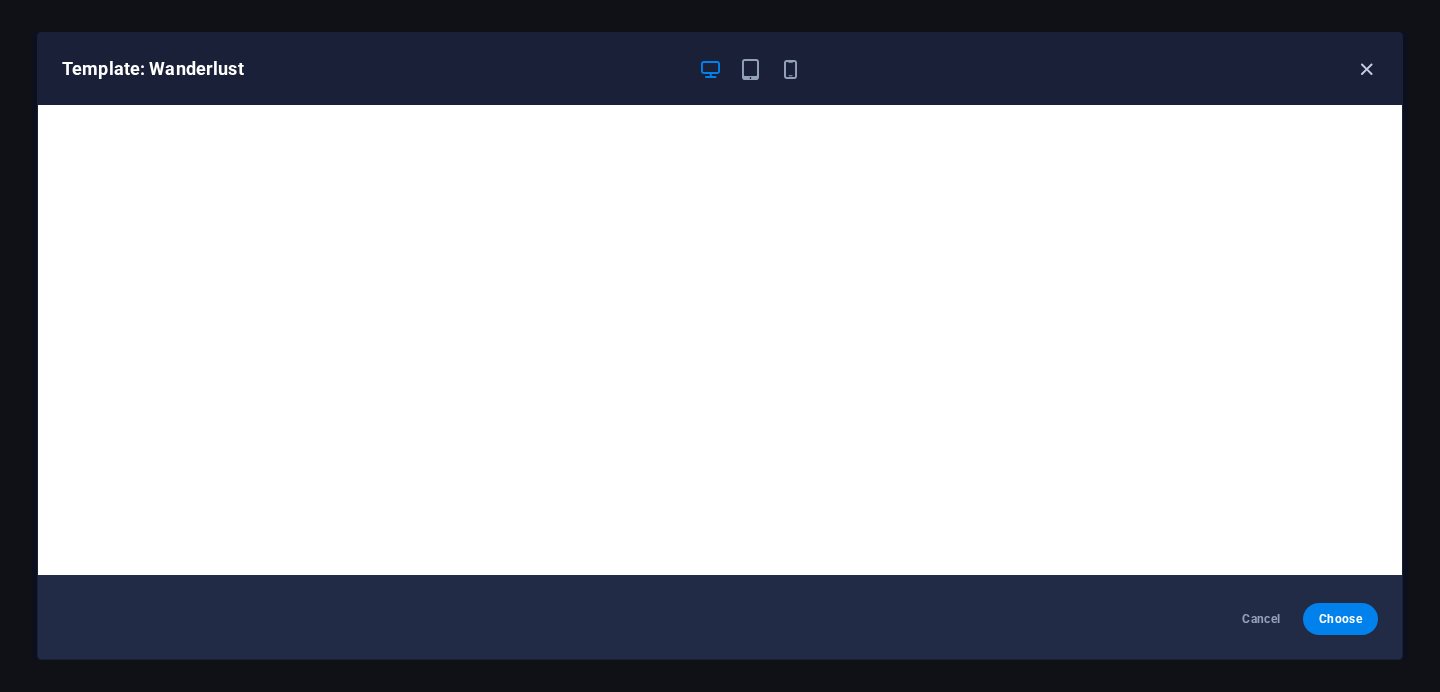 click at bounding box center [1366, 69] 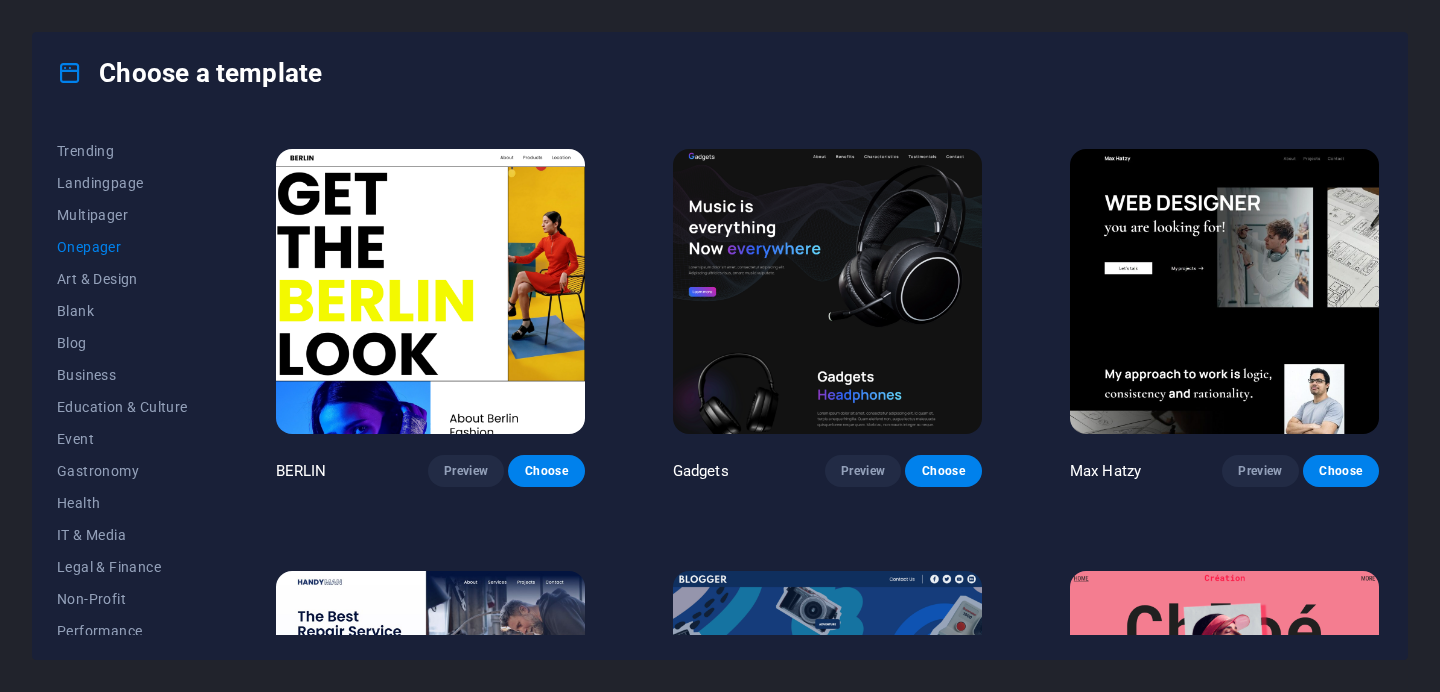 scroll, scrollTop: 1715, scrollLeft: 0, axis: vertical 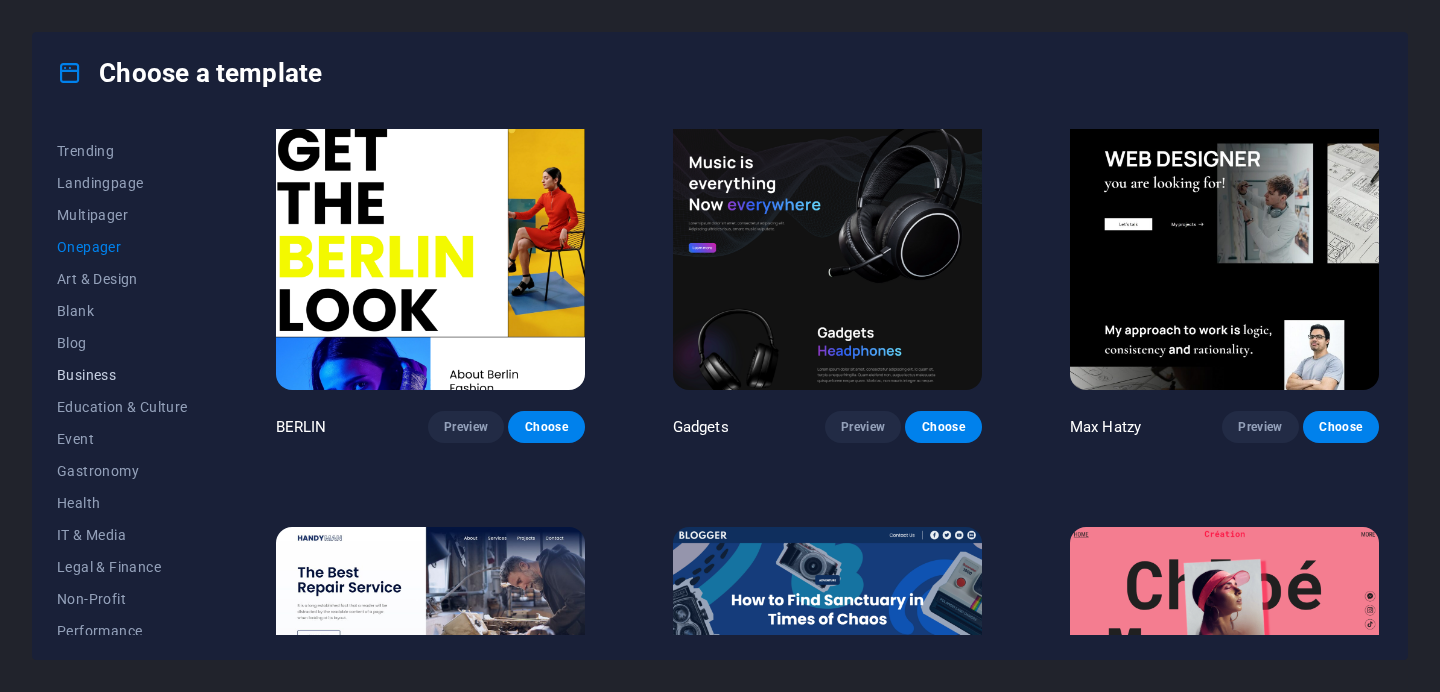 click on "Business" at bounding box center [122, 375] 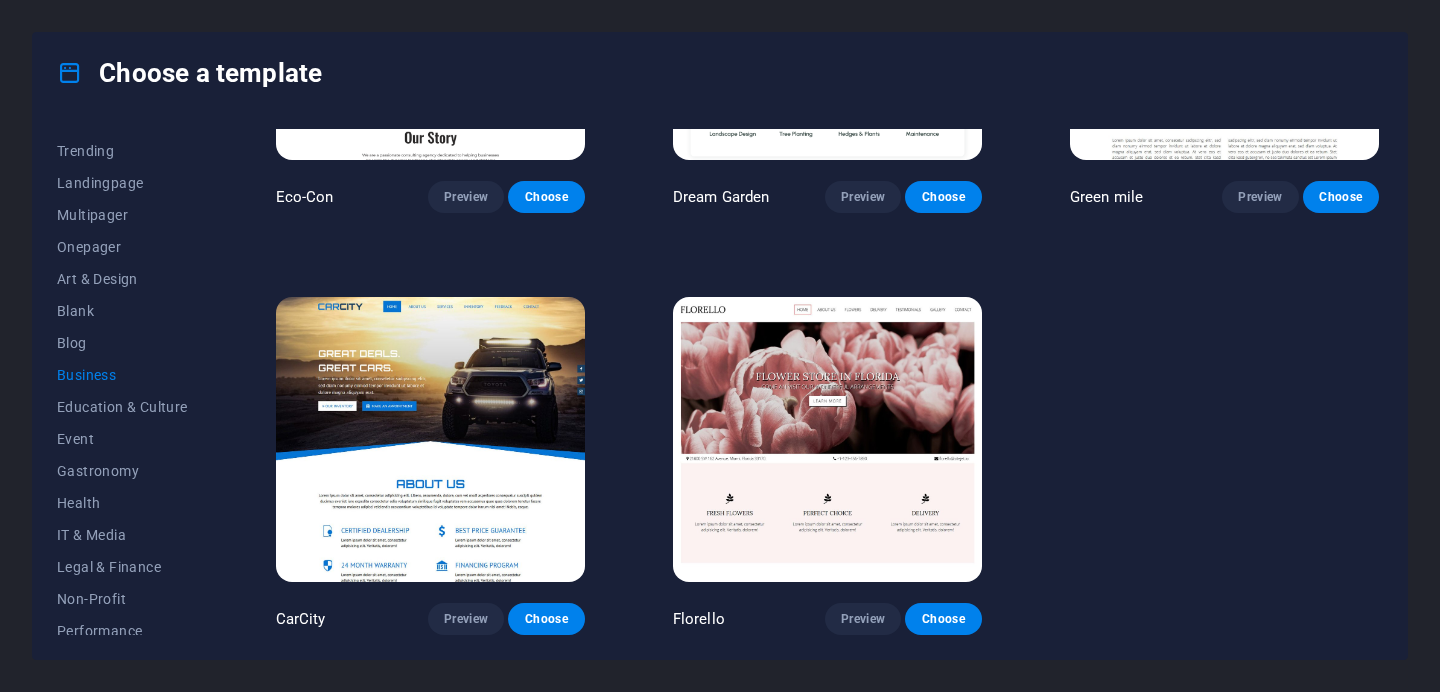 scroll, scrollTop: 252, scrollLeft: 0, axis: vertical 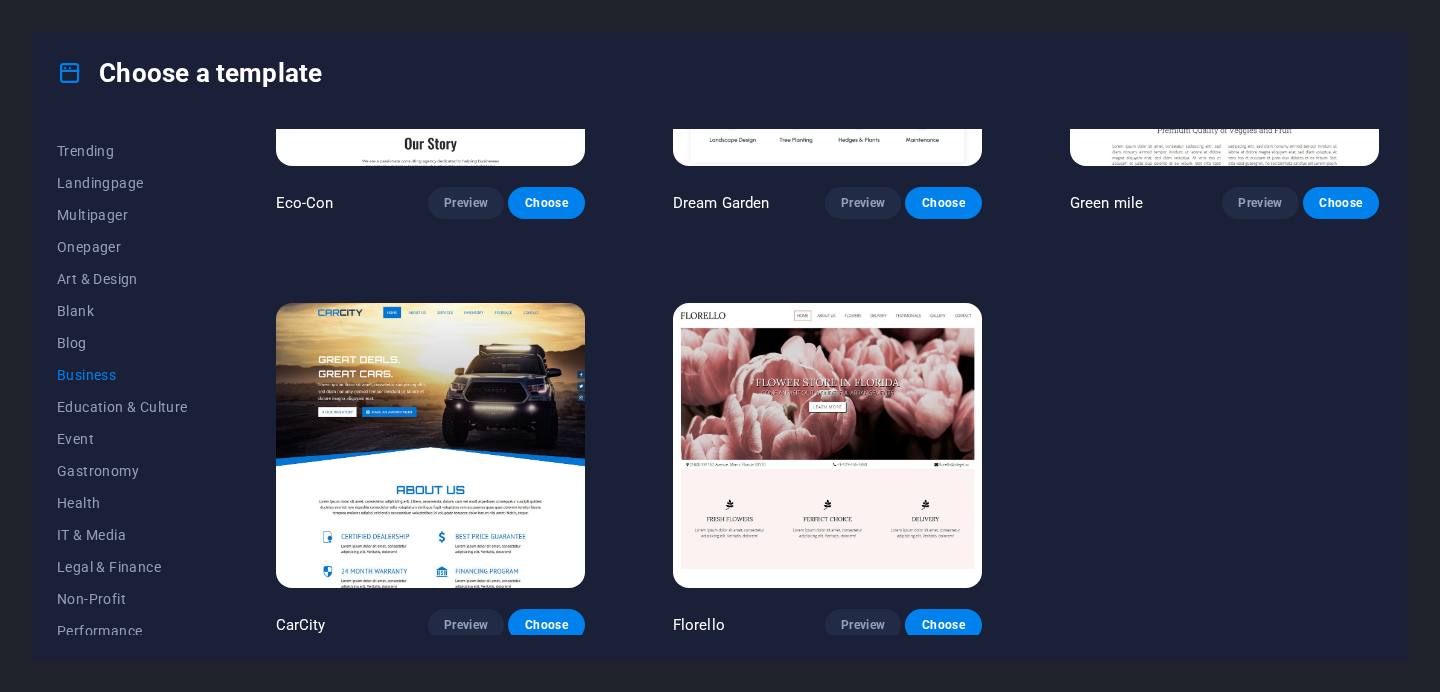 click on "Business" at bounding box center [122, 375] 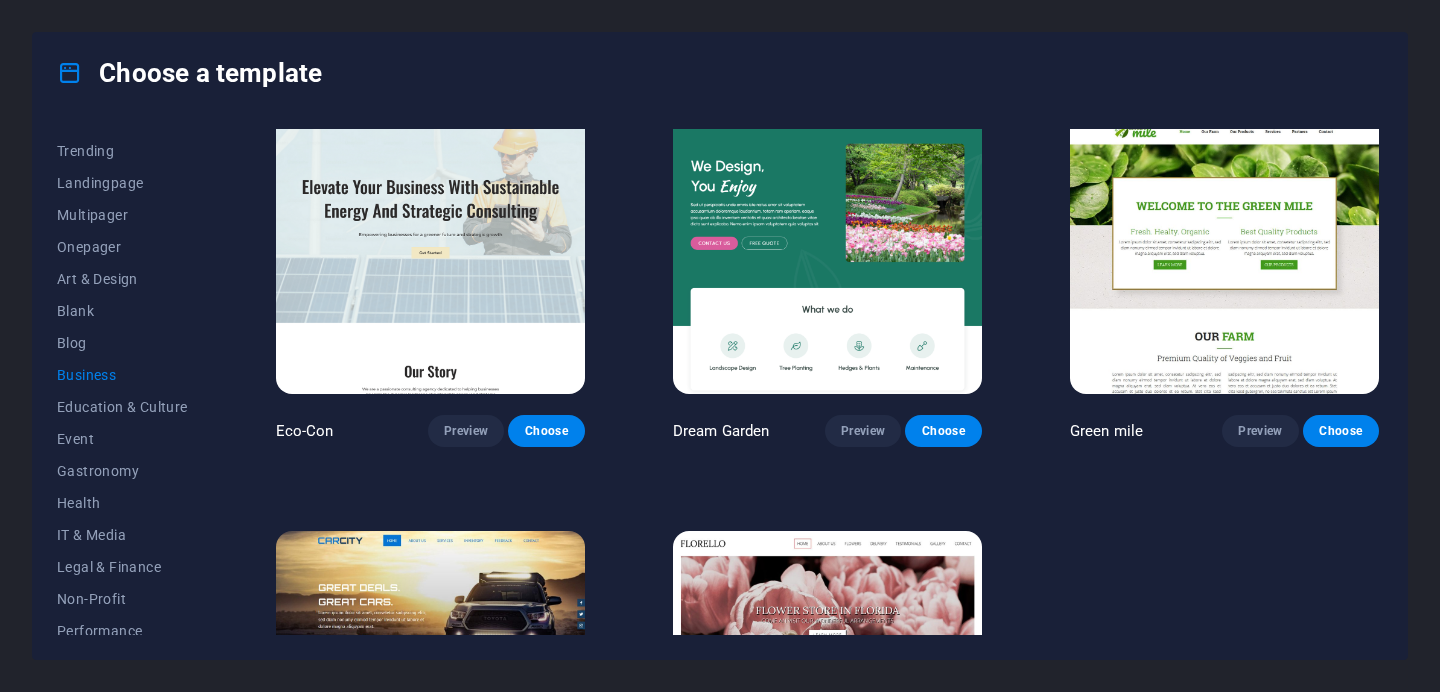 scroll, scrollTop: 0, scrollLeft: 0, axis: both 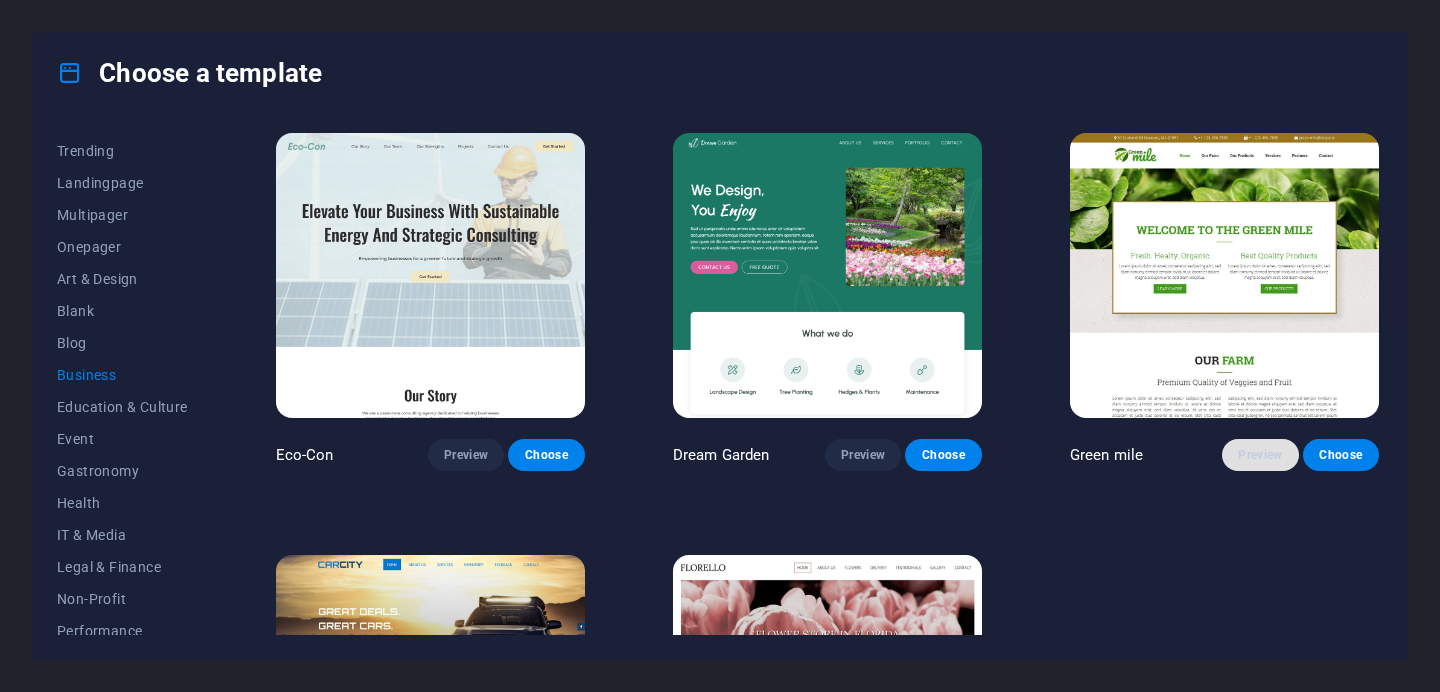 click on "Preview" at bounding box center (1260, 455) 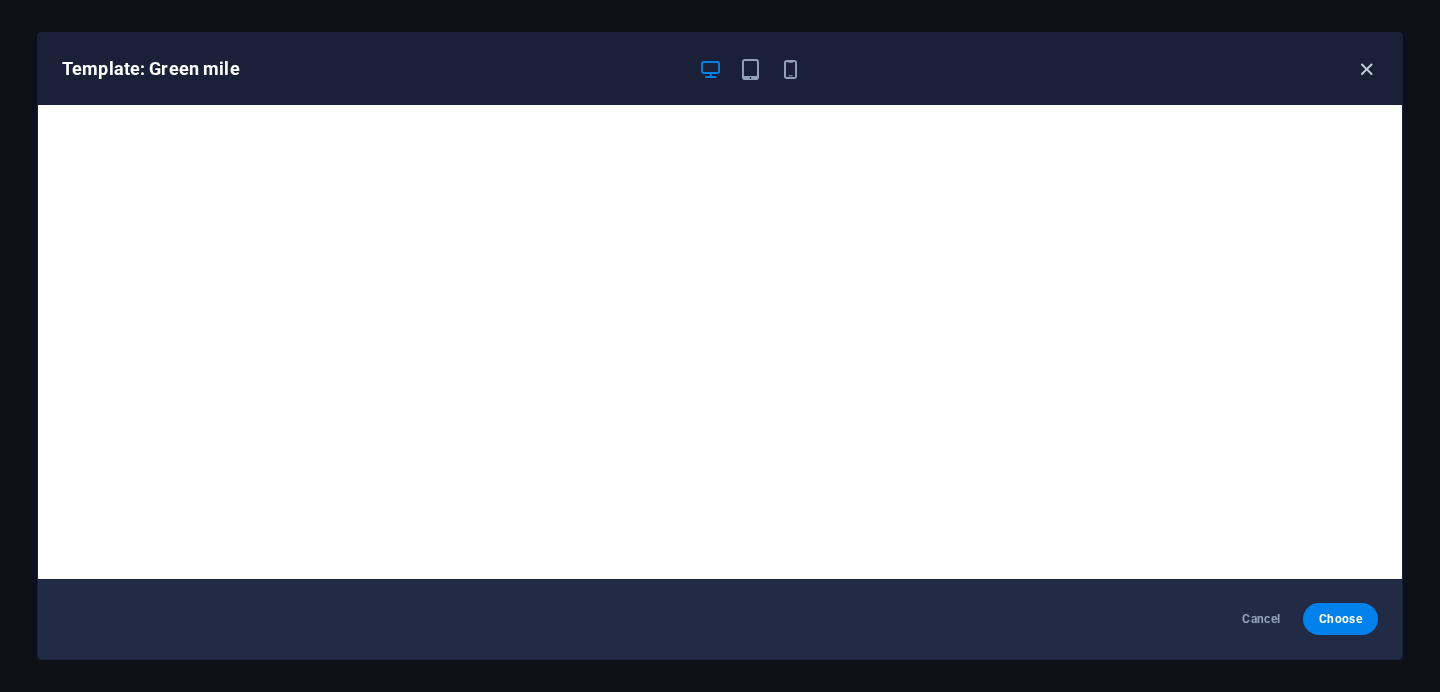 click at bounding box center (1366, 69) 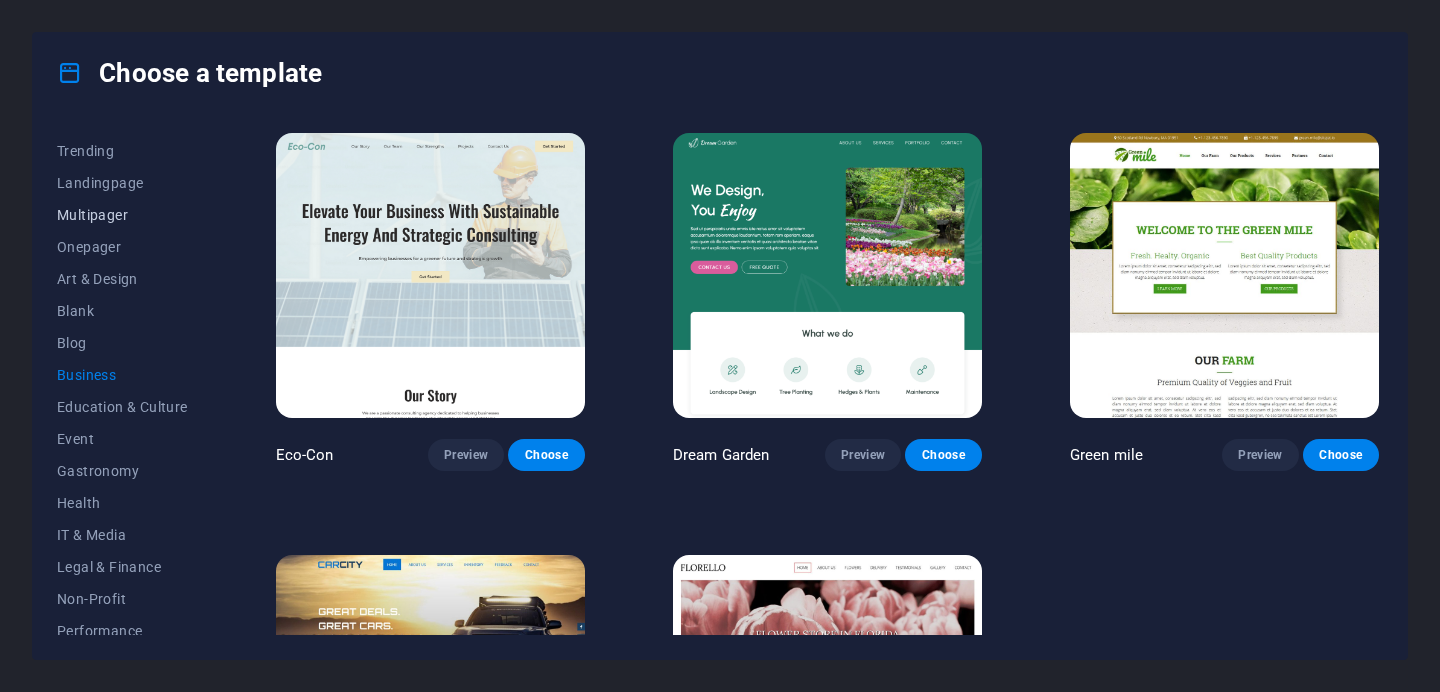 click on "Multipager" at bounding box center (122, 215) 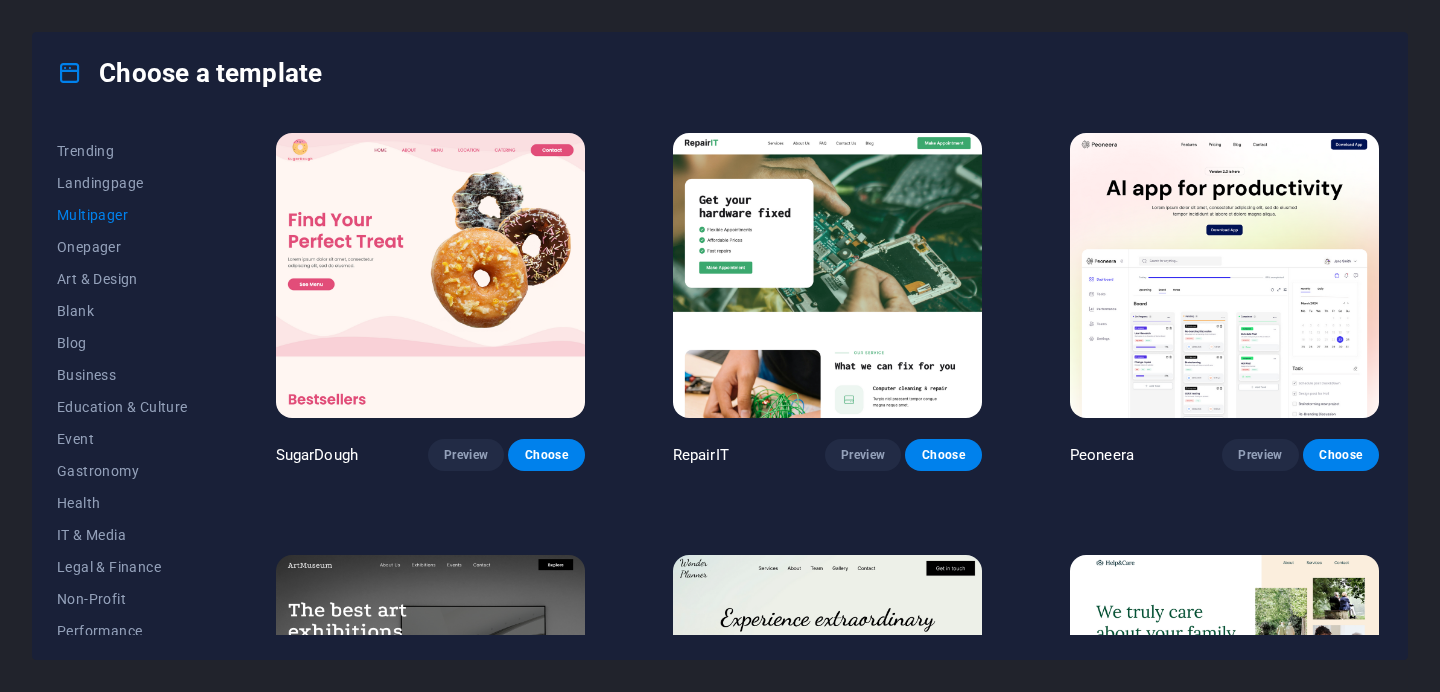 click at bounding box center [430, 275] 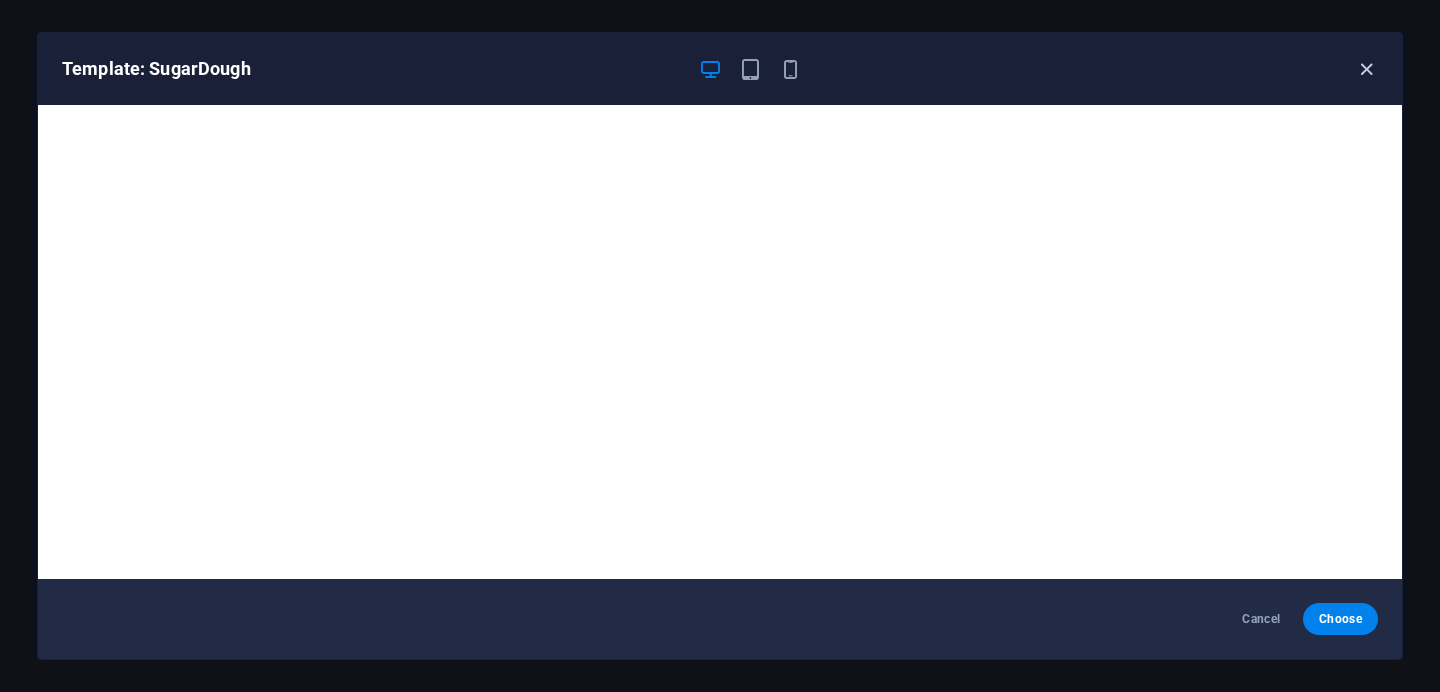 click at bounding box center [1366, 69] 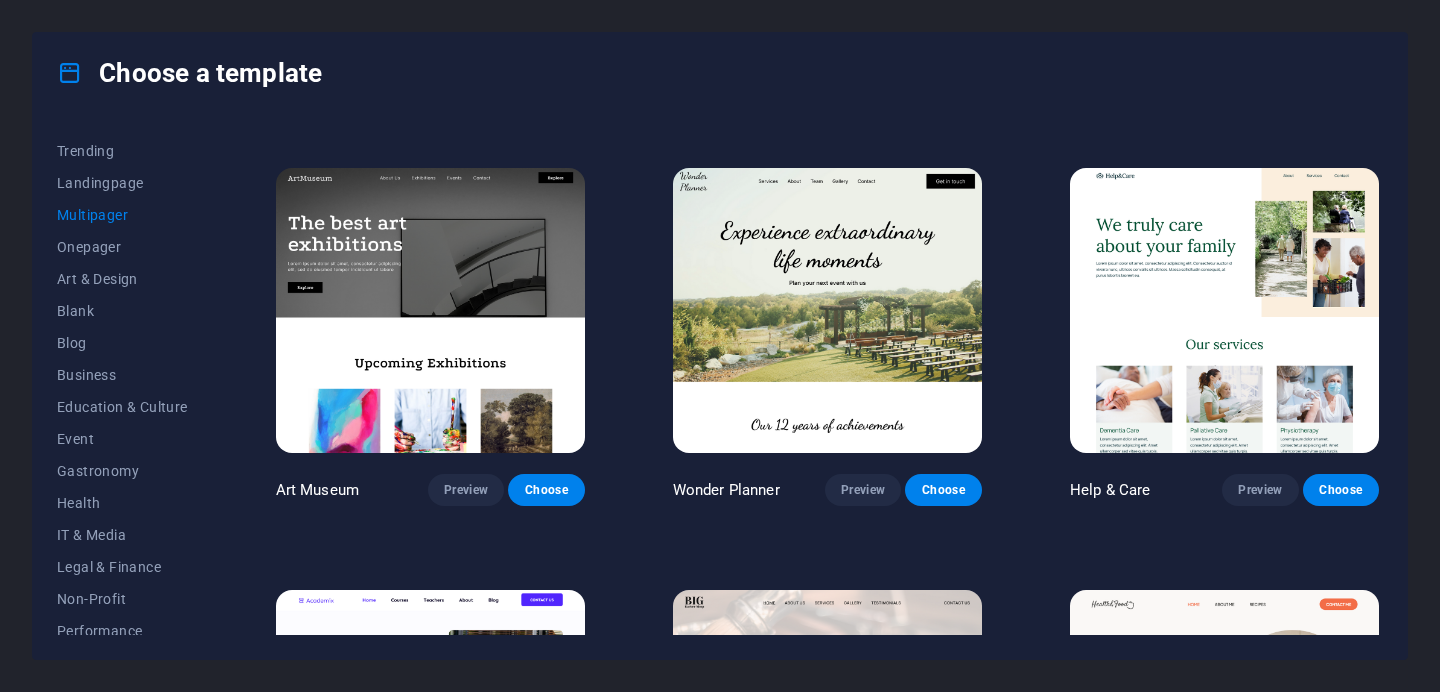 scroll, scrollTop: 401, scrollLeft: 0, axis: vertical 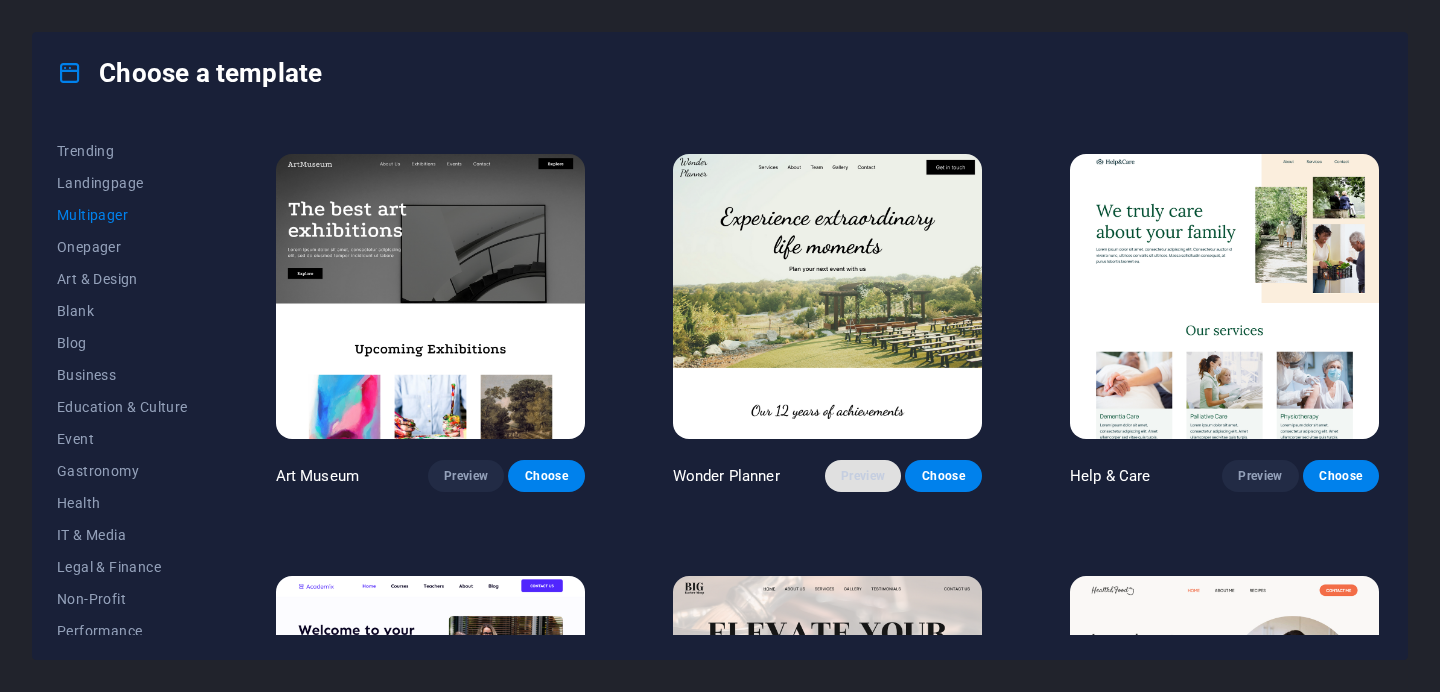 click on "Preview" at bounding box center [863, 476] 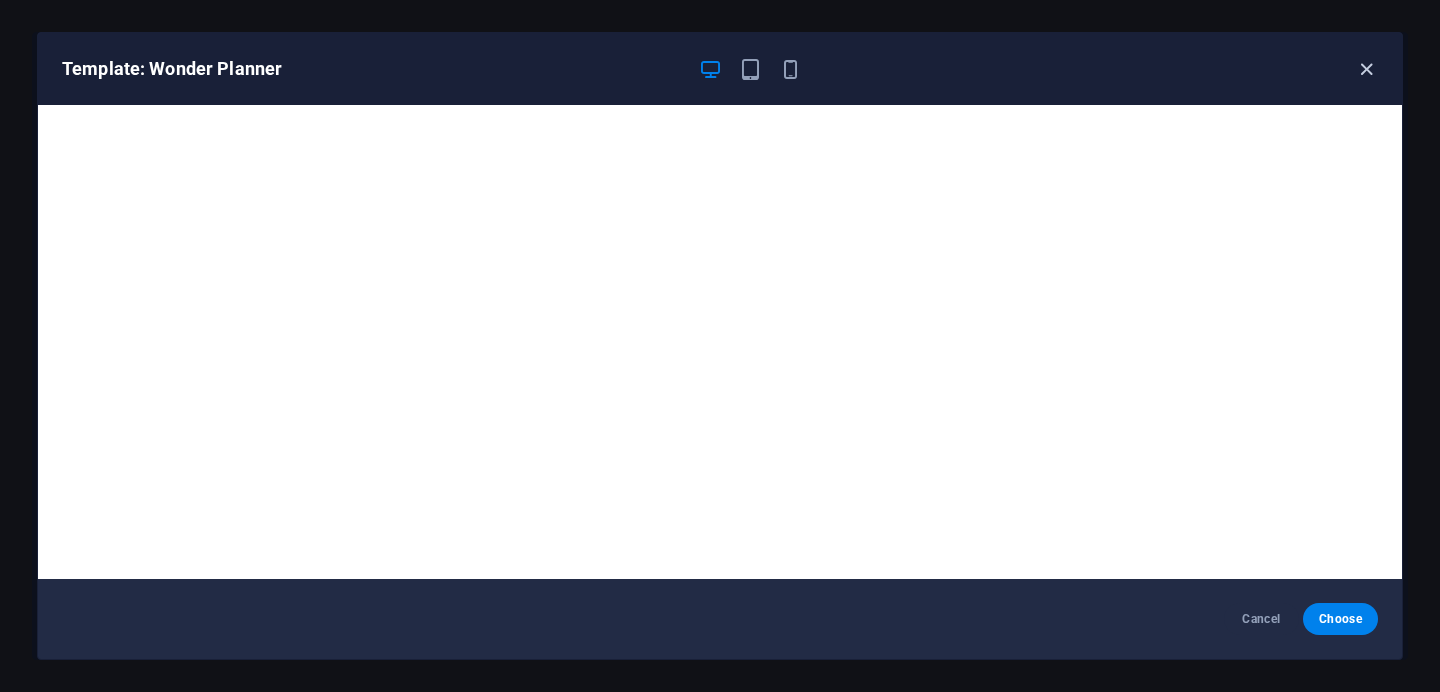 click at bounding box center [1366, 69] 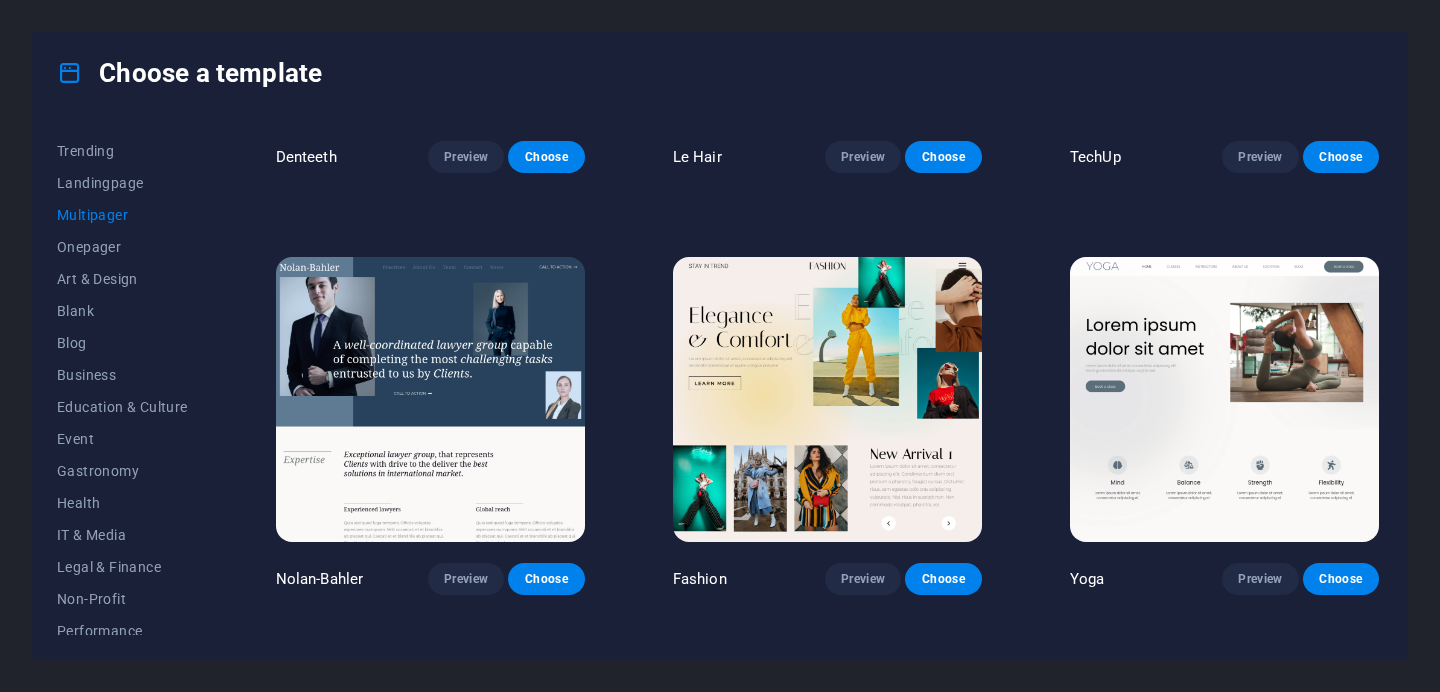 scroll, scrollTop: 3677, scrollLeft: 0, axis: vertical 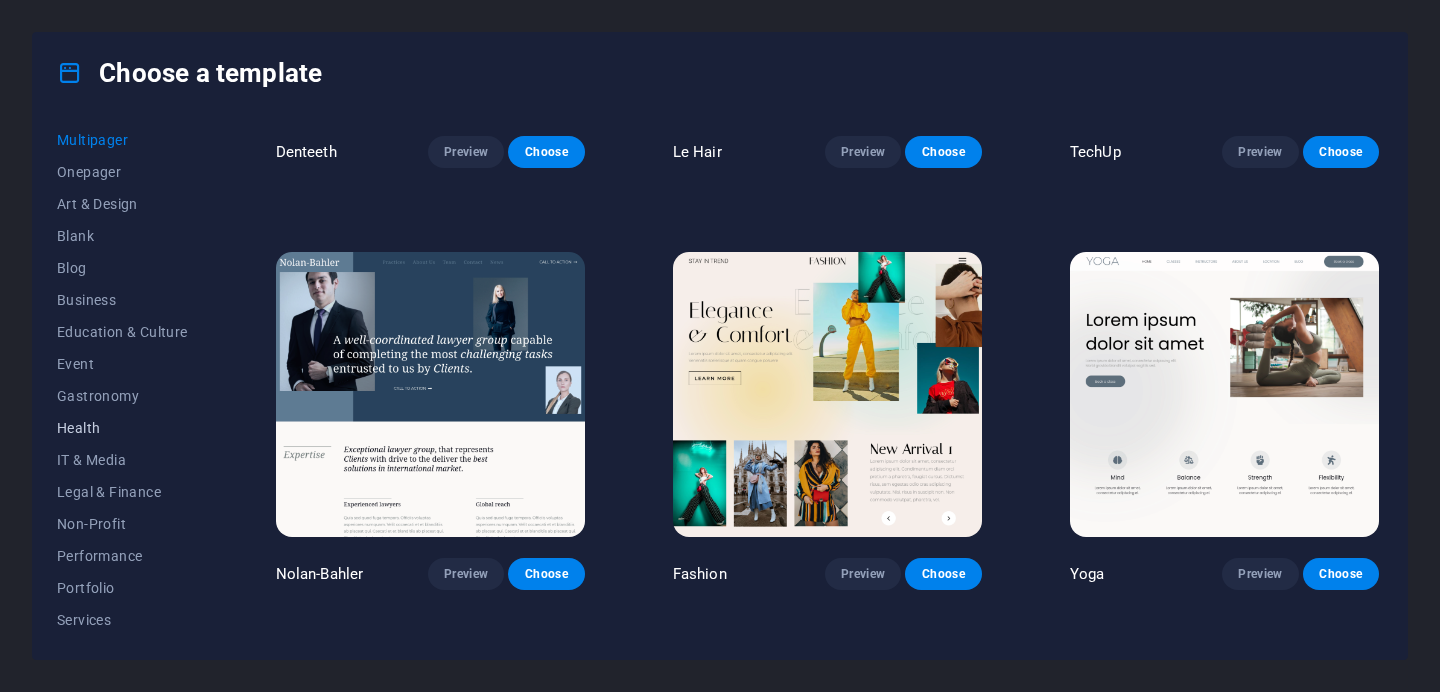 click on "Health" at bounding box center (122, 428) 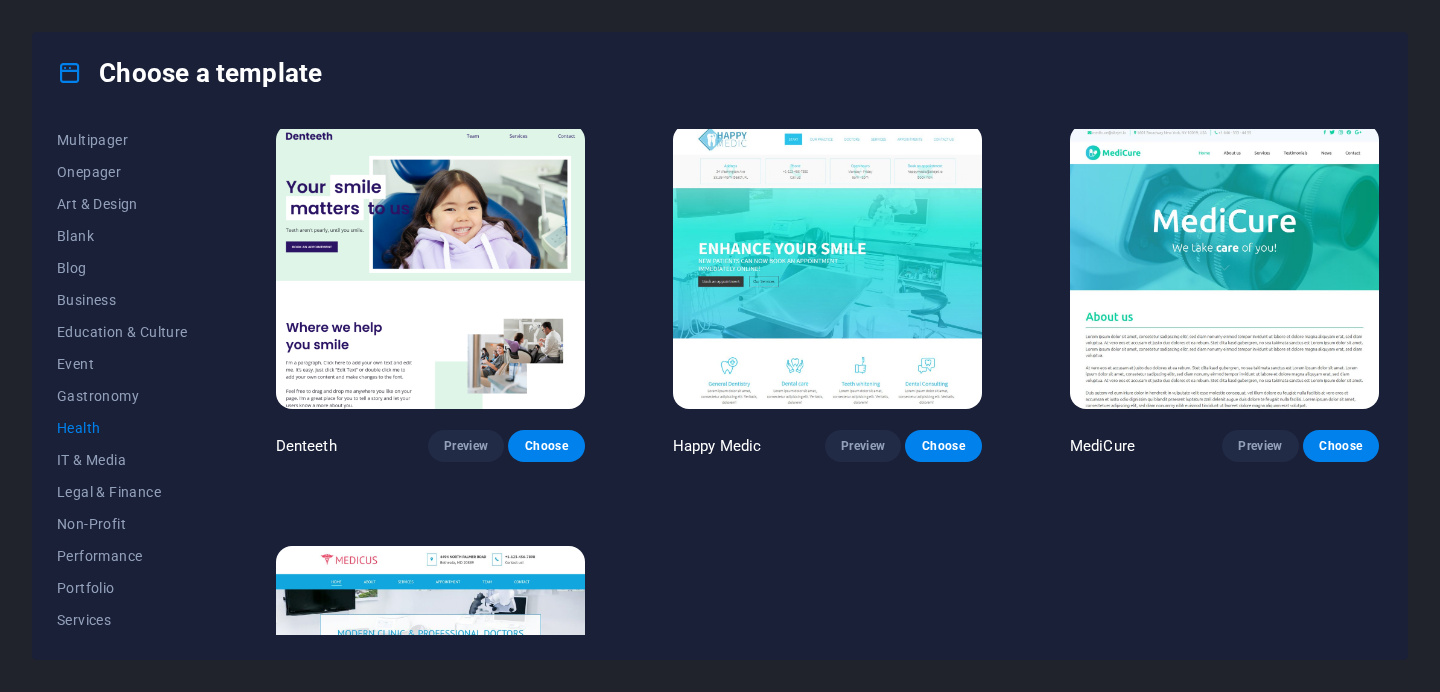 scroll, scrollTop: 425, scrollLeft: 0, axis: vertical 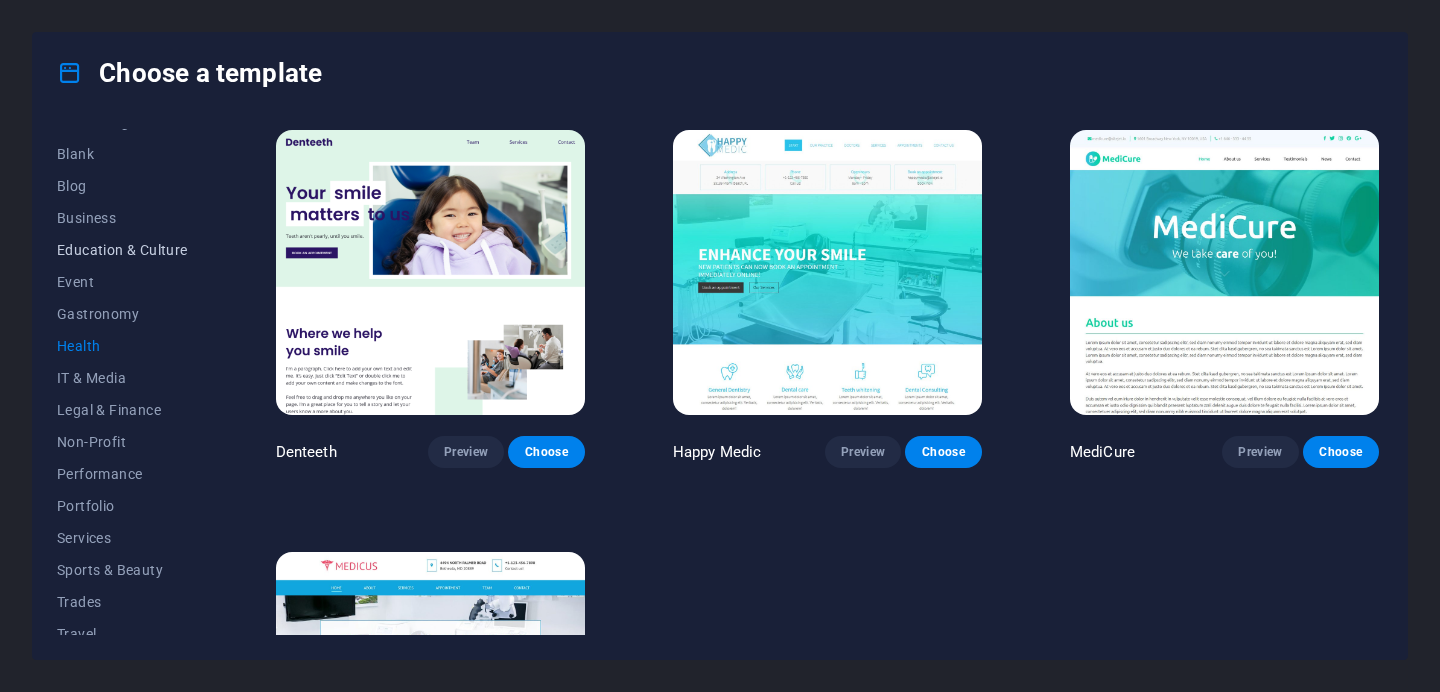 click on "Education & Culture" at bounding box center (122, 250) 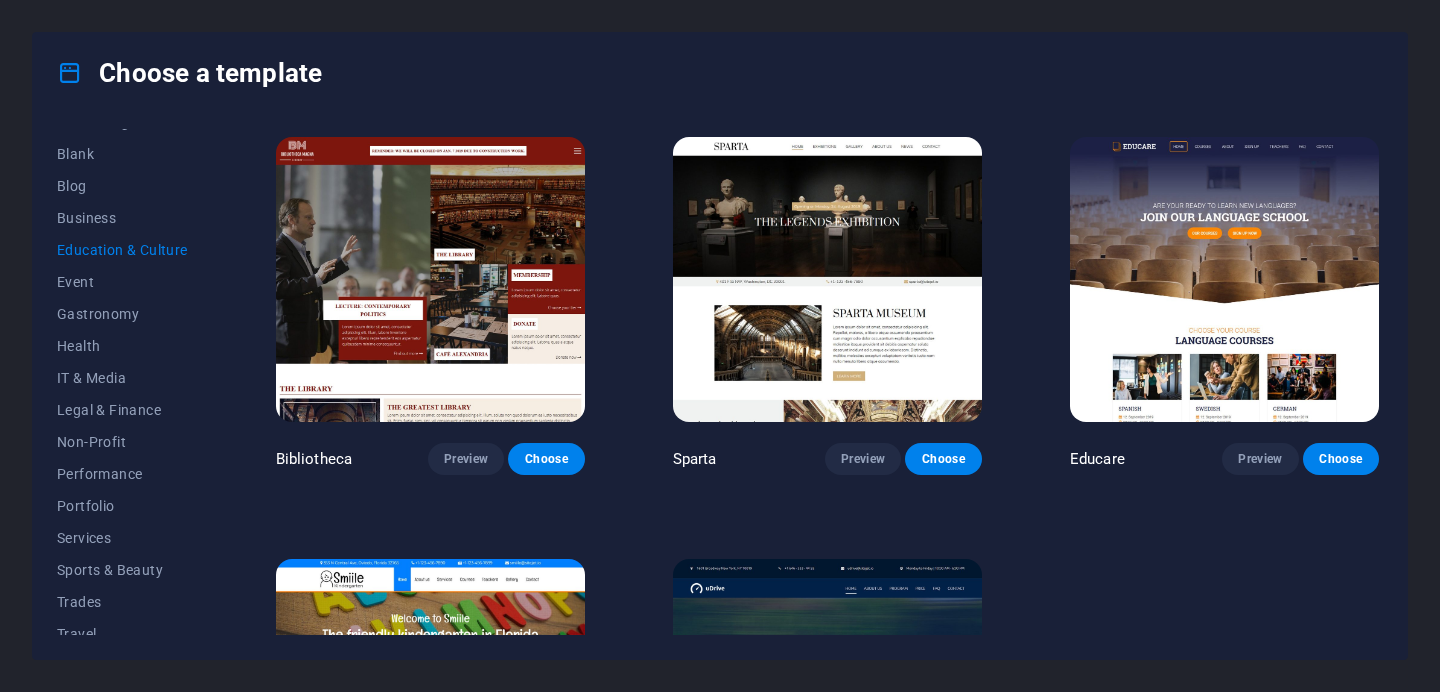 scroll, scrollTop: 412, scrollLeft: 0, axis: vertical 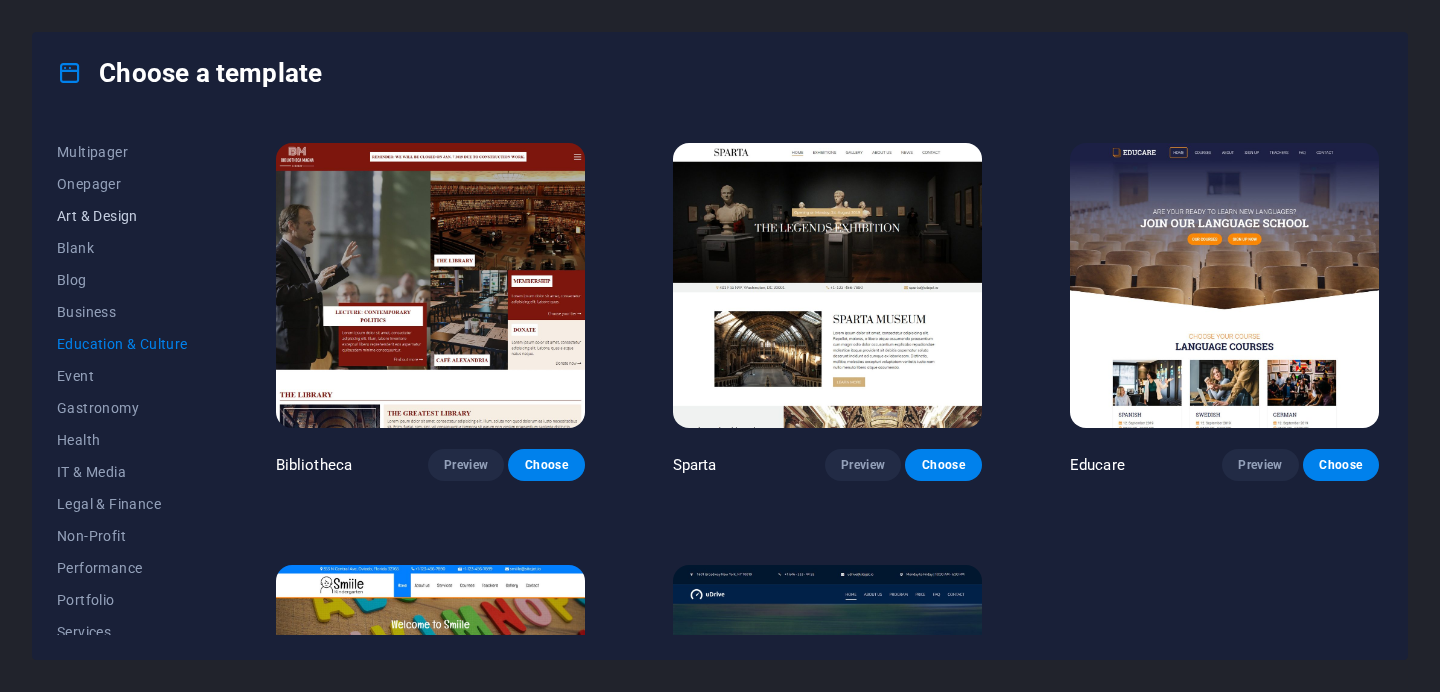 click on "Art & Design" at bounding box center [122, 216] 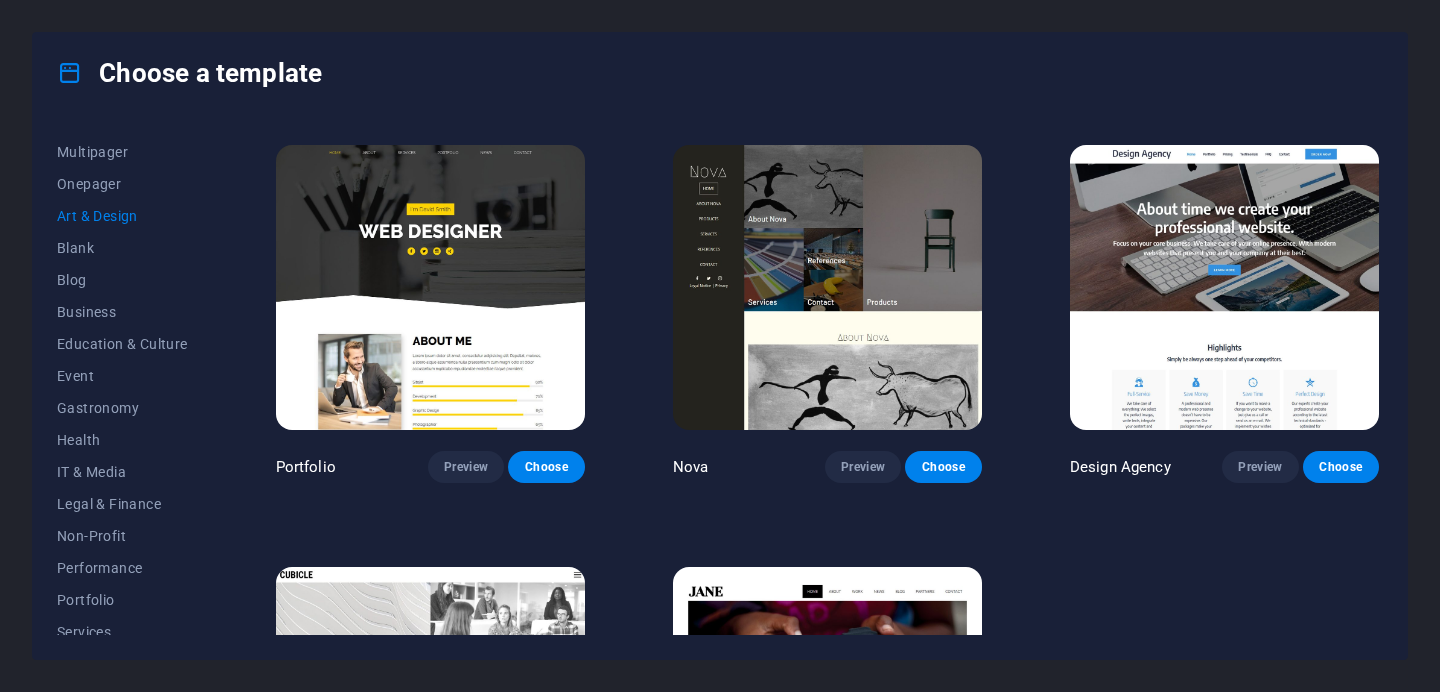 scroll, scrollTop: 1254, scrollLeft: 0, axis: vertical 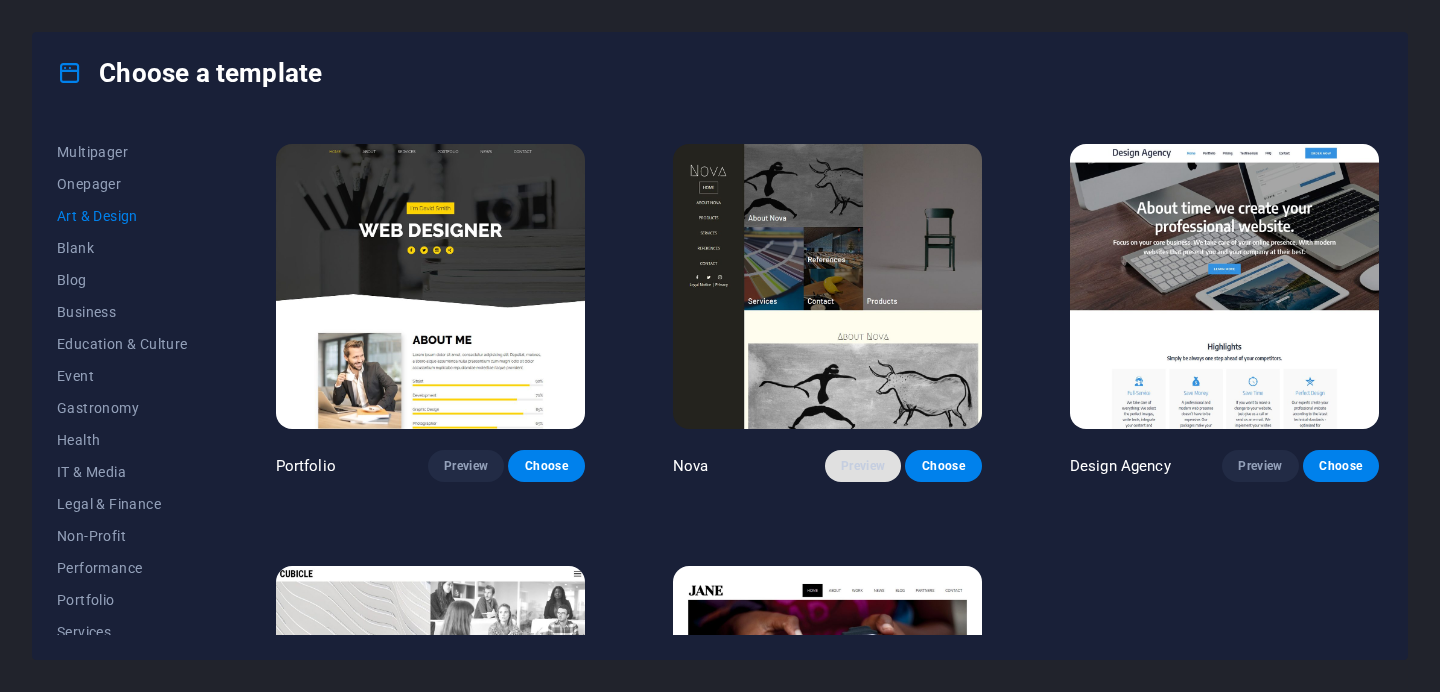 click on "Preview" at bounding box center [863, 466] 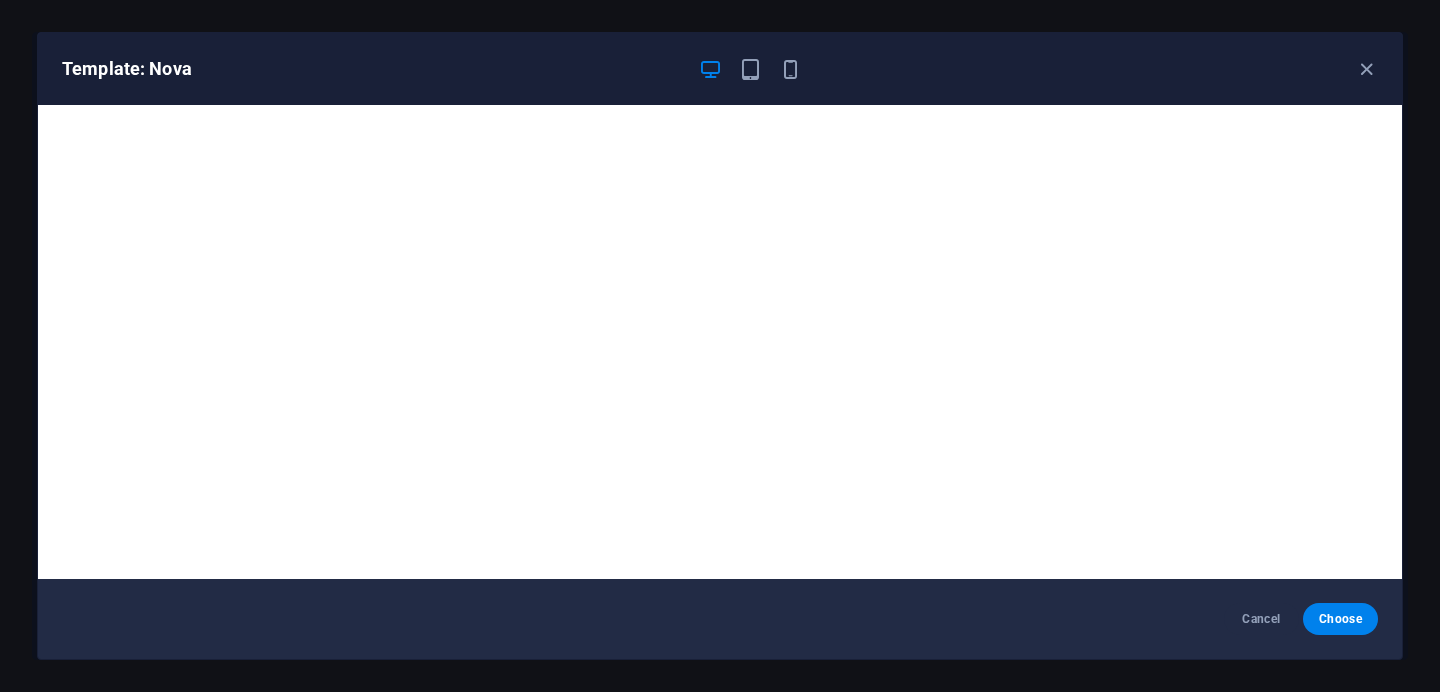 scroll, scrollTop: 4, scrollLeft: 0, axis: vertical 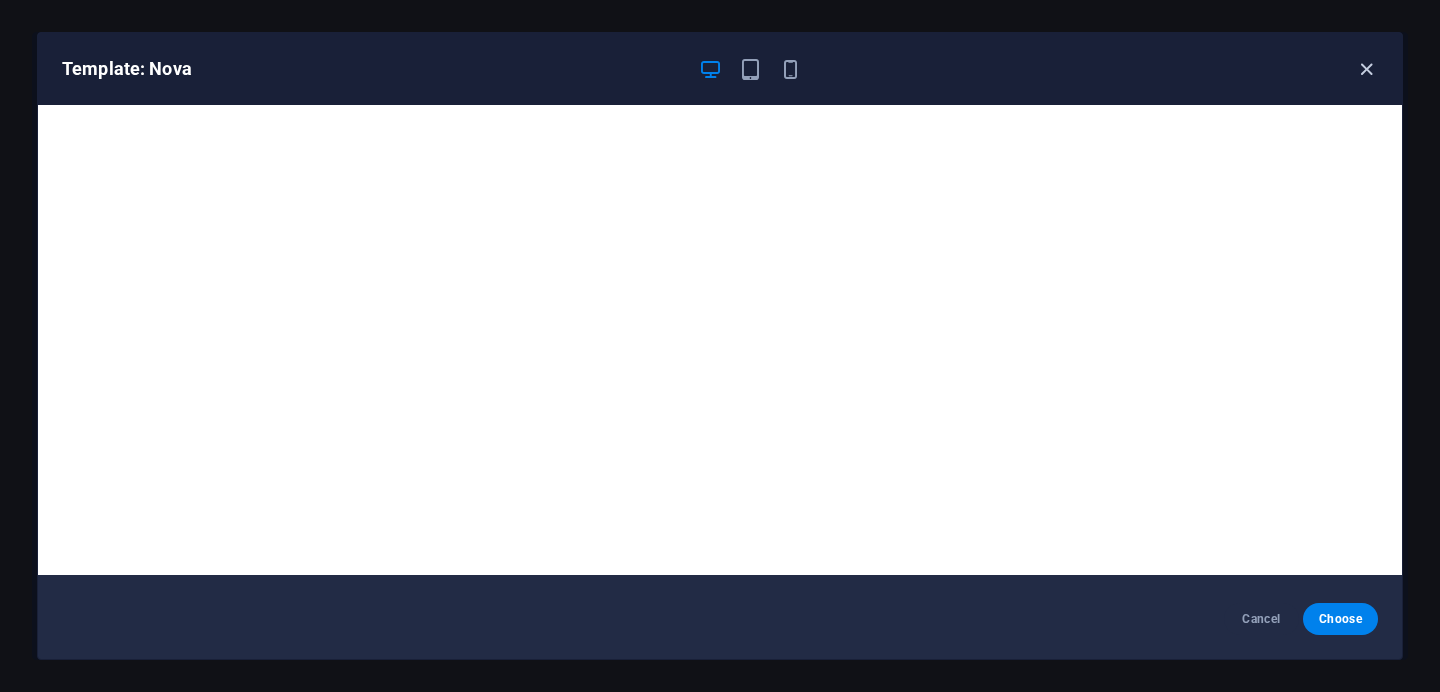 click at bounding box center [1366, 69] 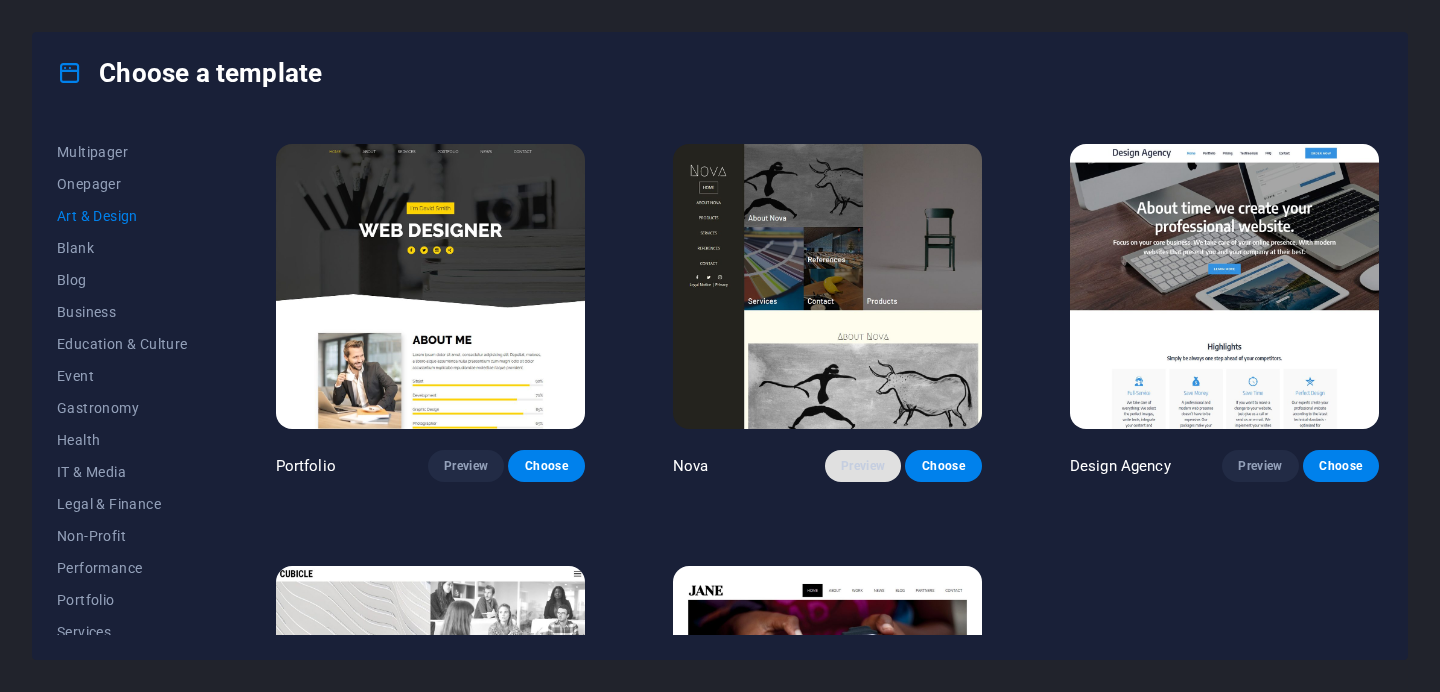 click on "Preview" at bounding box center [863, 466] 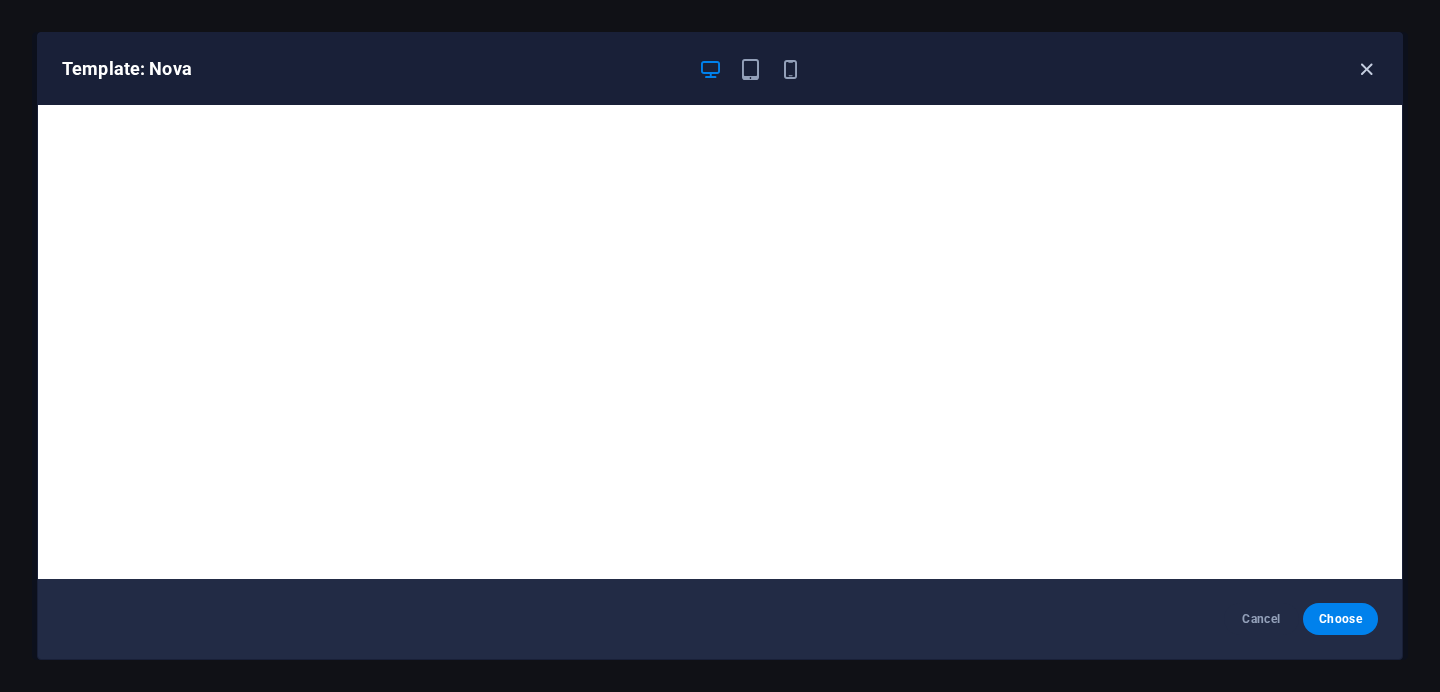 click at bounding box center [1366, 69] 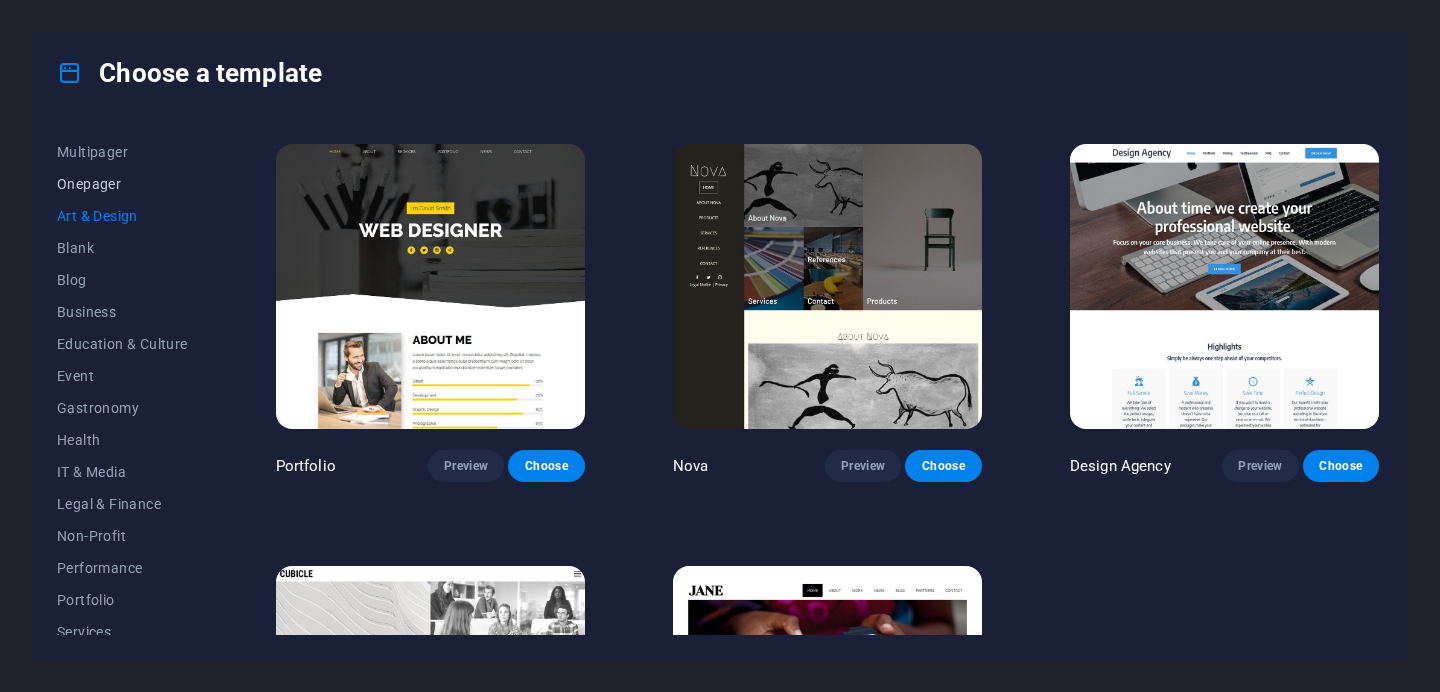click on "Onepager" at bounding box center (122, 184) 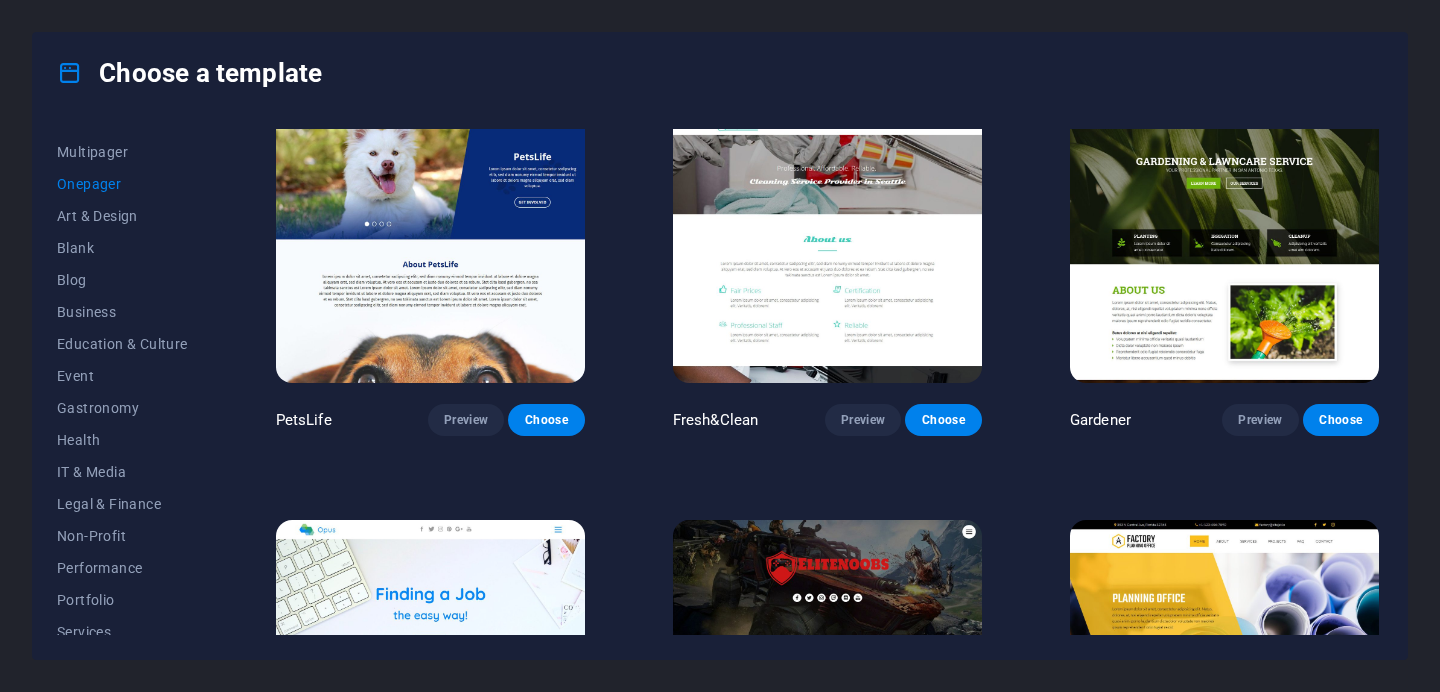 scroll, scrollTop: 6784, scrollLeft: 0, axis: vertical 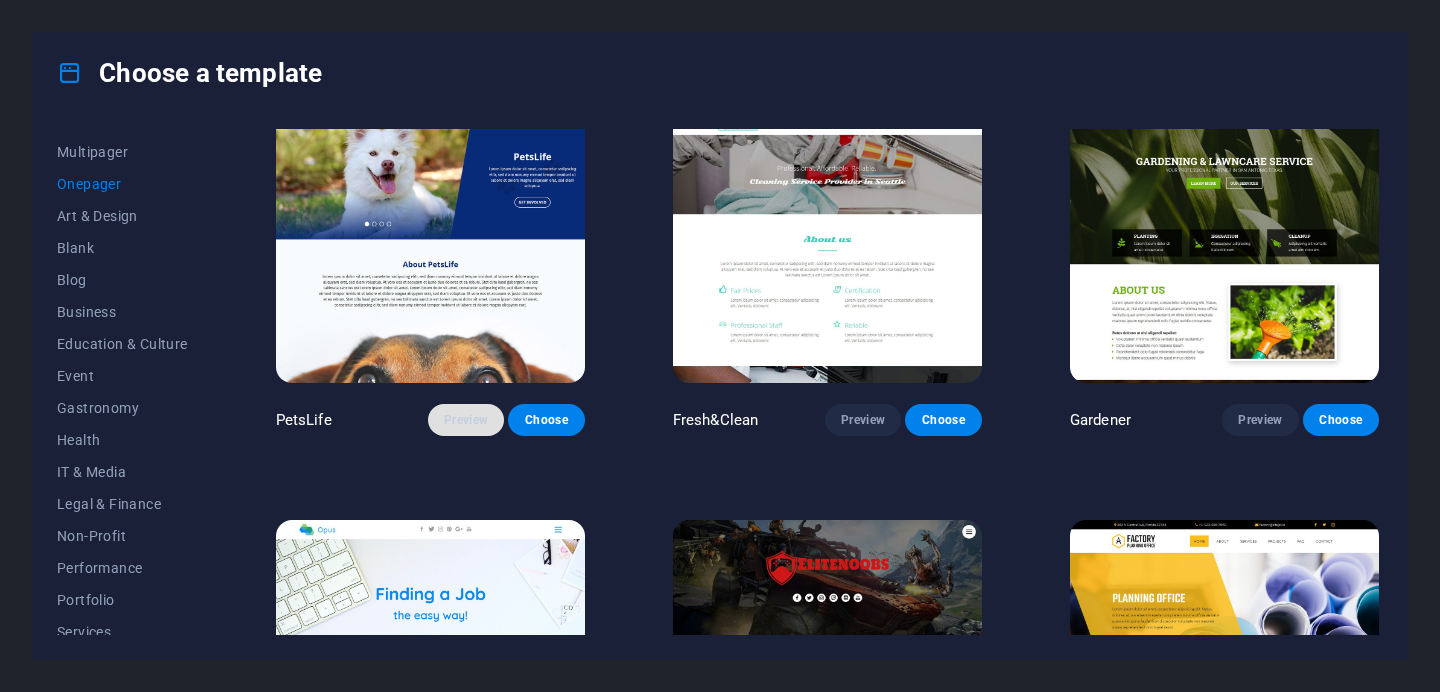 click on "Preview" at bounding box center (466, 420) 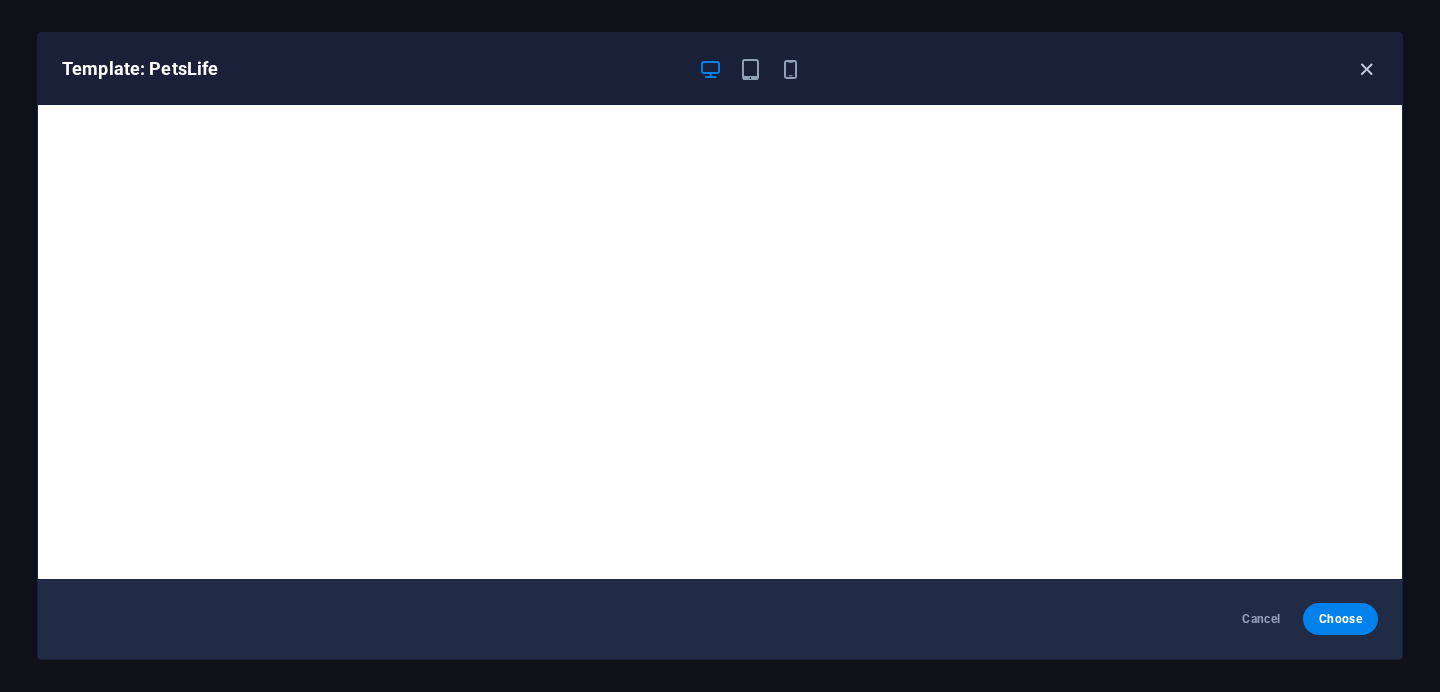 click at bounding box center (1366, 69) 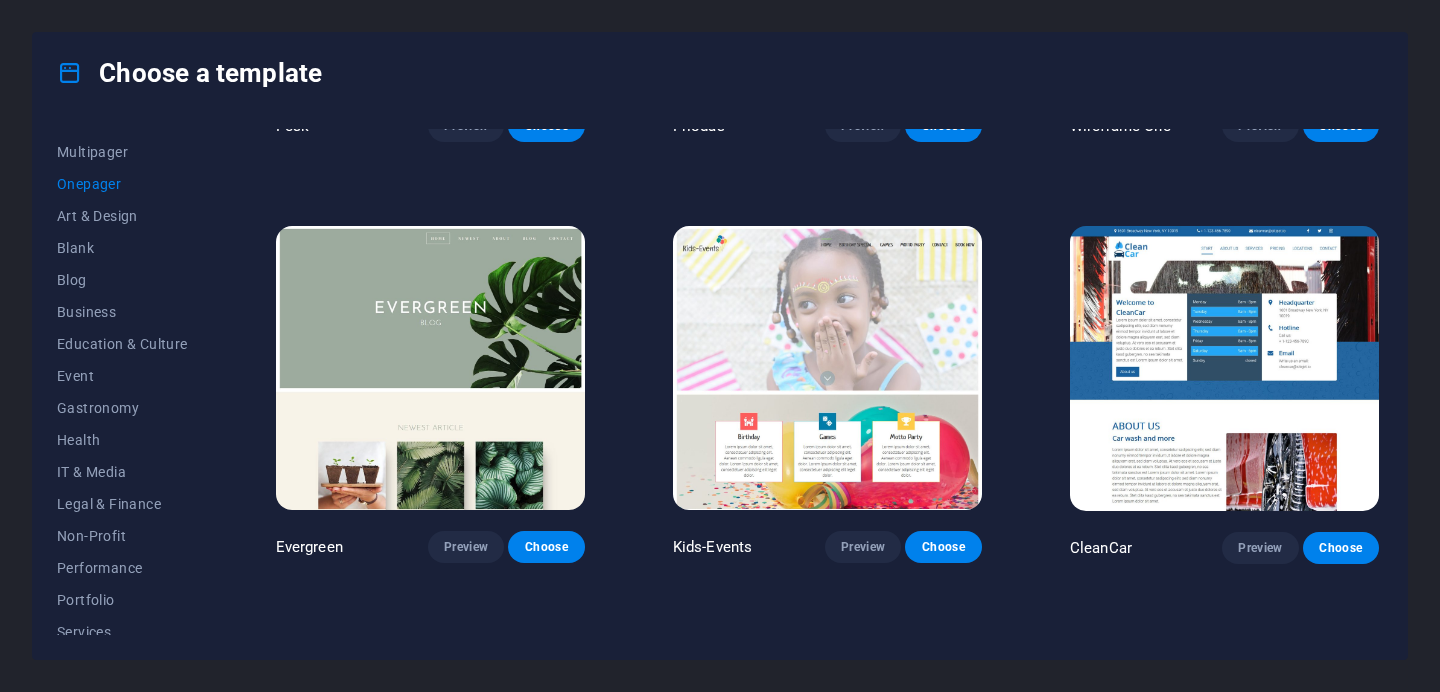 scroll, scrollTop: 2858, scrollLeft: 0, axis: vertical 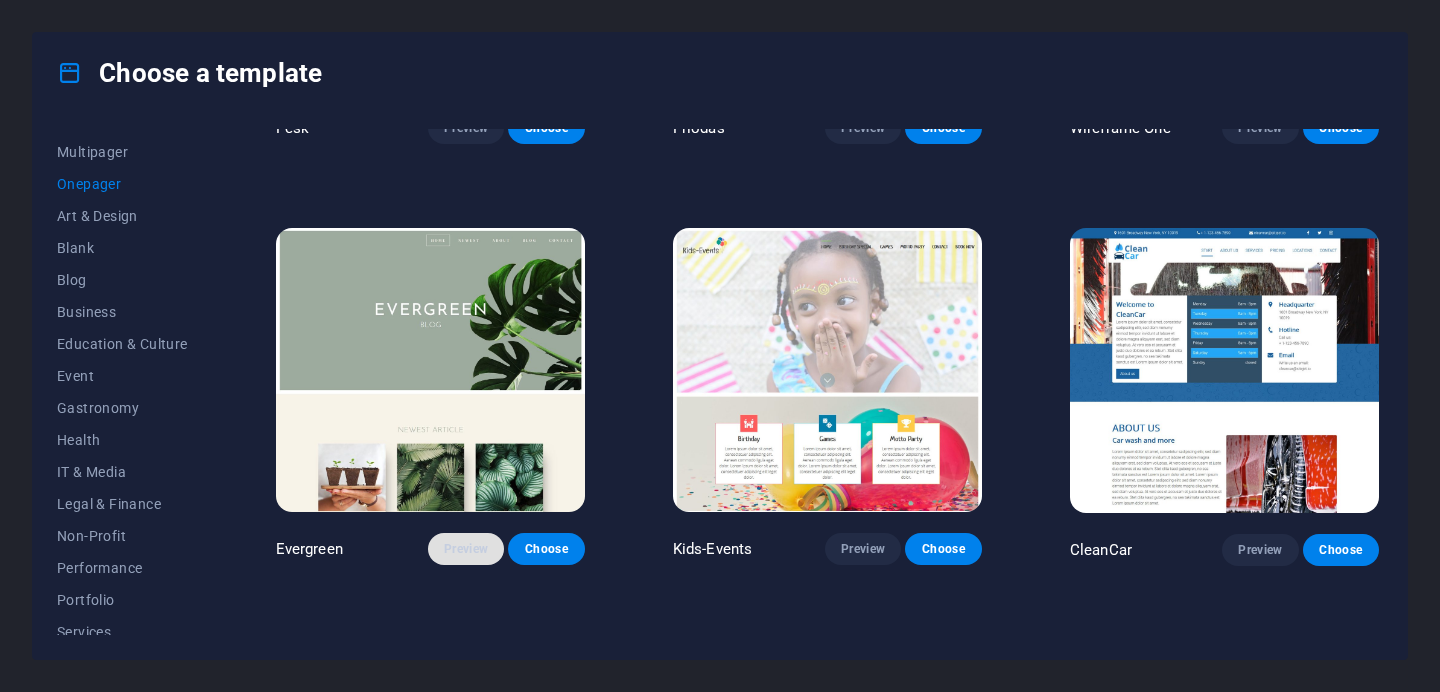 click on "Preview" at bounding box center (466, 549) 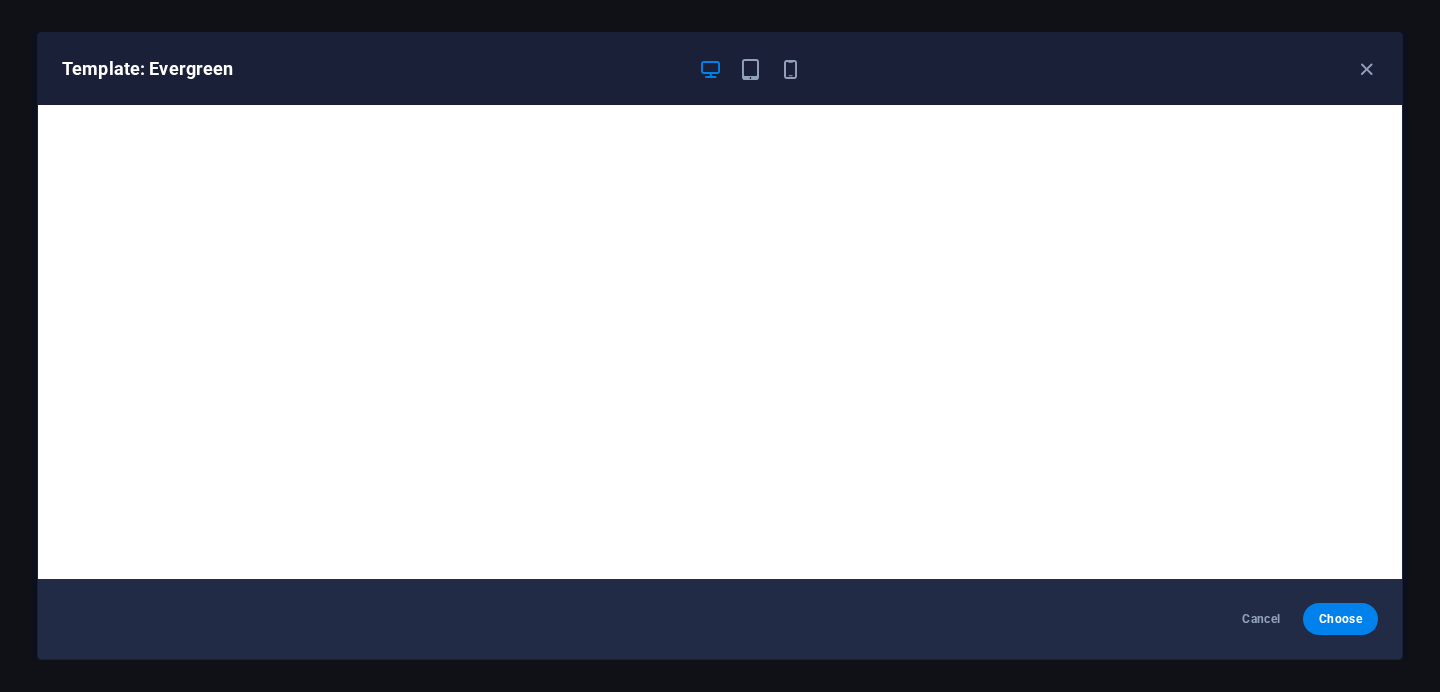 scroll, scrollTop: 4, scrollLeft: 0, axis: vertical 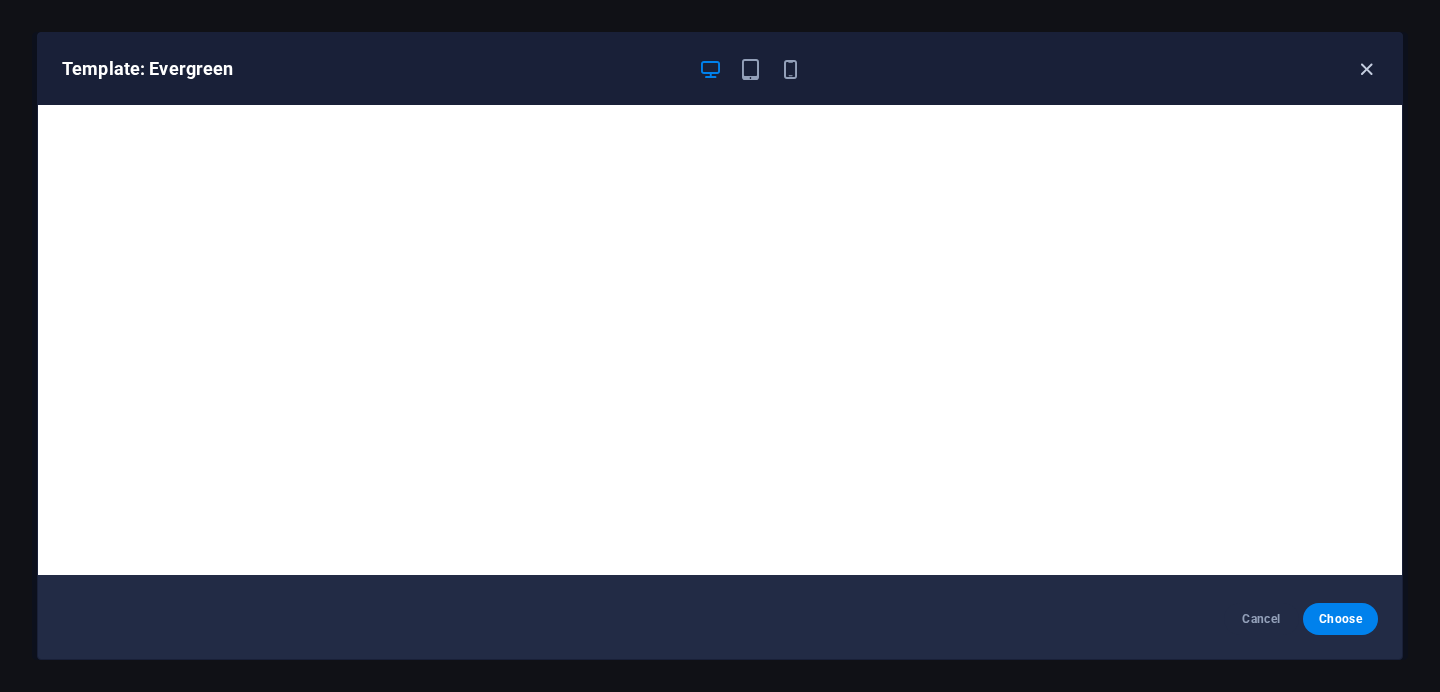 click at bounding box center (1366, 69) 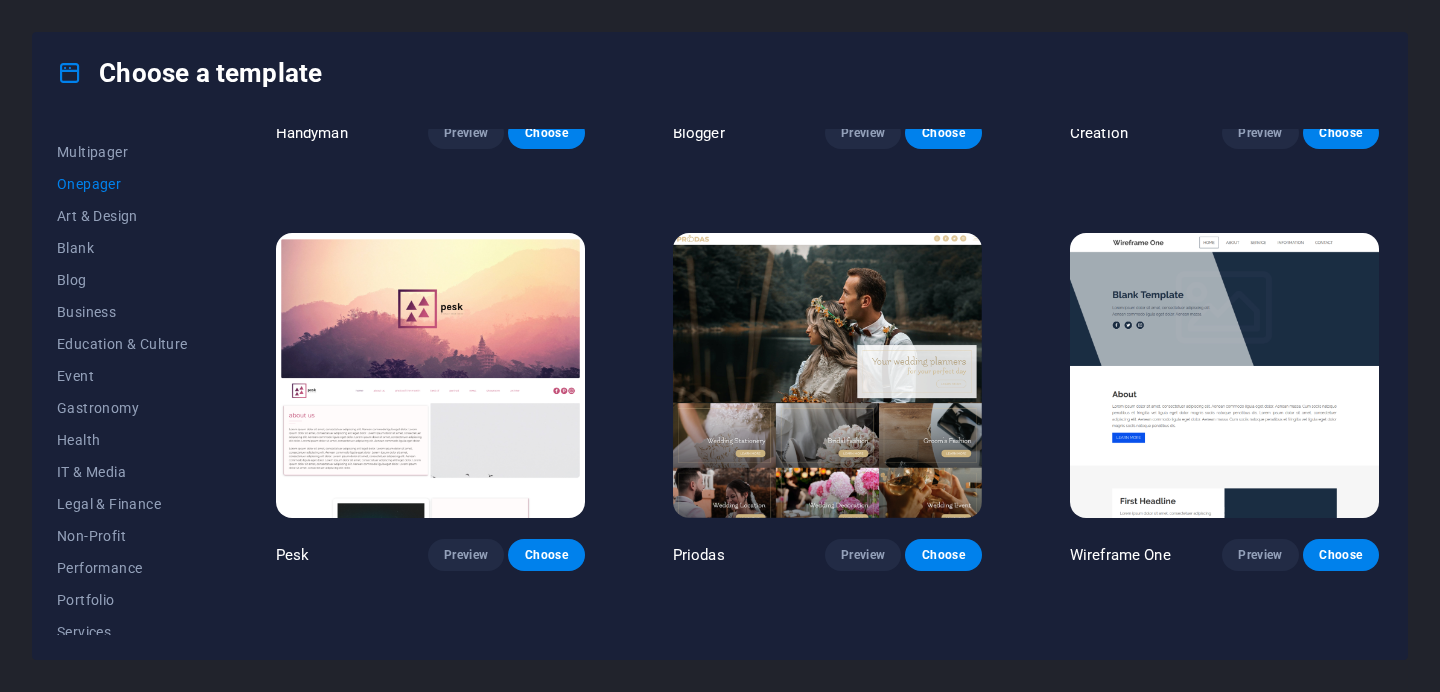 scroll, scrollTop: 2429, scrollLeft: 0, axis: vertical 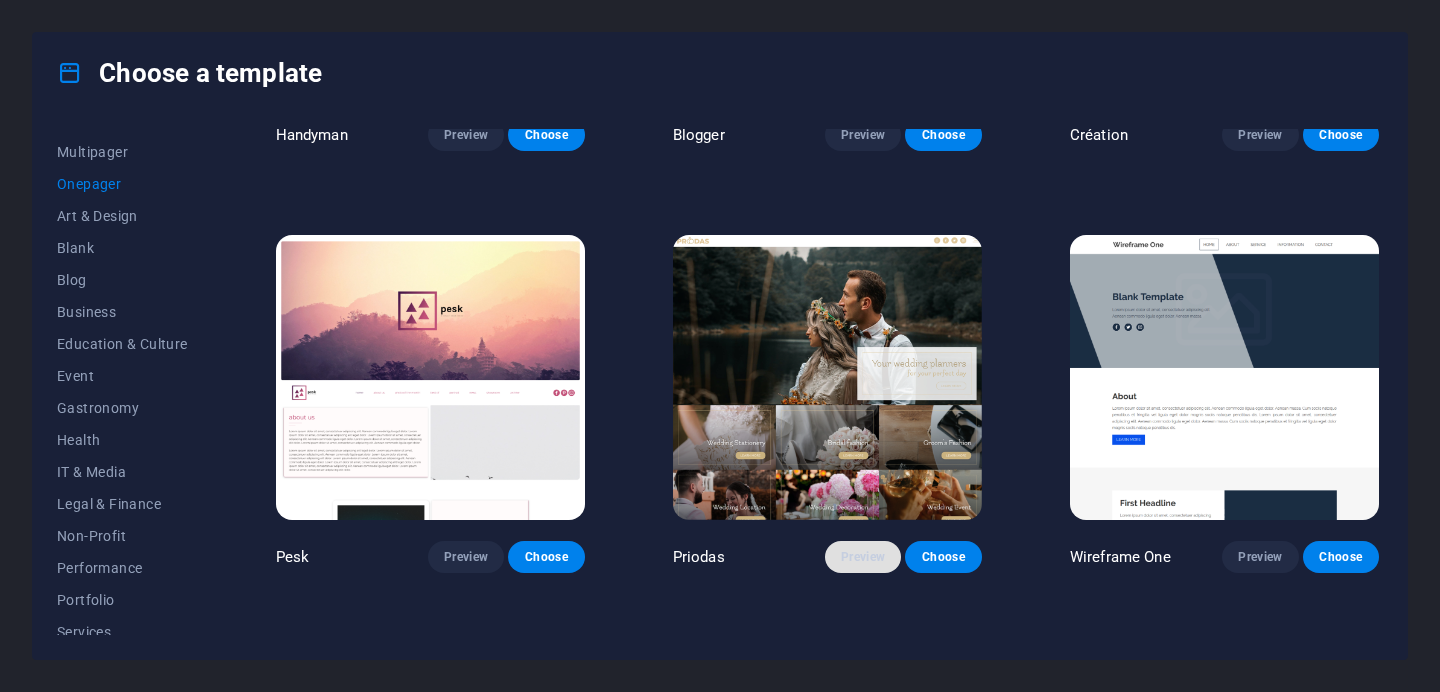 click on "Preview" at bounding box center [863, 557] 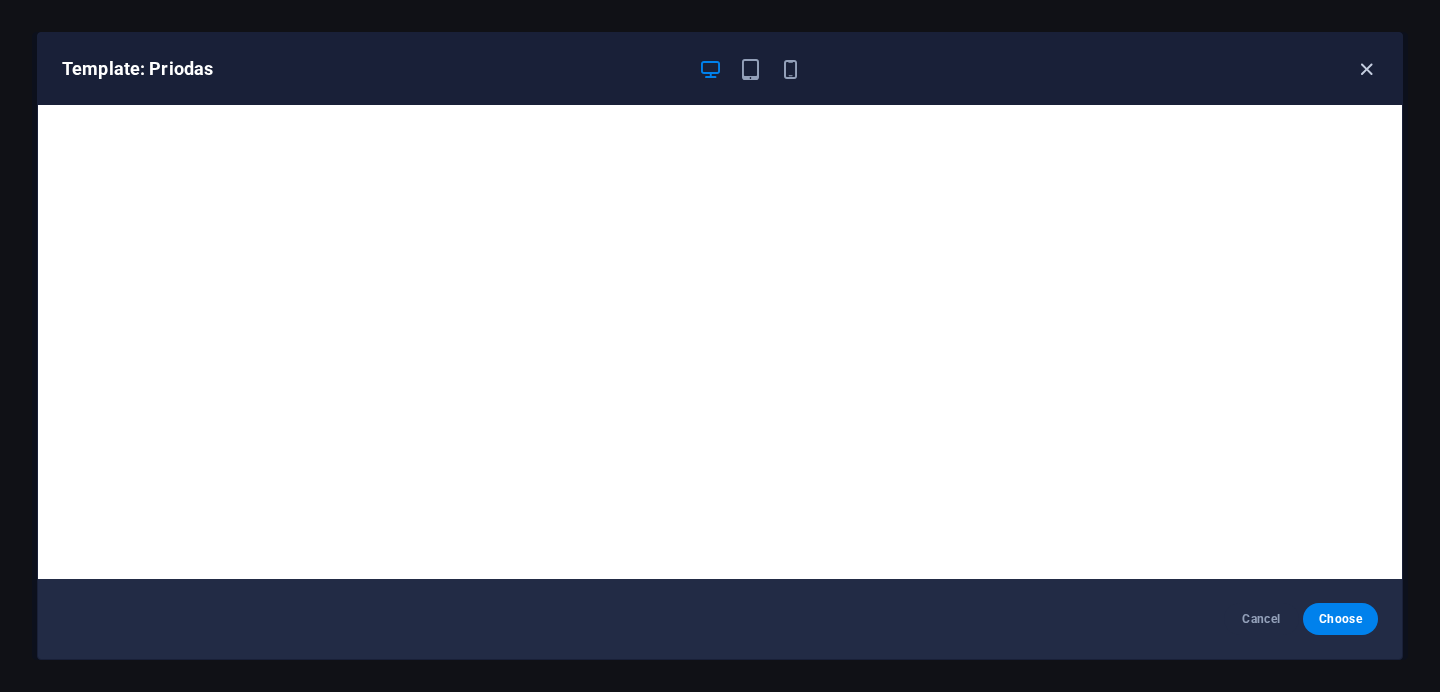 click at bounding box center [1366, 69] 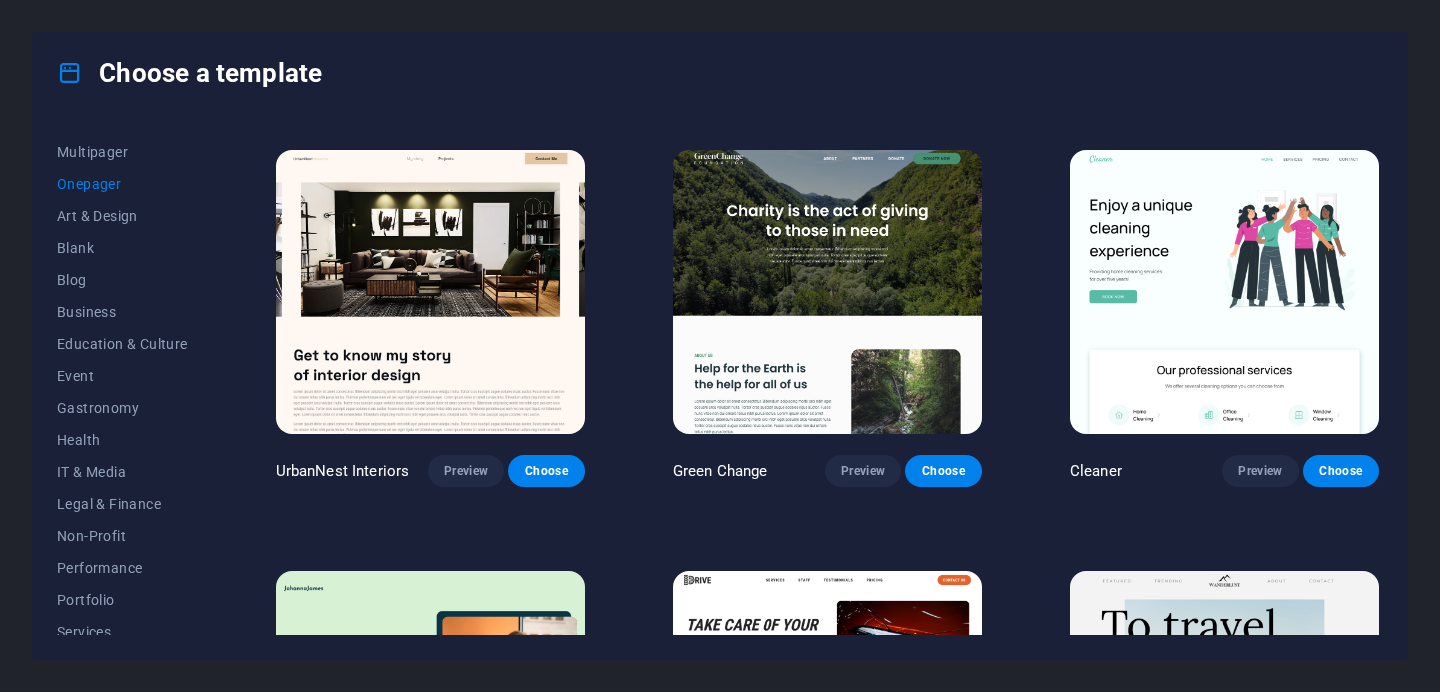 scroll, scrollTop: 789, scrollLeft: 0, axis: vertical 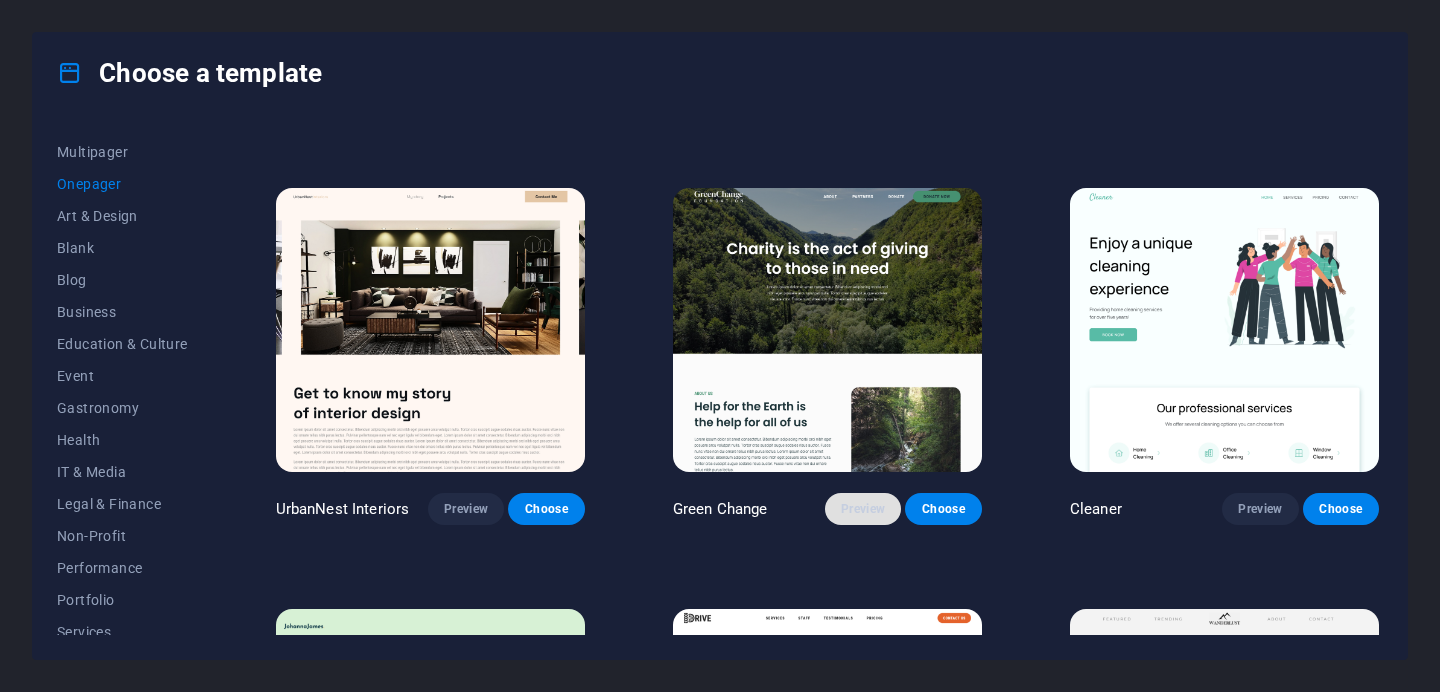 click on "Preview" at bounding box center (863, 509) 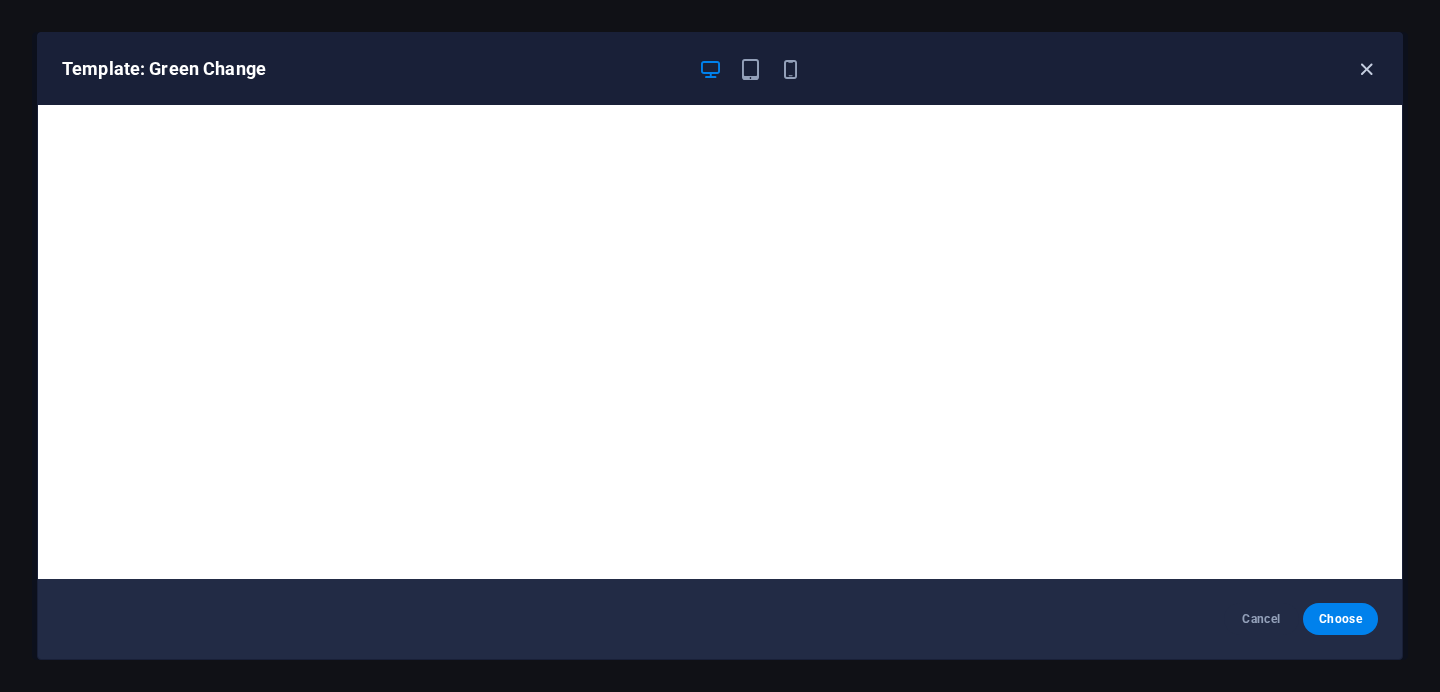 click at bounding box center (1366, 69) 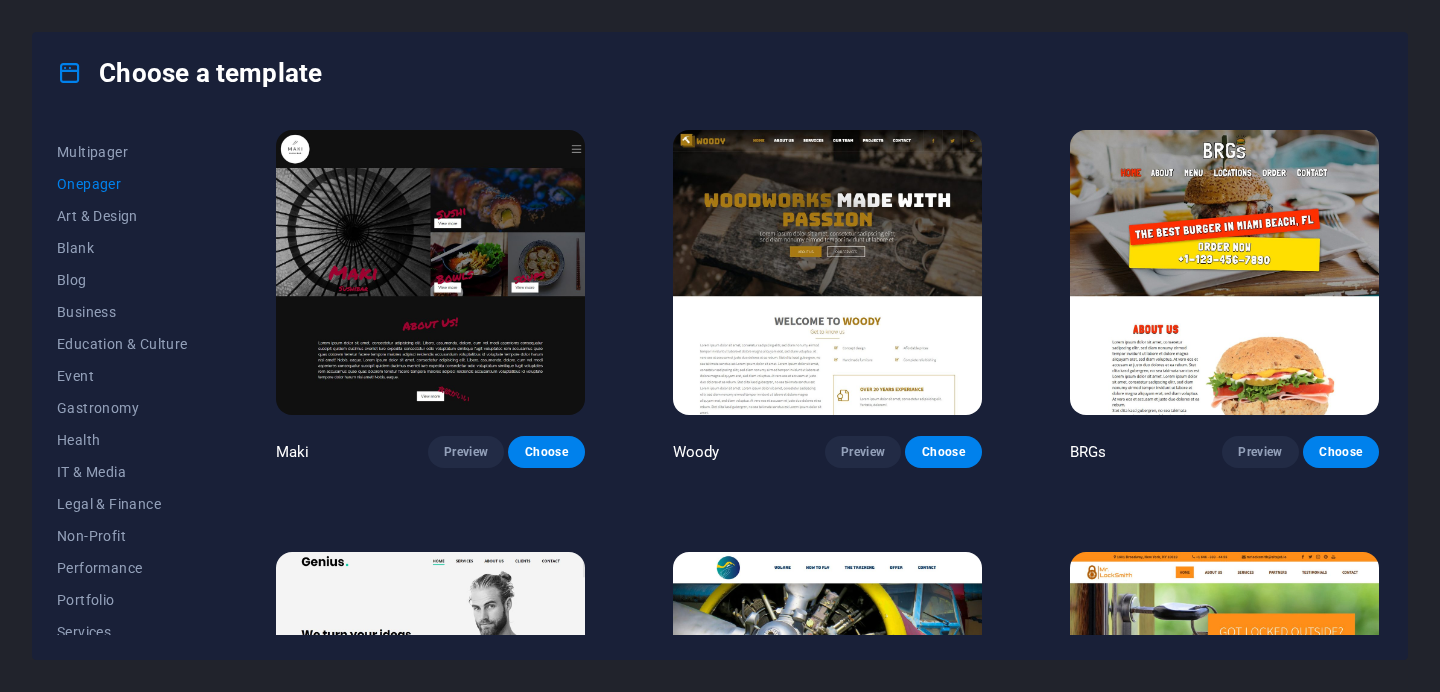 scroll, scrollTop: 3798, scrollLeft: 0, axis: vertical 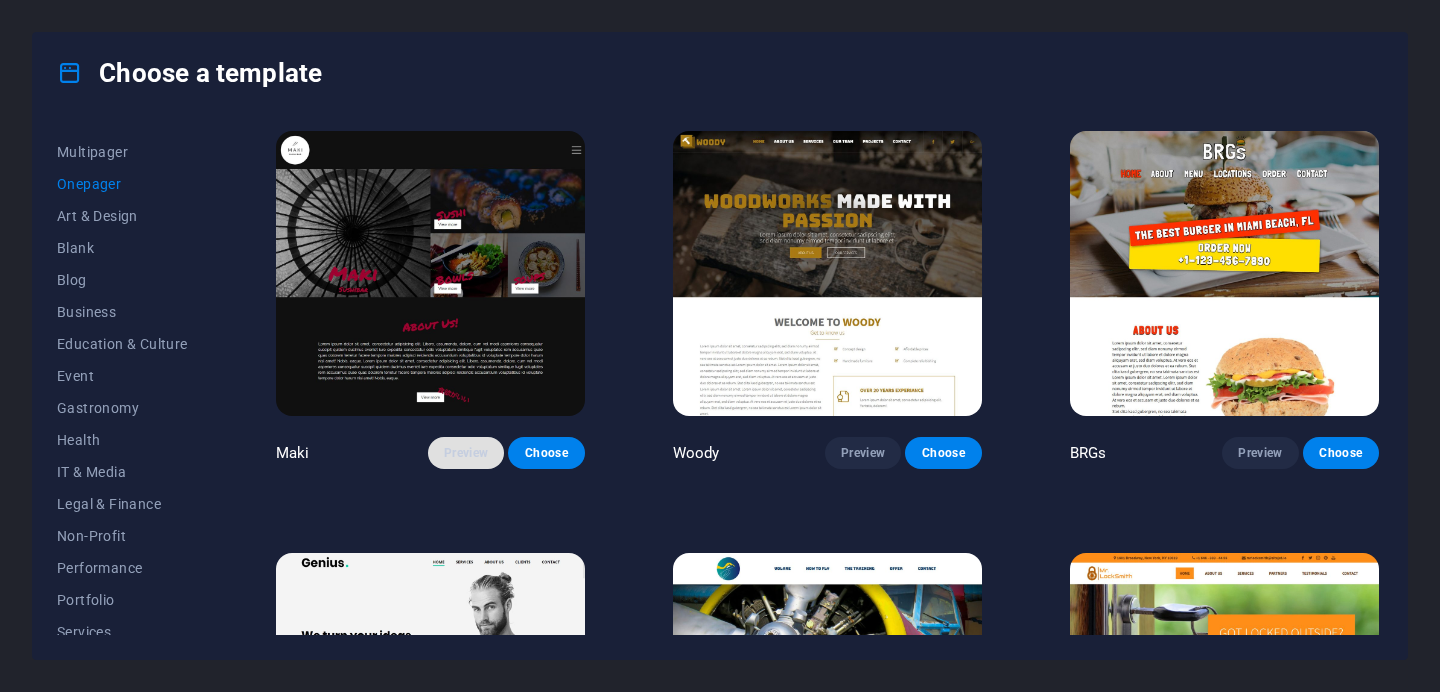 click on "Preview" at bounding box center (466, 453) 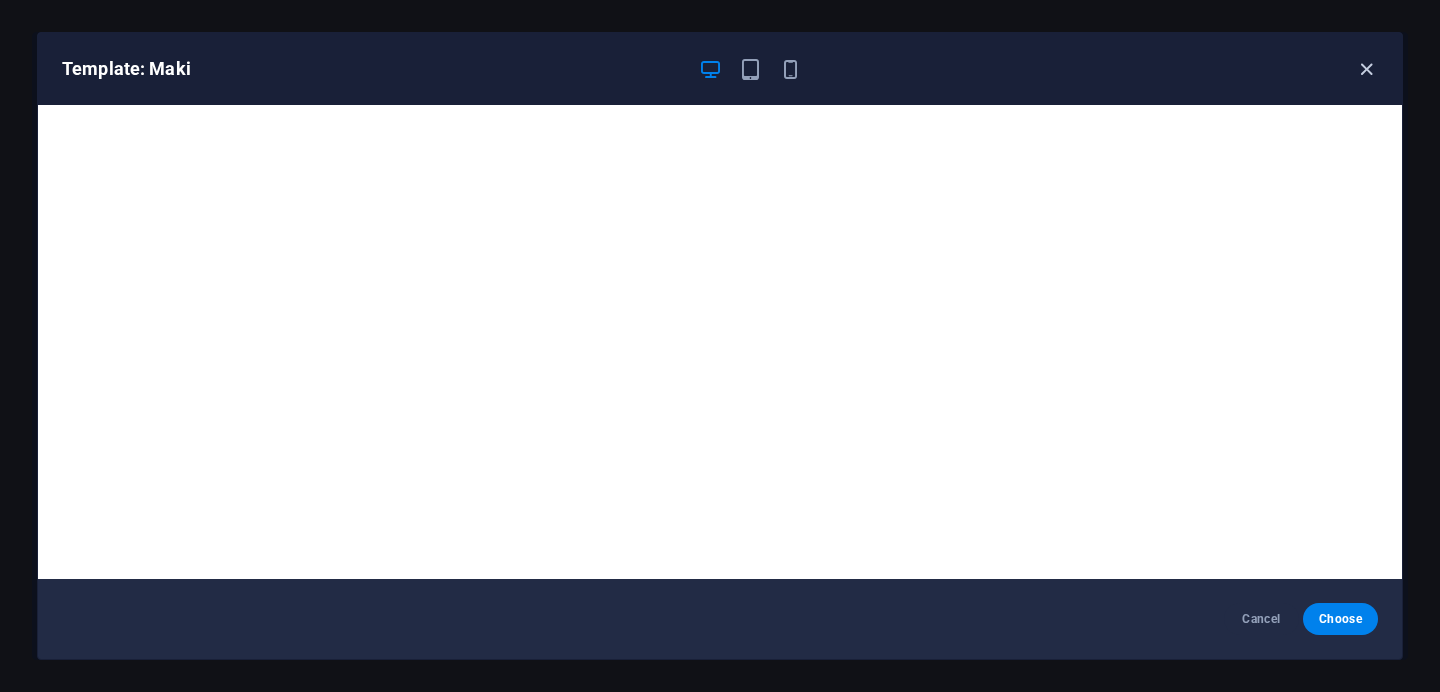 click at bounding box center (1366, 69) 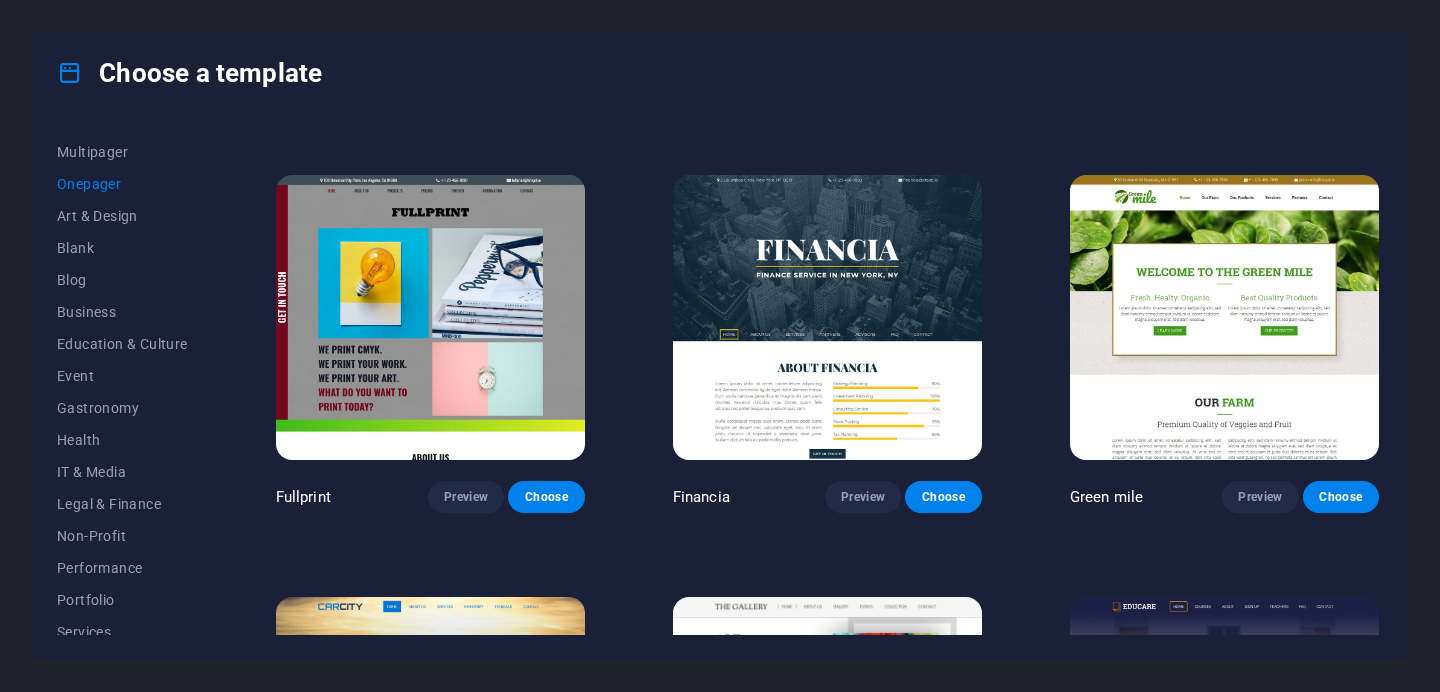 scroll, scrollTop: 4596, scrollLeft: 0, axis: vertical 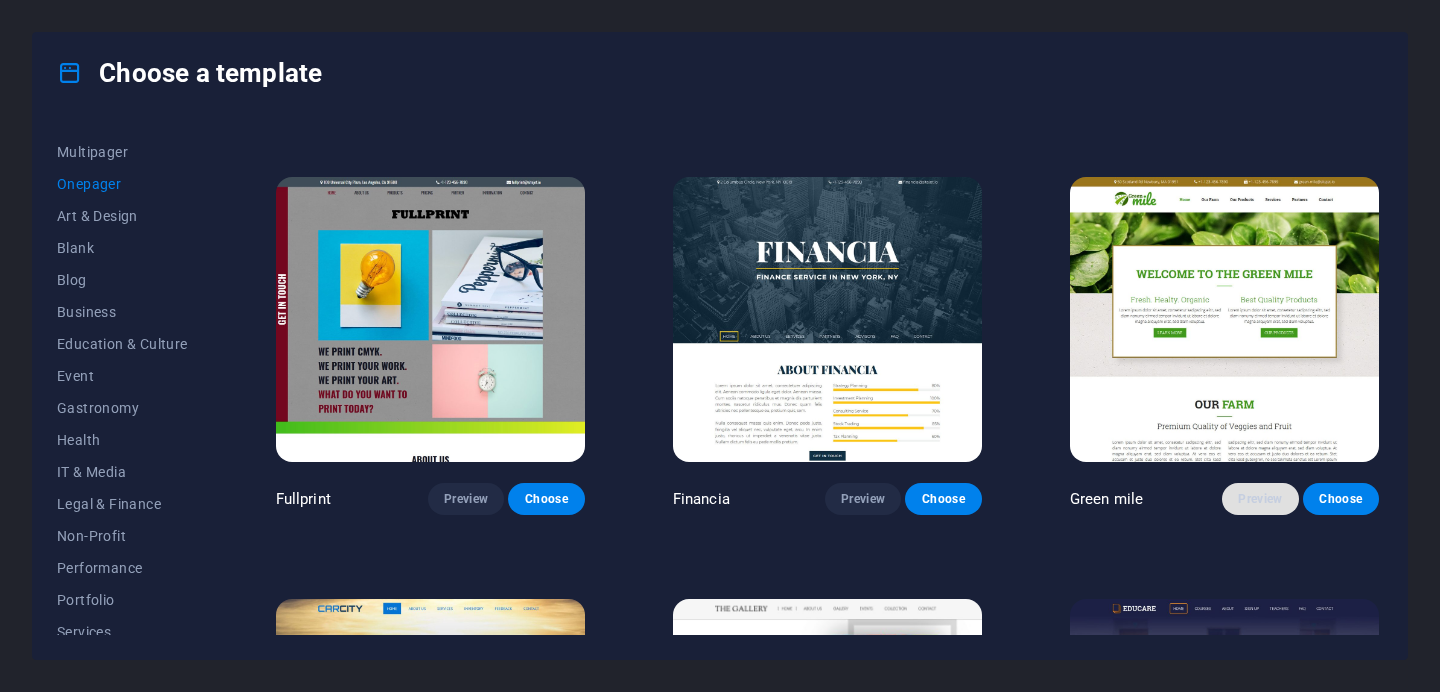 click on "Preview" at bounding box center [1260, 499] 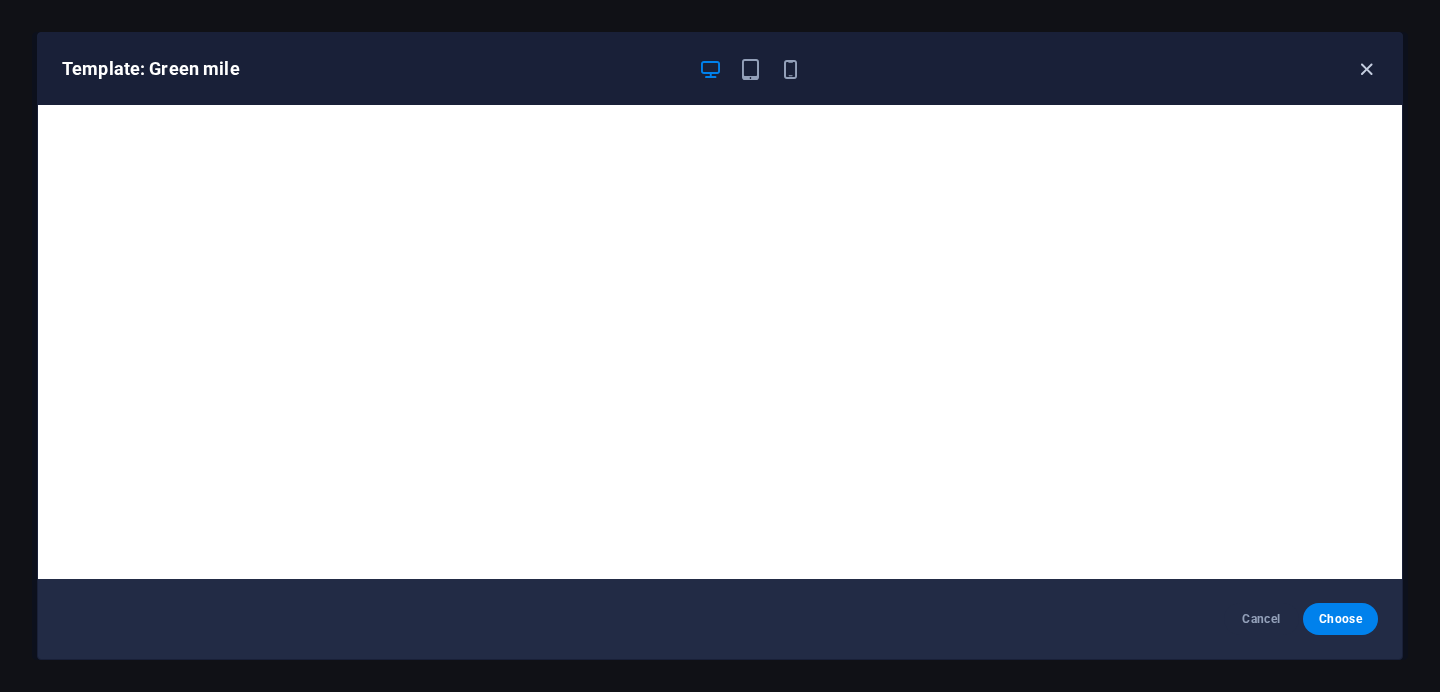 click at bounding box center [1366, 69] 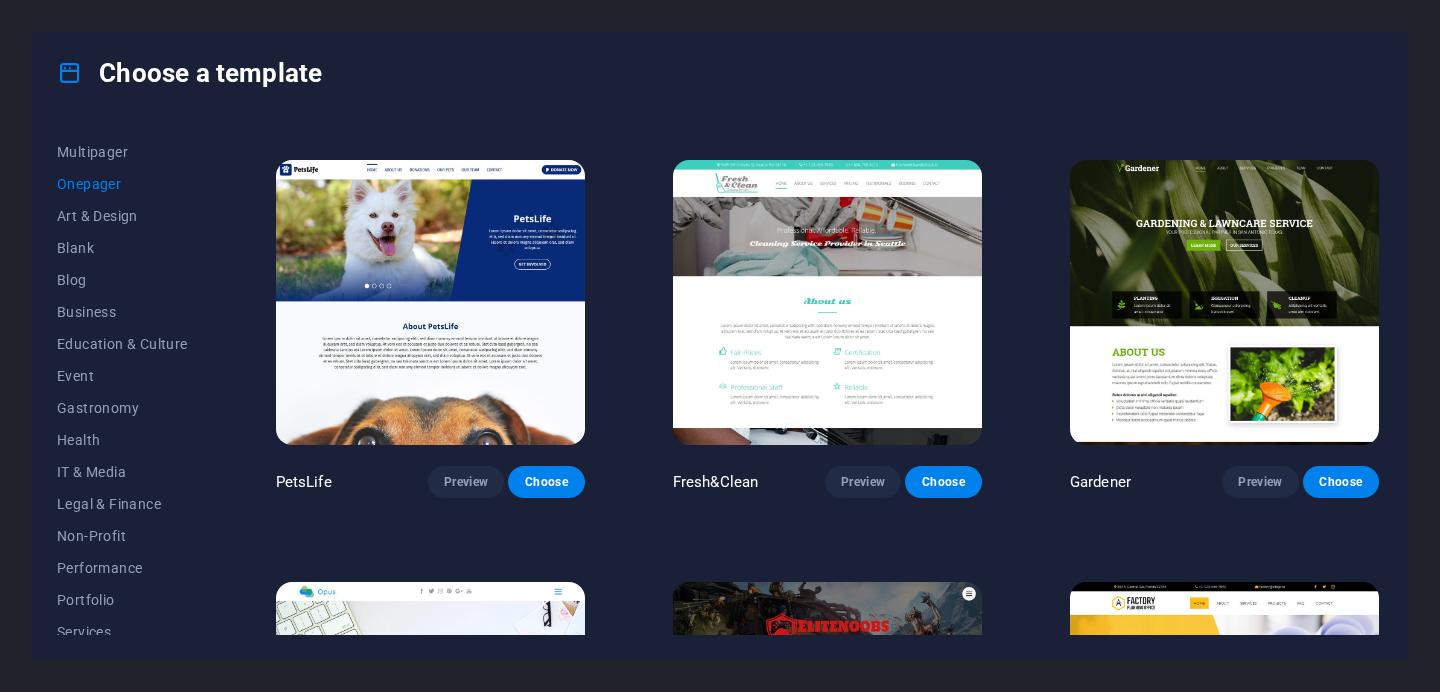 scroll, scrollTop: 6721, scrollLeft: 0, axis: vertical 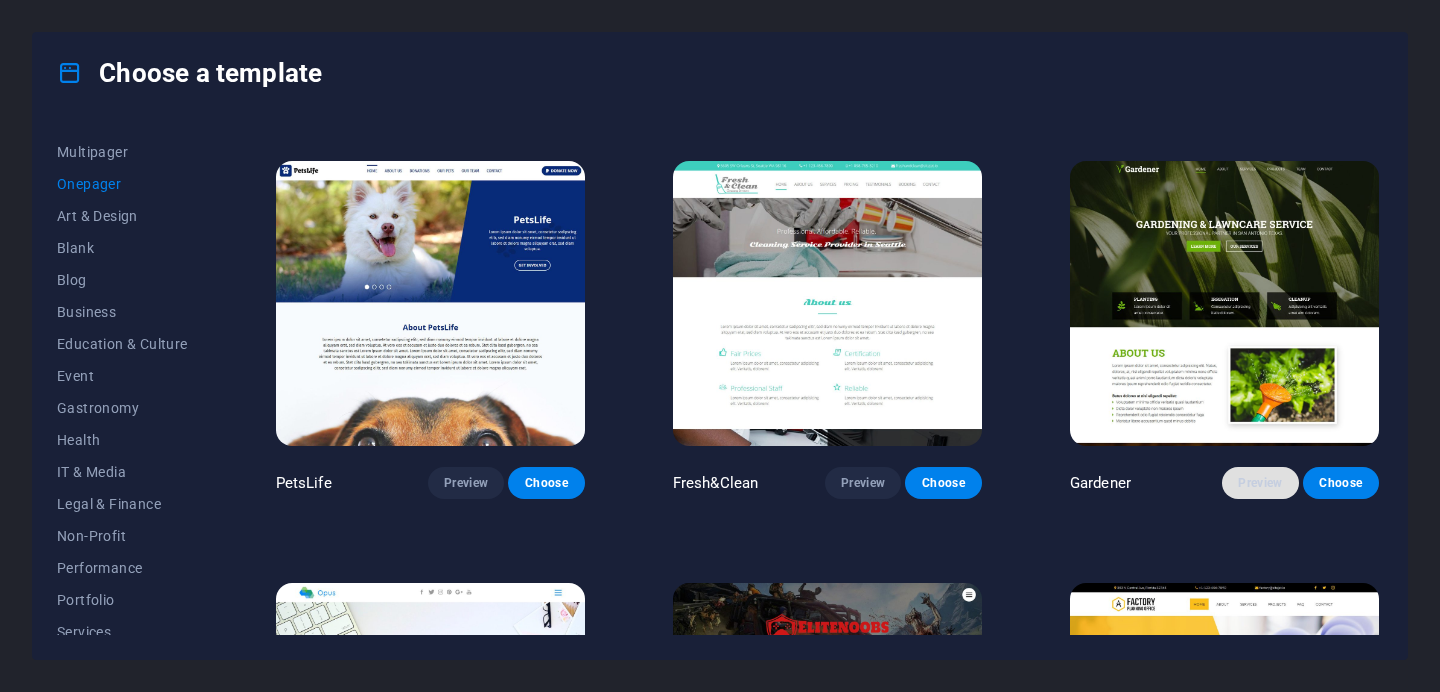 click on "Preview" at bounding box center [1260, 483] 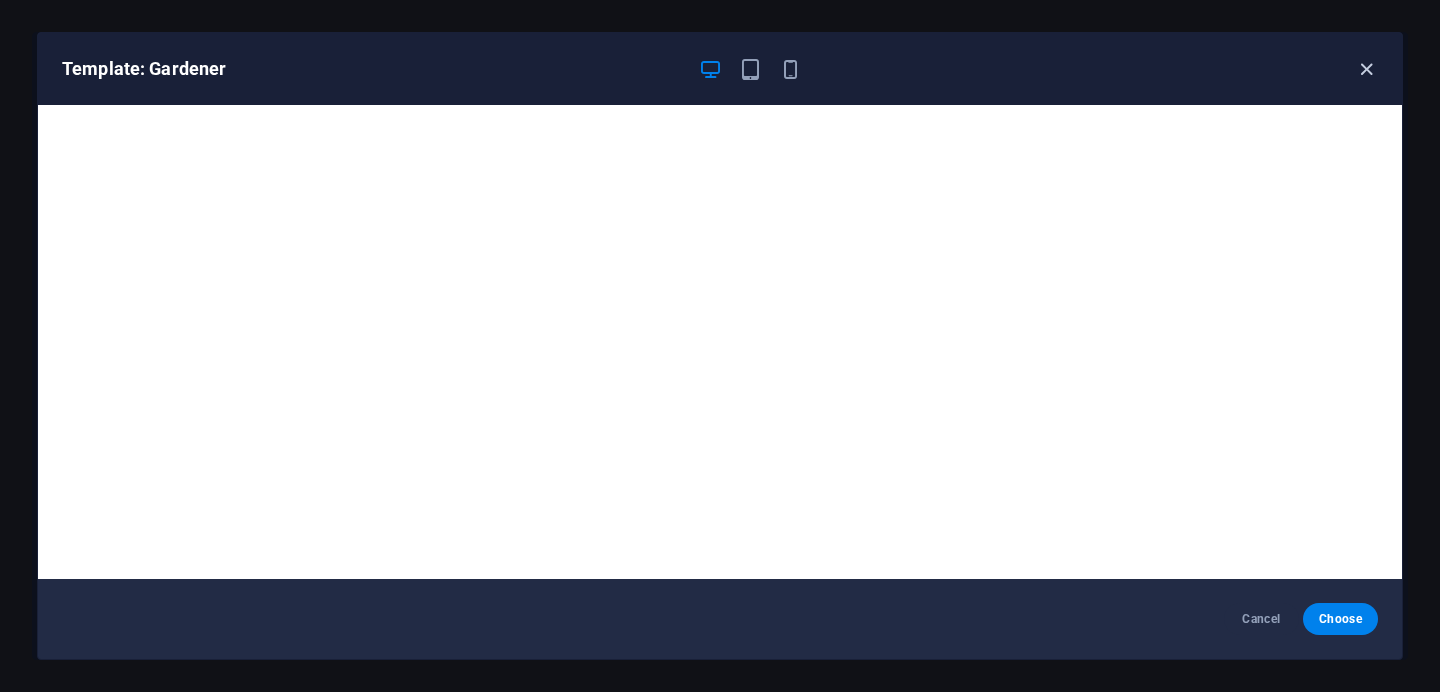 click at bounding box center (1366, 69) 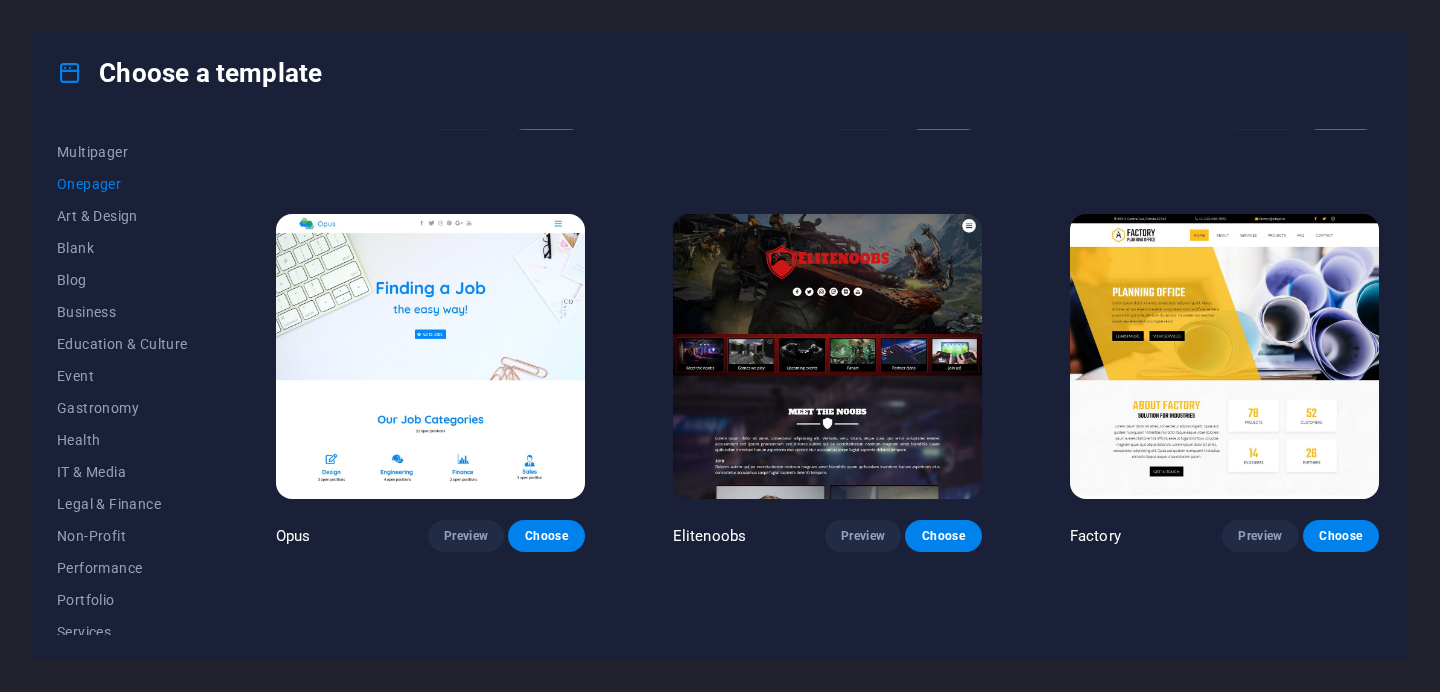 scroll, scrollTop: 7091, scrollLeft: 0, axis: vertical 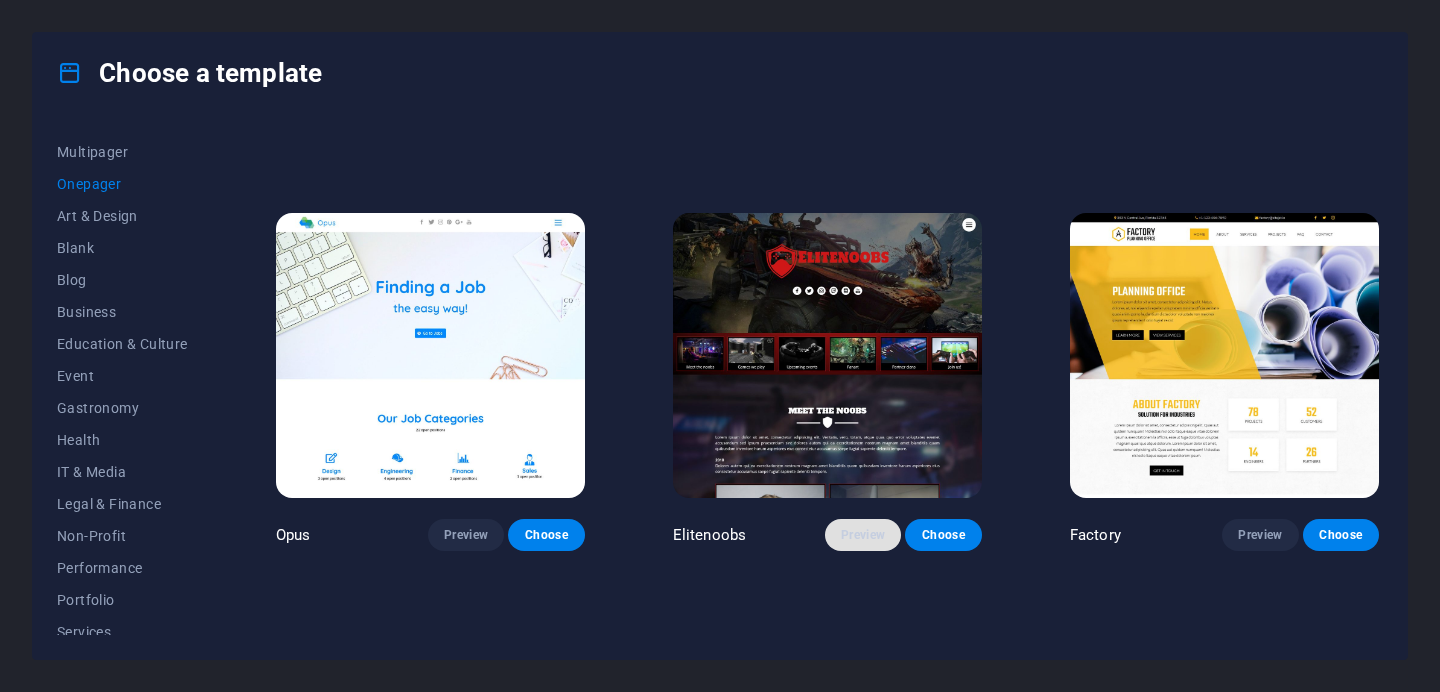 click on "Preview" at bounding box center (863, 535) 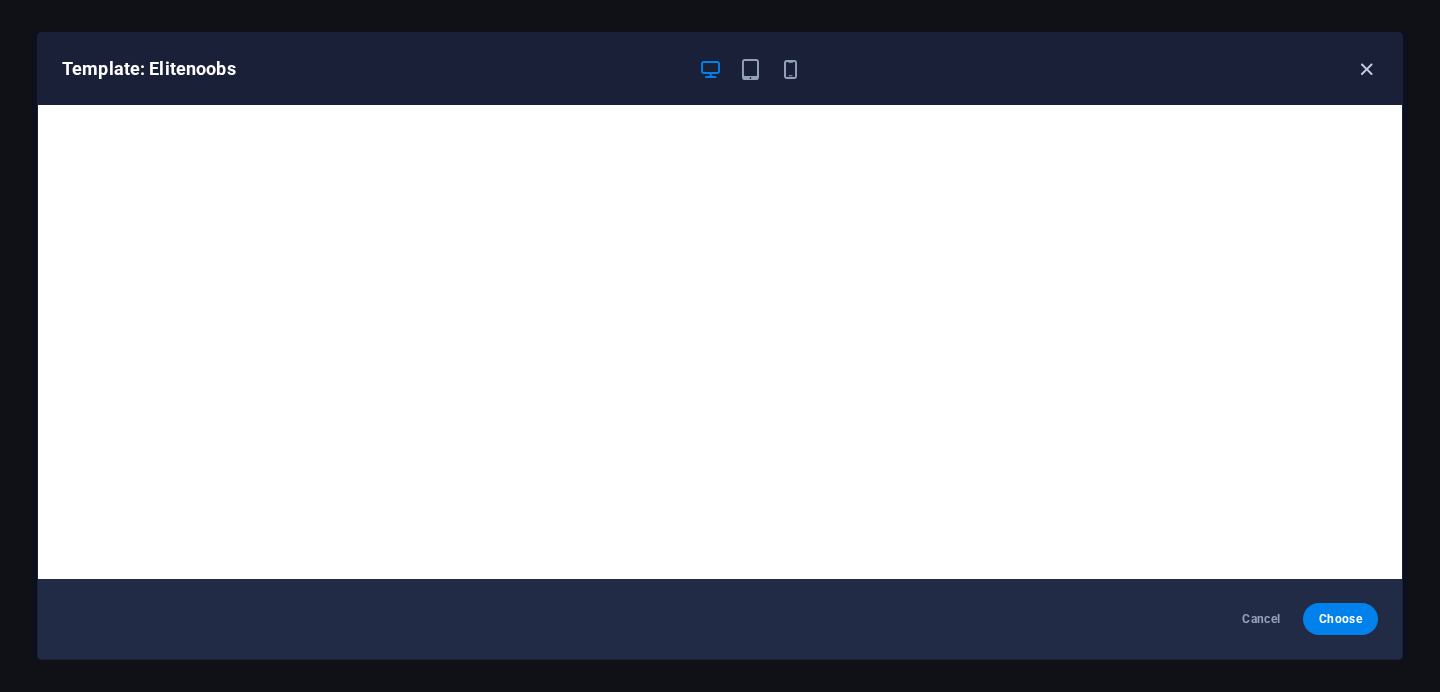 click at bounding box center (1366, 69) 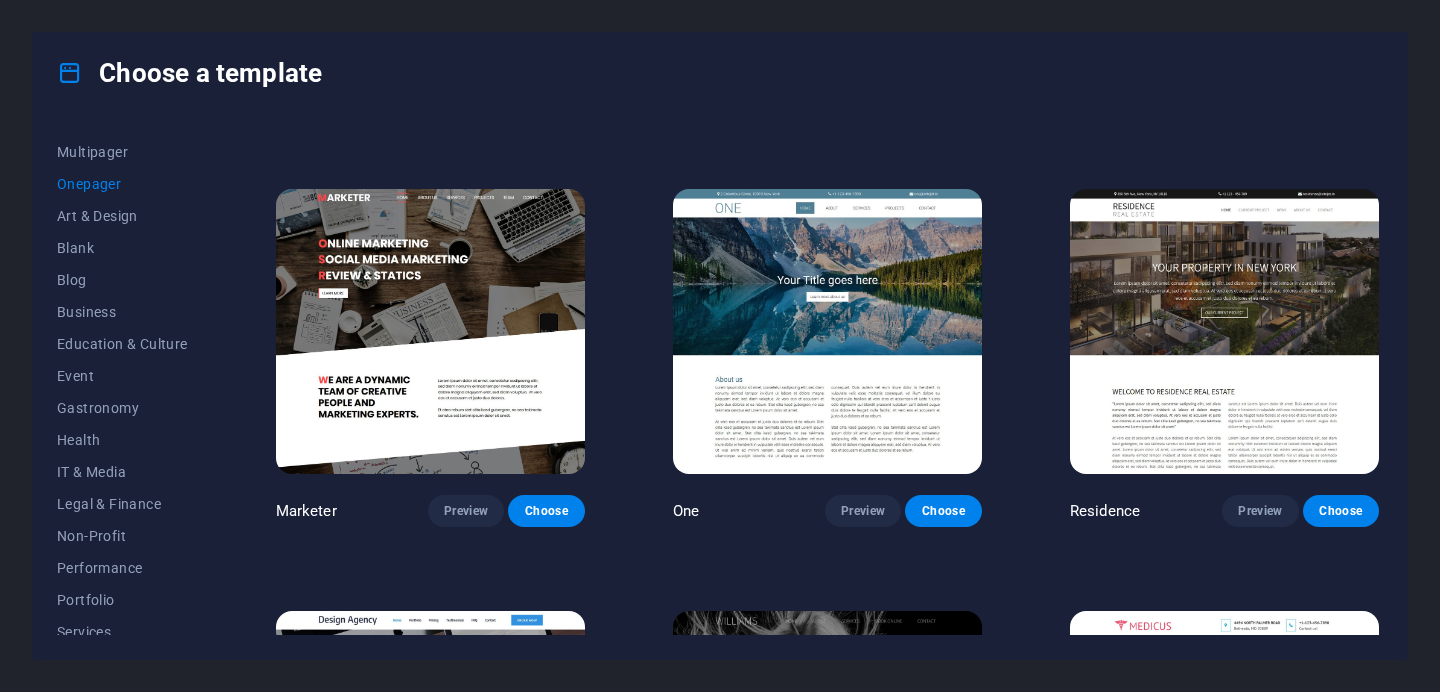 scroll, scrollTop: 8363, scrollLeft: 0, axis: vertical 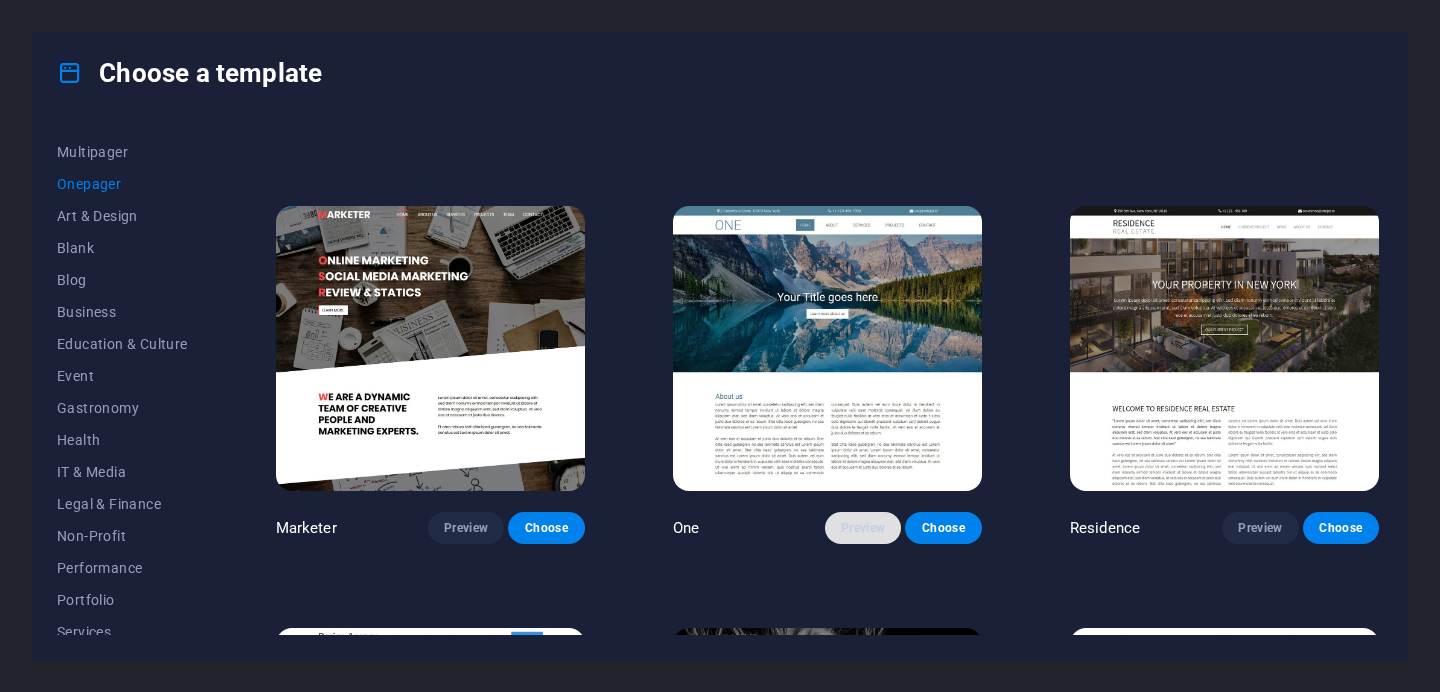 click on "Preview" at bounding box center [863, 528] 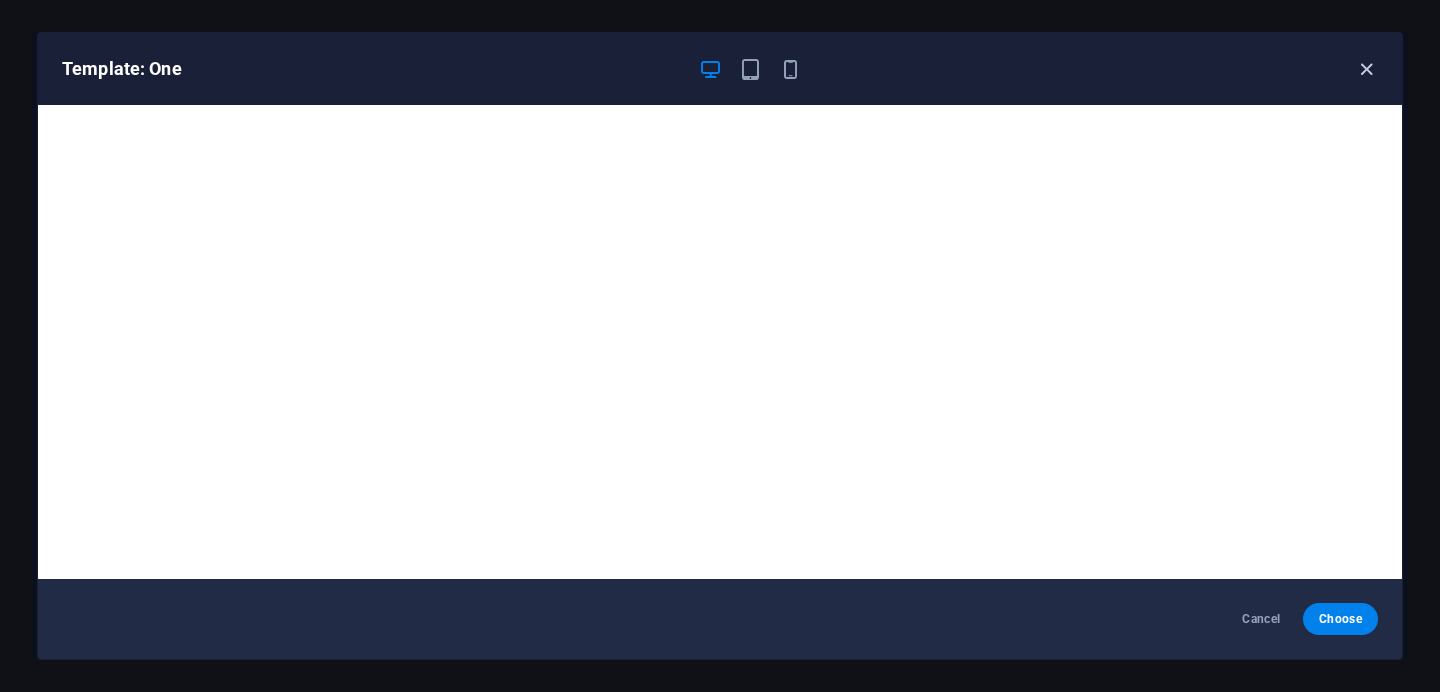 click at bounding box center (1366, 69) 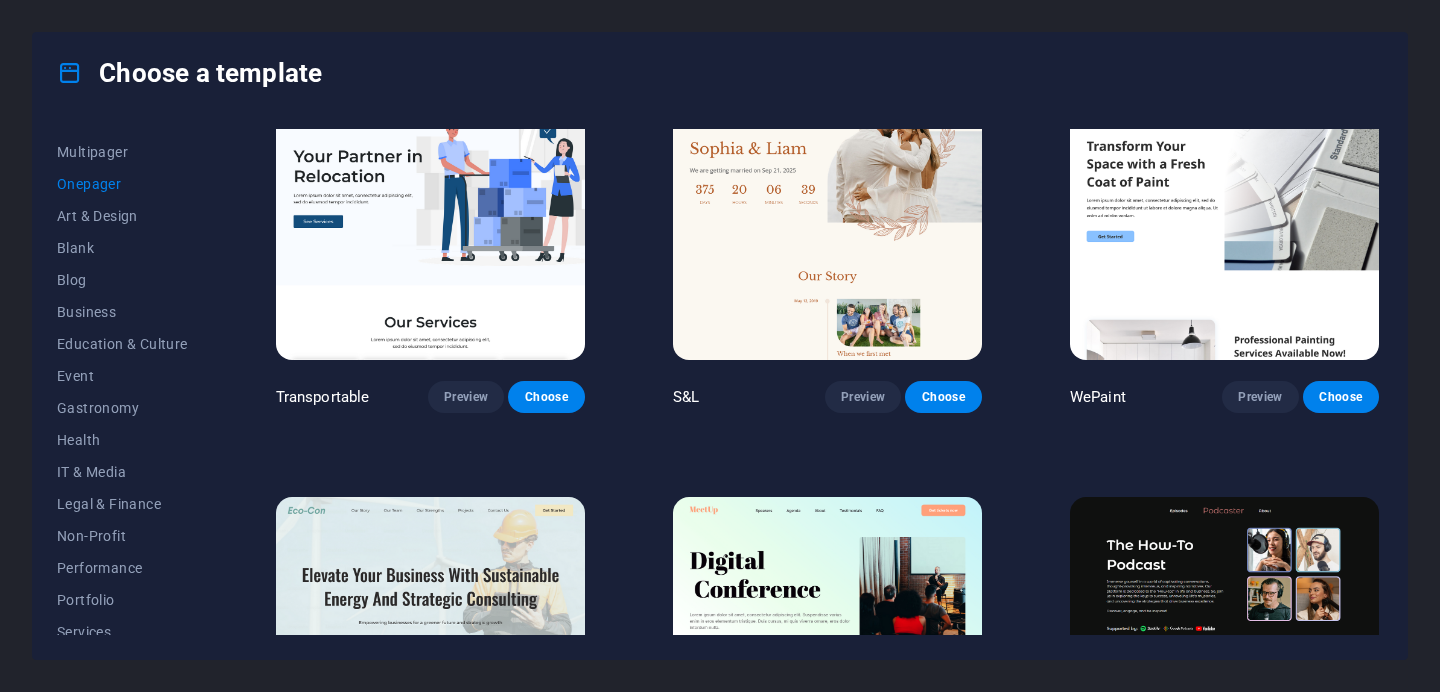scroll, scrollTop: 0, scrollLeft: 0, axis: both 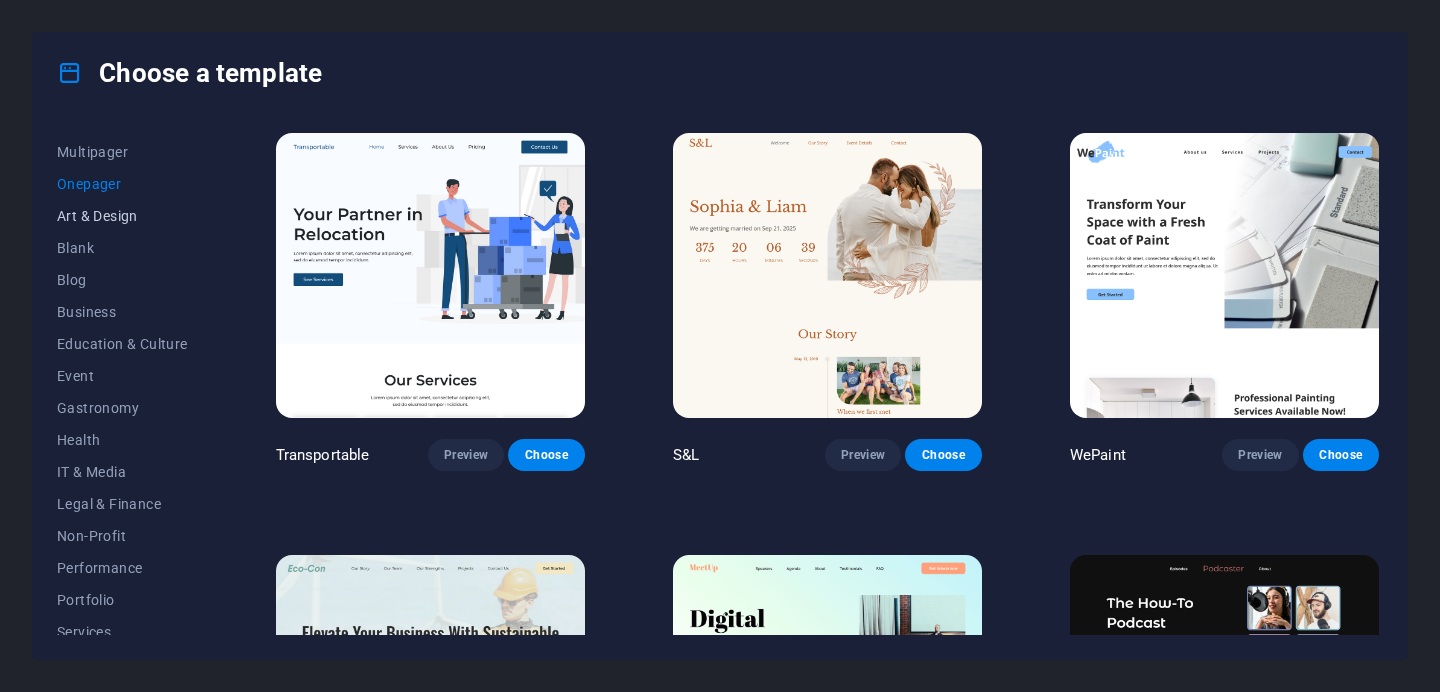 click on "Art & Design" at bounding box center [122, 216] 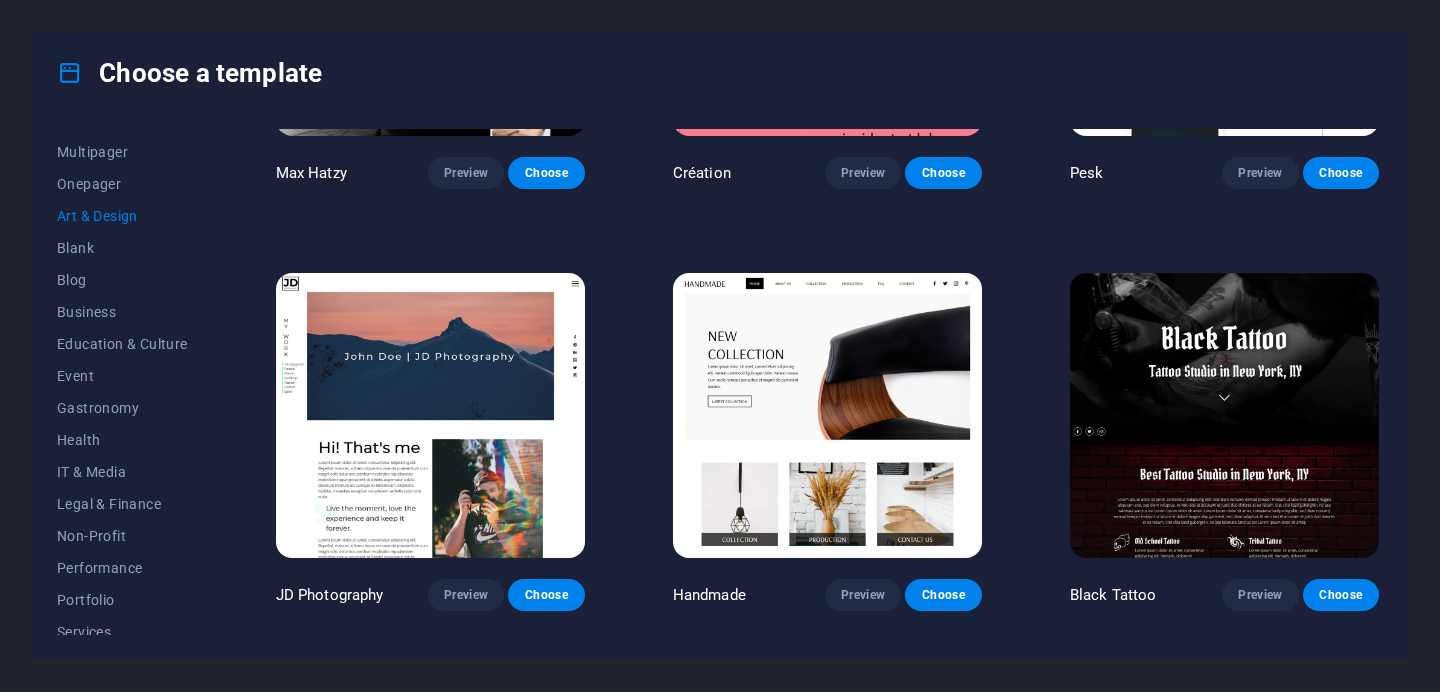 scroll, scrollTop: 323, scrollLeft: 0, axis: vertical 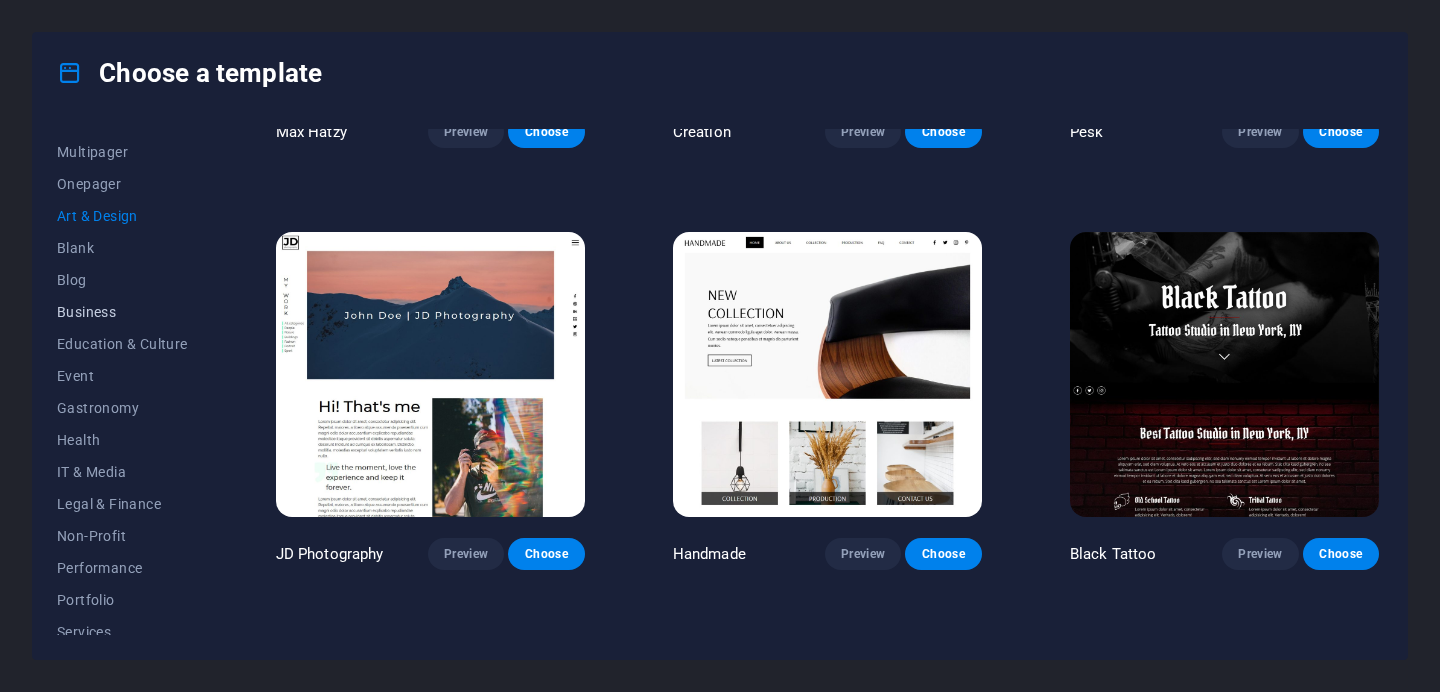 click on "Business" at bounding box center (122, 312) 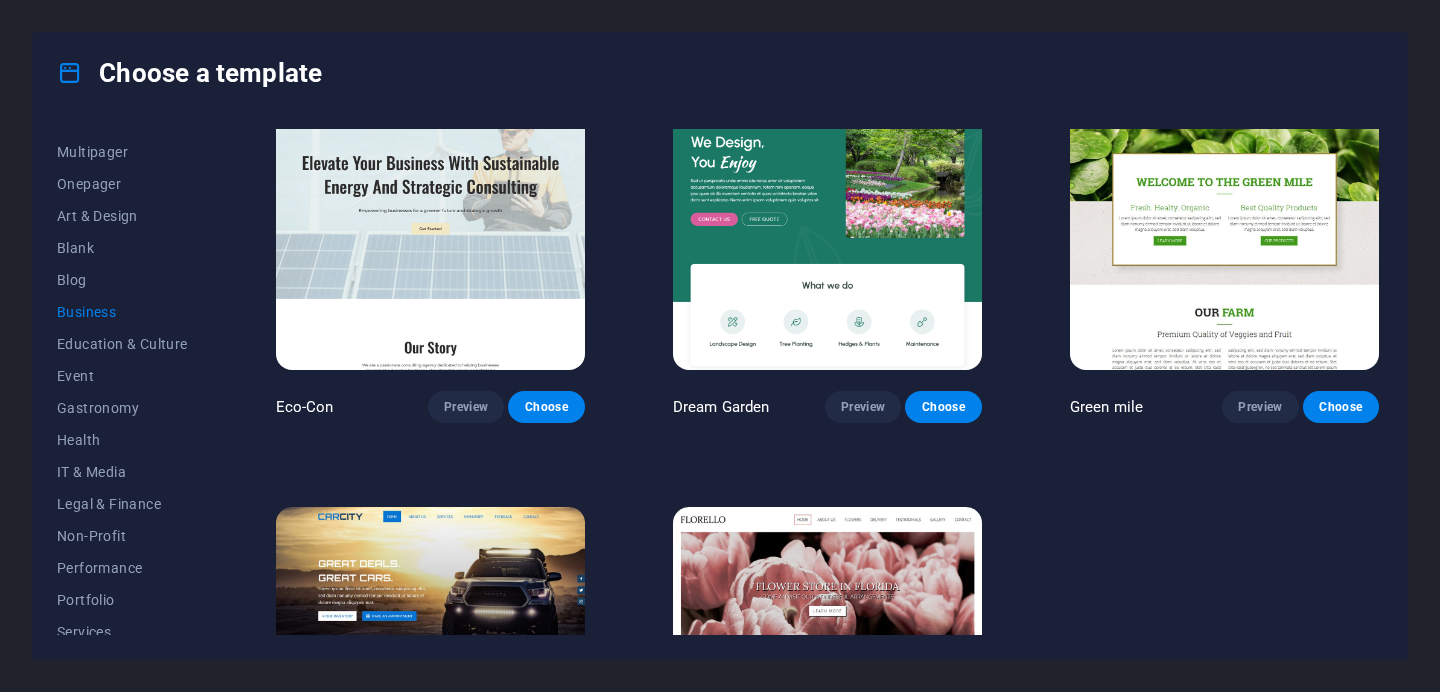 scroll, scrollTop: 0, scrollLeft: 0, axis: both 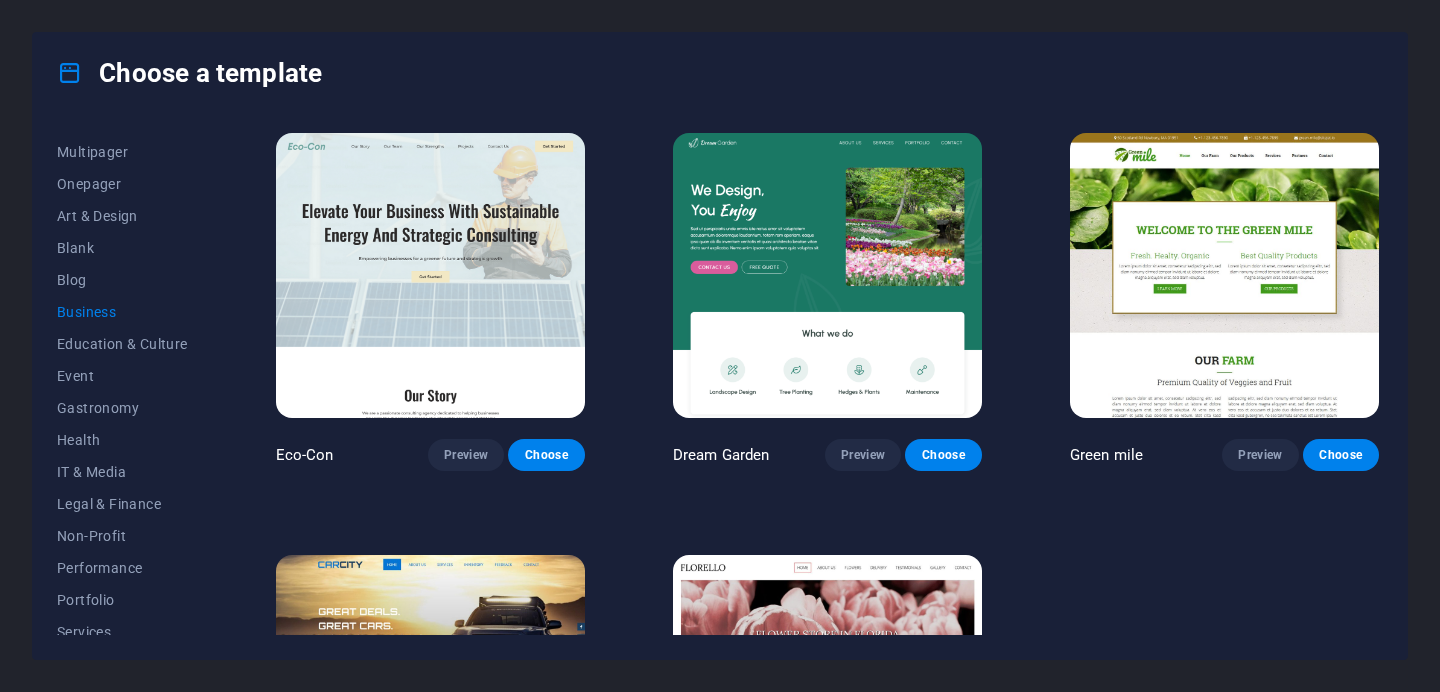 click on "Eco-Con Preview Choose Dream Garden Preview Choose Green mile Preview Choose CarCity Preview Choose Florello Preview Choose" at bounding box center (827, 511) 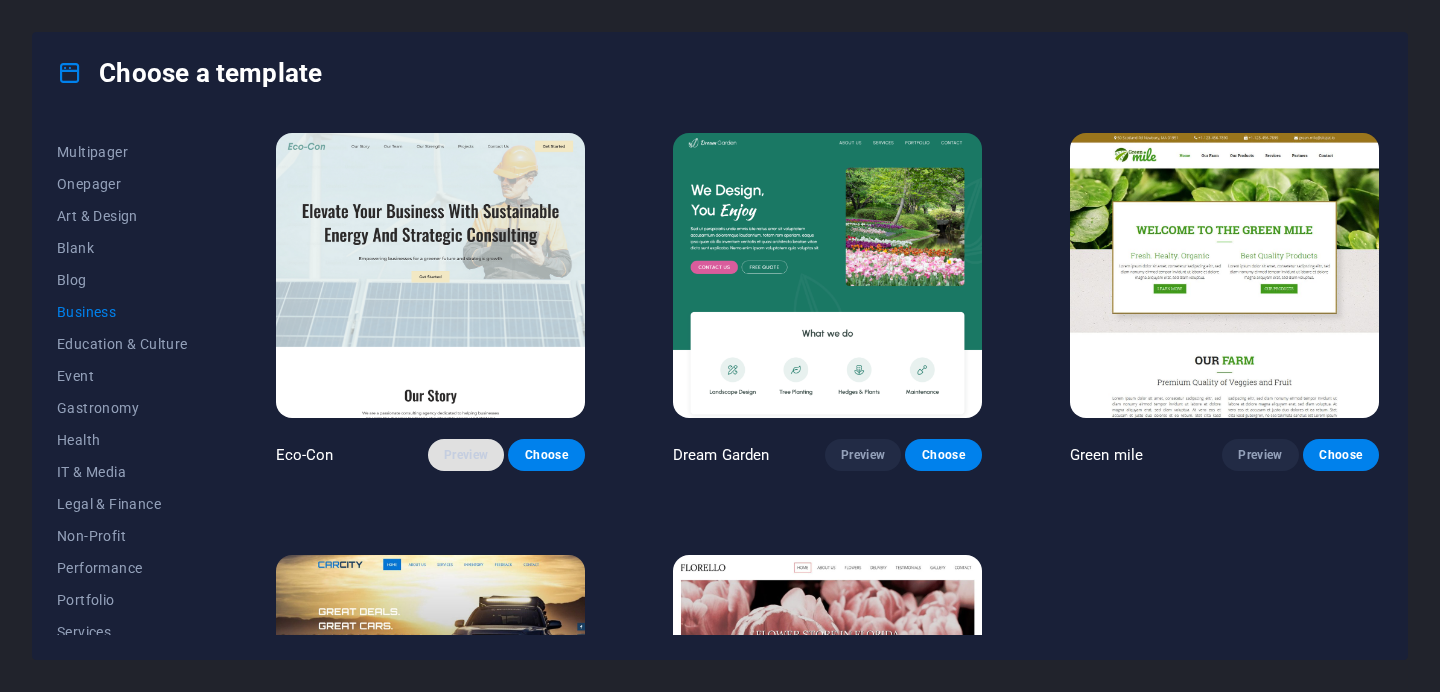 click on "Preview" at bounding box center [466, 455] 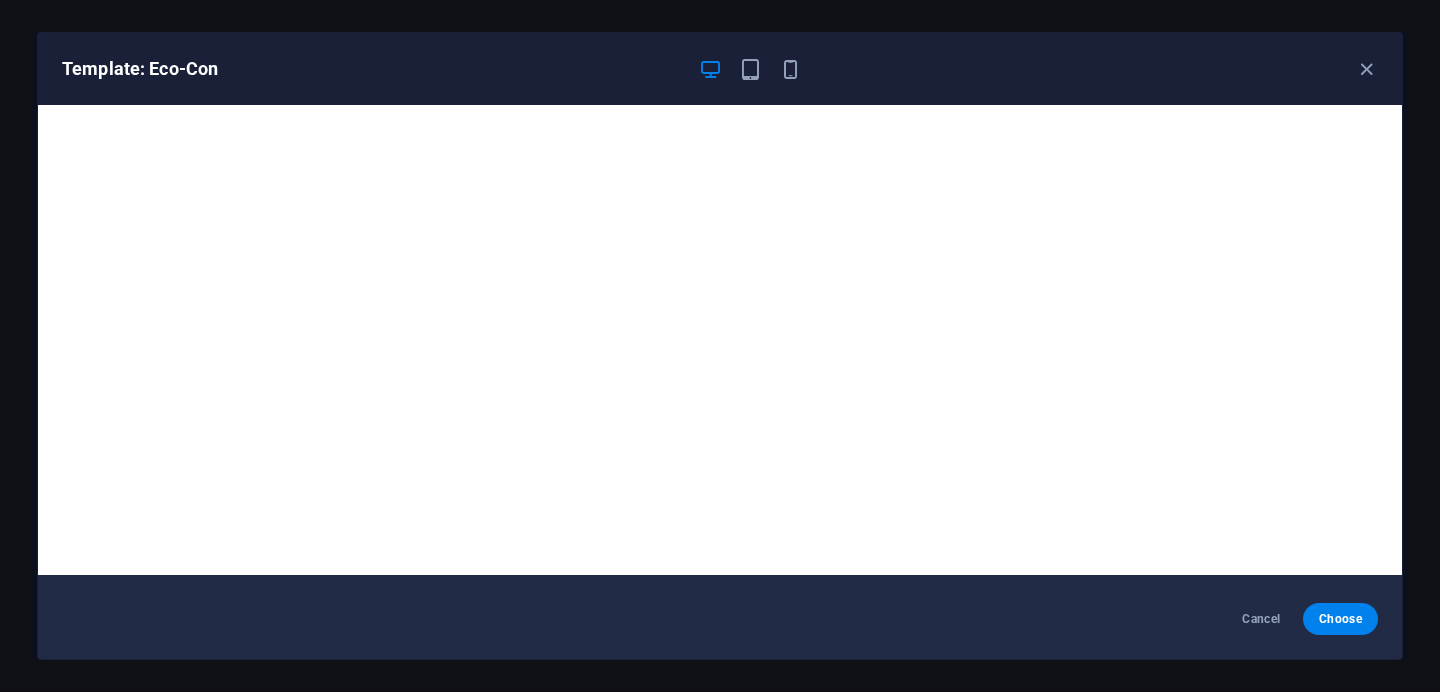 scroll, scrollTop: 0, scrollLeft: 0, axis: both 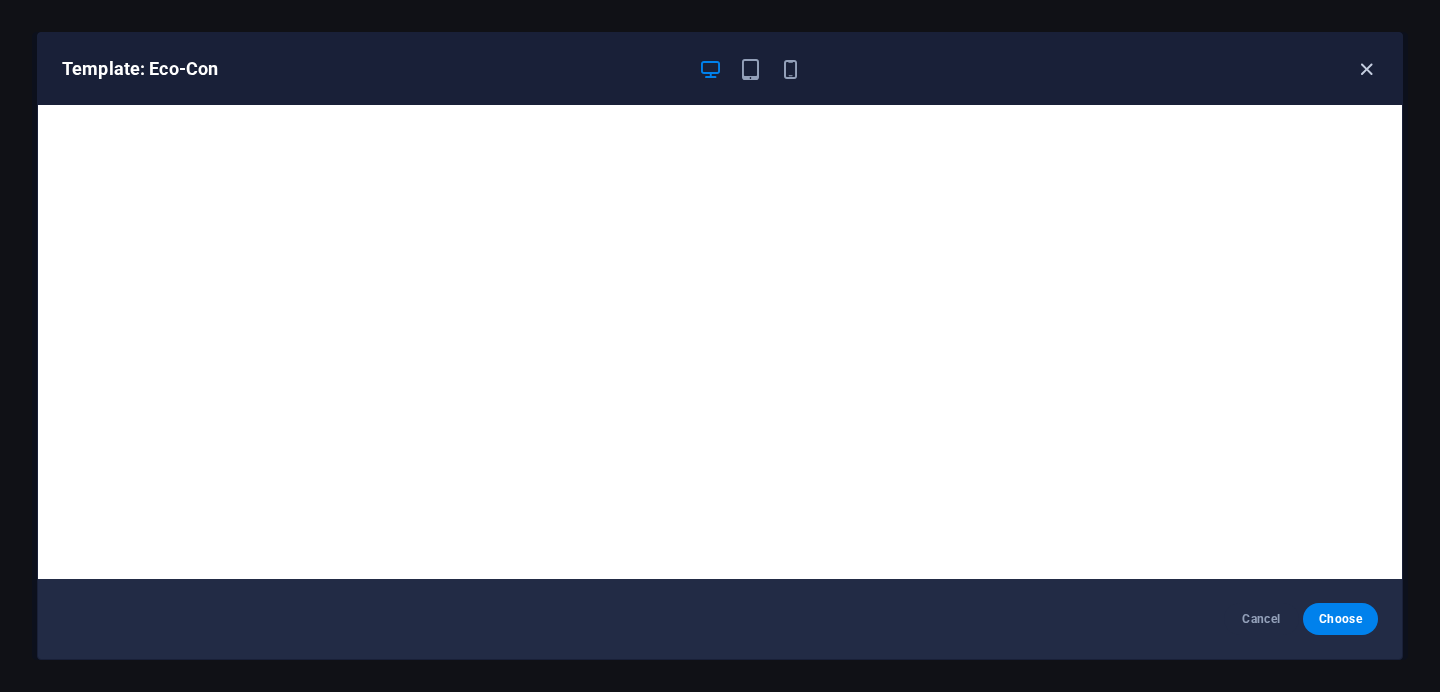 click at bounding box center [1366, 69] 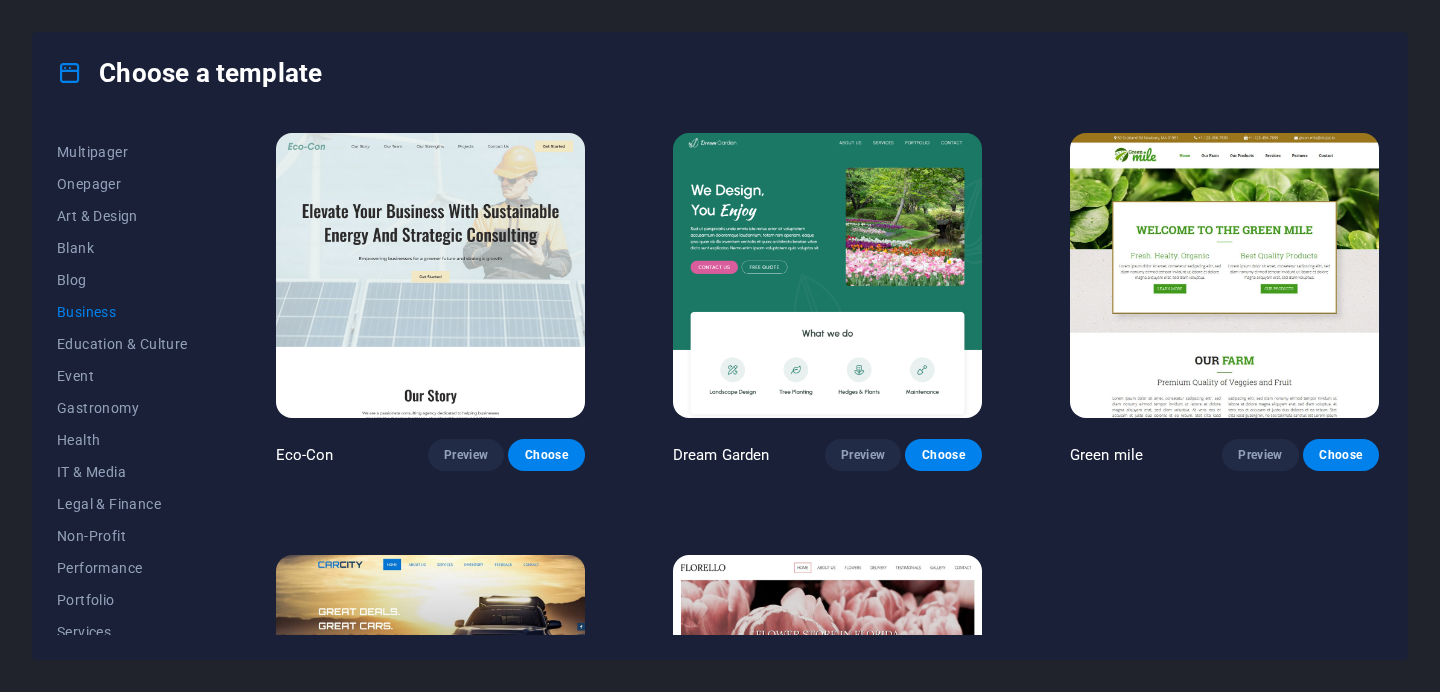scroll, scrollTop: 86, scrollLeft: 0, axis: vertical 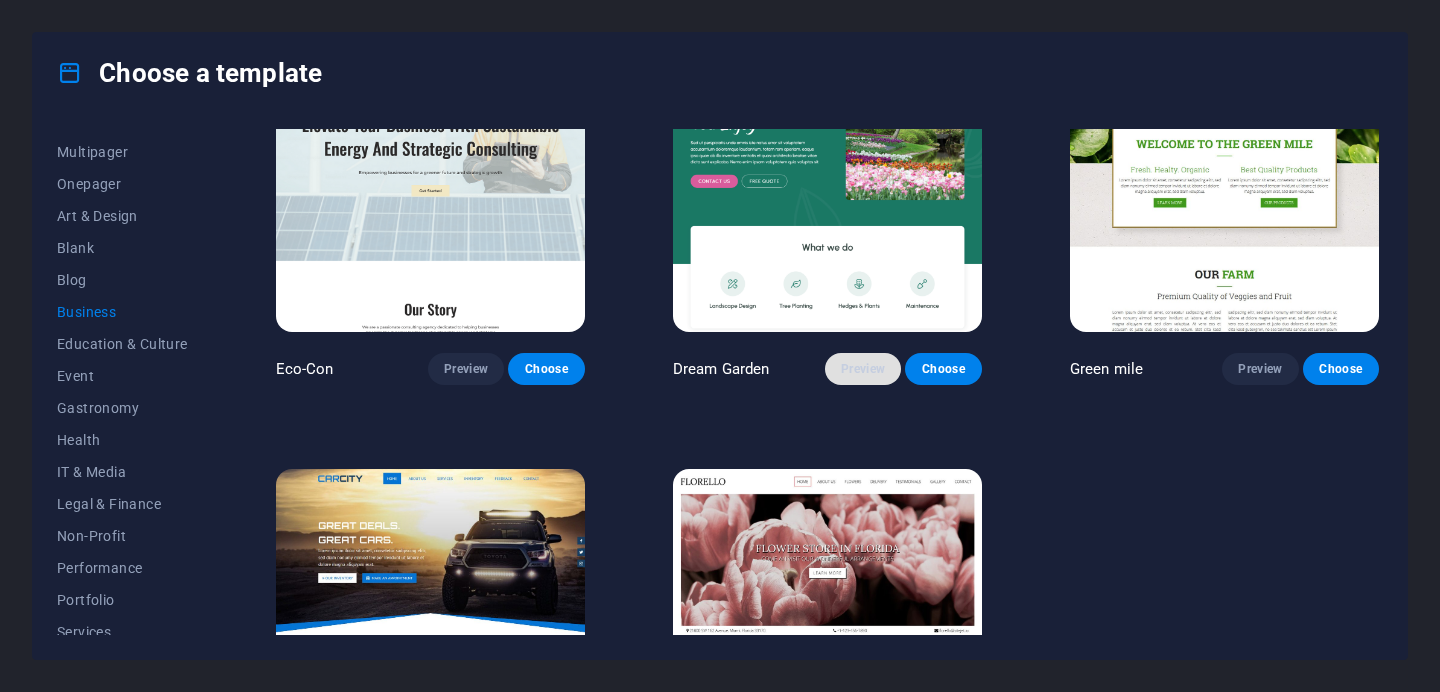 click on "Preview" at bounding box center [863, 369] 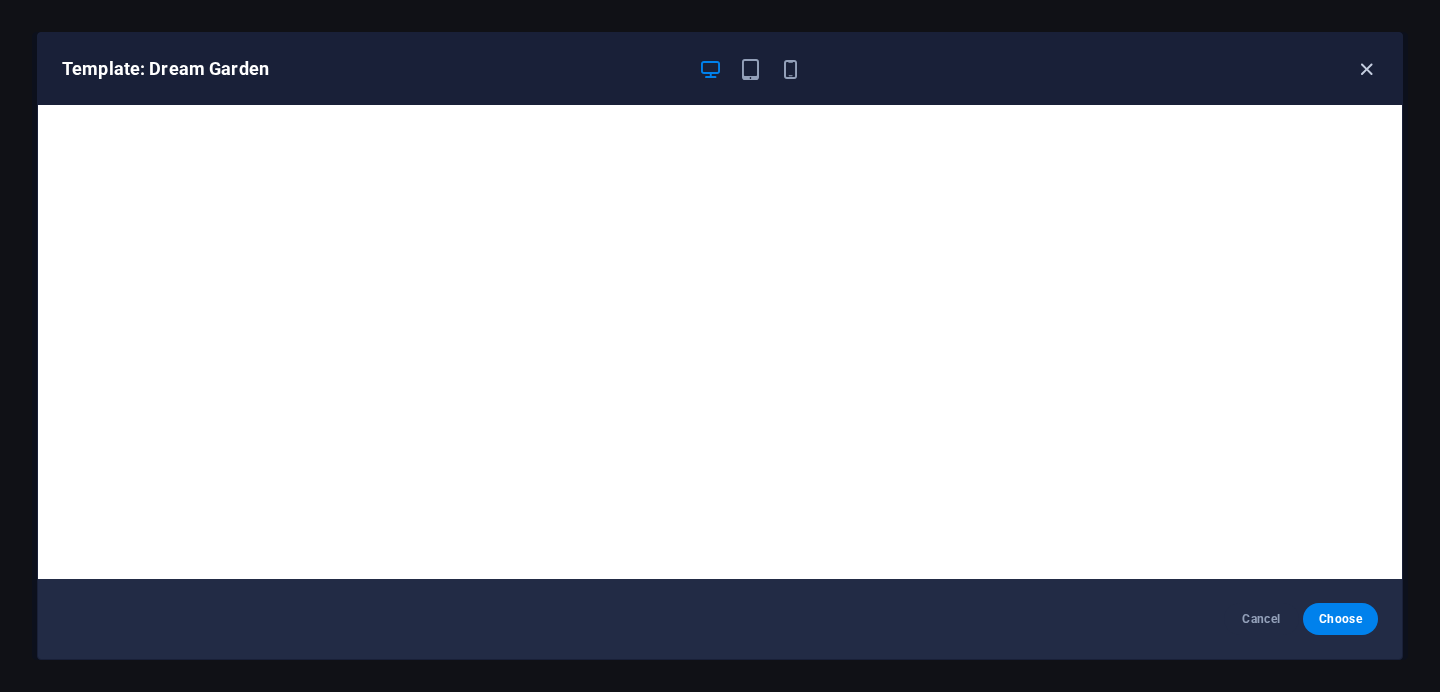 click at bounding box center (1366, 69) 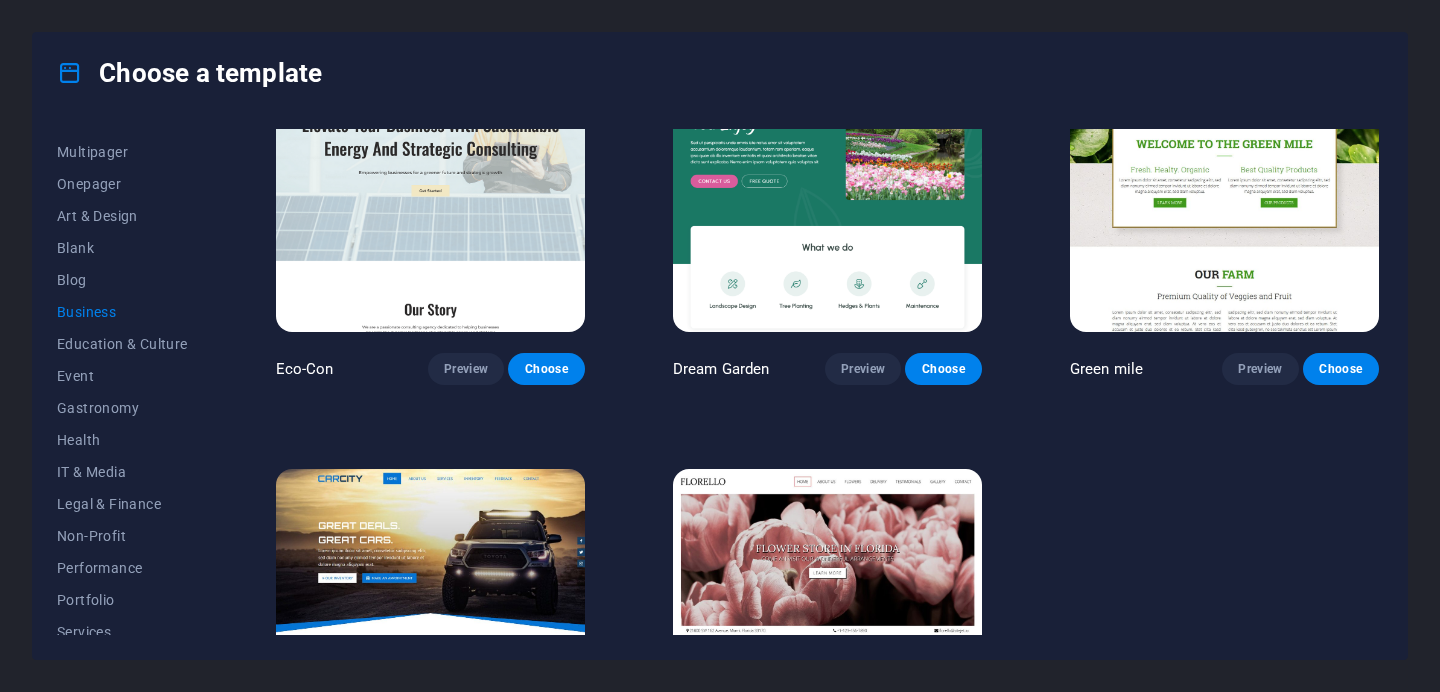 click at bounding box center [1224, 189] 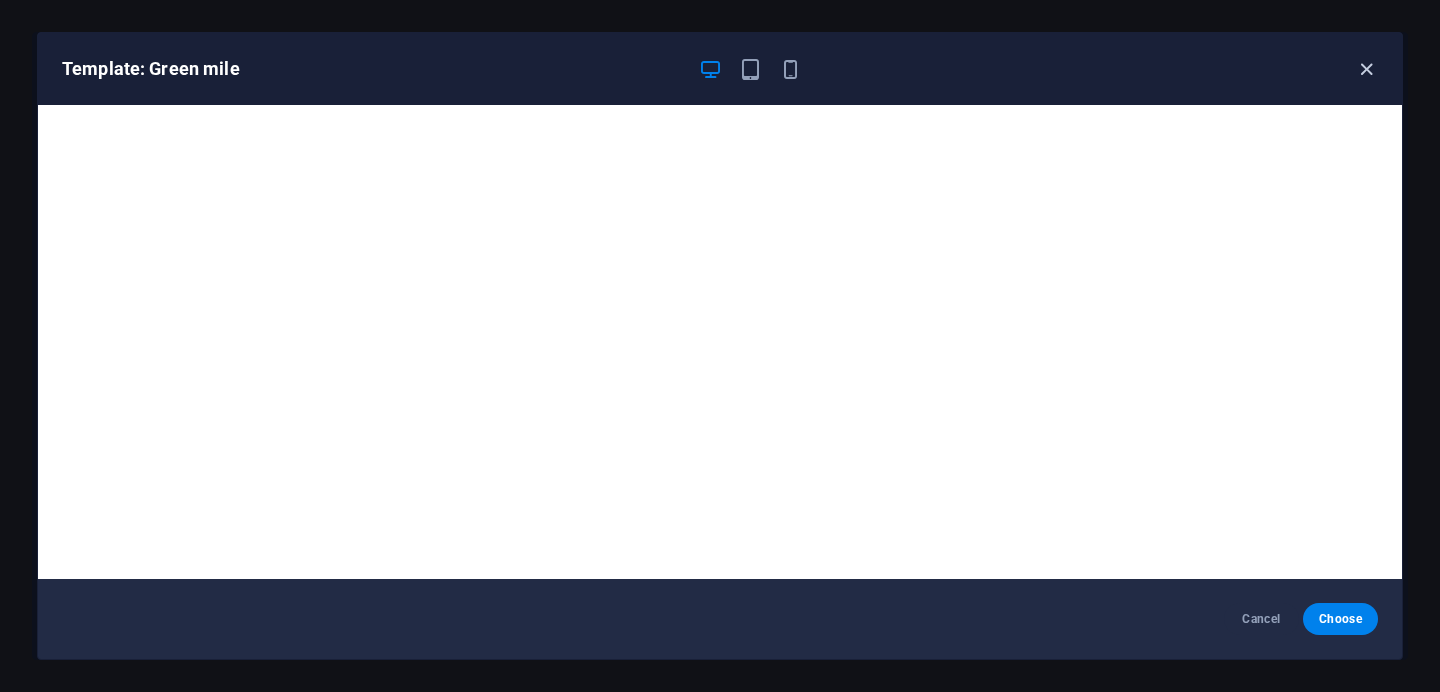click at bounding box center [1366, 69] 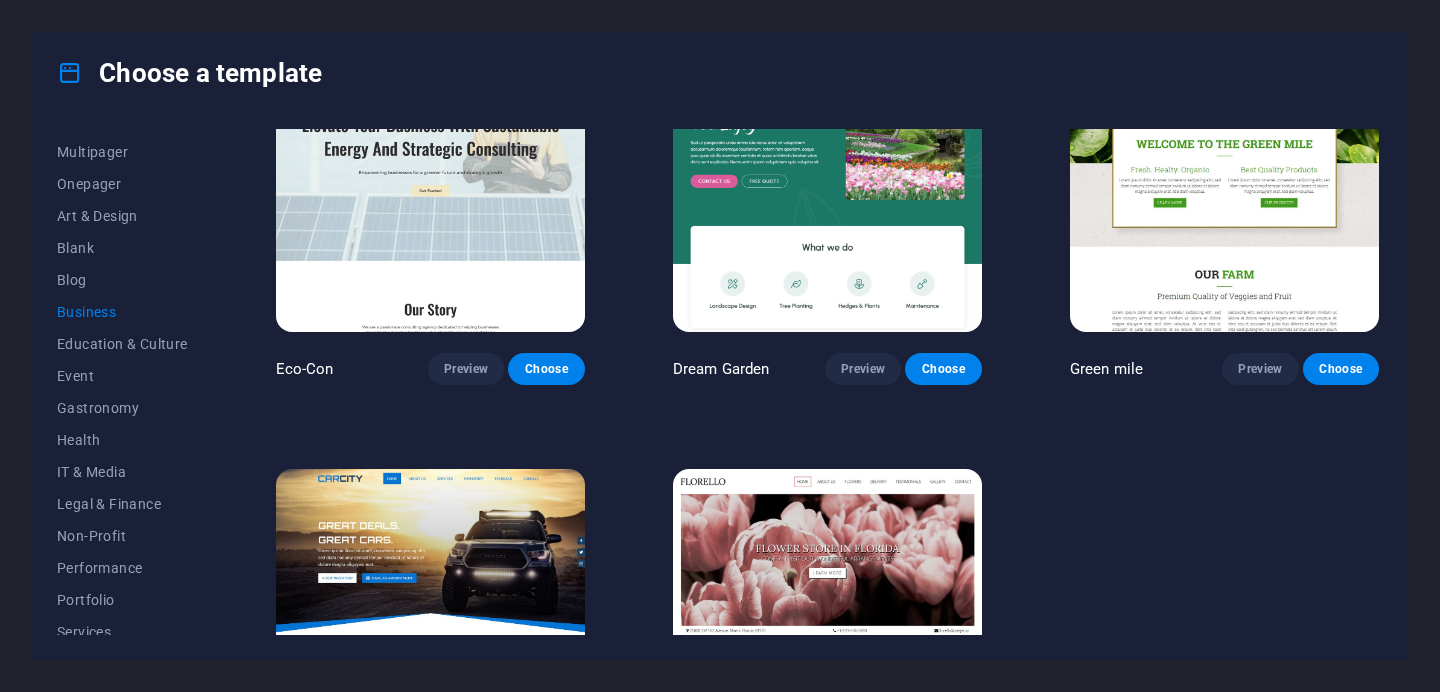 click at bounding box center (827, 611) 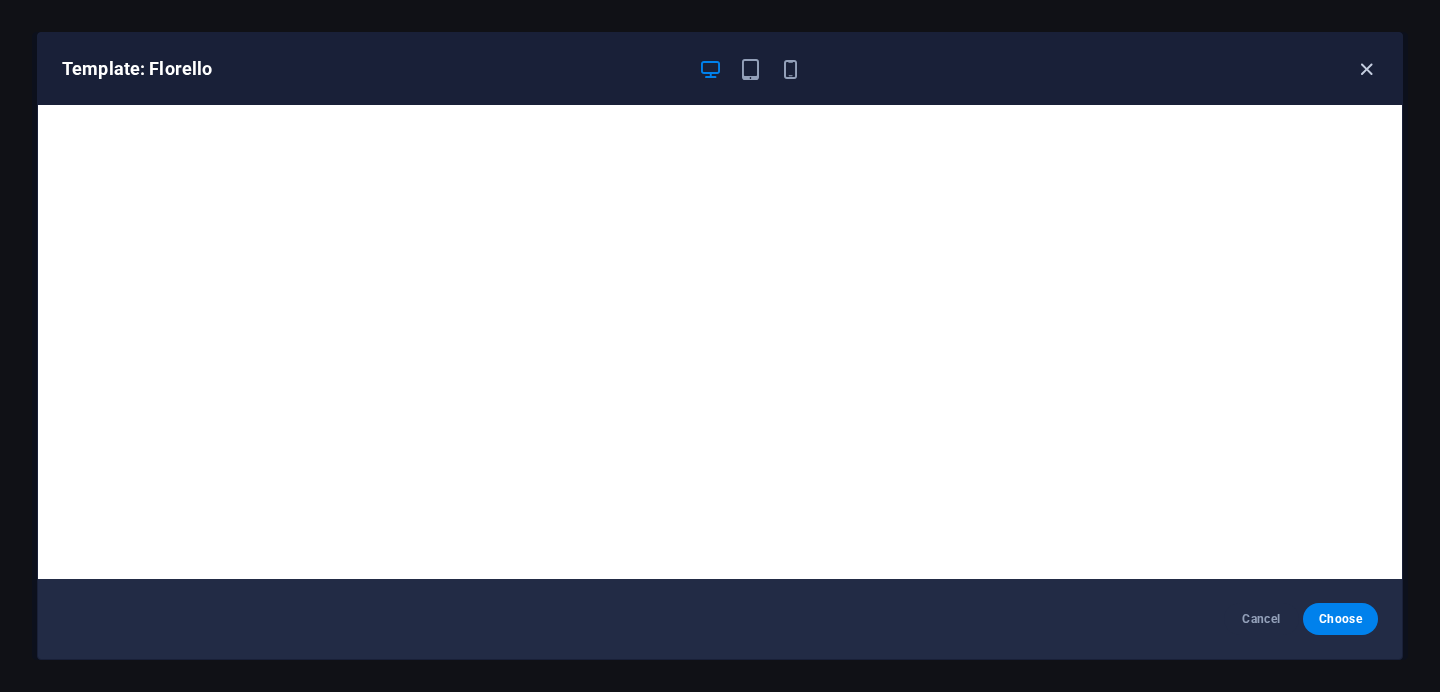 click at bounding box center (1366, 69) 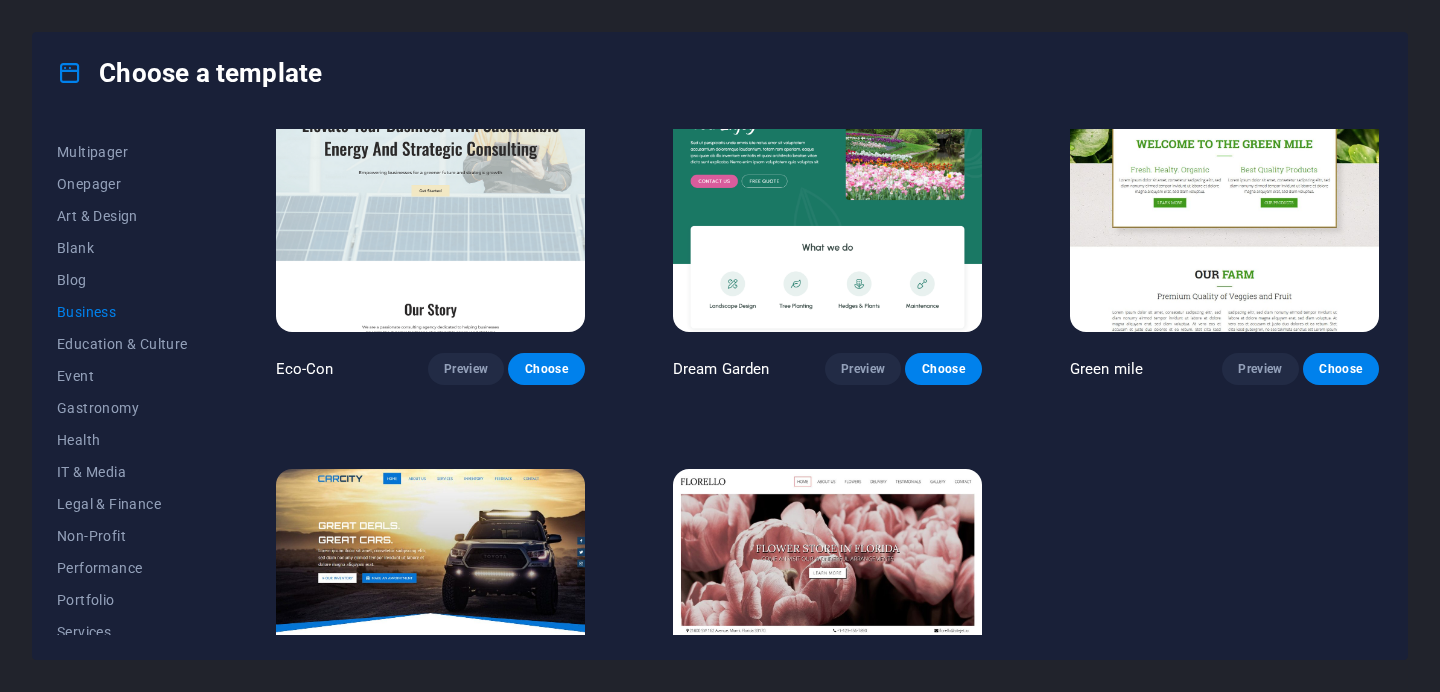 scroll, scrollTop: 252, scrollLeft: 0, axis: vertical 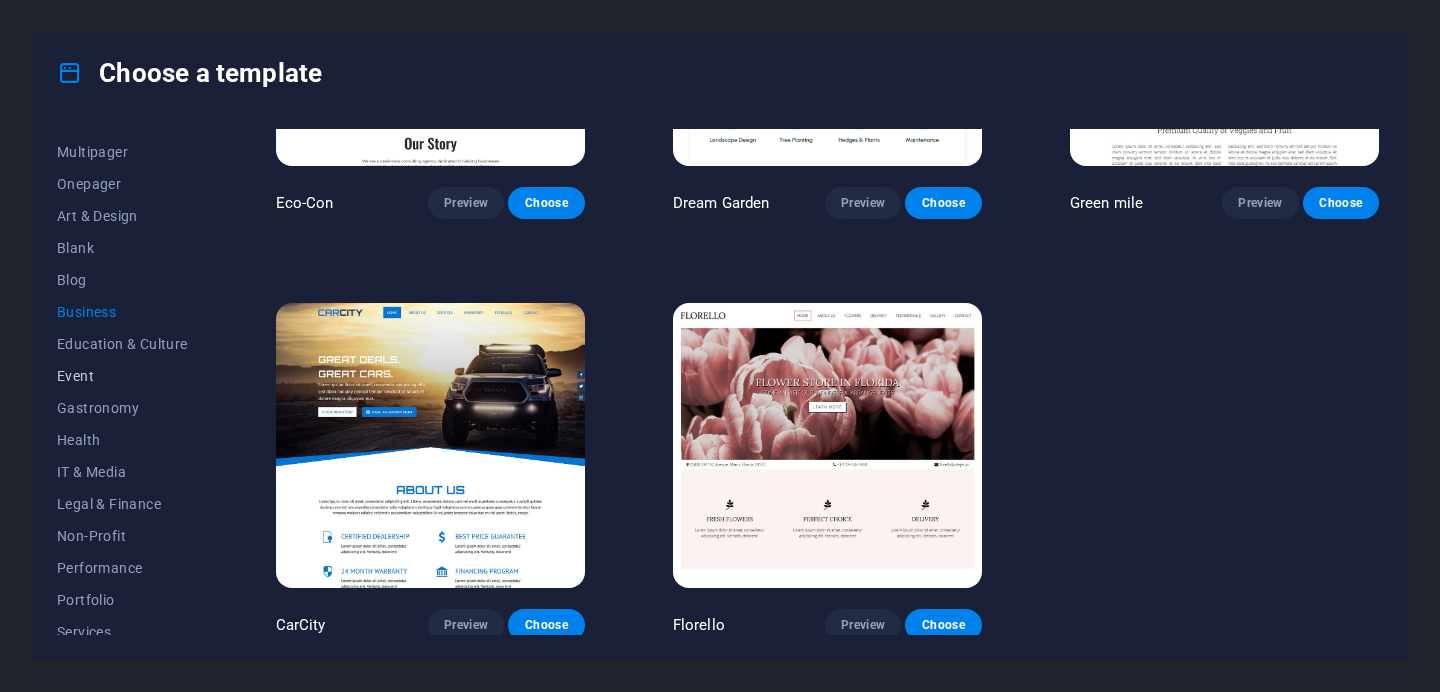 click on "Event" at bounding box center (122, 376) 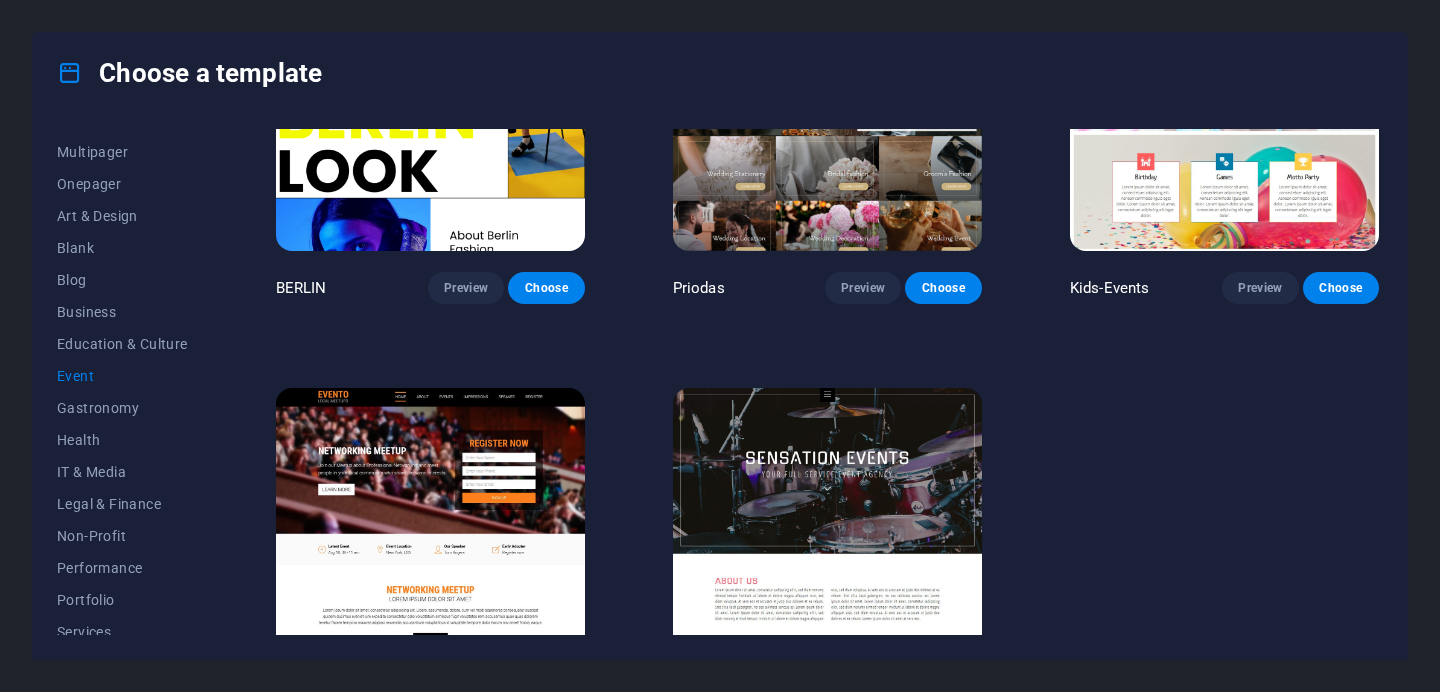 scroll, scrollTop: 671, scrollLeft: 0, axis: vertical 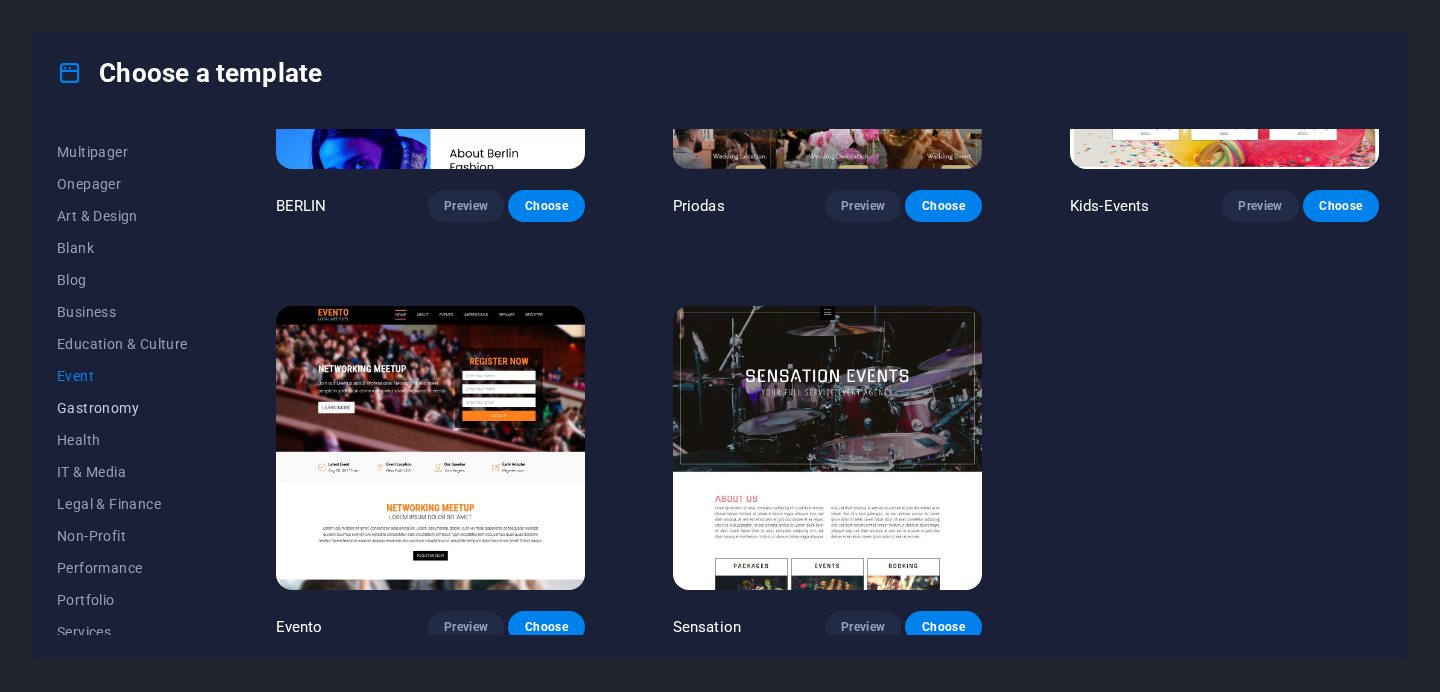 click on "Gastronomy" at bounding box center [122, 408] 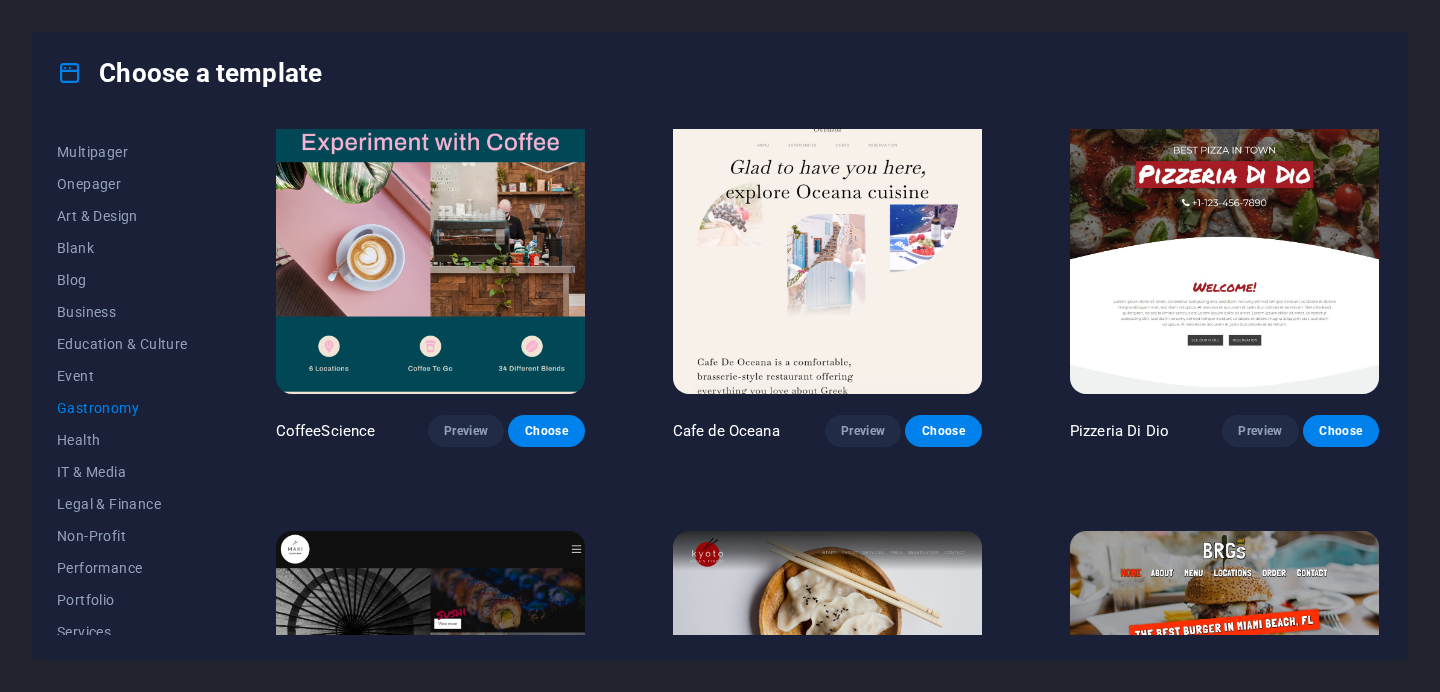scroll, scrollTop: 442, scrollLeft: 0, axis: vertical 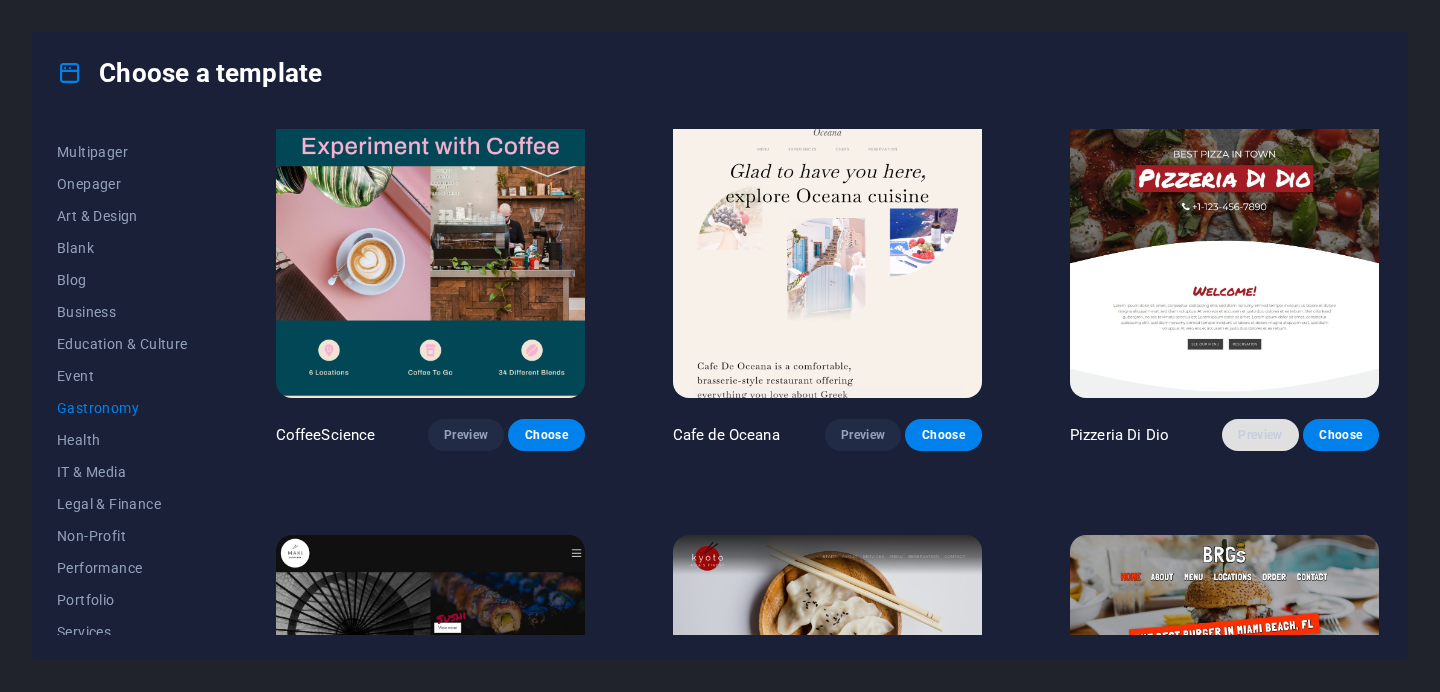 click on "Preview" at bounding box center [1260, 435] 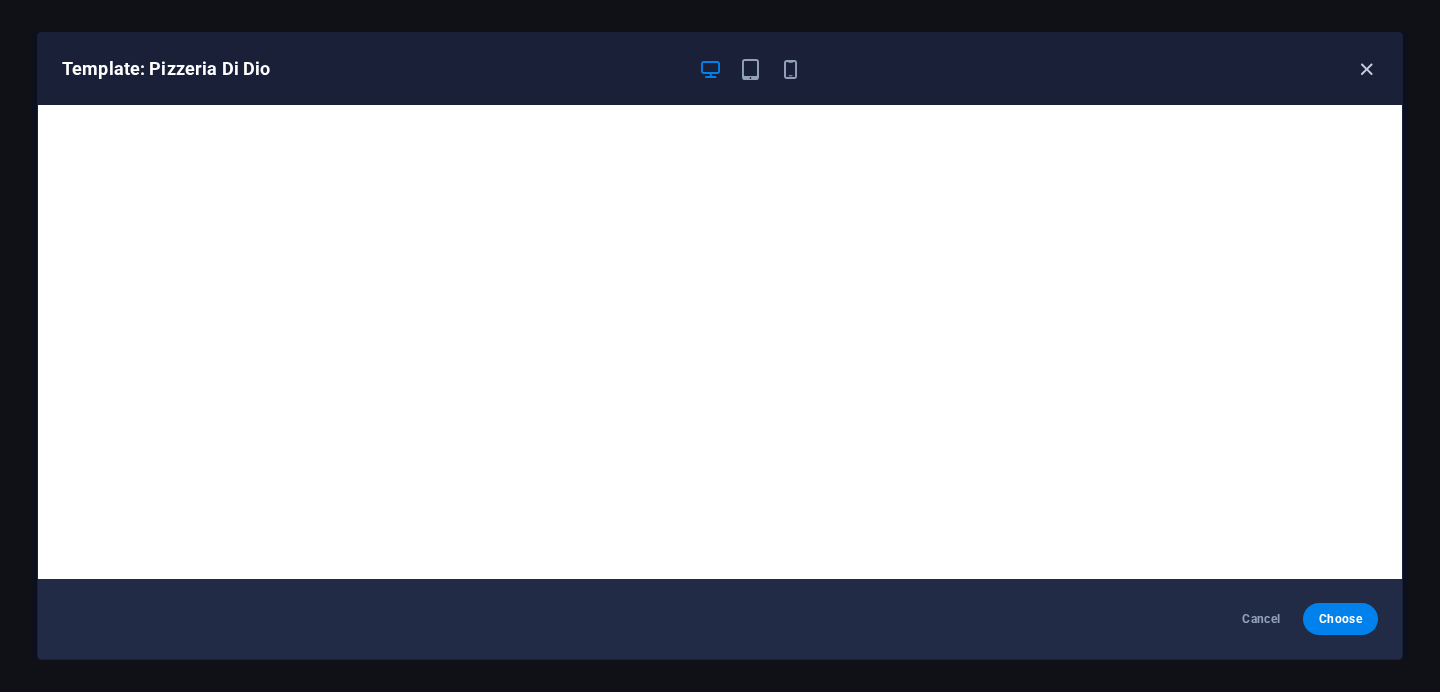 click at bounding box center [1366, 69] 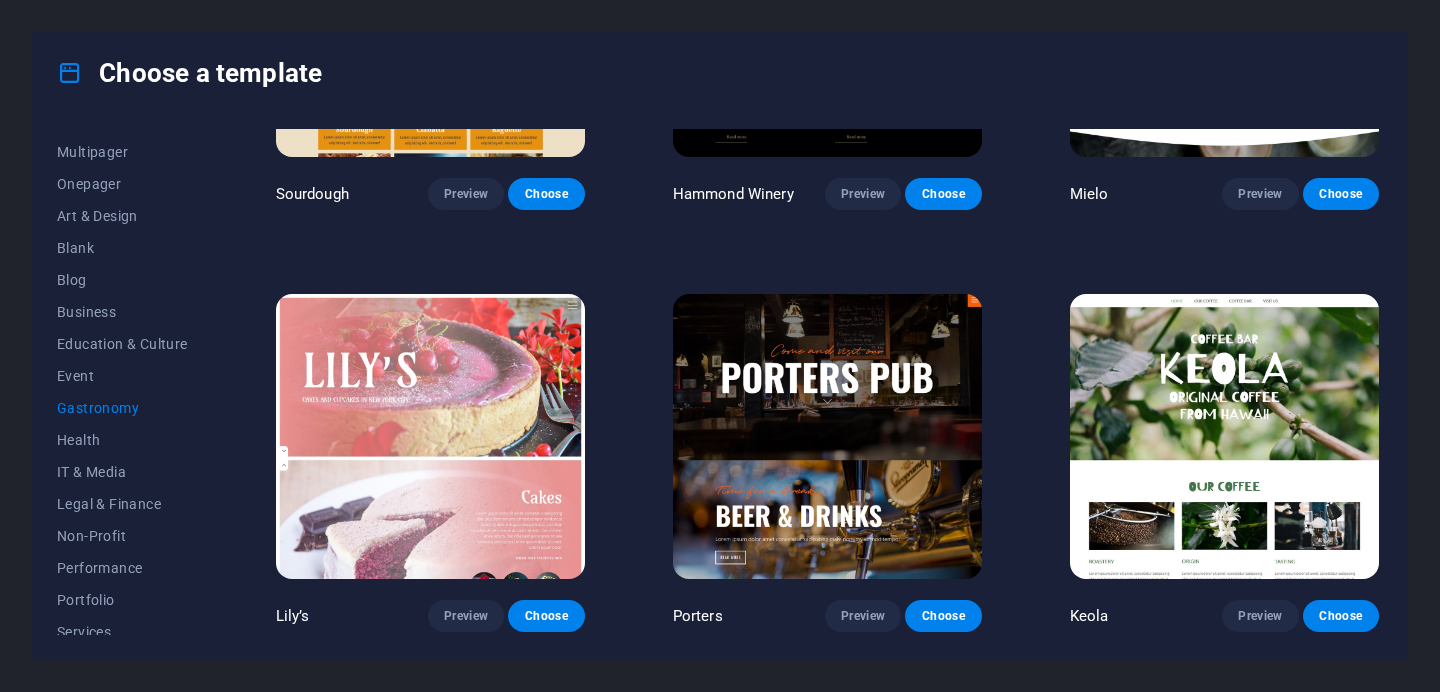 scroll, scrollTop: 1527, scrollLeft: 0, axis: vertical 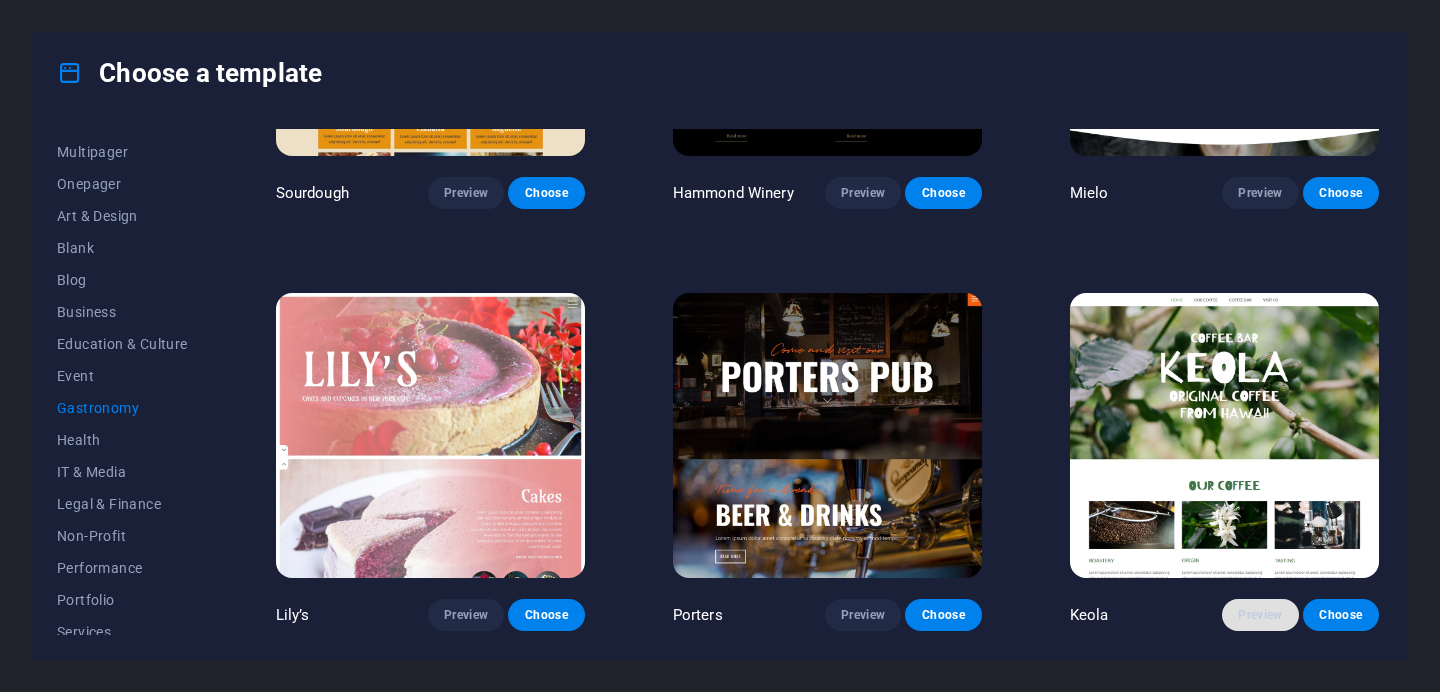 click on "Preview" at bounding box center (1260, 615) 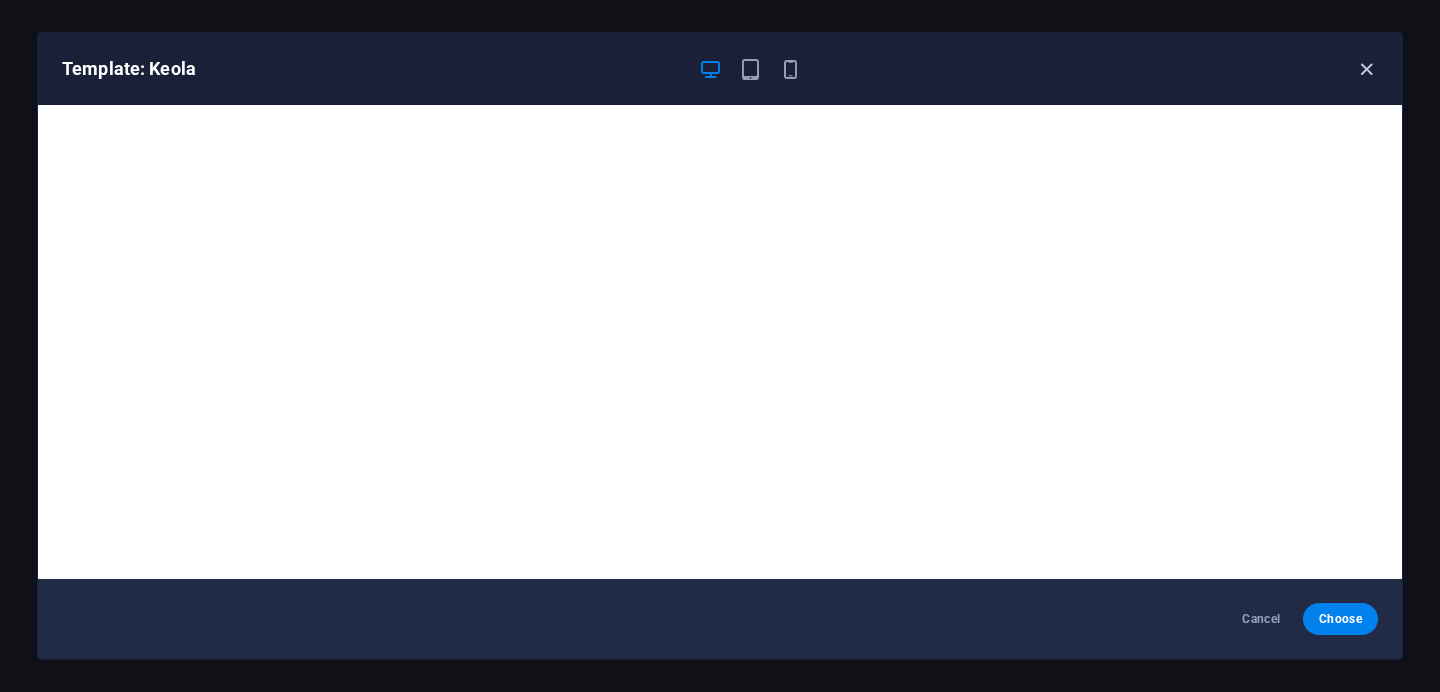 click at bounding box center (1366, 69) 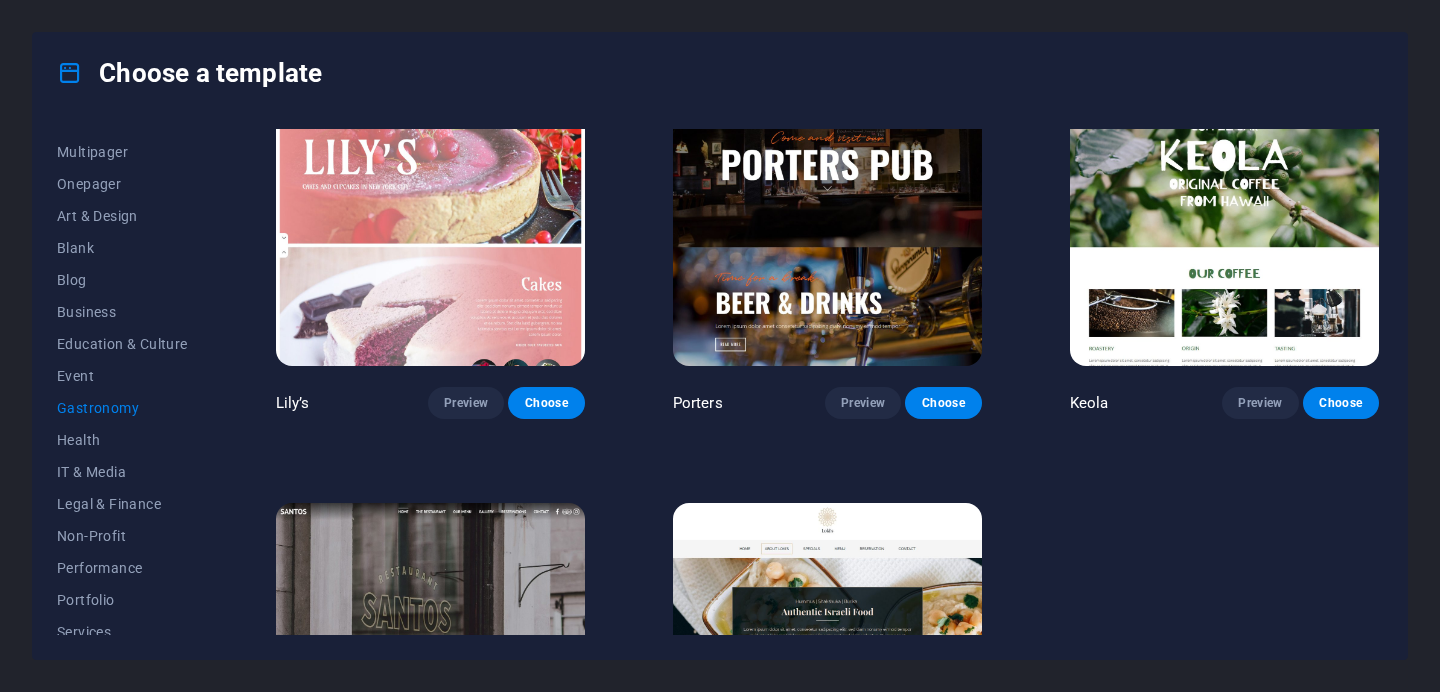 scroll, scrollTop: 1928, scrollLeft: 0, axis: vertical 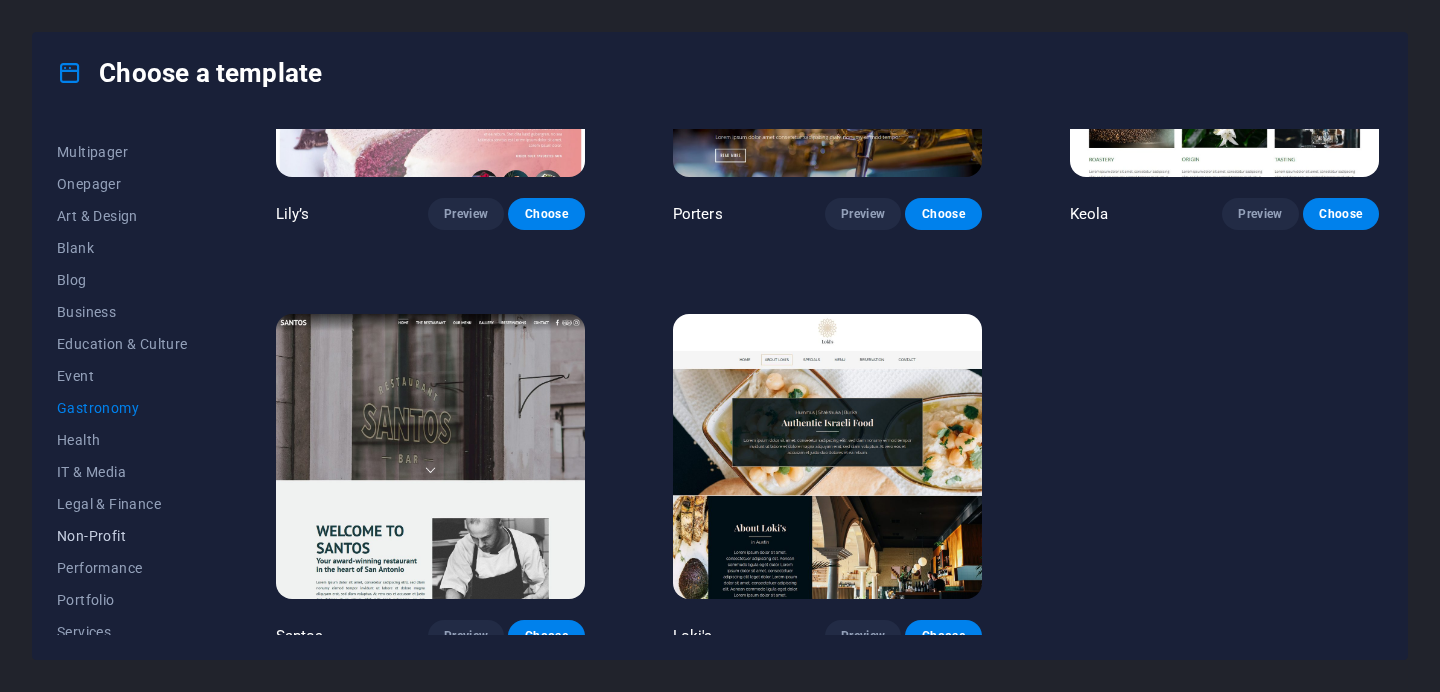 click on "Non-Profit" at bounding box center (122, 536) 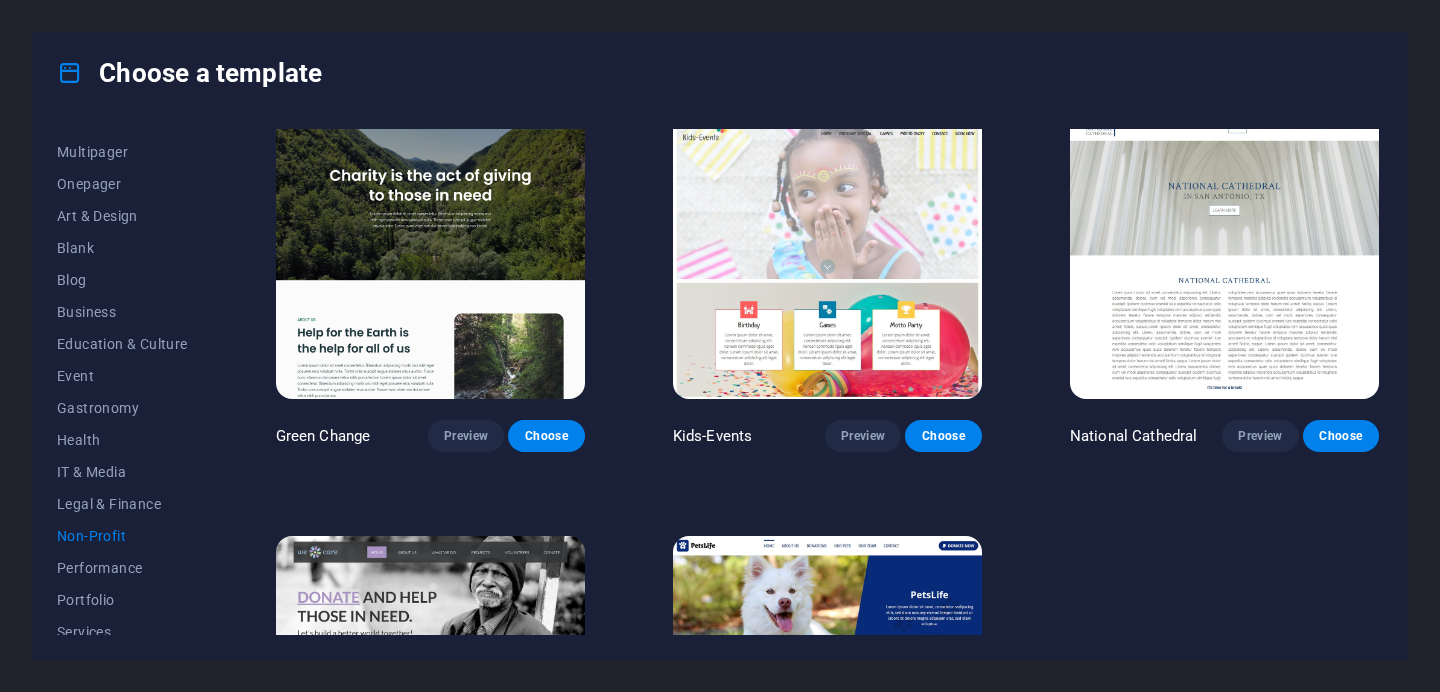 scroll, scrollTop: 0, scrollLeft: 0, axis: both 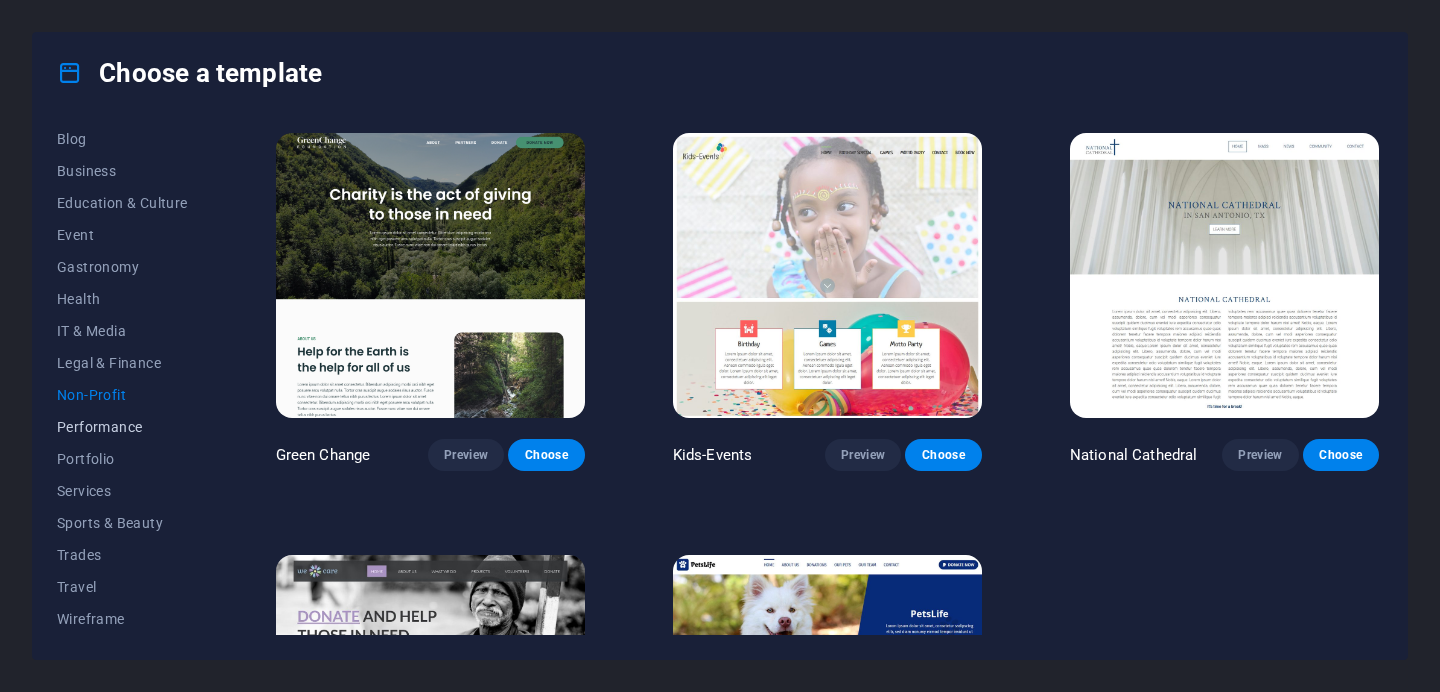 click on "Performance" at bounding box center [122, 427] 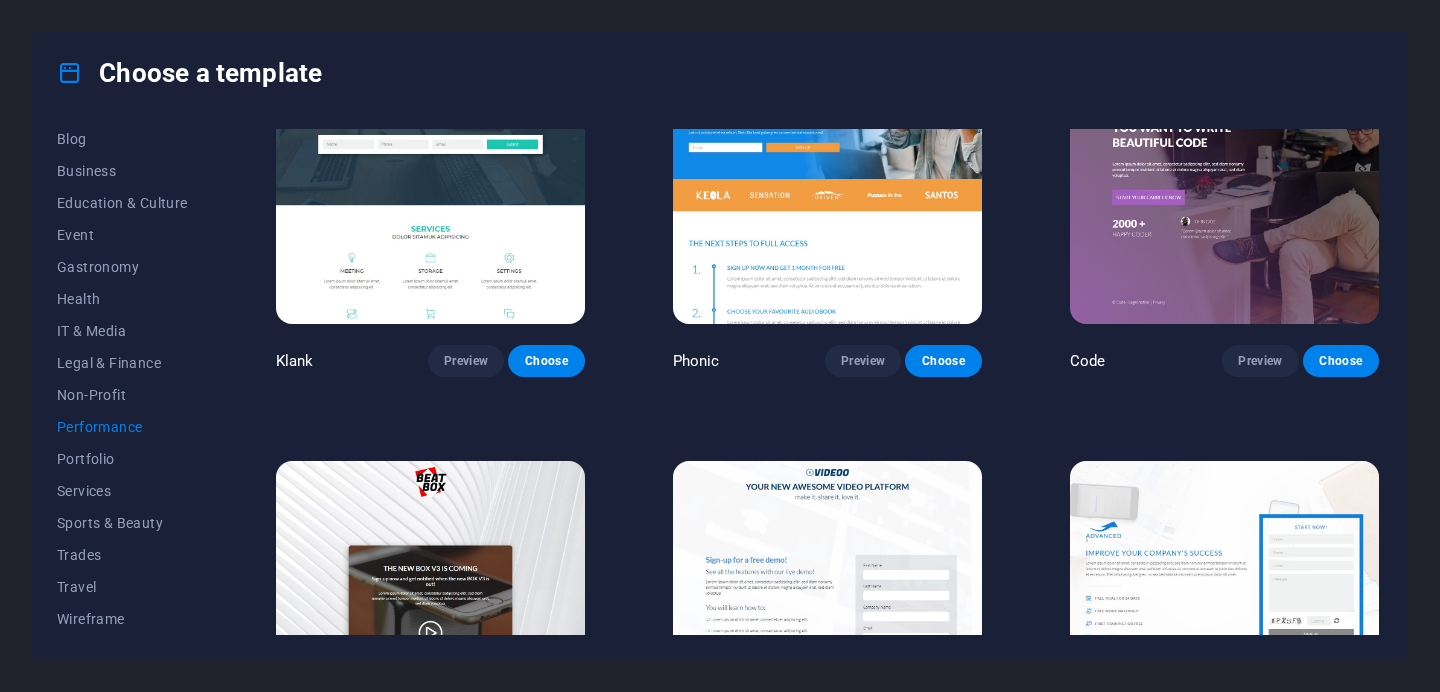 scroll, scrollTop: 91, scrollLeft: 0, axis: vertical 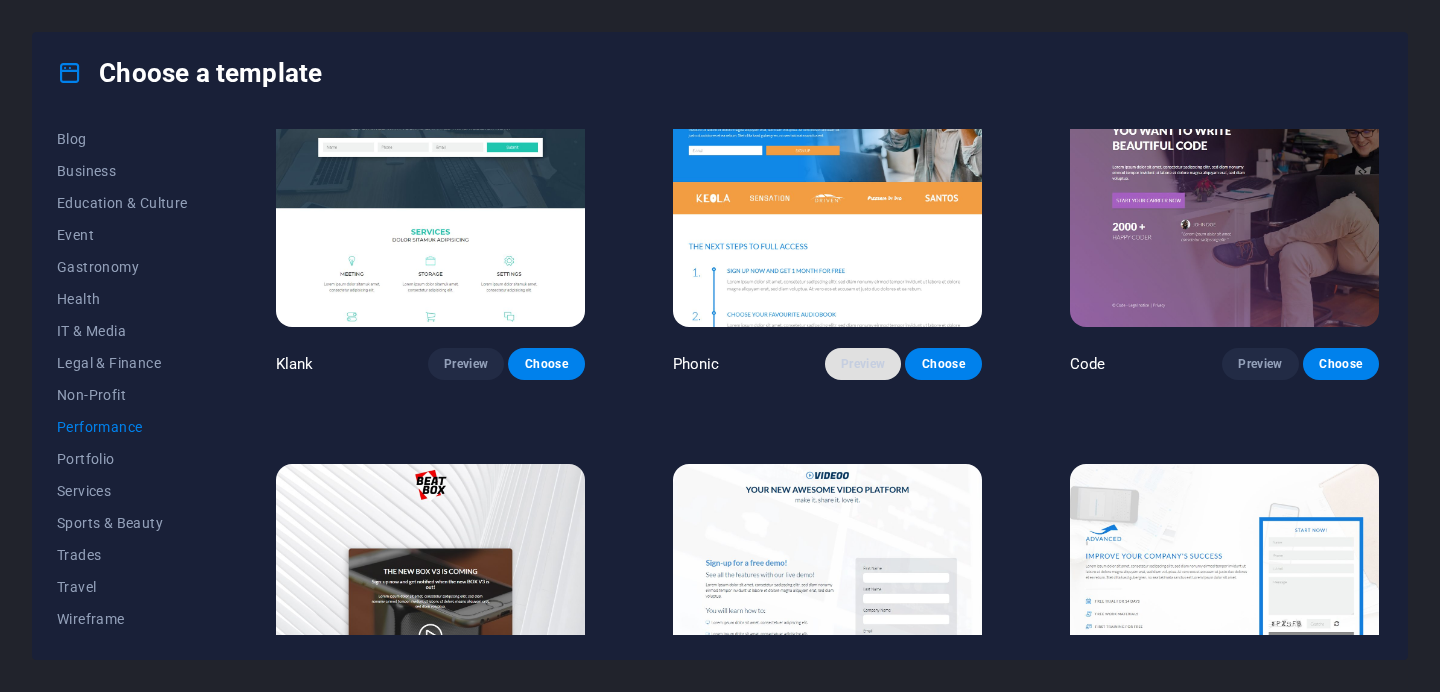 click on "Preview" at bounding box center (863, 364) 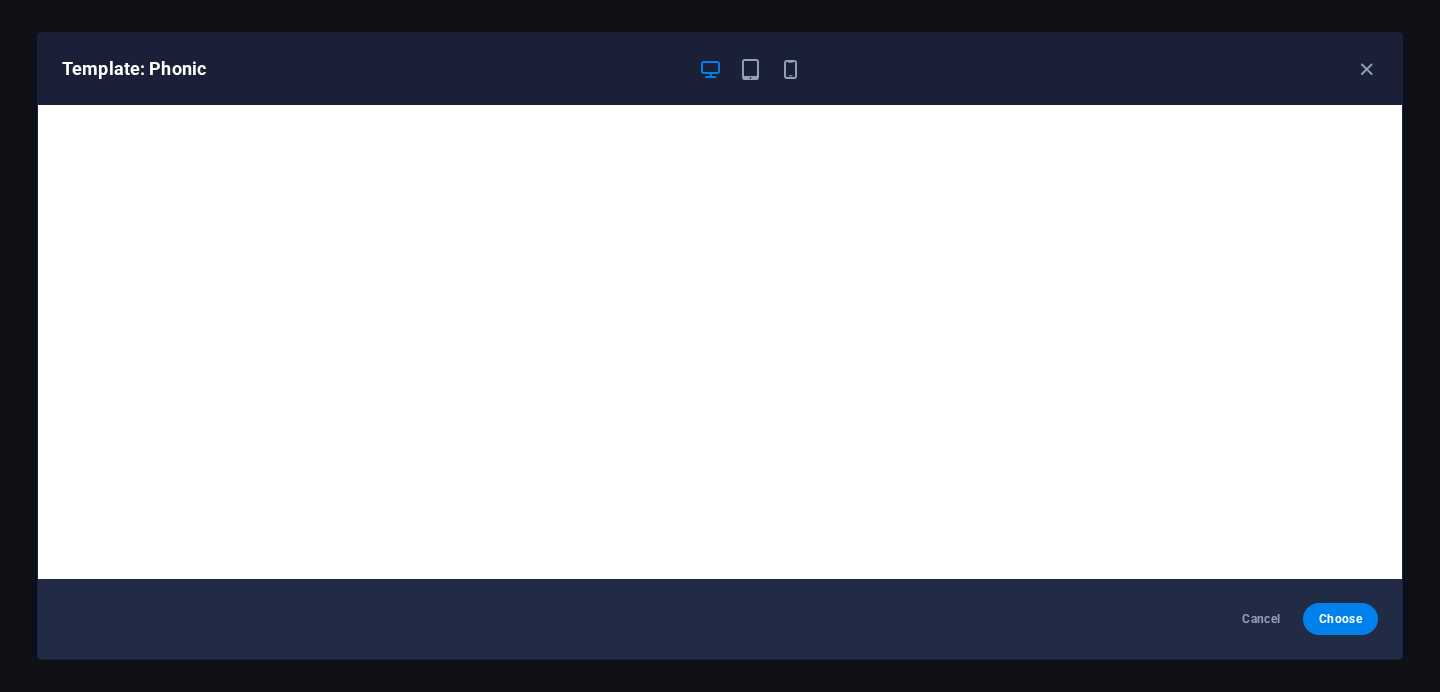 scroll, scrollTop: 4, scrollLeft: 0, axis: vertical 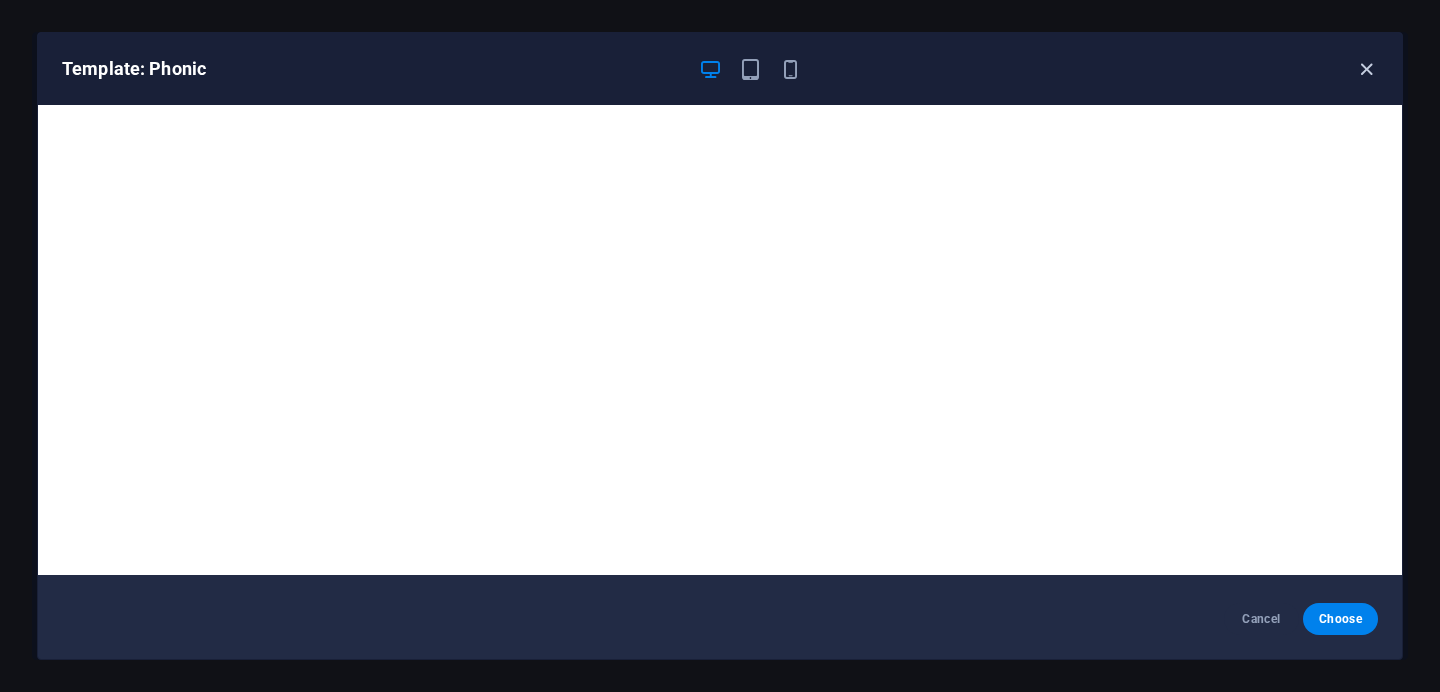 click at bounding box center (1366, 69) 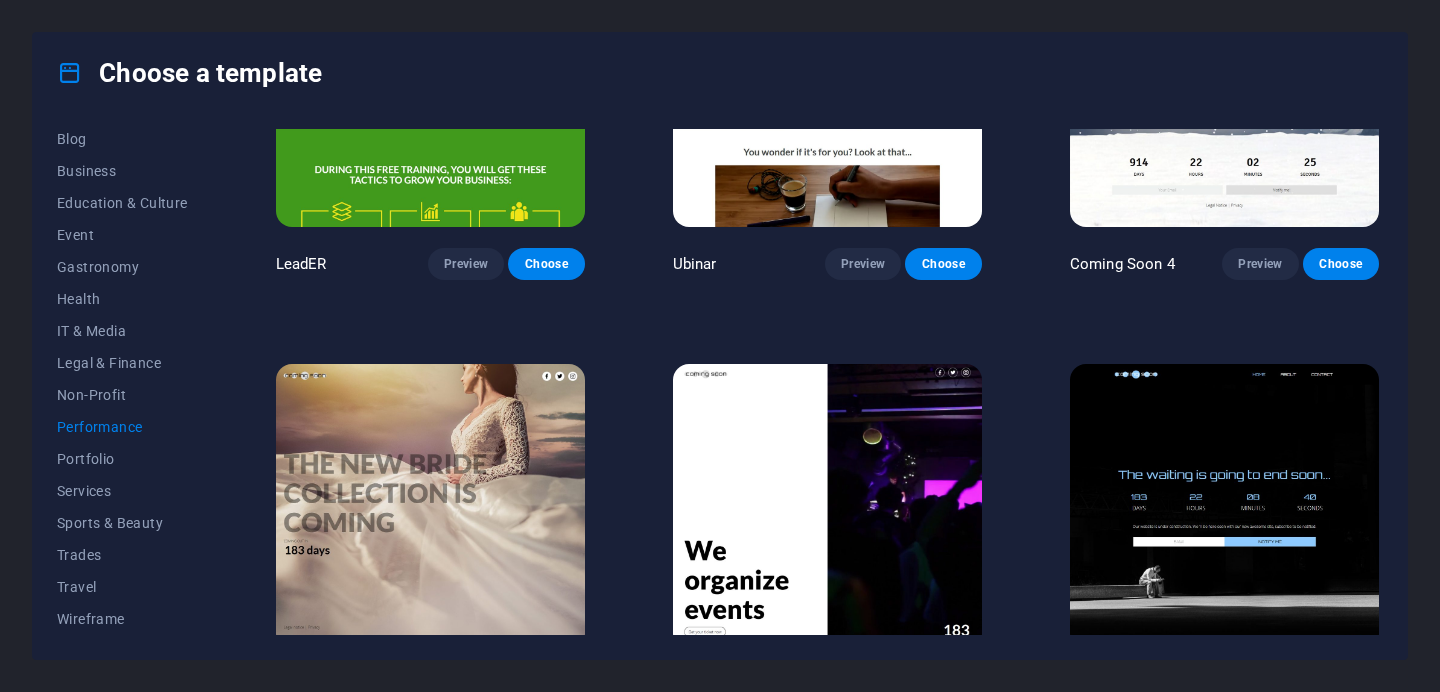 scroll, scrollTop: 1928, scrollLeft: 0, axis: vertical 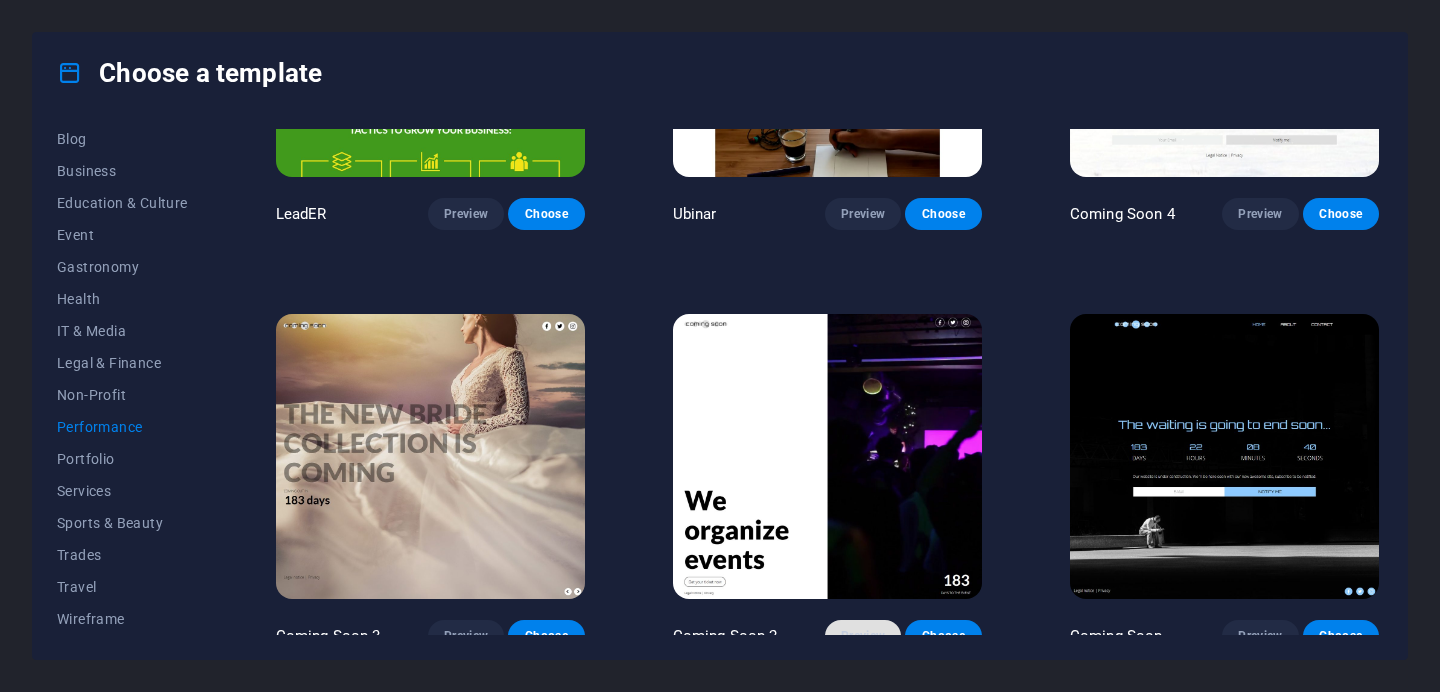 click on "Preview" at bounding box center (863, 636) 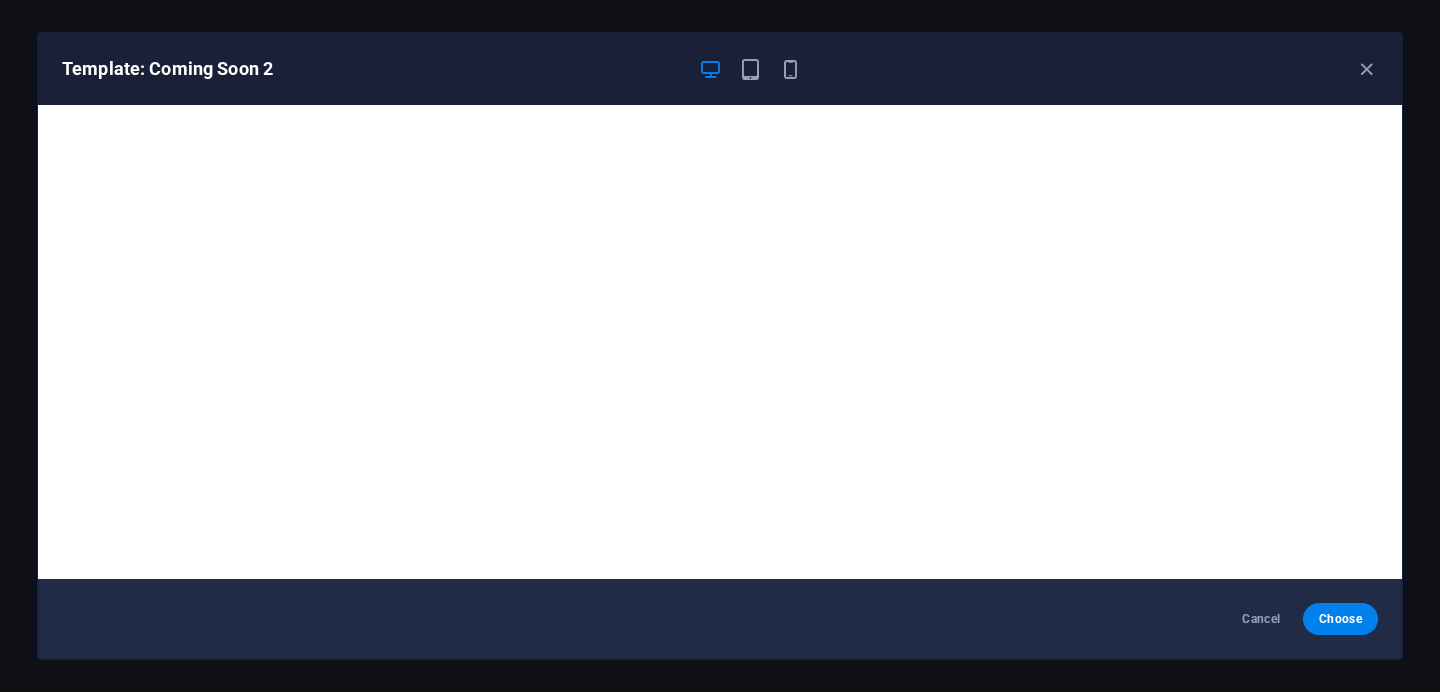 scroll, scrollTop: 4, scrollLeft: 0, axis: vertical 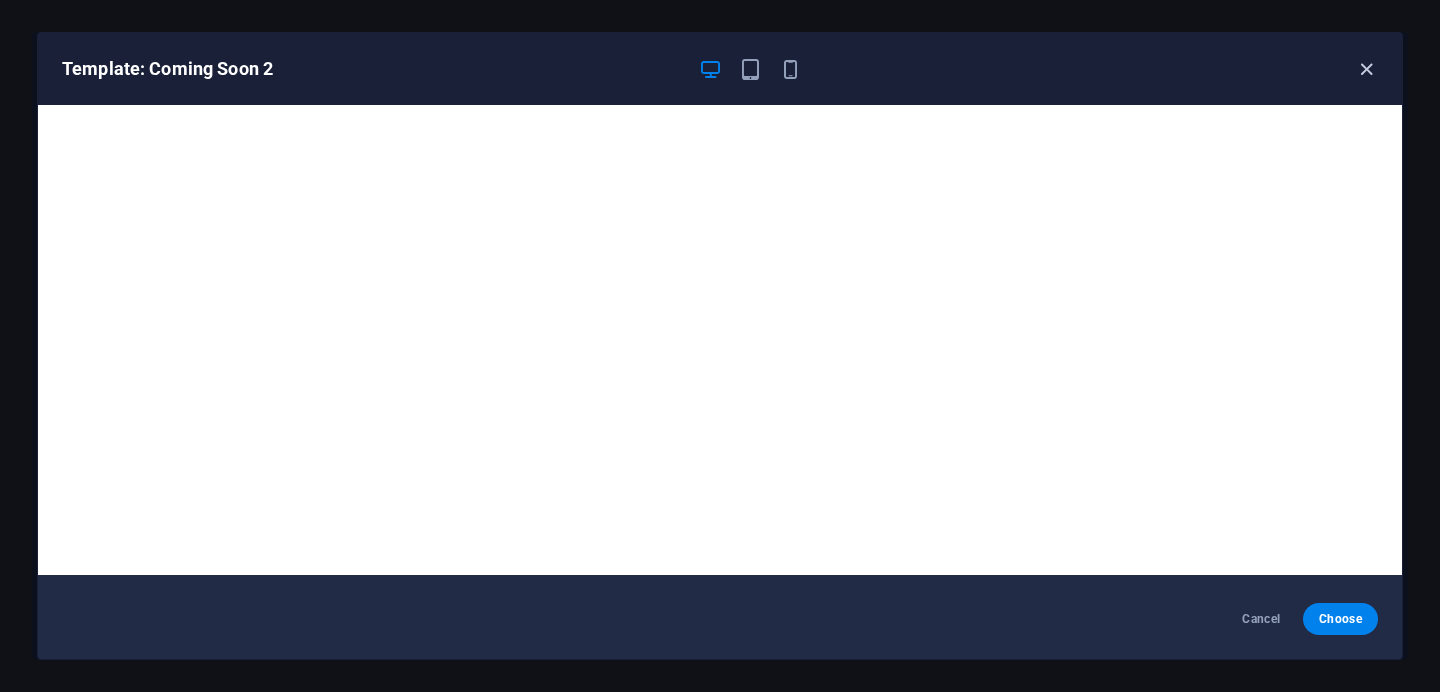 click at bounding box center (1366, 69) 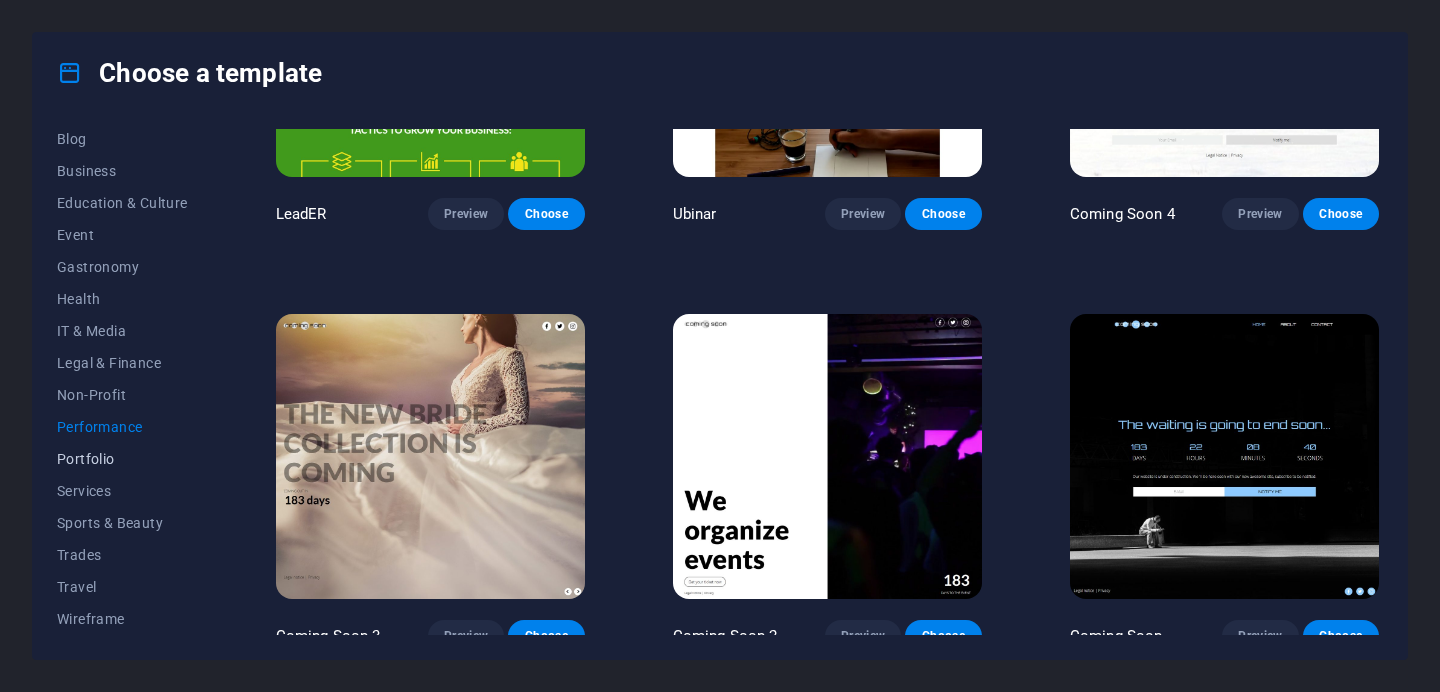 click on "Portfolio" at bounding box center [122, 459] 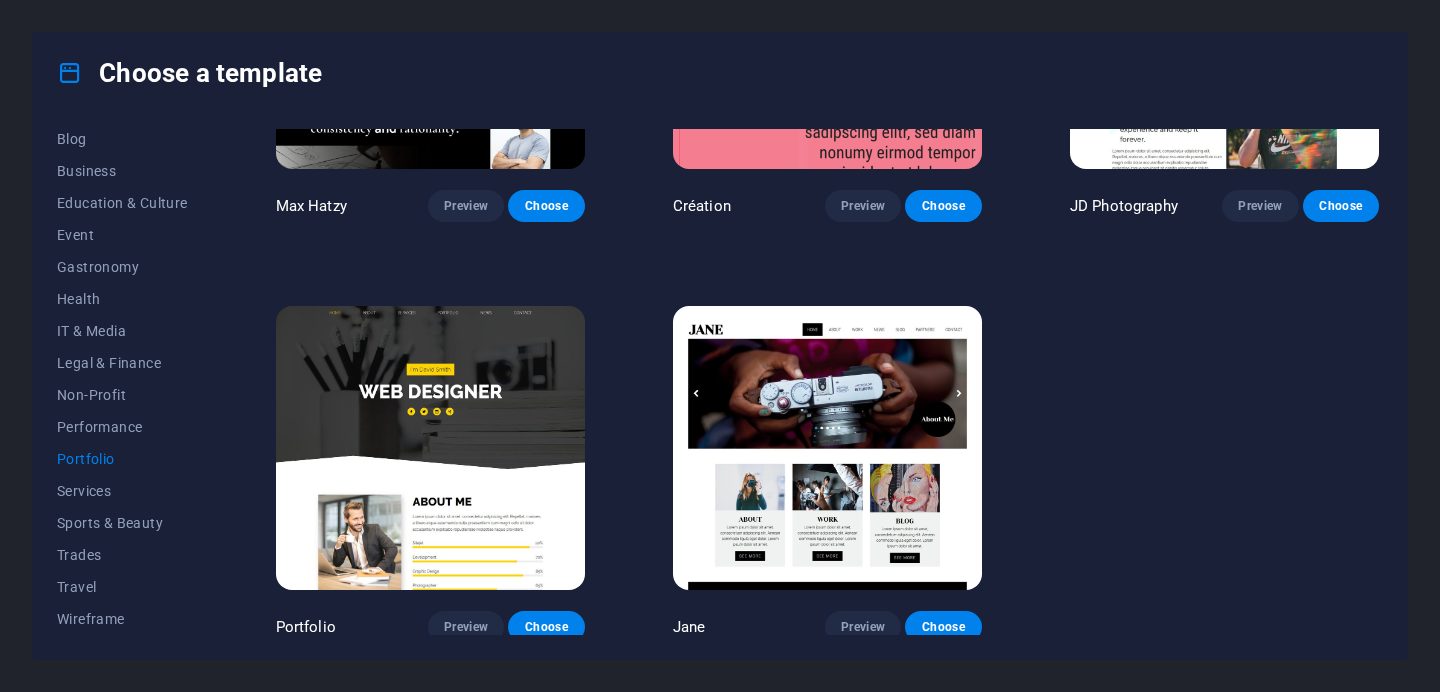 scroll, scrollTop: 669, scrollLeft: 0, axis: vertical 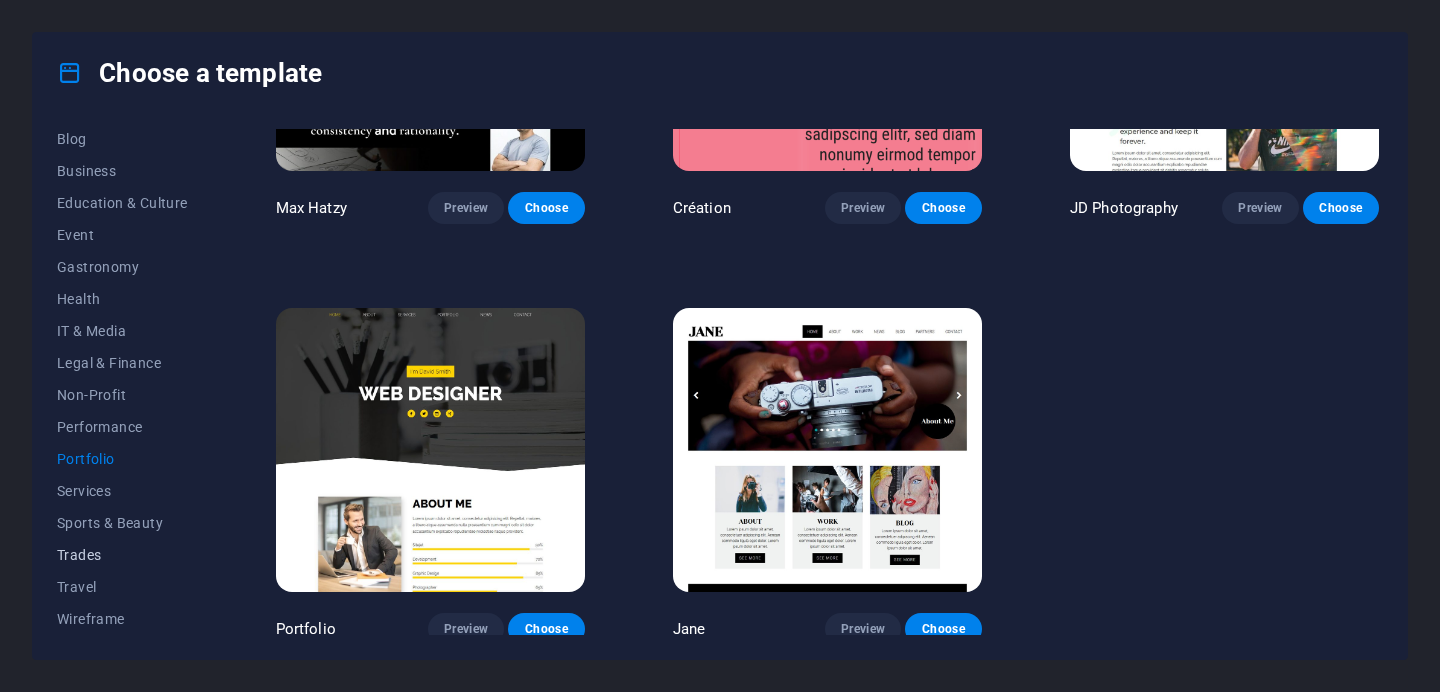 click on "Trades" at bounding box center (122, 555) 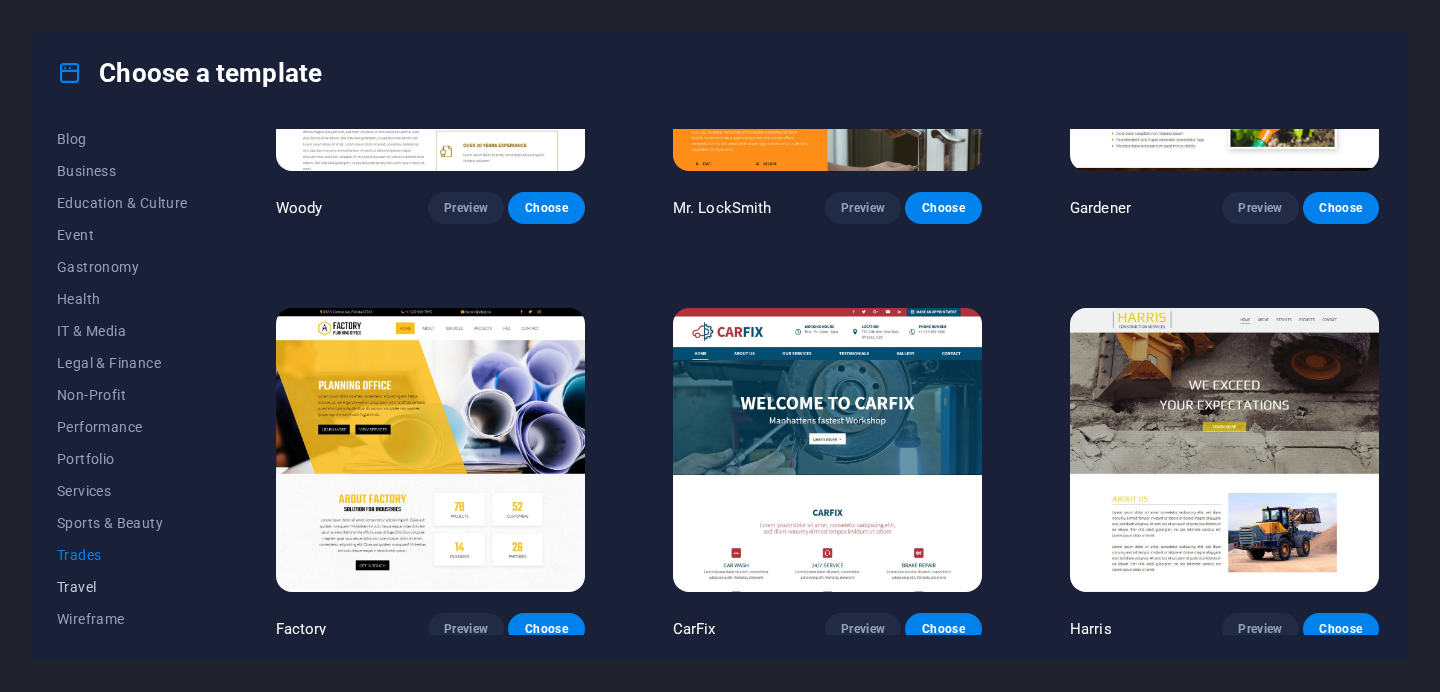 click on "Travel" at bounding box center (122, 587) 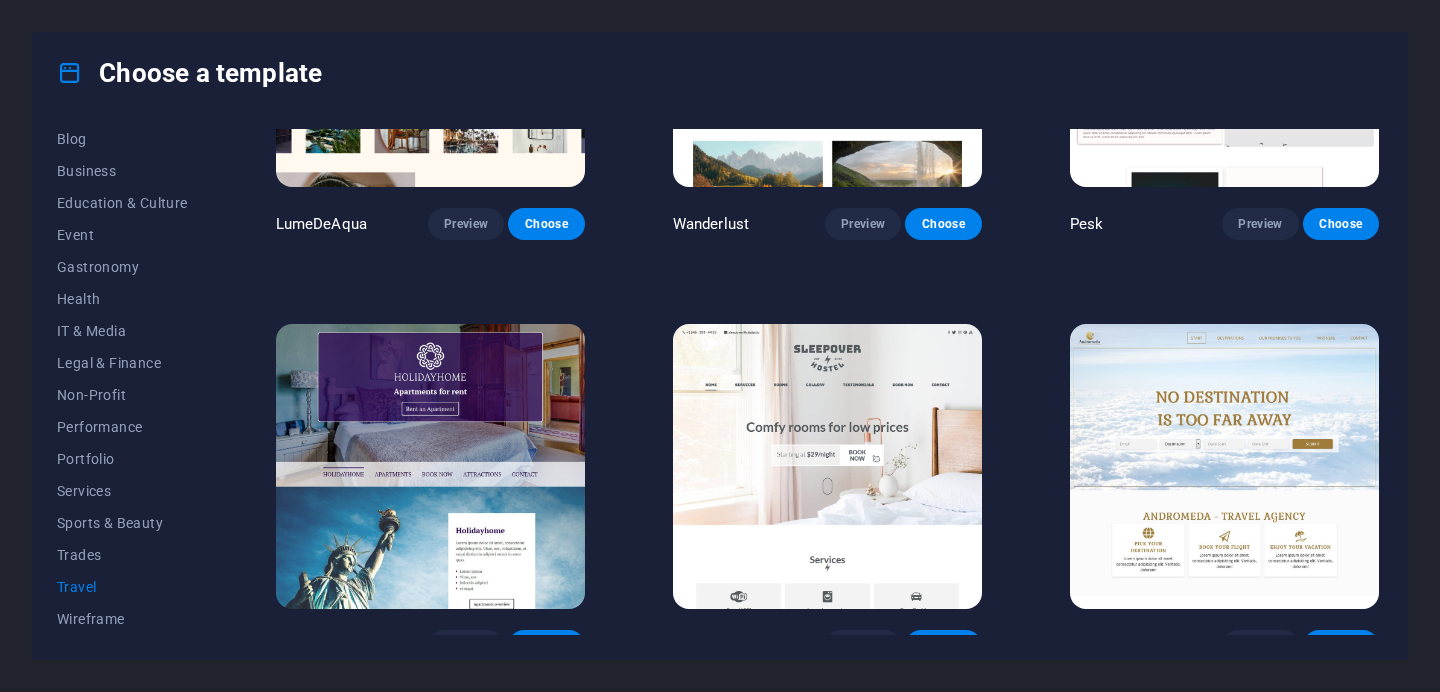 scroll, scrollTop: 283, scrollLeft: 0, axis: vertical 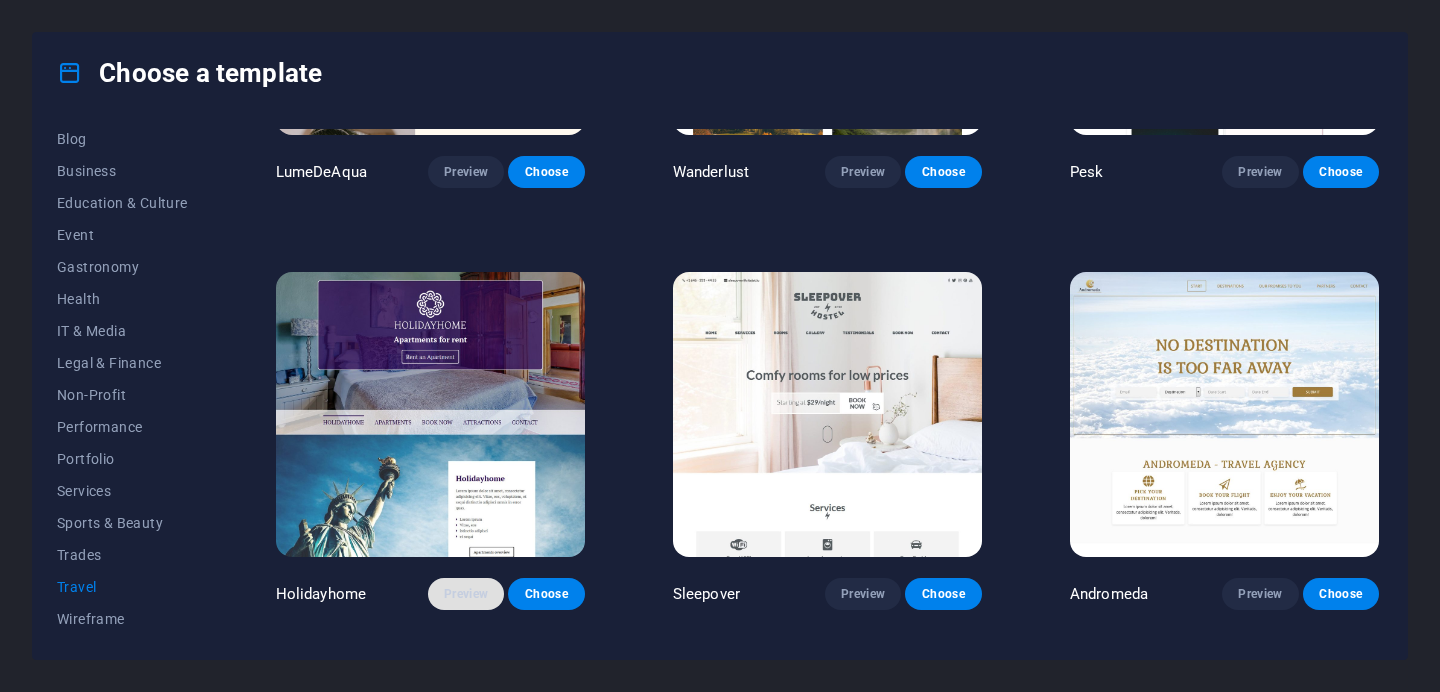 click on "Preview" at bounding box center (466, 594) 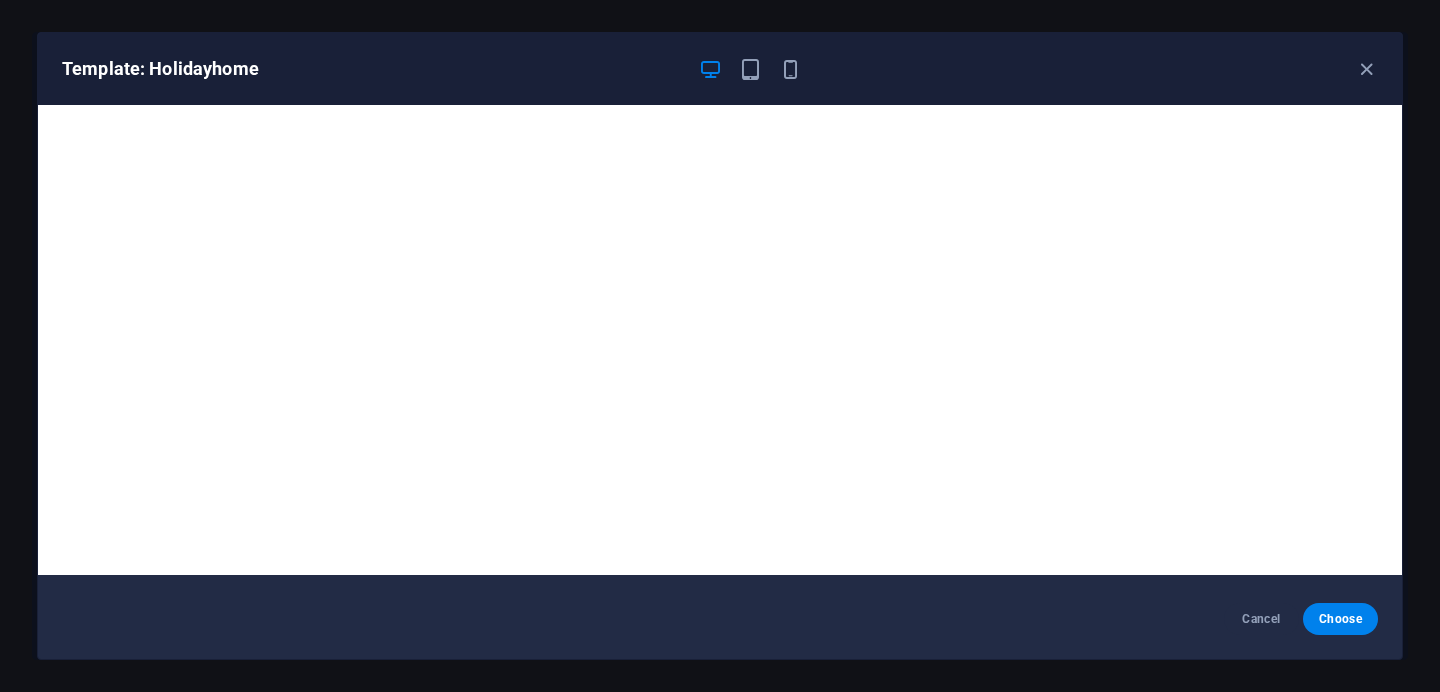 scroll, scrollTop: 0, scrollLeft: 0, axis: both 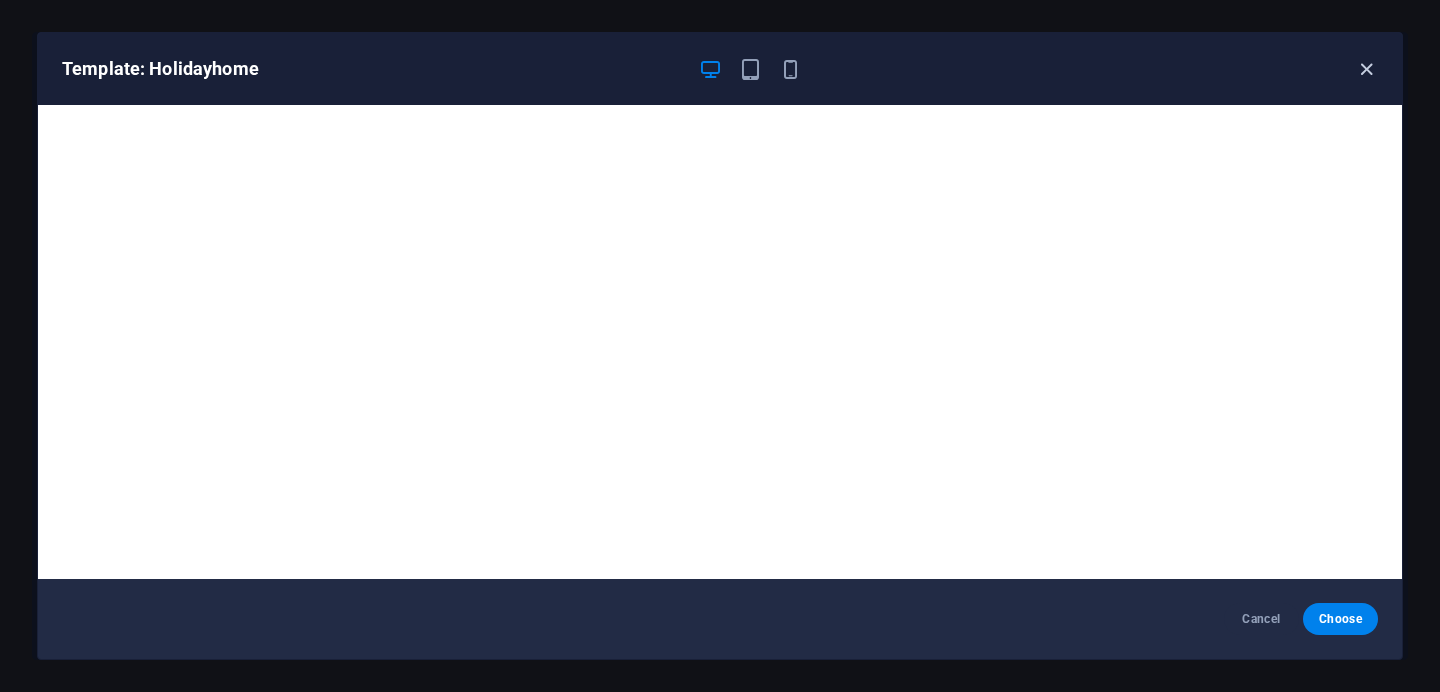 click at bounding box center (1366, 69) 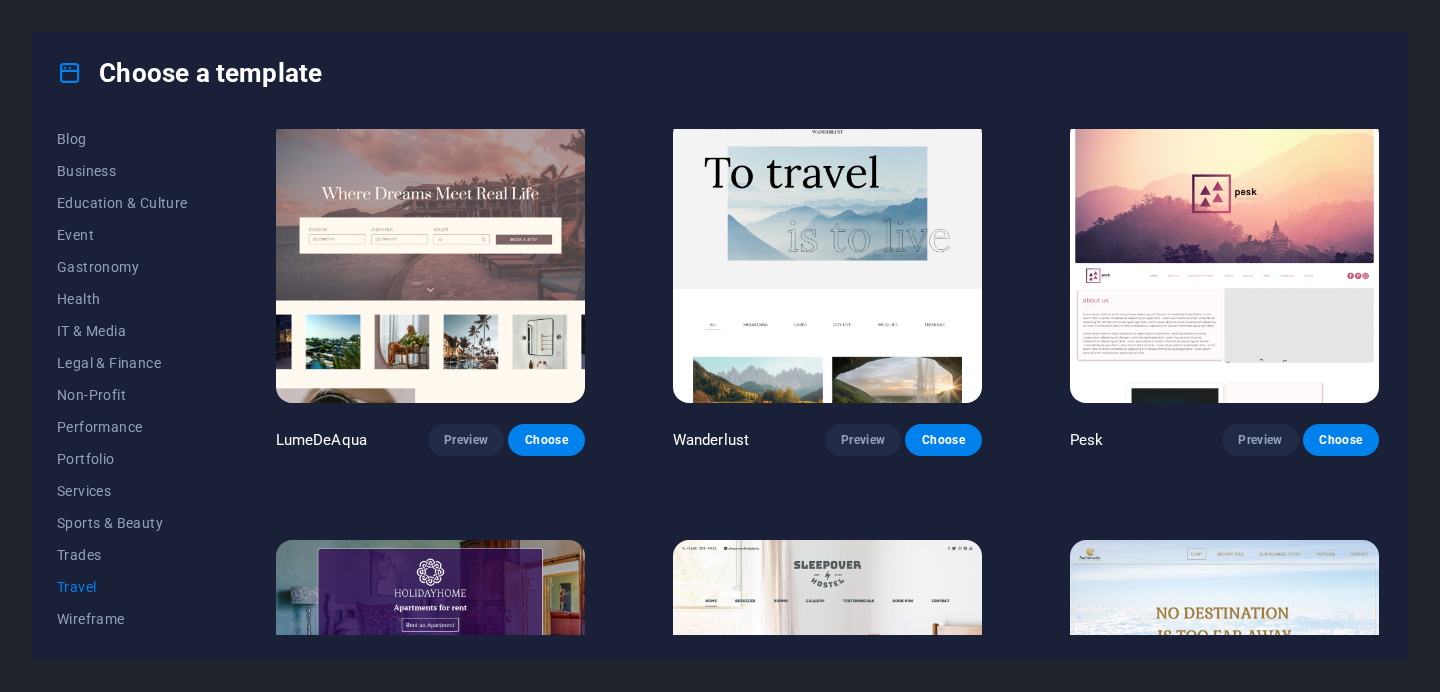 scroll, scrollTop: 0, scrollLeft: 0, axis: both 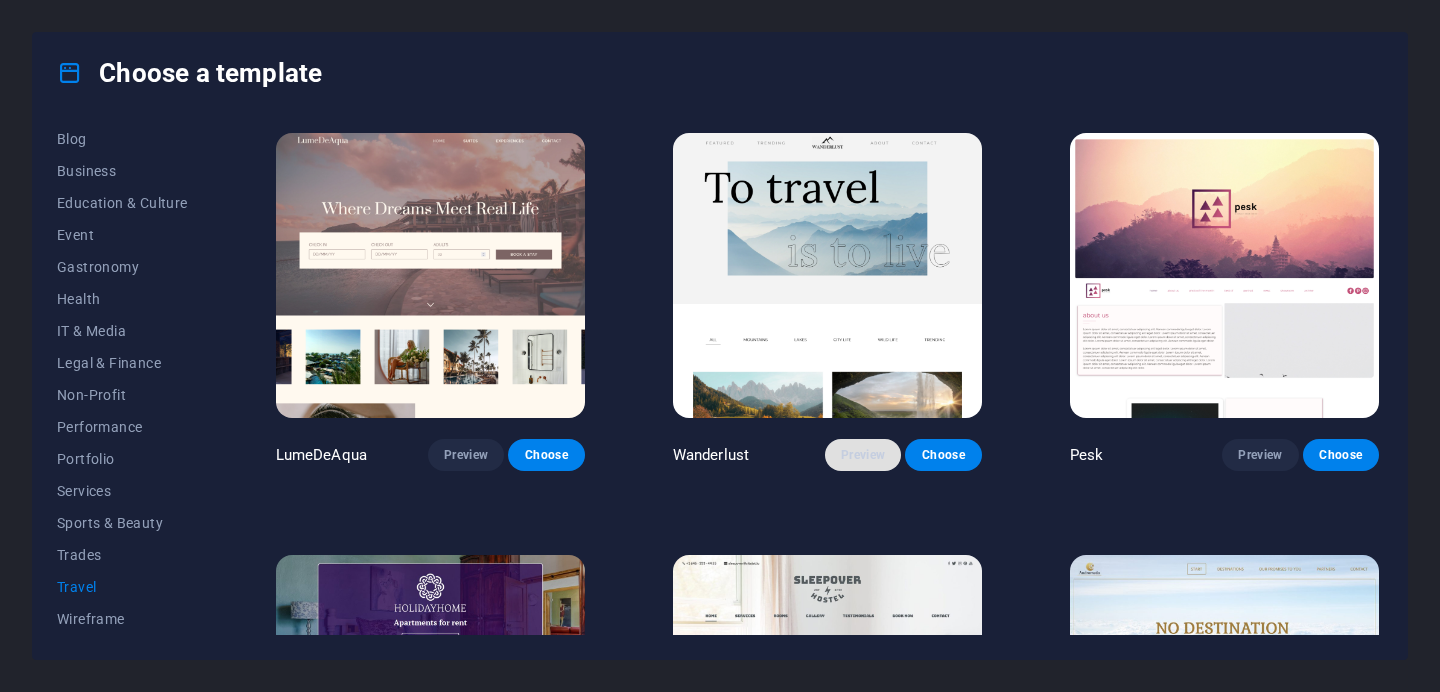 click on "Preview" at bounding box center (863, 455) 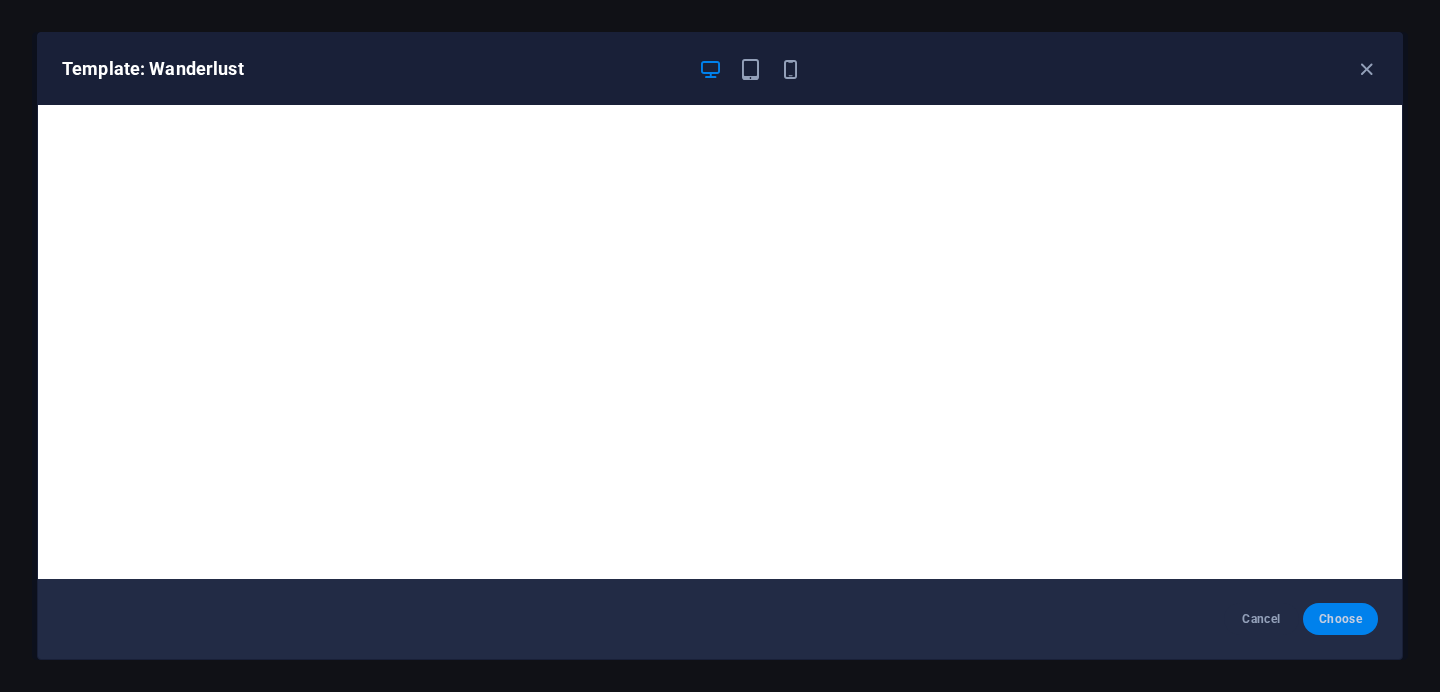 click on "Choose" at bounding box center [1340, 619] 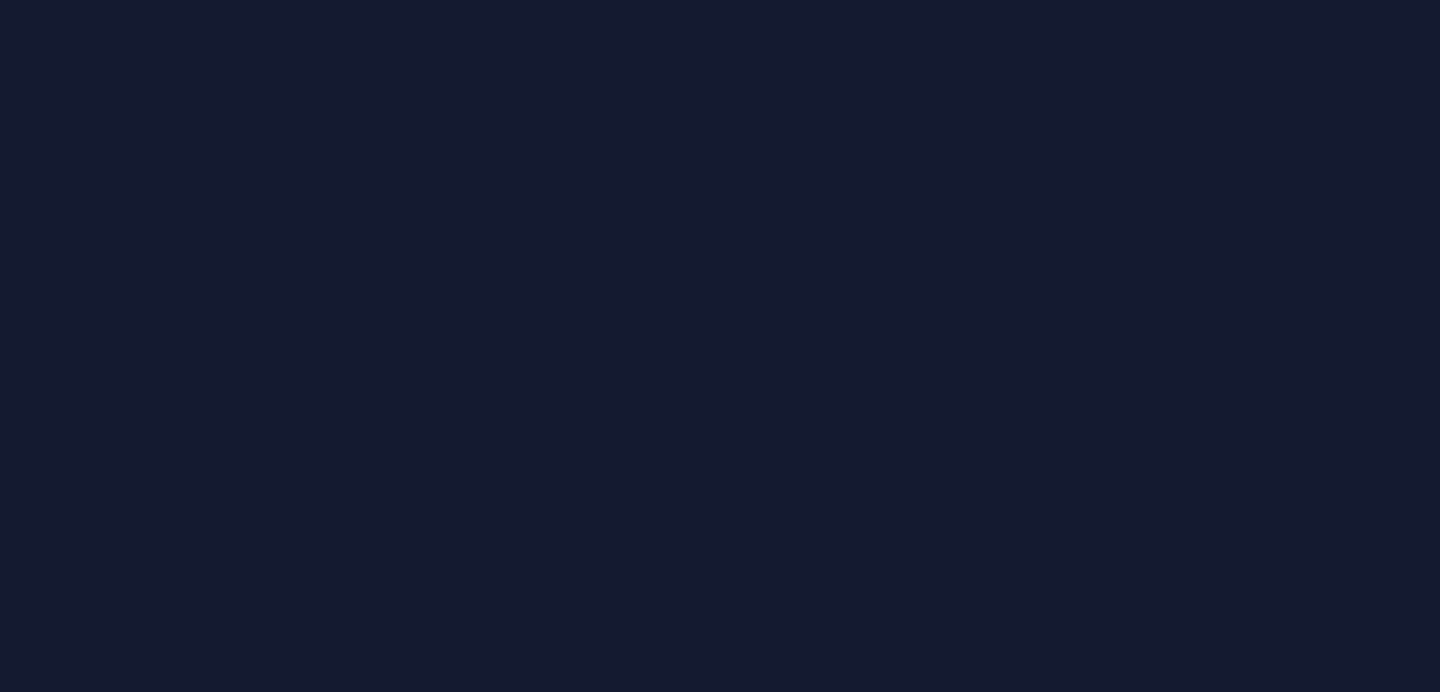 scroll, scrollTop: 0, scrollLeft: 0, axis: both 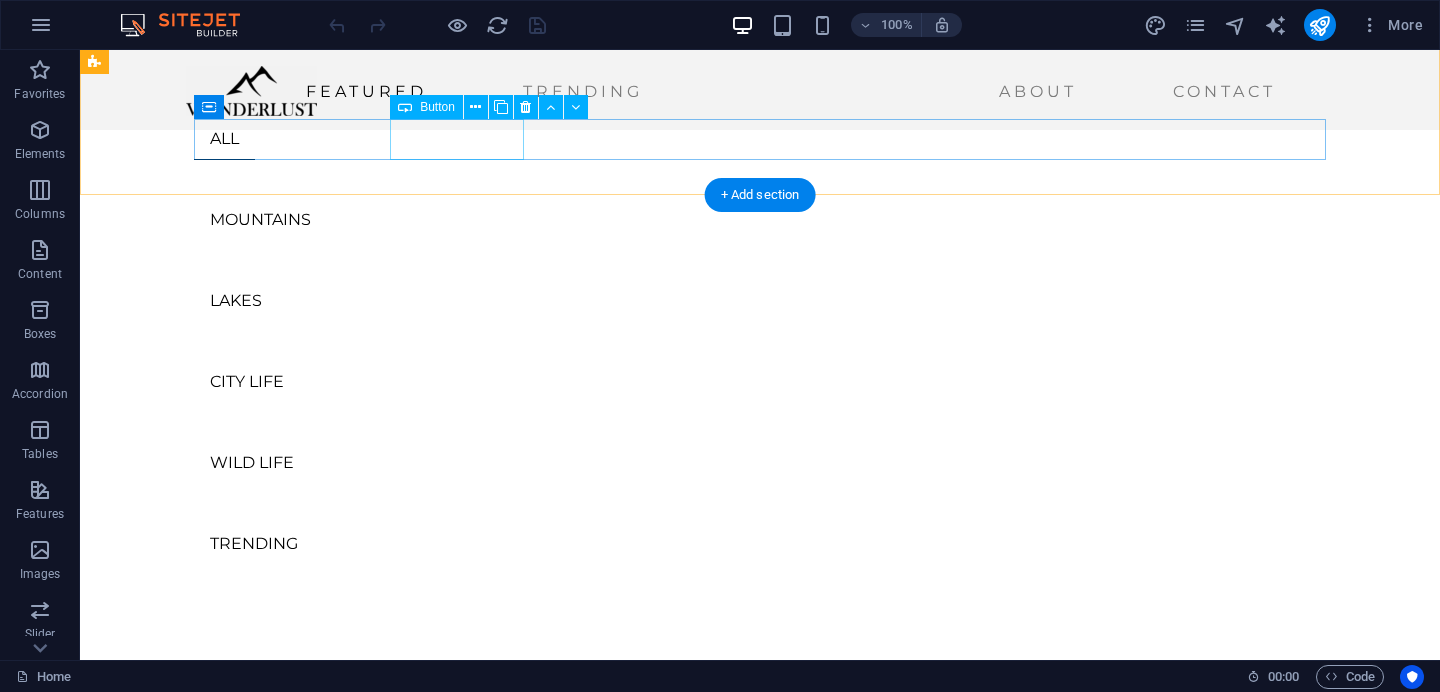 click on "MOUNTAINS" at bounding box center [760, 220] 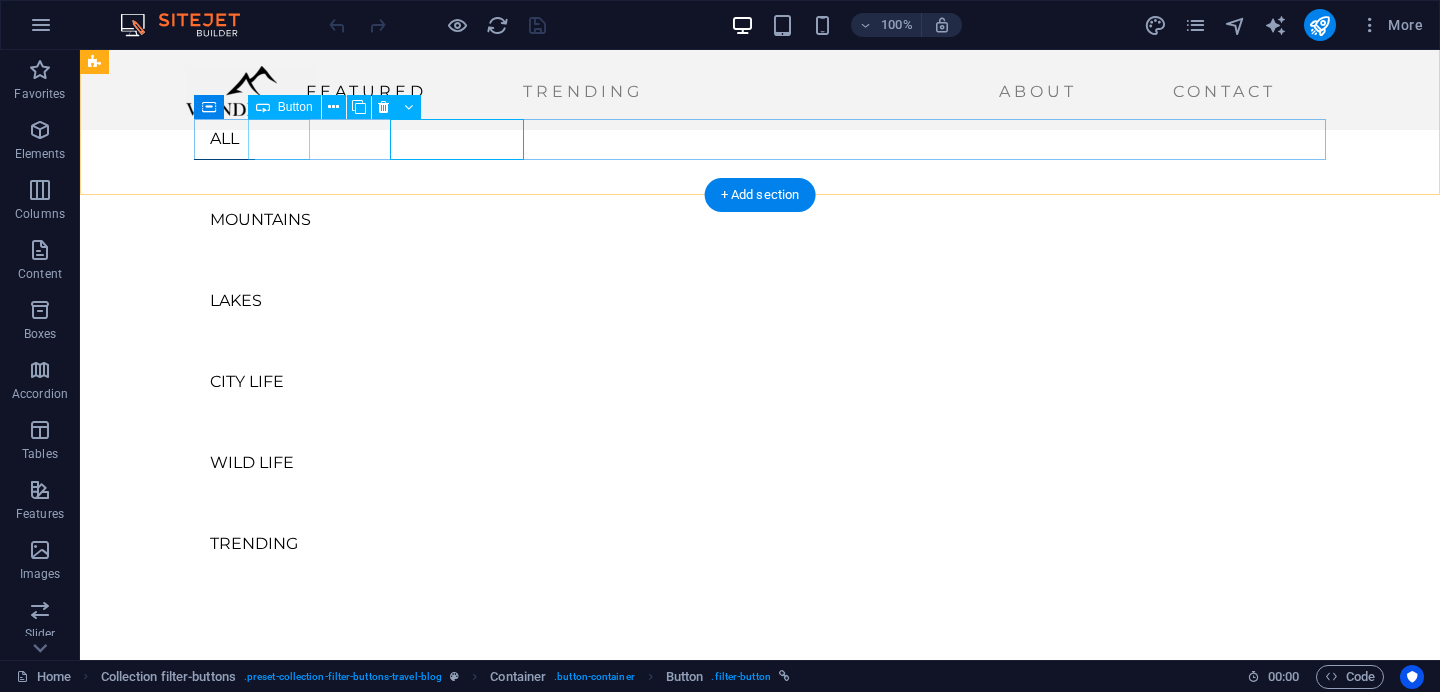 click on "ALL" at bounding box center [760, 139] 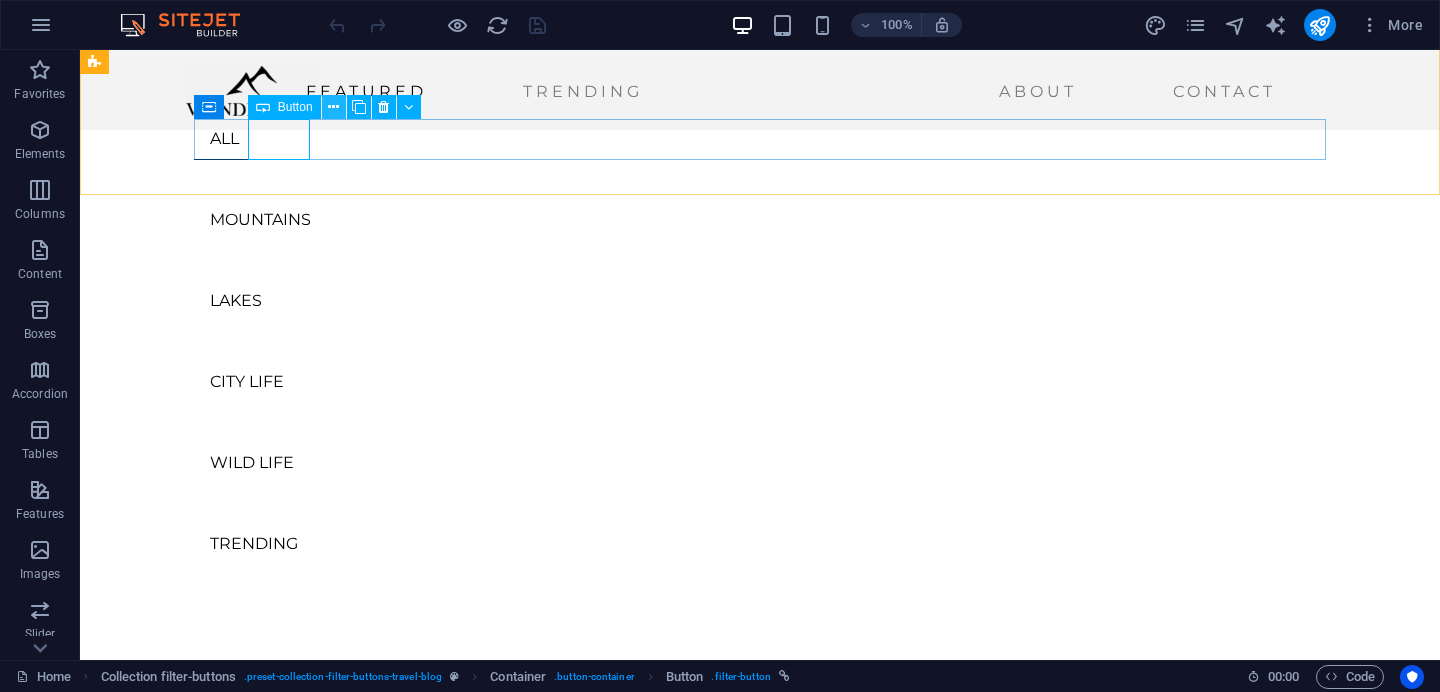 click at bounding box center (333, 107) 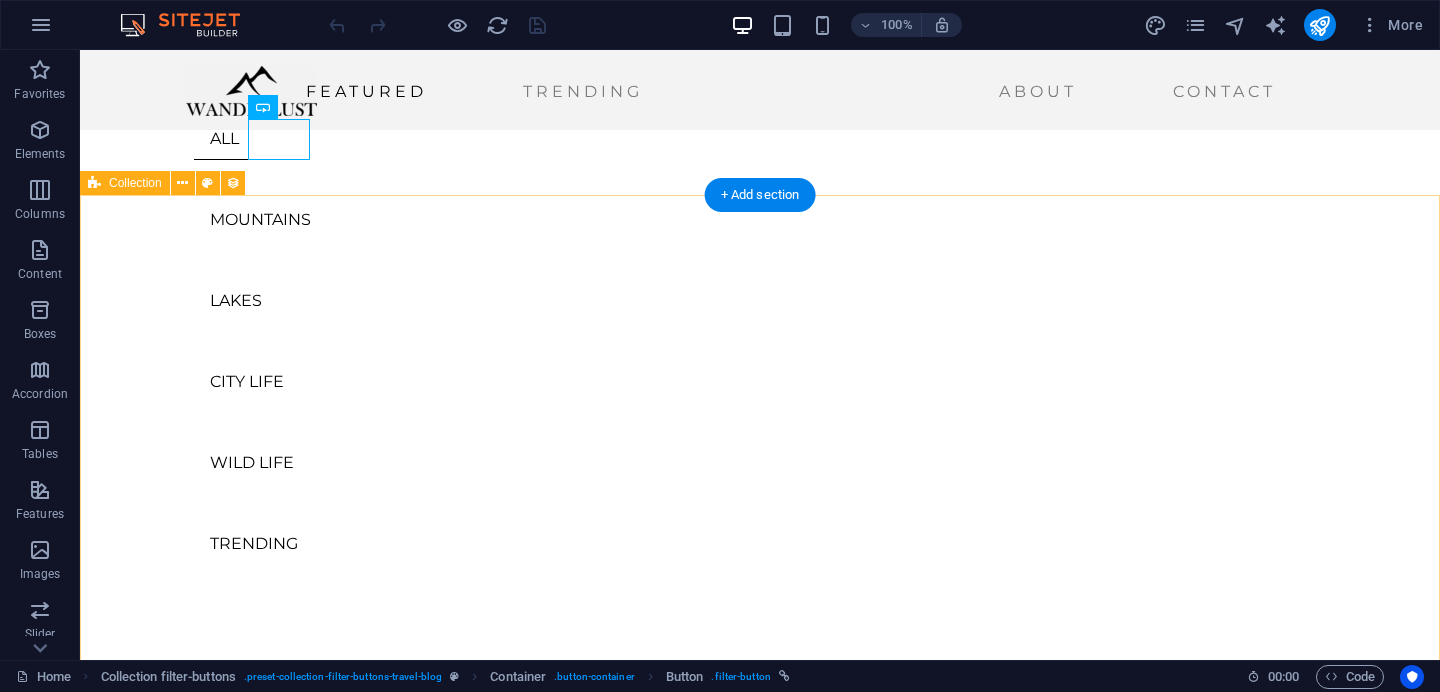 click on "Orange Views From the Top READ MORE → 01/06/2023 Misty Waterfall READ MORE → 01/05/2023 Deep Caves in New Zealand READ MORE → 01/04/2023 City Sunsets READ MORE → 01/03/2023 Riverside READ MORE → 01/02/2023 Lake in the Woods READ MORE → 01/01/2023 Colors of Autumn Trees READ MORE → 12/31/2022 Concrete Jungle READ MORE → 12/30/2022  Previous Next" at bounding box center [760, 2482] 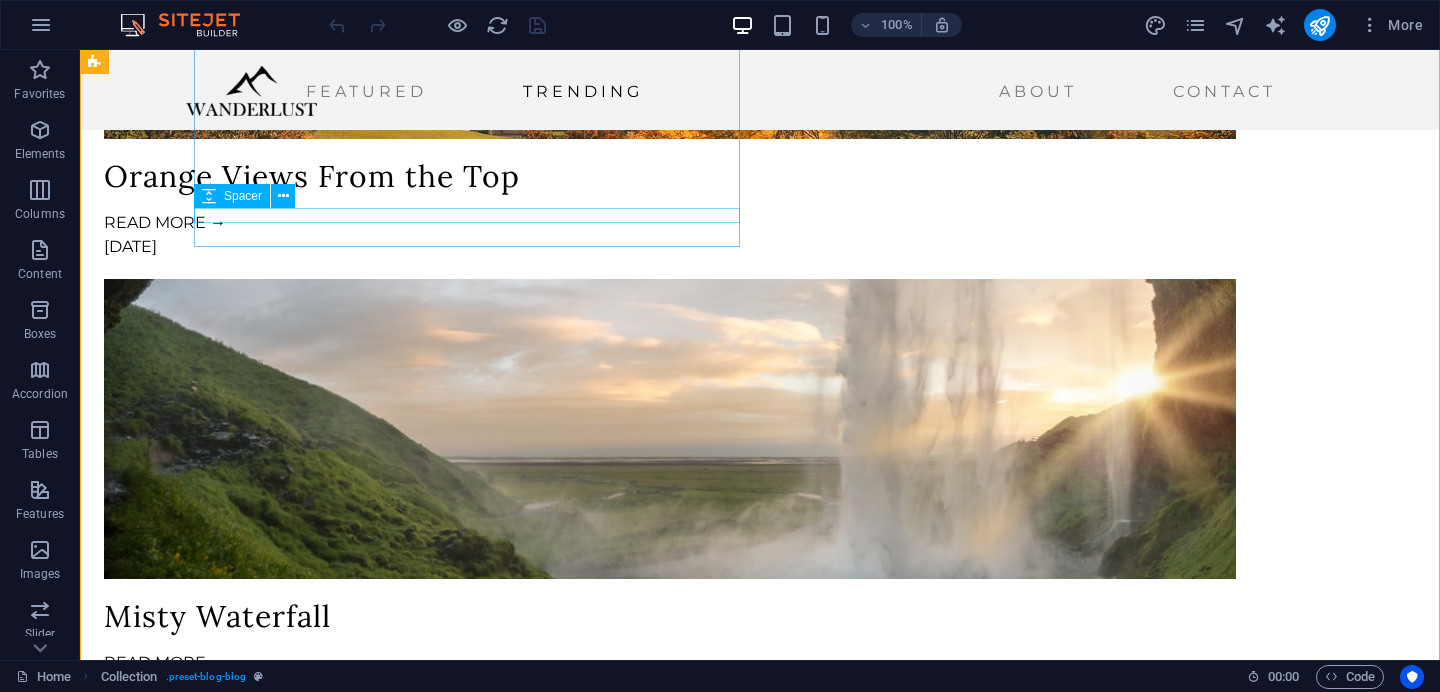 scroll, scrollTop: 1660, scrollLeft: 0, axis: vertical 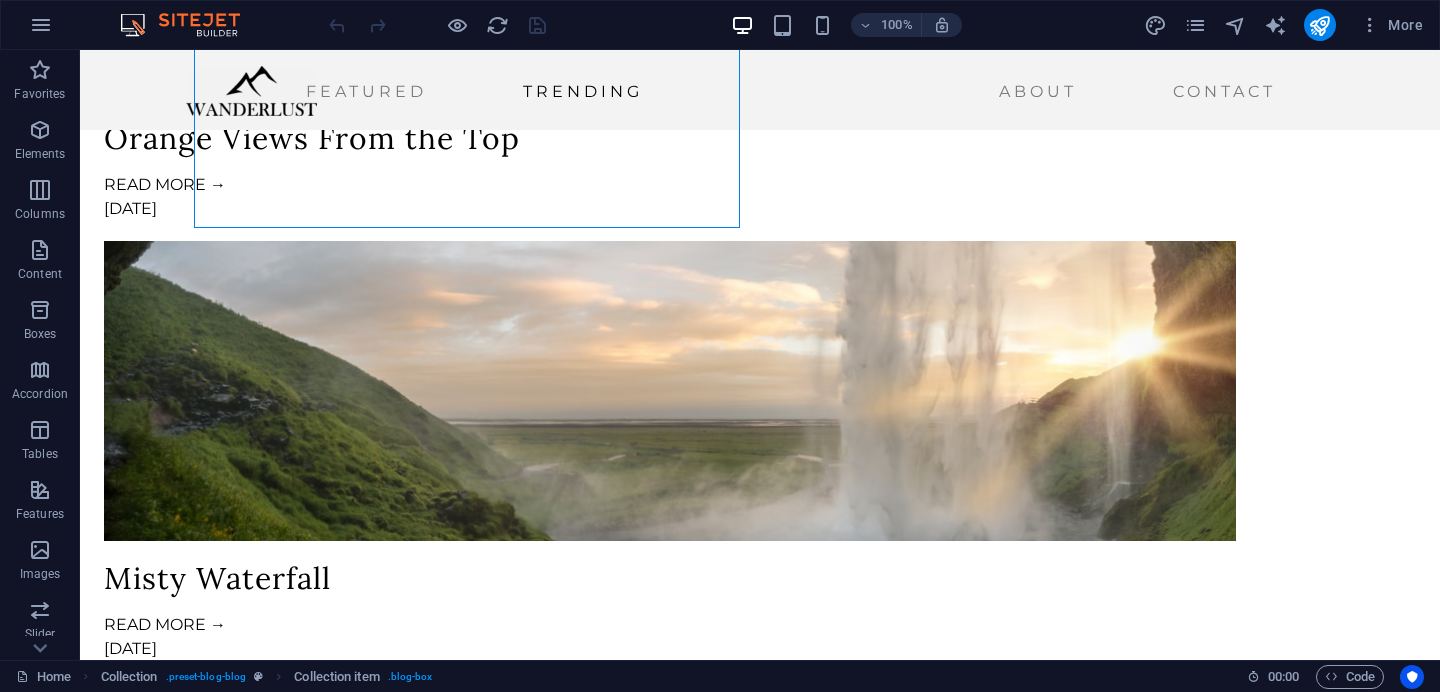 drag, startPoint x: 384, startPoint y: 208, endPoint x: 396, endPoint y: 165, distance: 44.64303 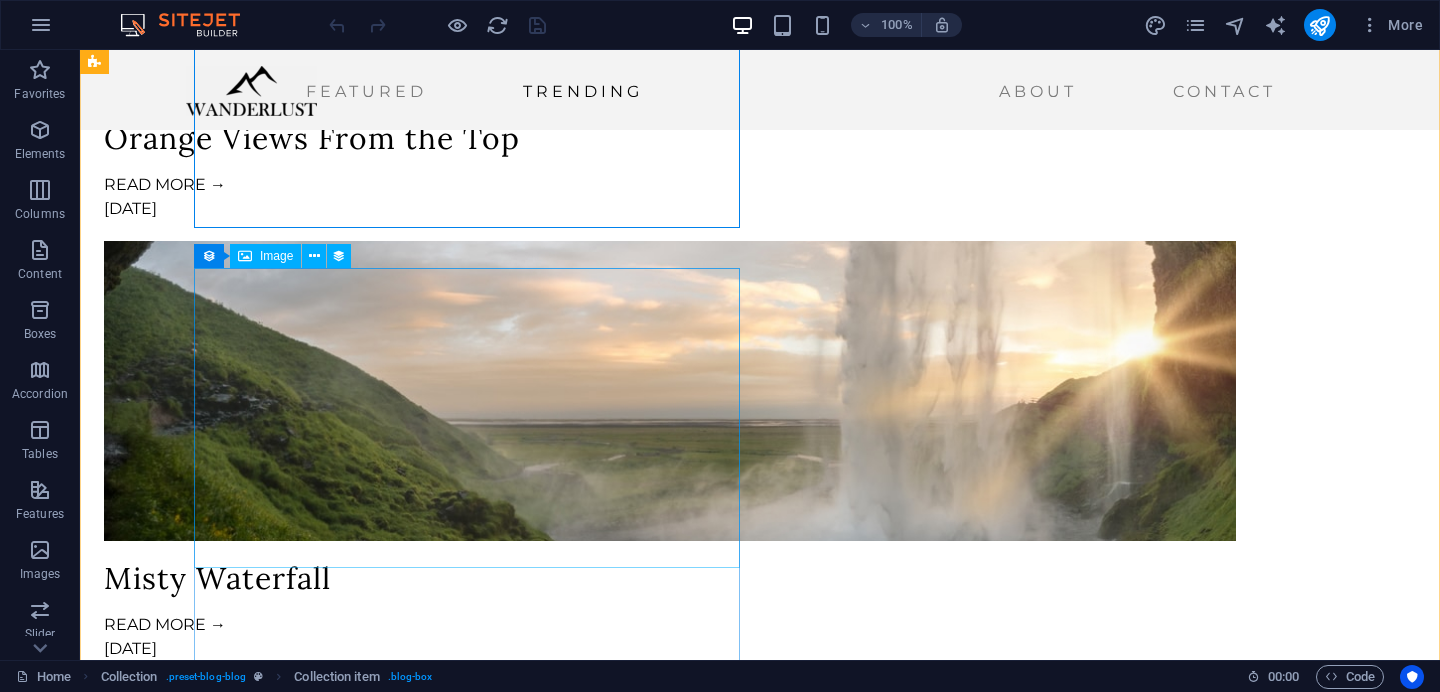click at bounding box center [670, 1711] 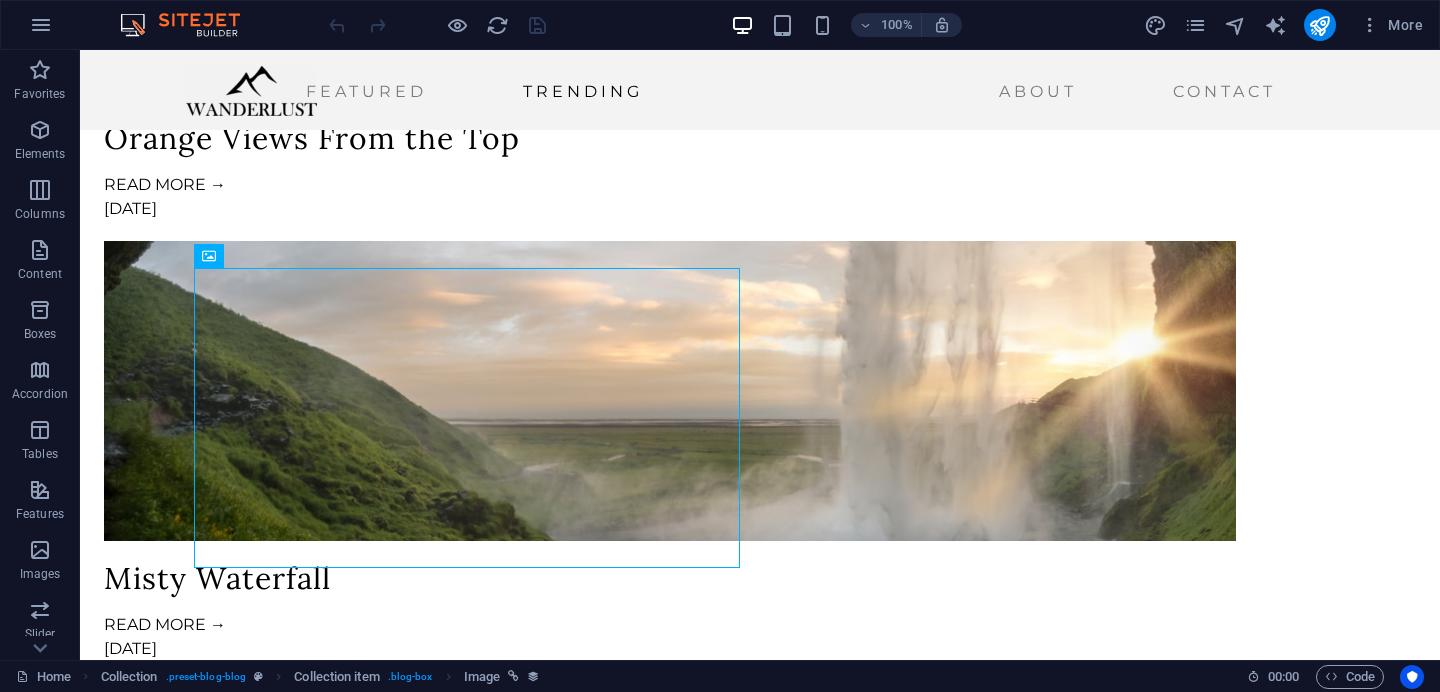 drag, startPoint x: 494, startPoint y: 381, endPoint x: 620, endPoint y: 301, distance: 149.25146 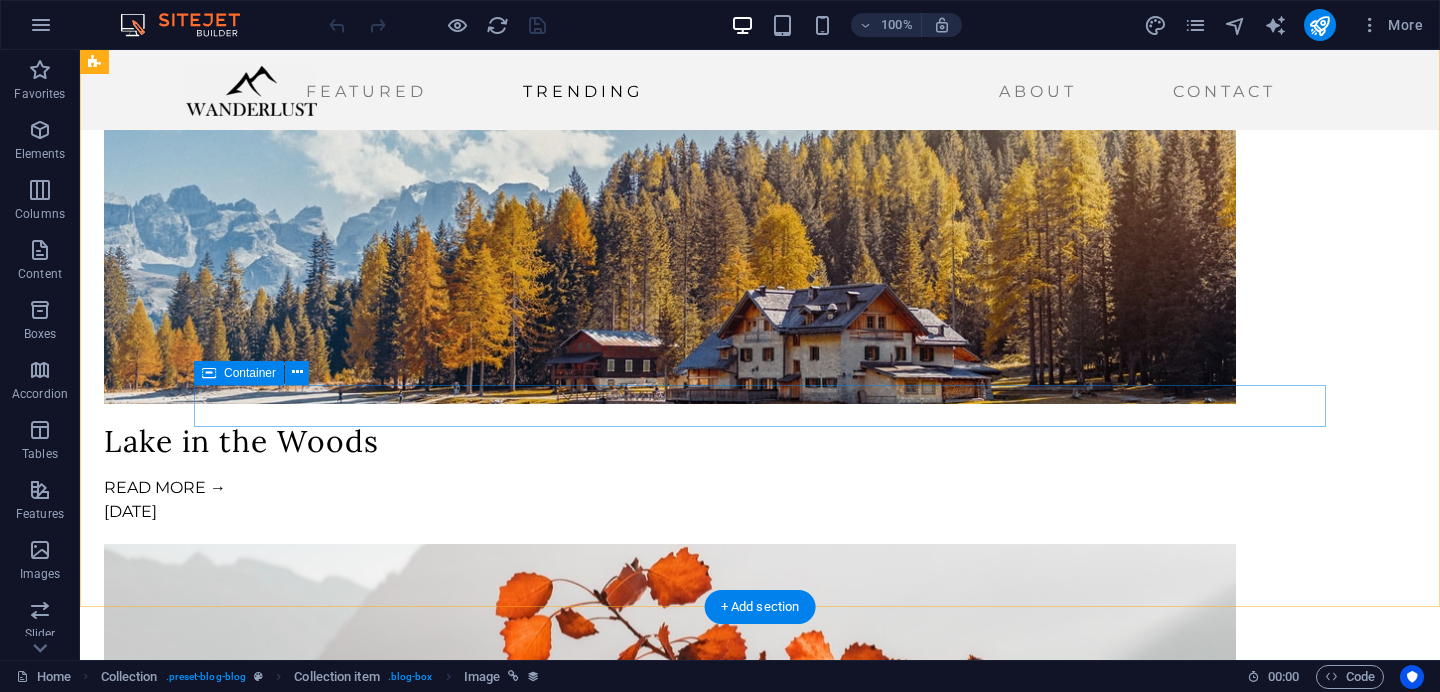 scroll, scrollTop: 3178, scrollLeft: 0, axis: vertical 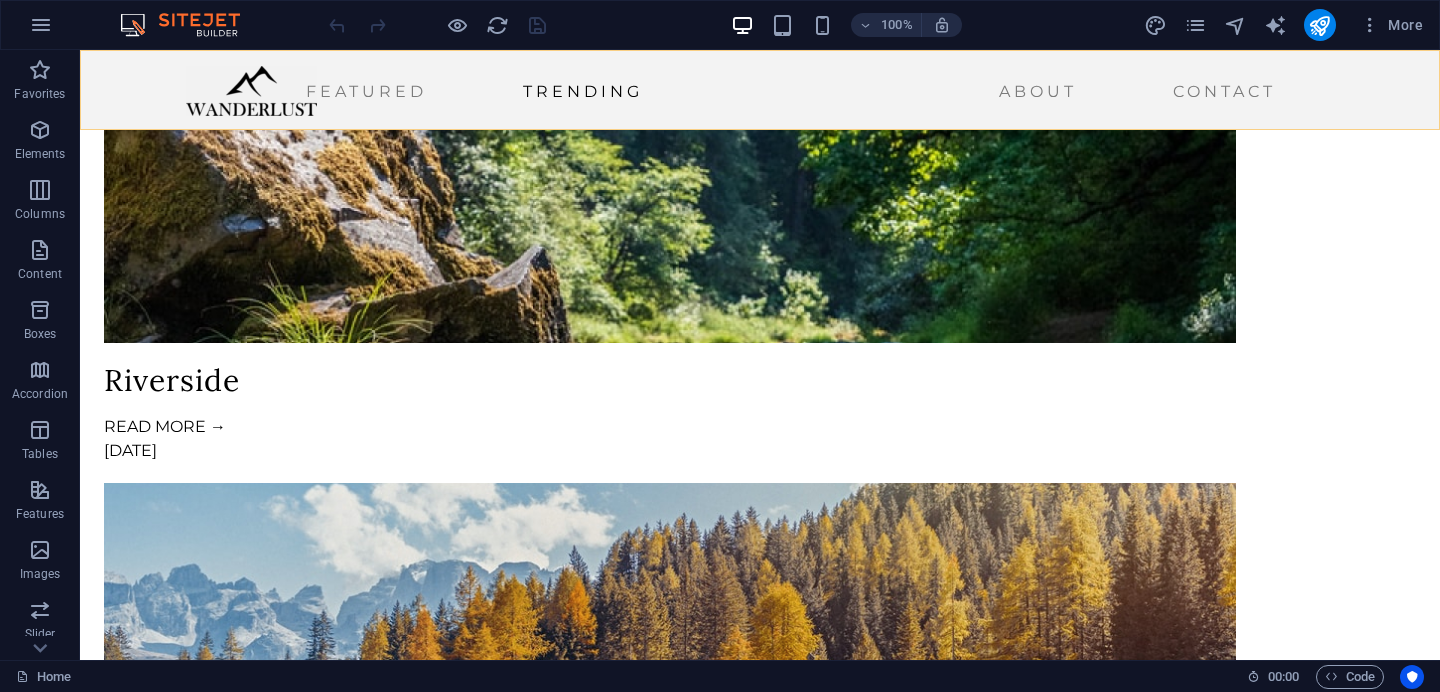 click on "Featured Trending About Contact" at bounding box center (760, 90) 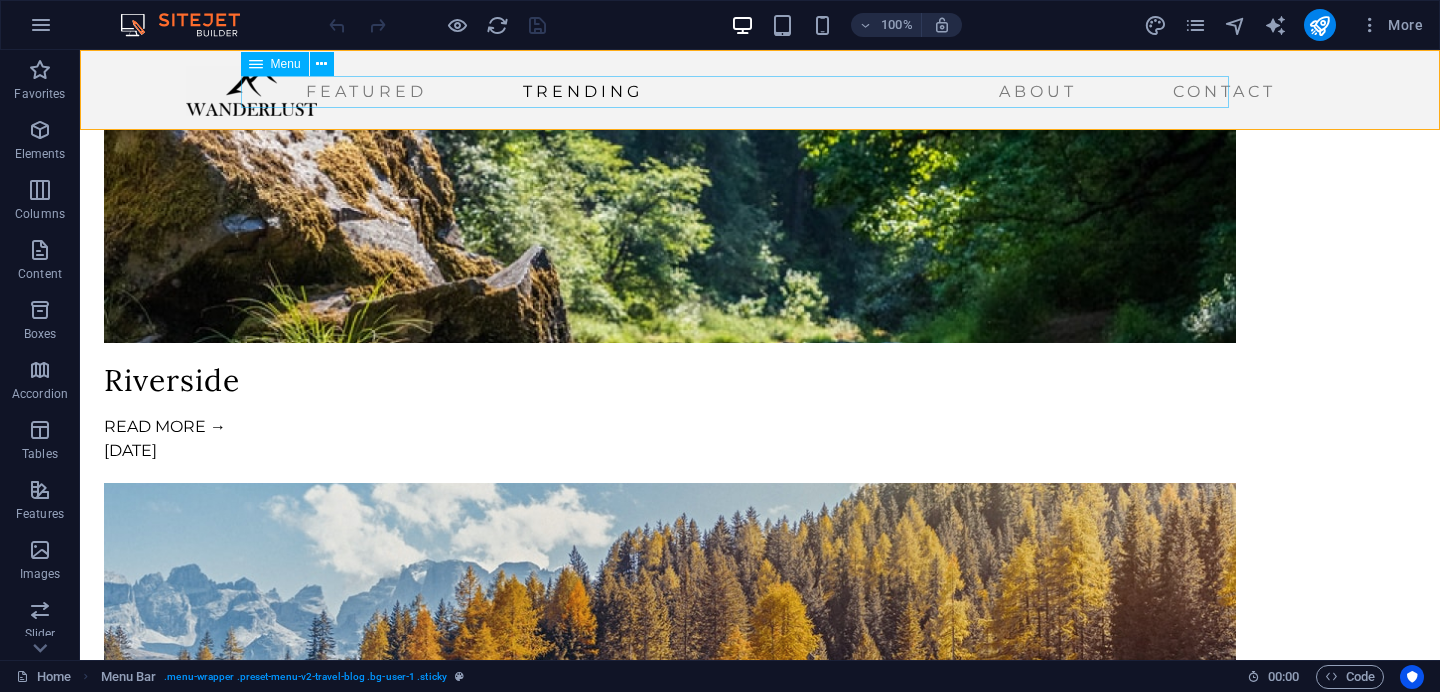 click on "Featured Trending About Contact" at bounding box center (735, 92) 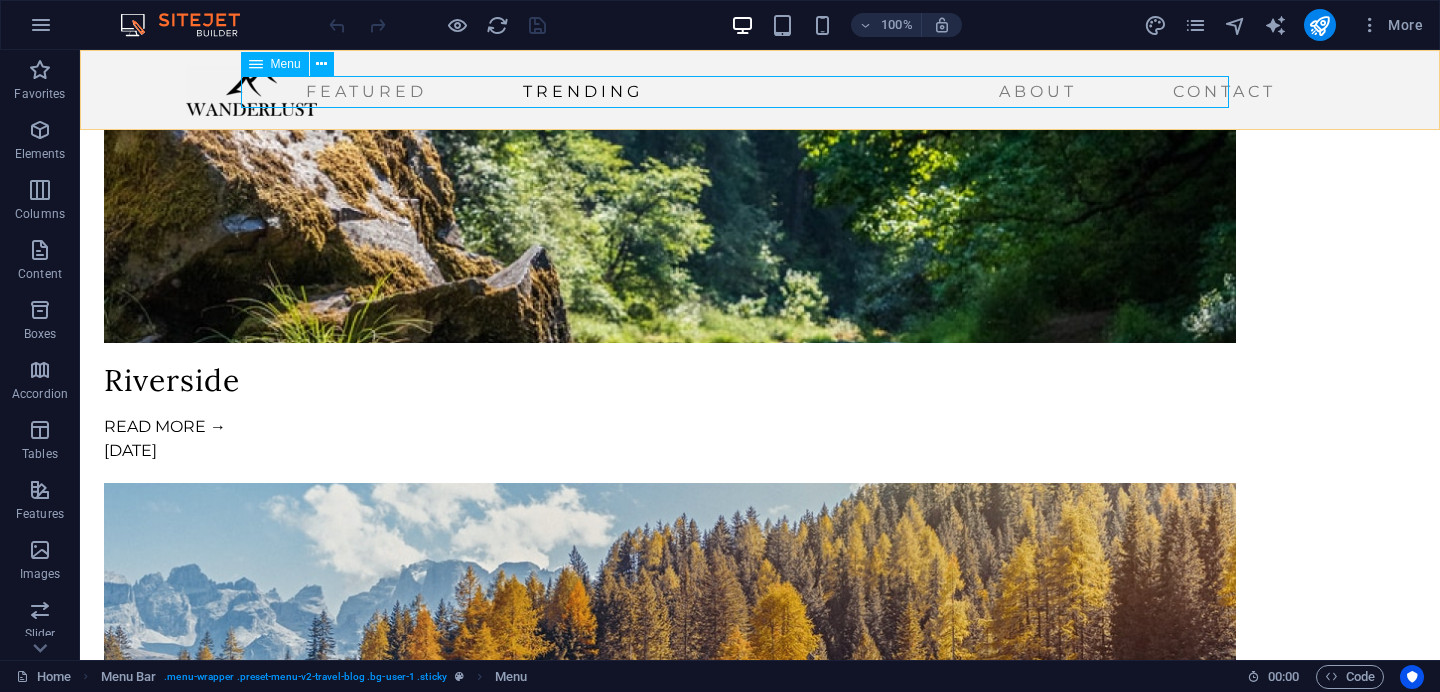 click on "Menu" at bounding box center [286, 64] 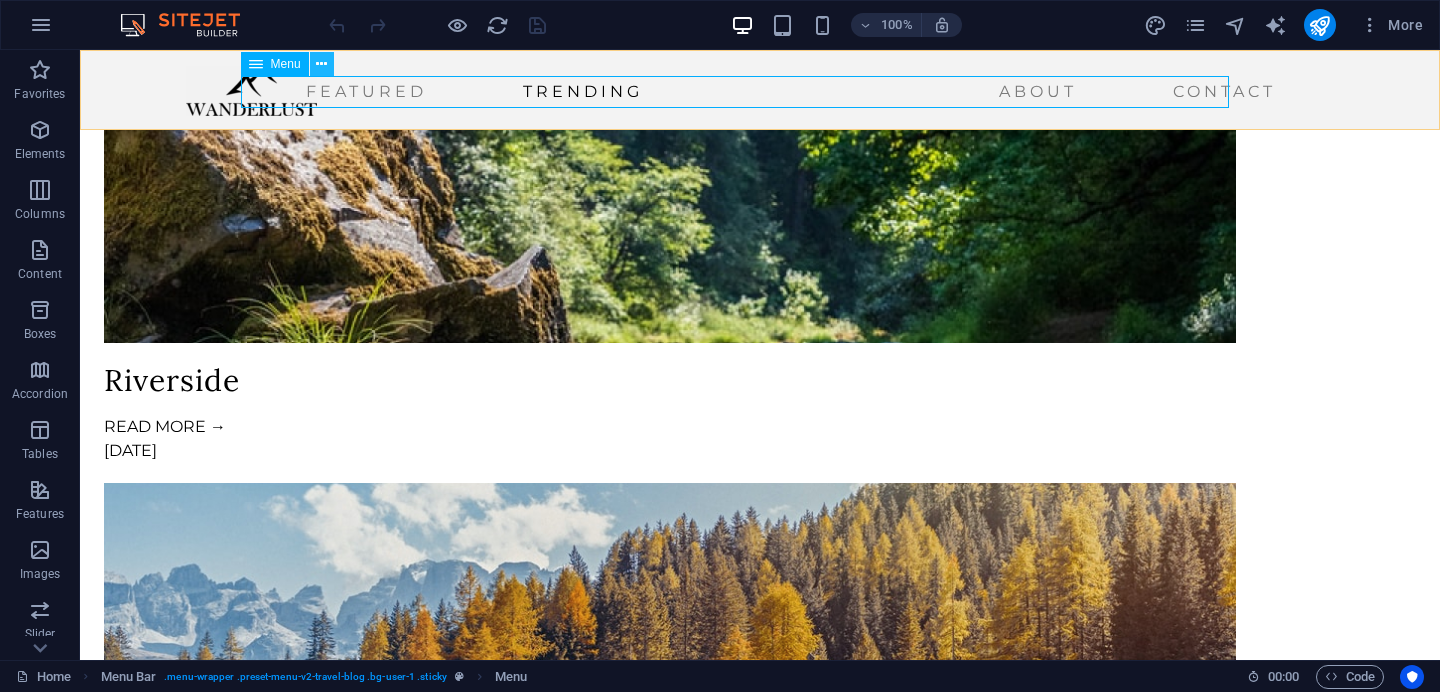 click at bounding box center [321, 64] 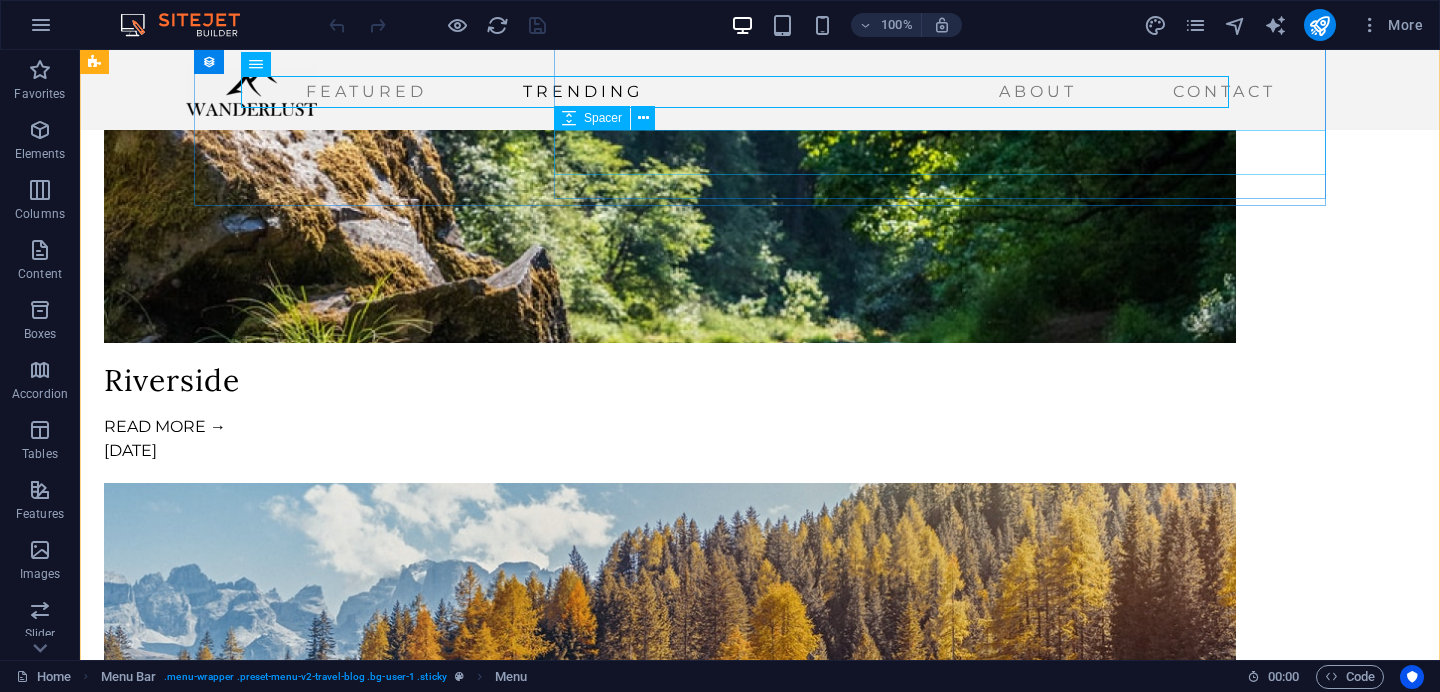 click at bounding box center [490, 2716] 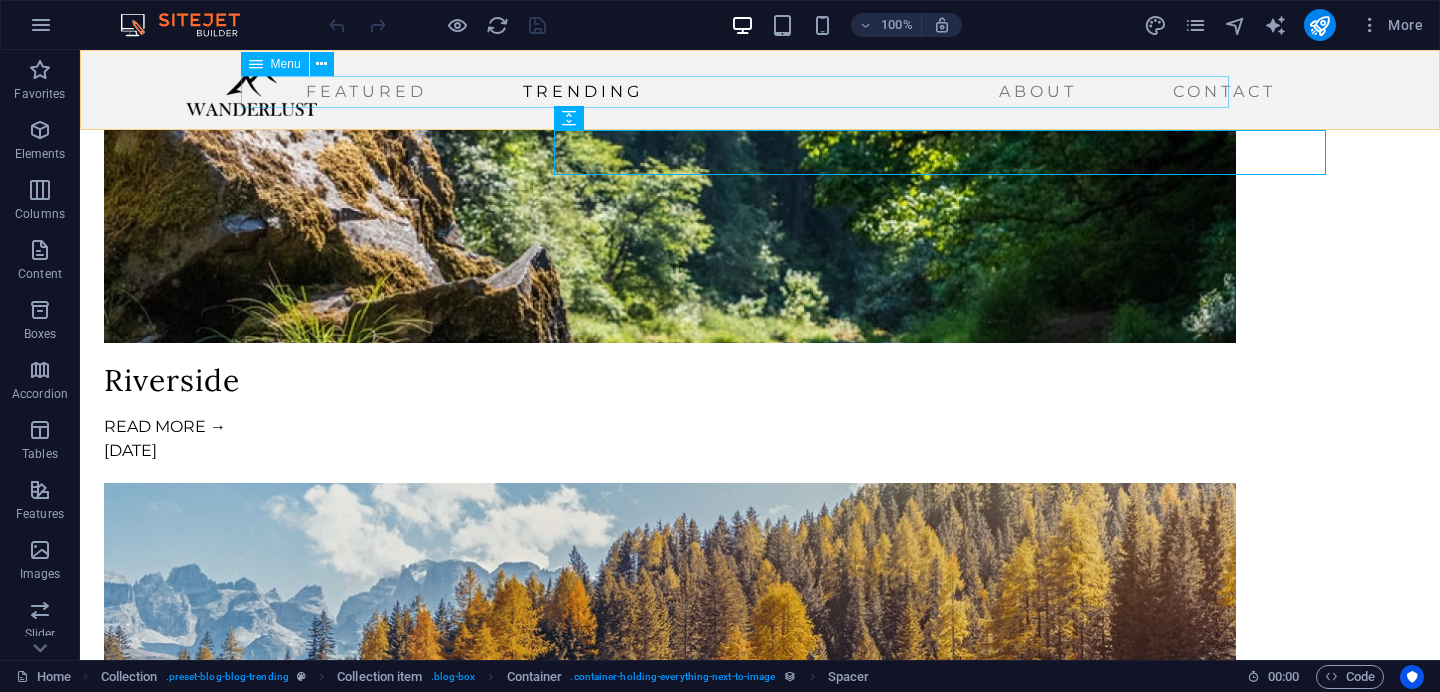click on "Featured Trending About Contact" at bounding box center (735, 92) 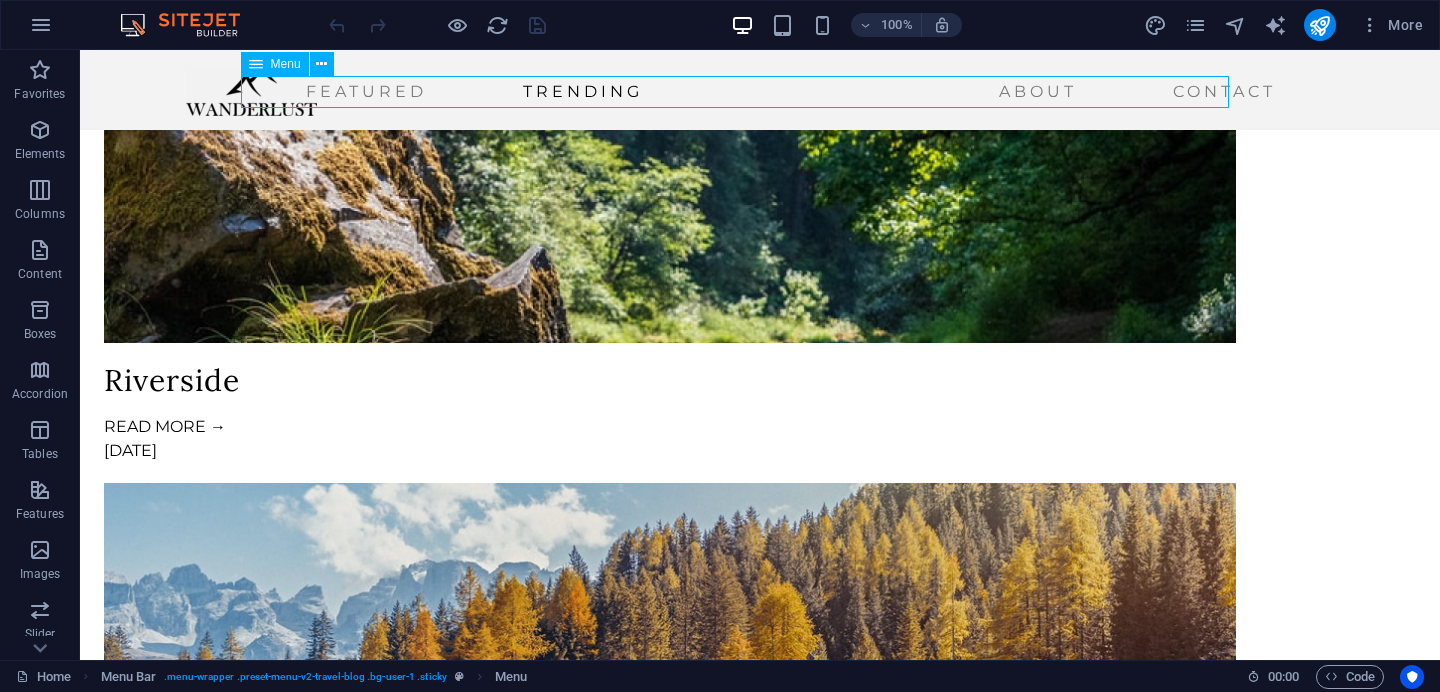 click on "Featured Trending About Contact" at bounding box center (735, 92) 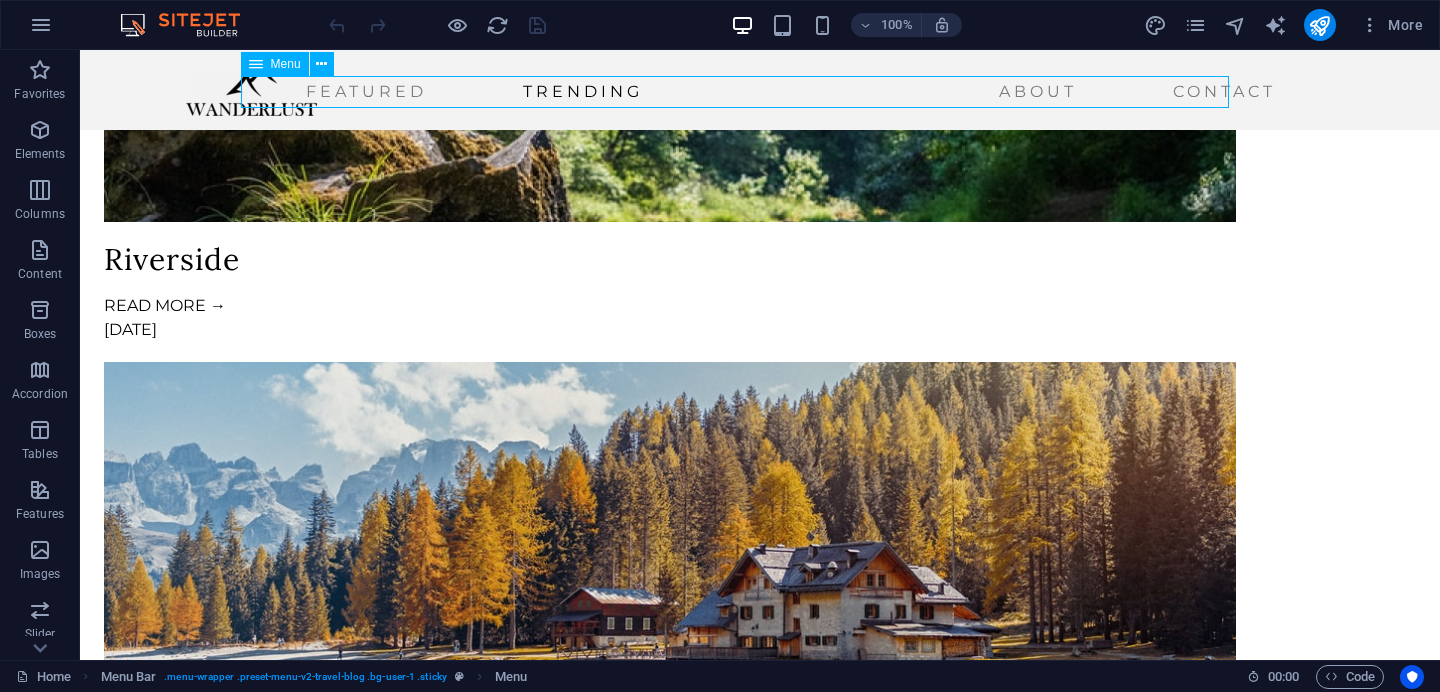 select 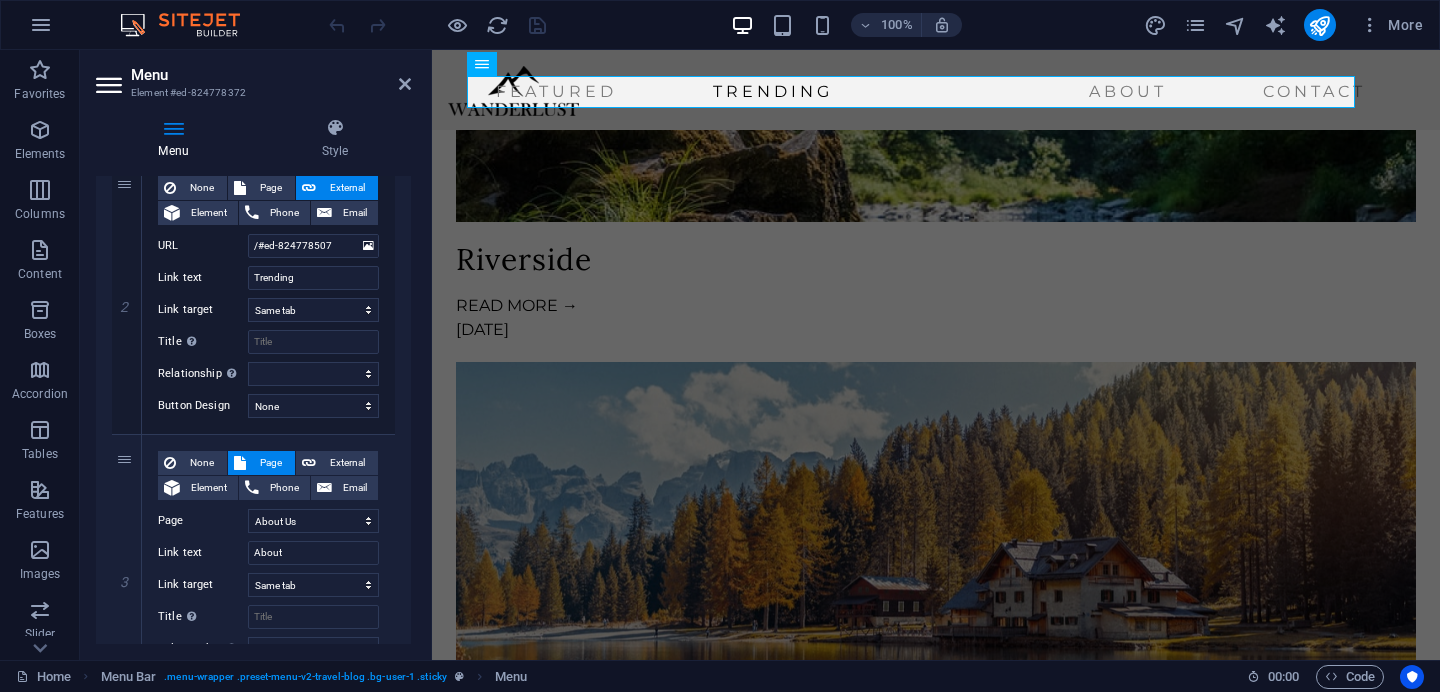 scroll, scrollTop: 478, scrollLeft: 0, axis: vertical 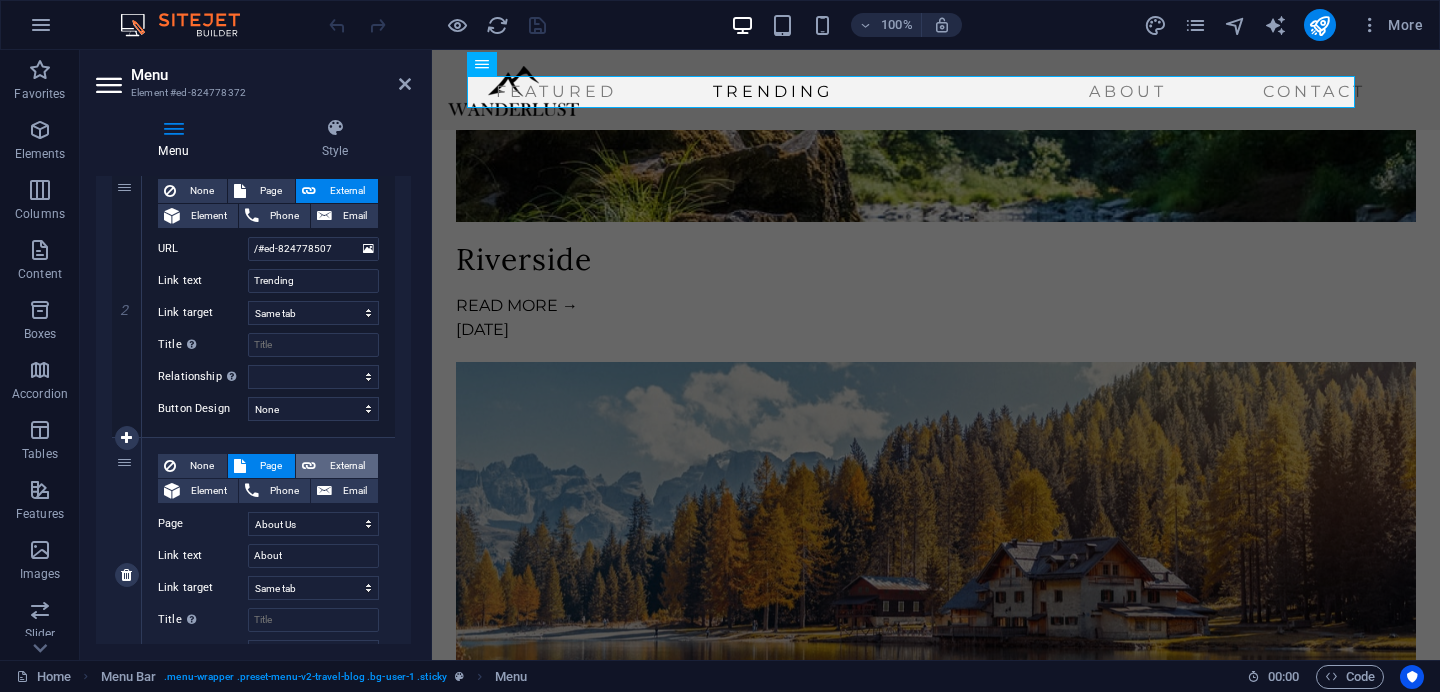 click on "External" at bounding box center (347, 466) 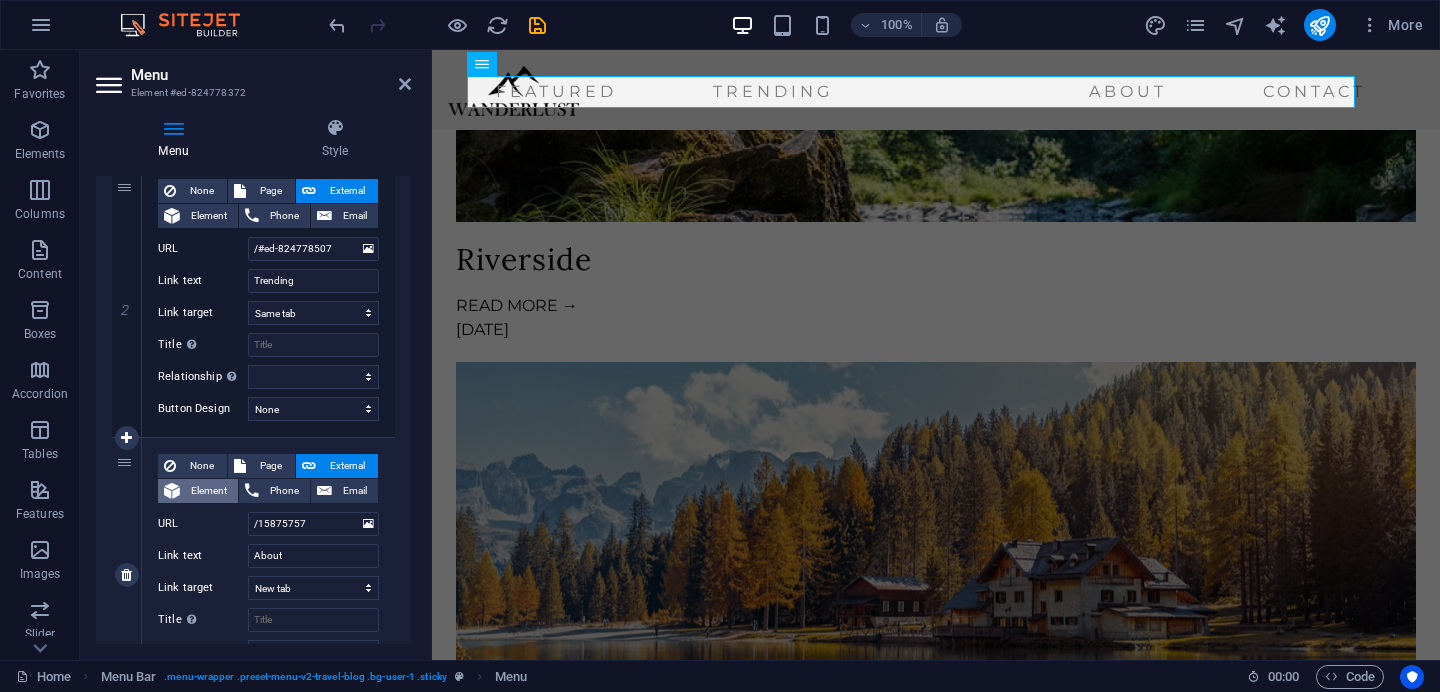 click on "Element" at bounding box center [209, 491] 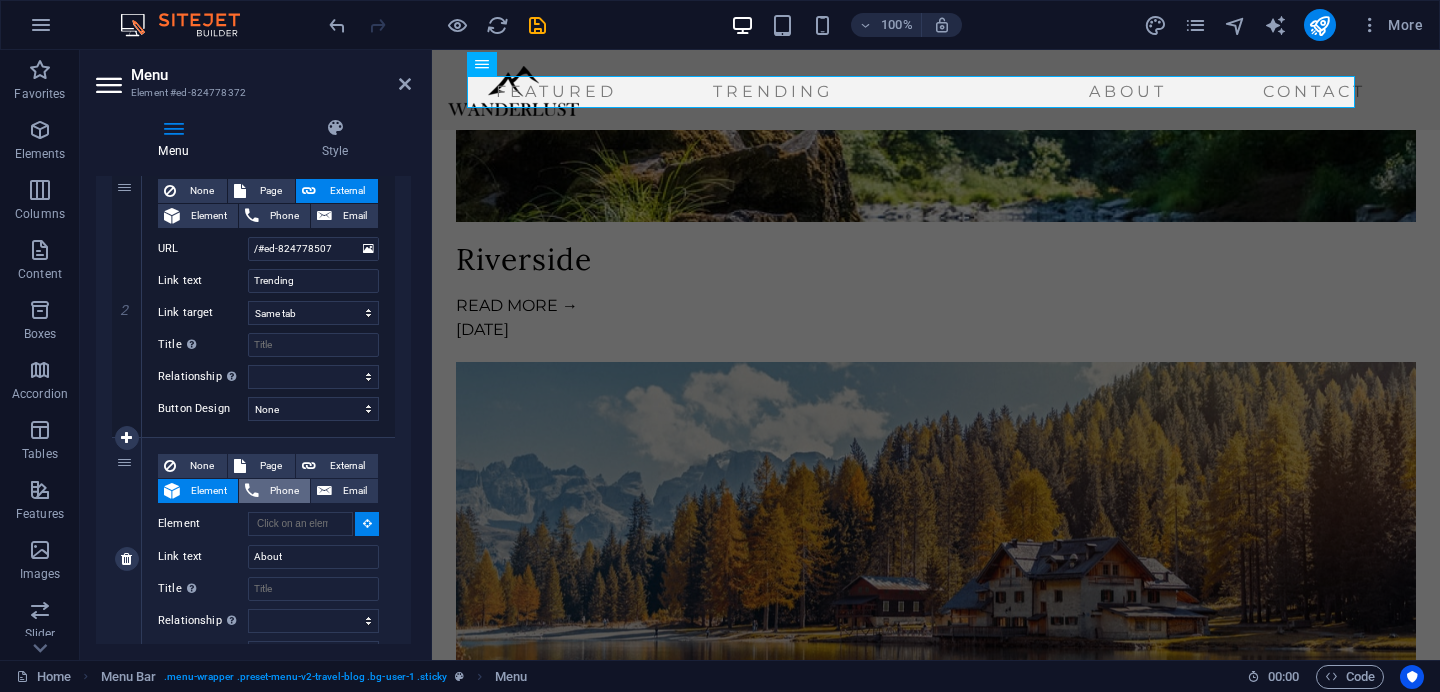 click on "Phone" at bounding box center (284, 491) 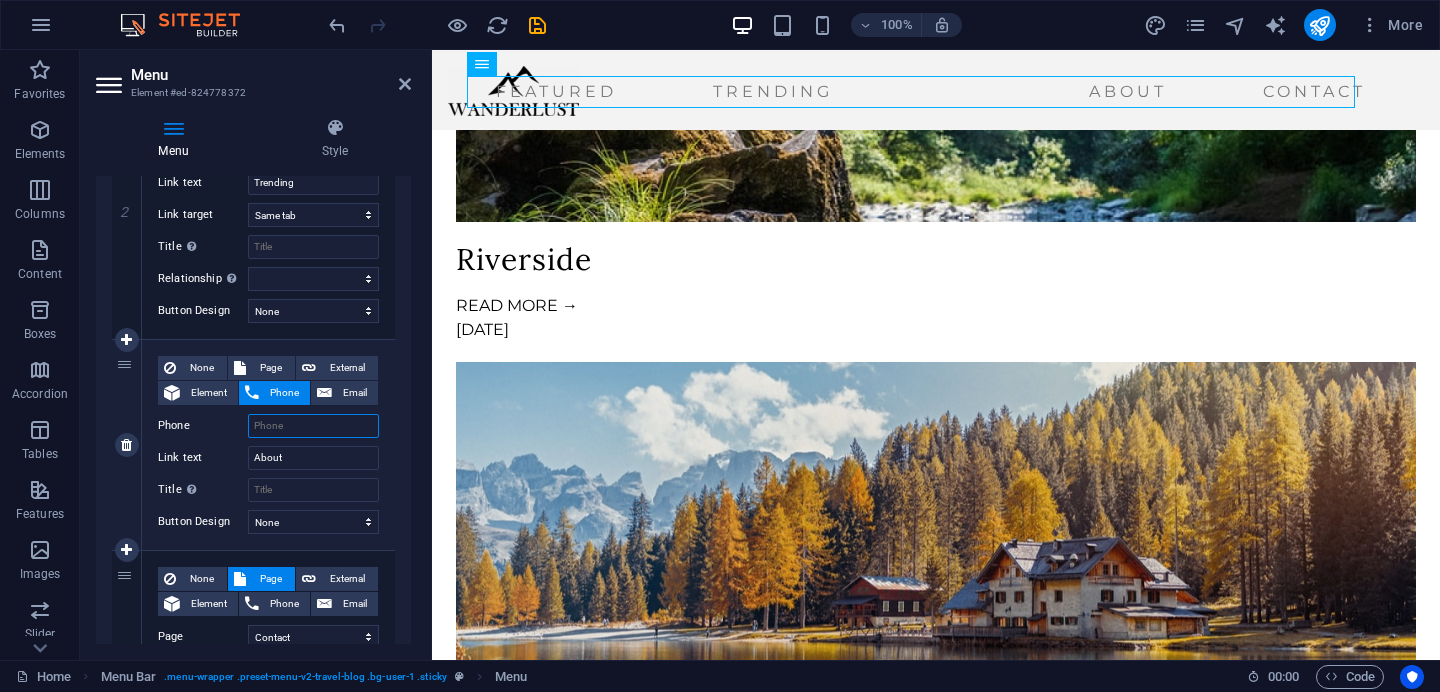 scroll, scrollTop: 573, scrollLeft: 0, axis: vertical 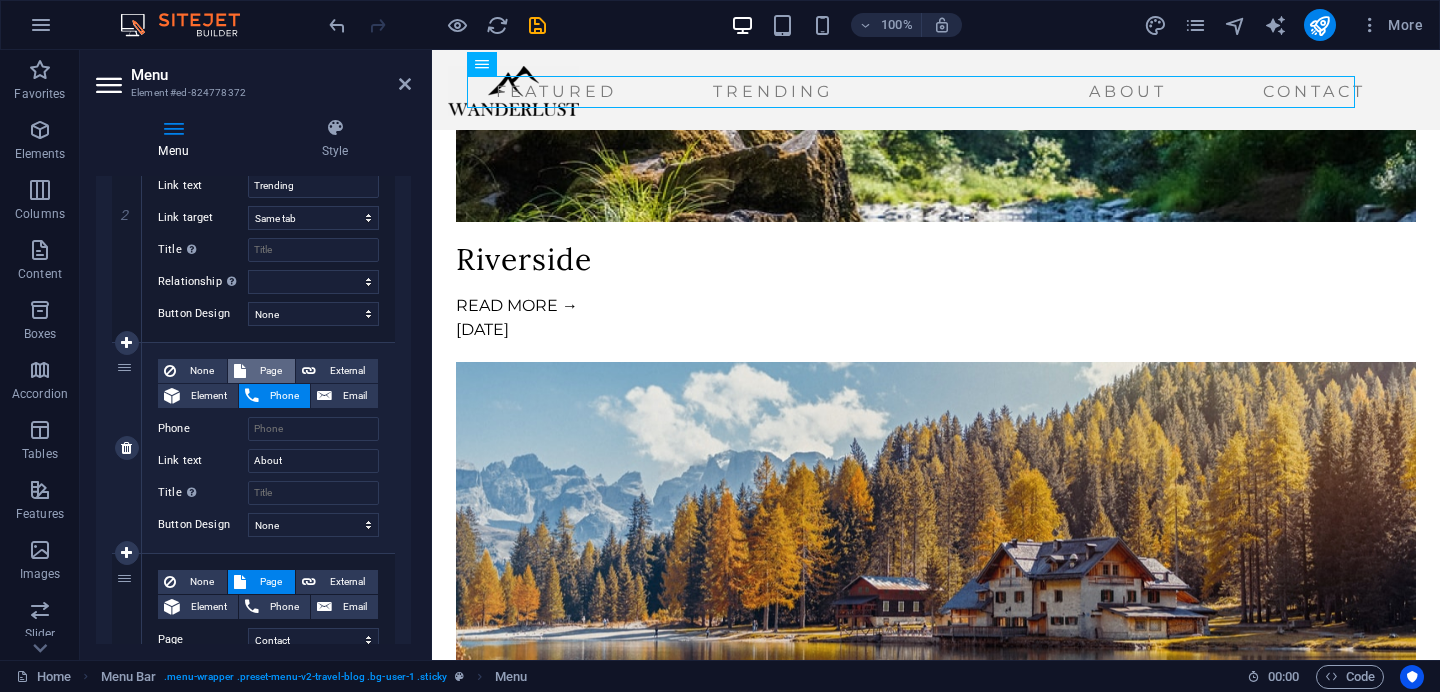 click on "Page" at bounding box center (270, 371) 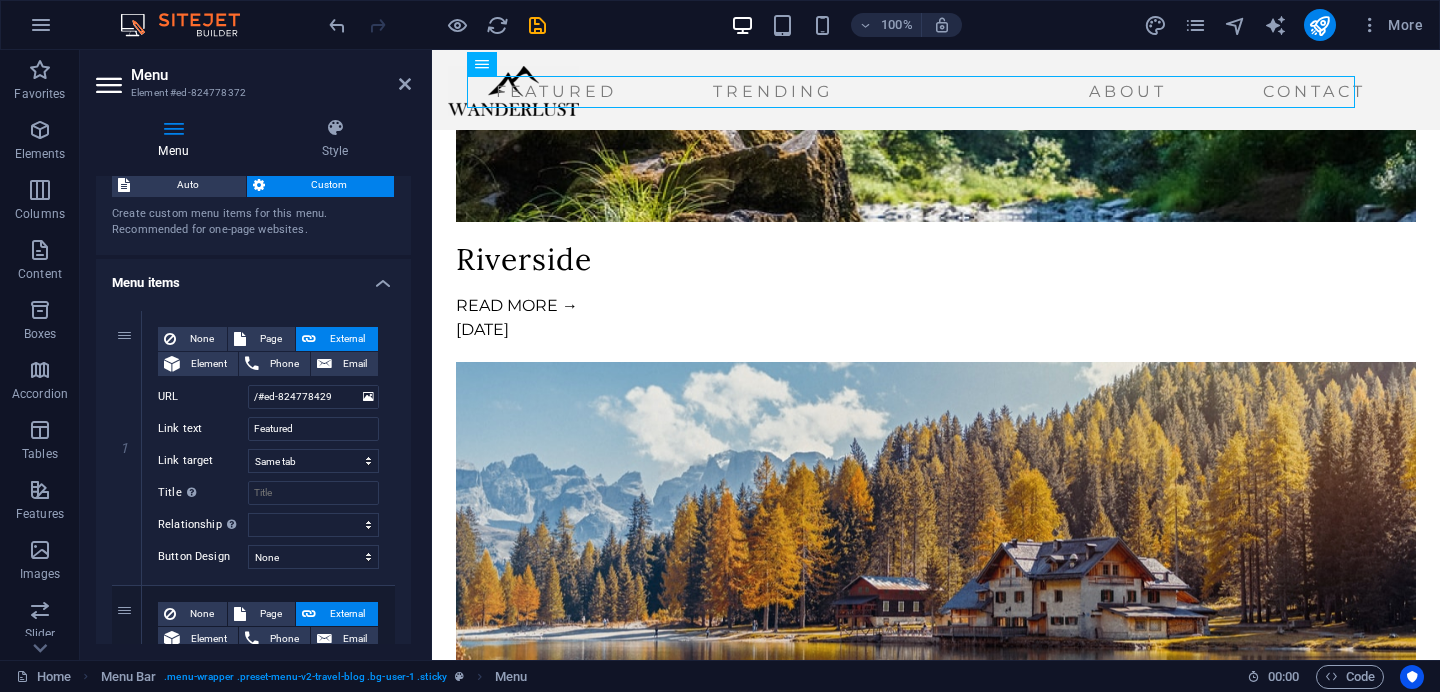 scroll, scrollTop: 25, scrollLeft: 0, axis: vertical 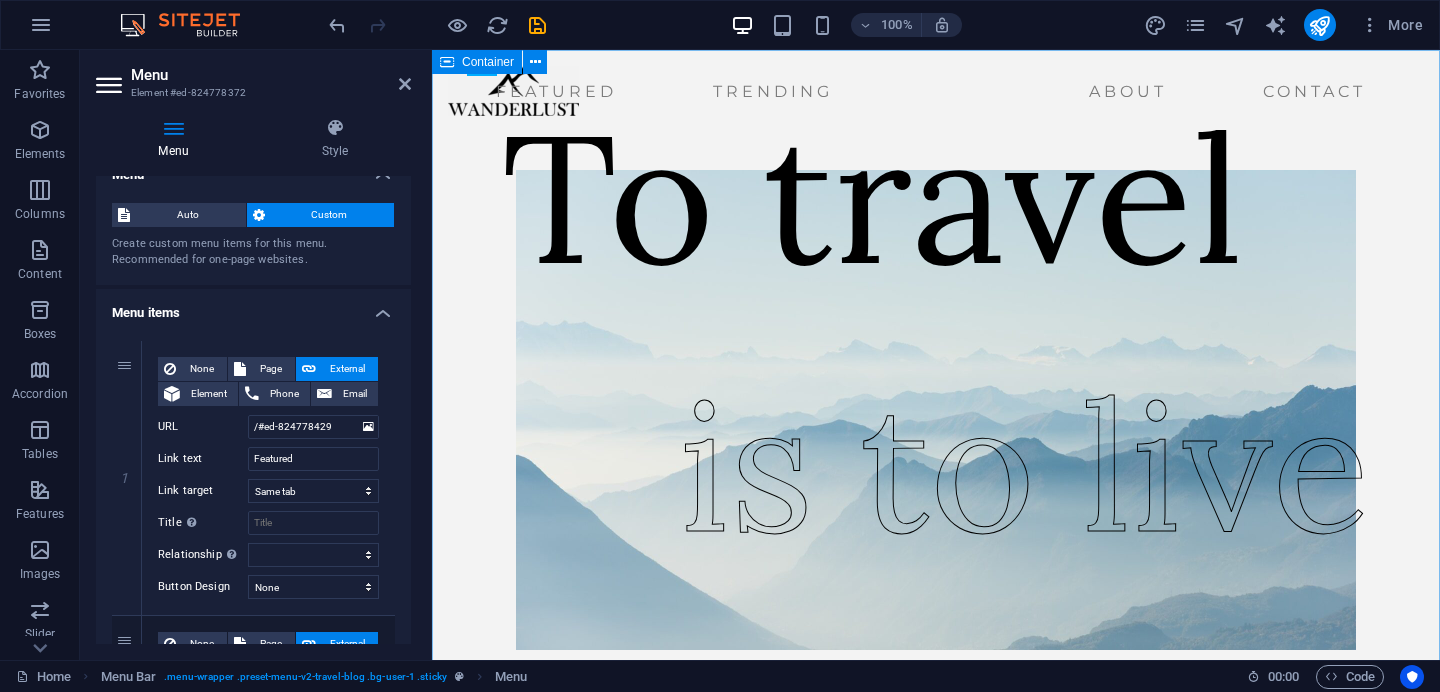 click on "To travel is to live" at bounding box center (936, 410) 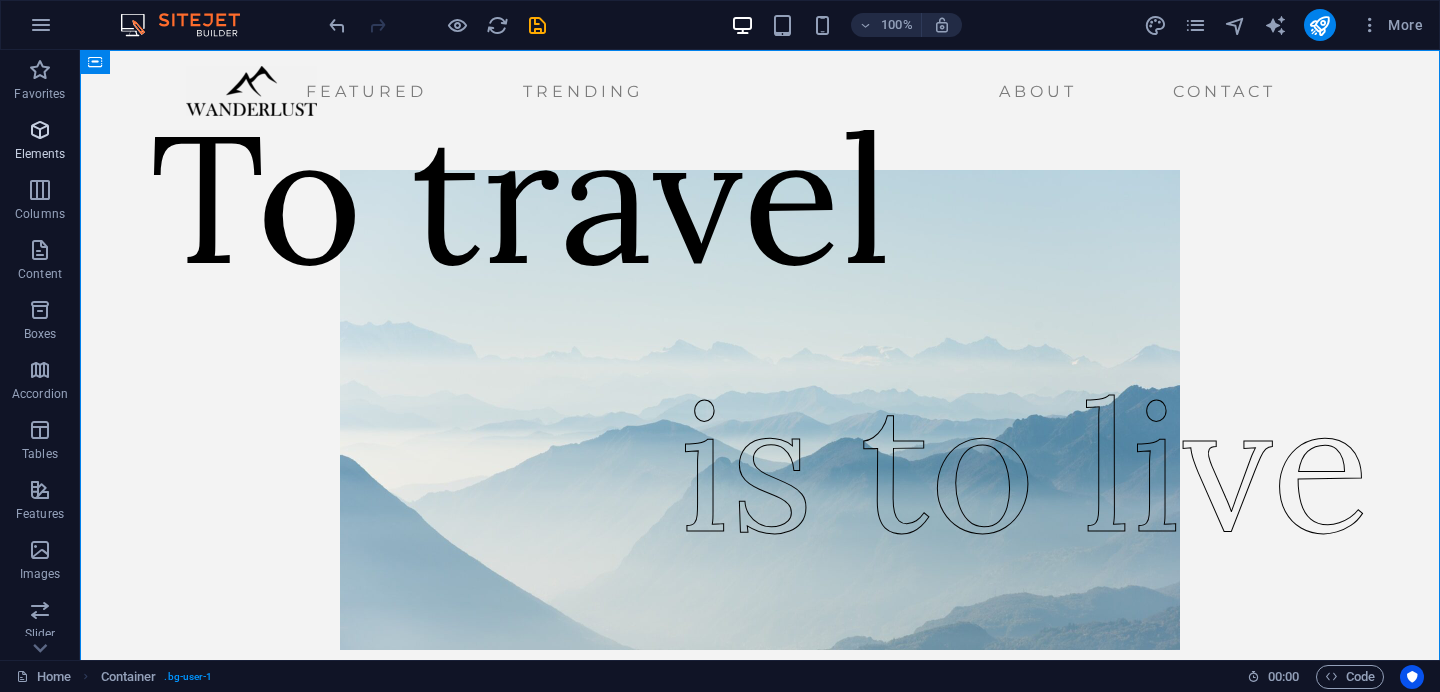 click at bounding box center (40, 130) 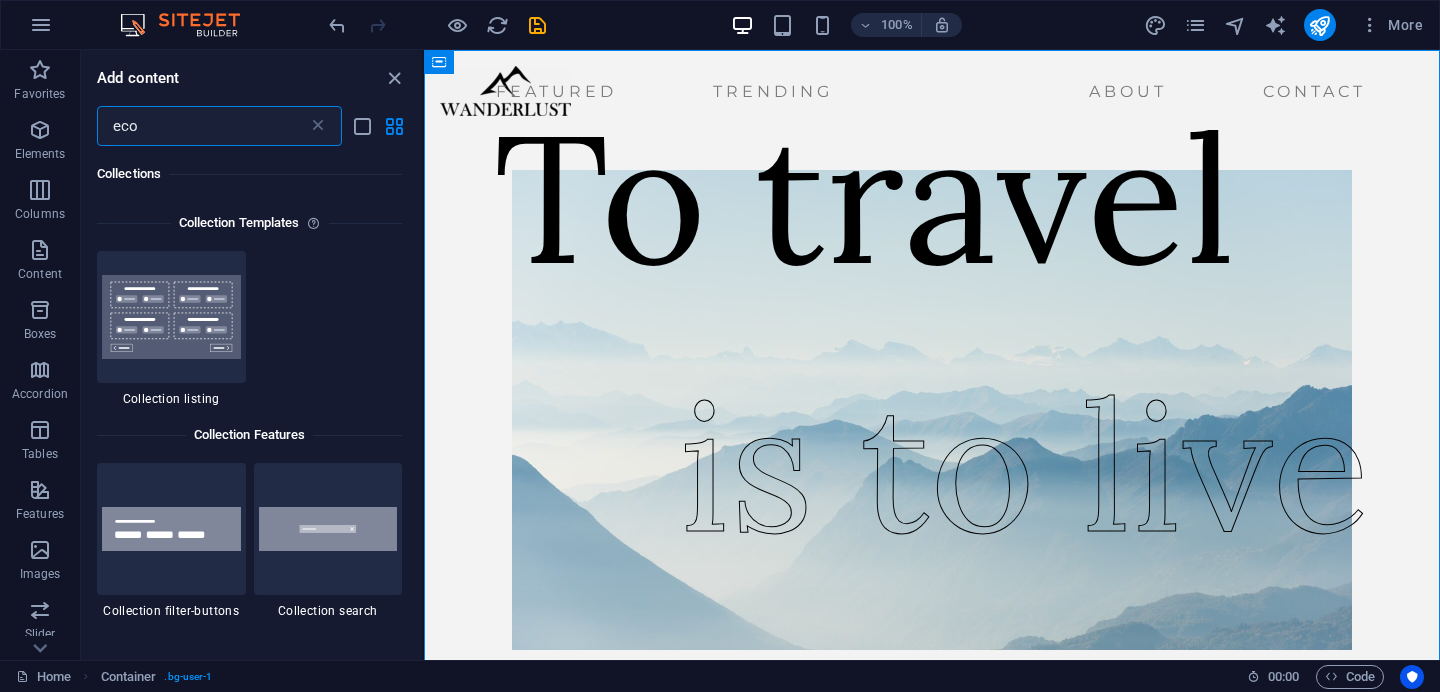 scroll, scrollTop: 0, scrollLeft: 0, axis: both 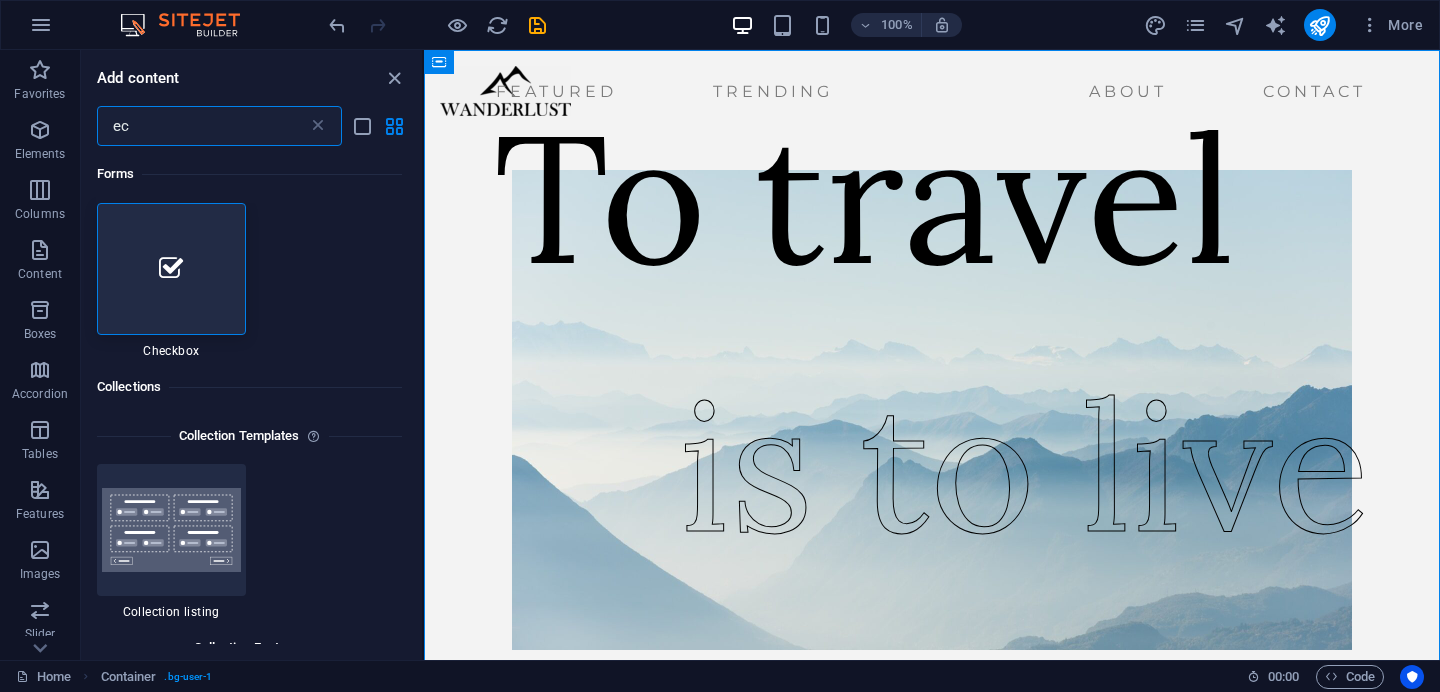 type on "e" 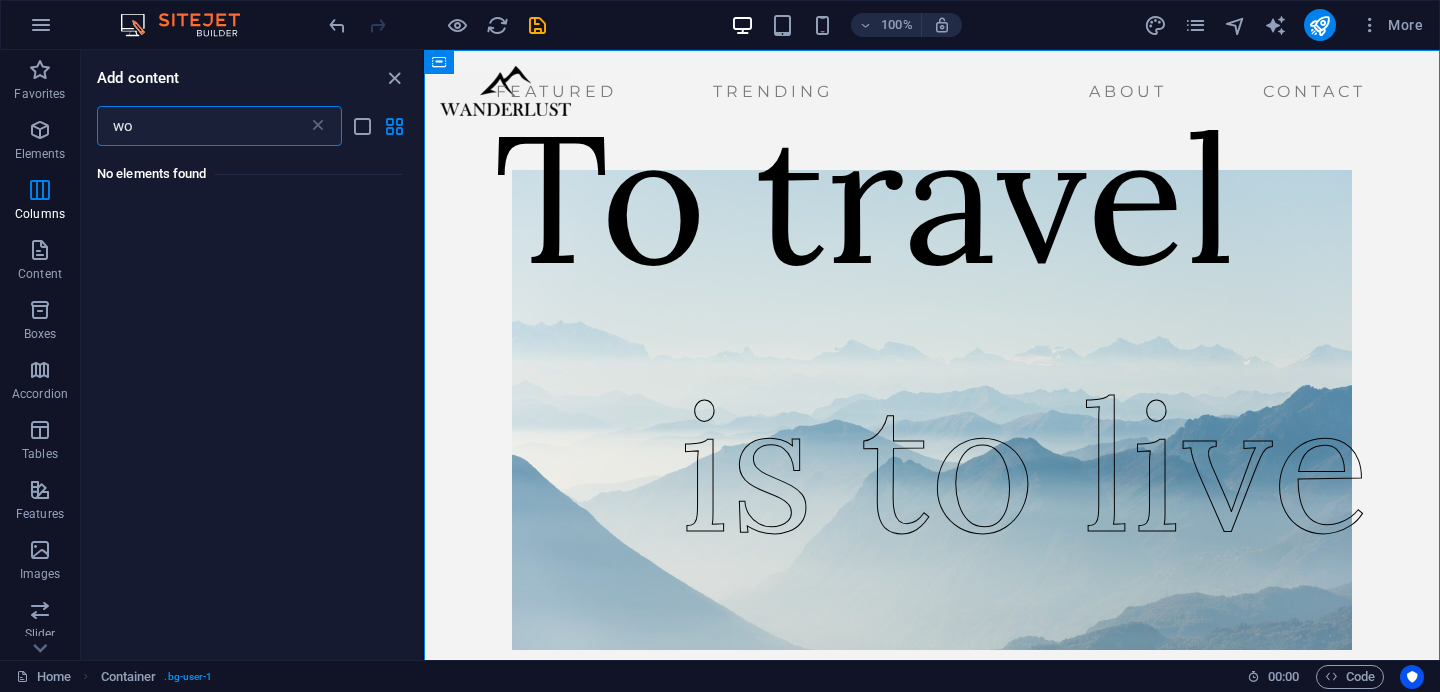 type on "w" 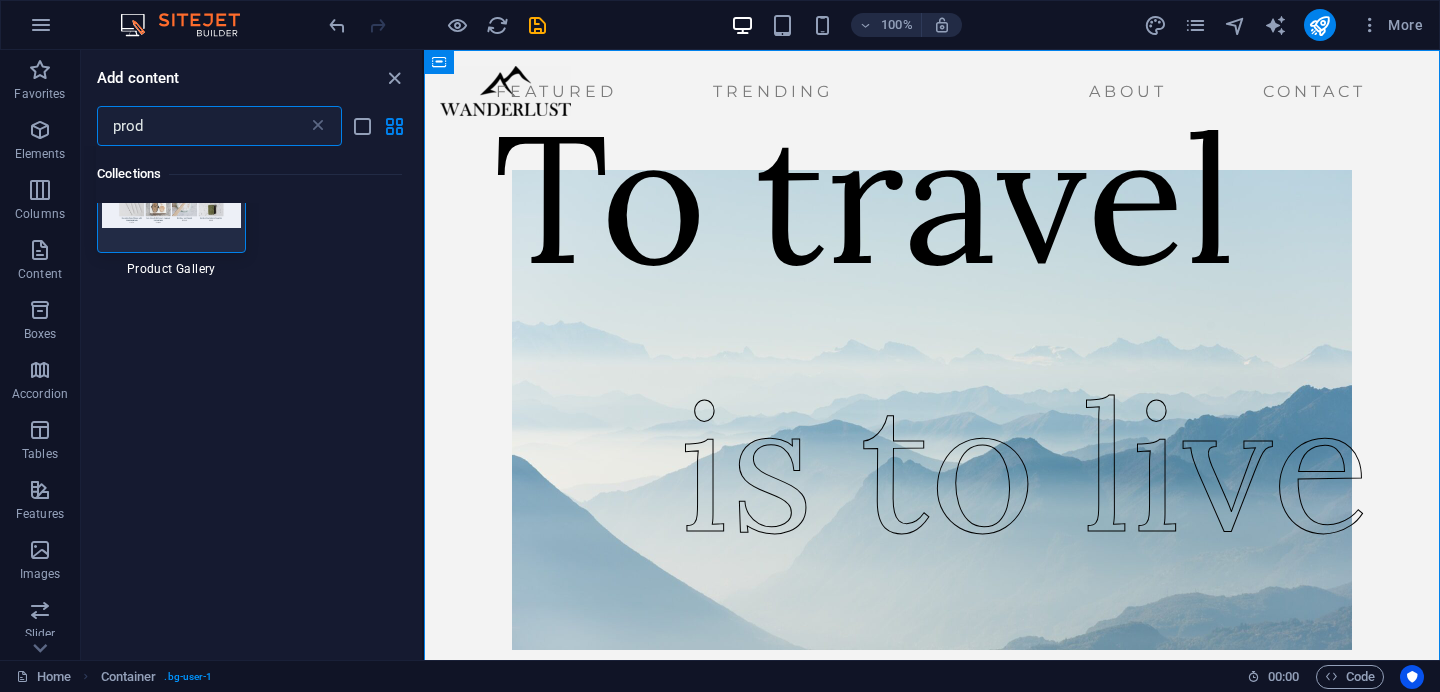 scroll, scrollTop: 0, scrollLeft: 0, axis: both 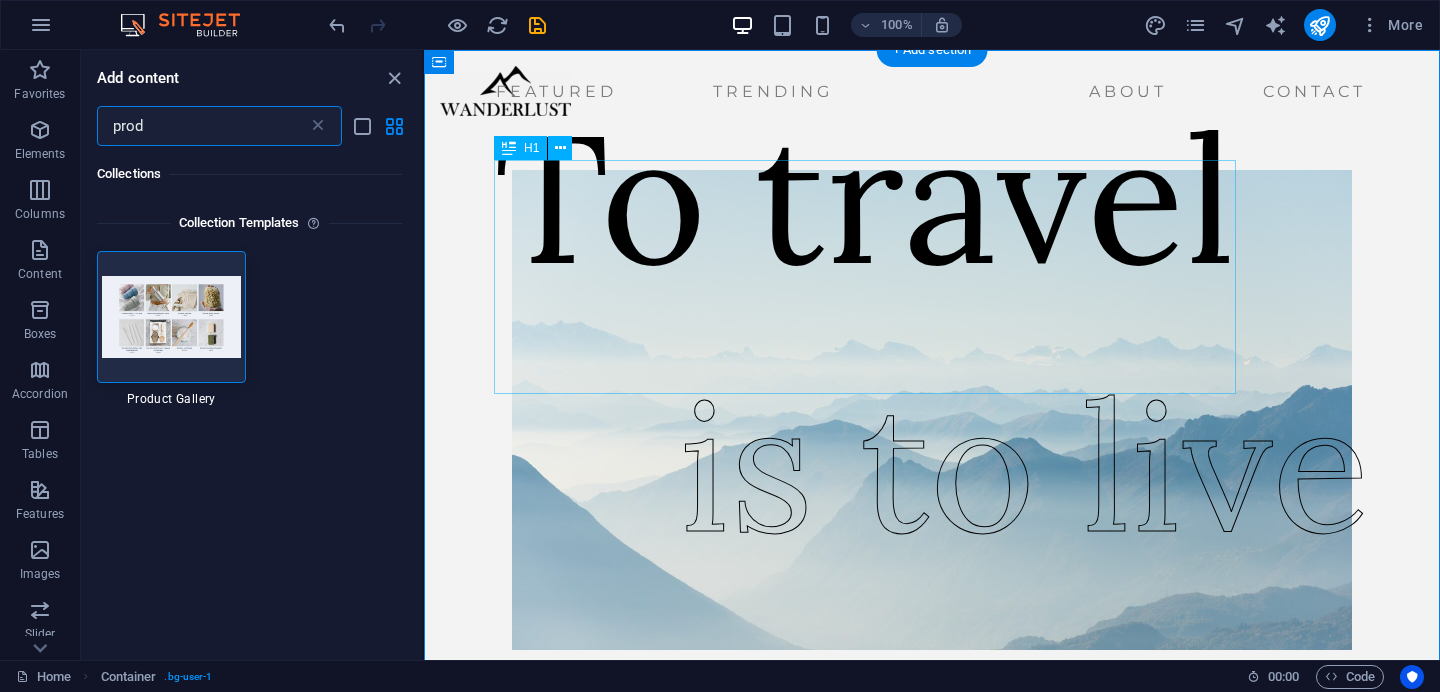 type on "prod" 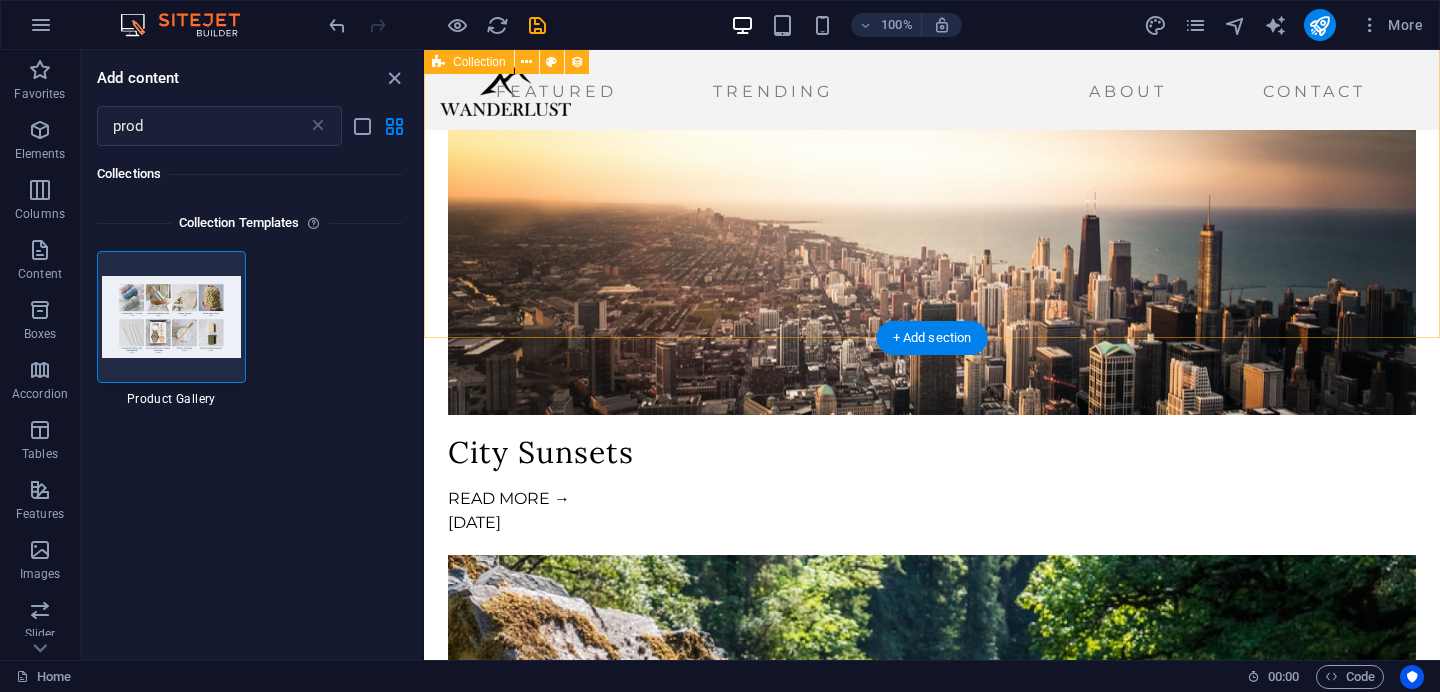 scroll, scrollTop: 2657, scrollLeft: 0, axis: vertical 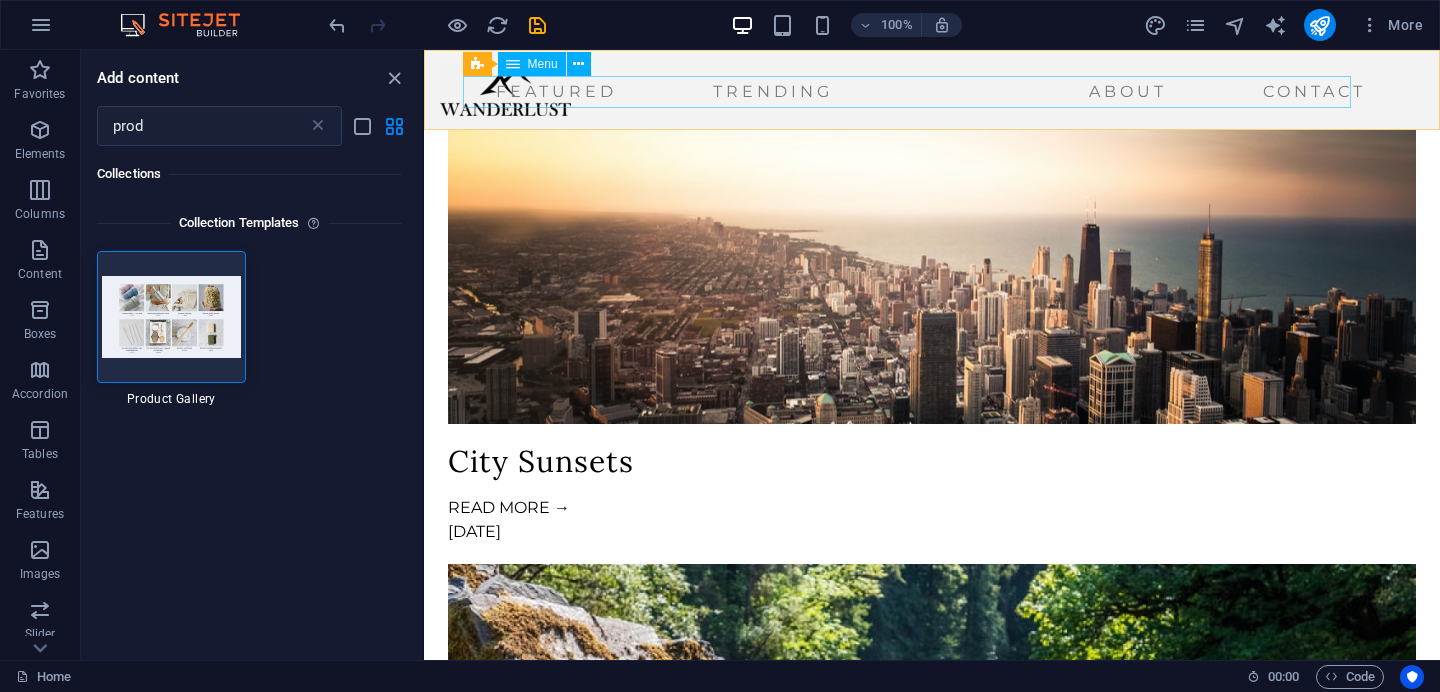 click on "Featured Trending About Contact" at bounding box center (907, 92) 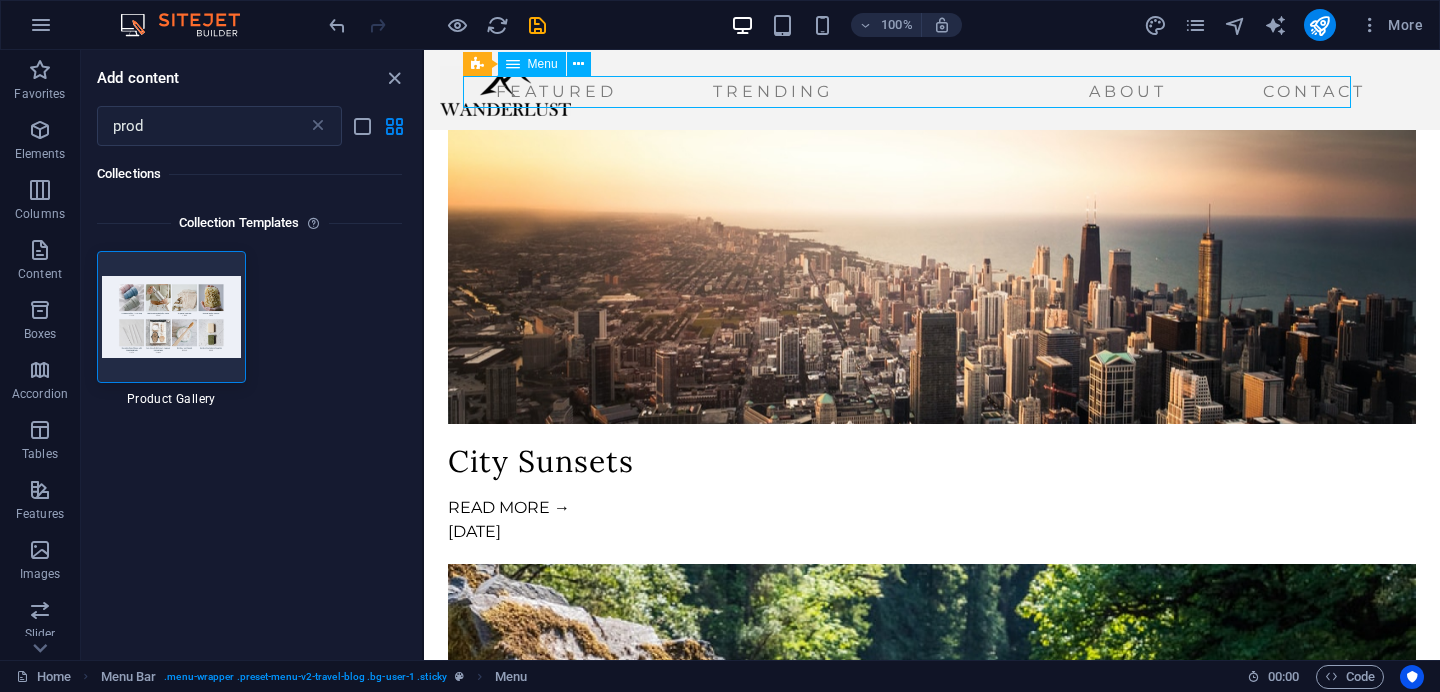 click on "Featured Trending About Contact" at bounding box center (907, 92) 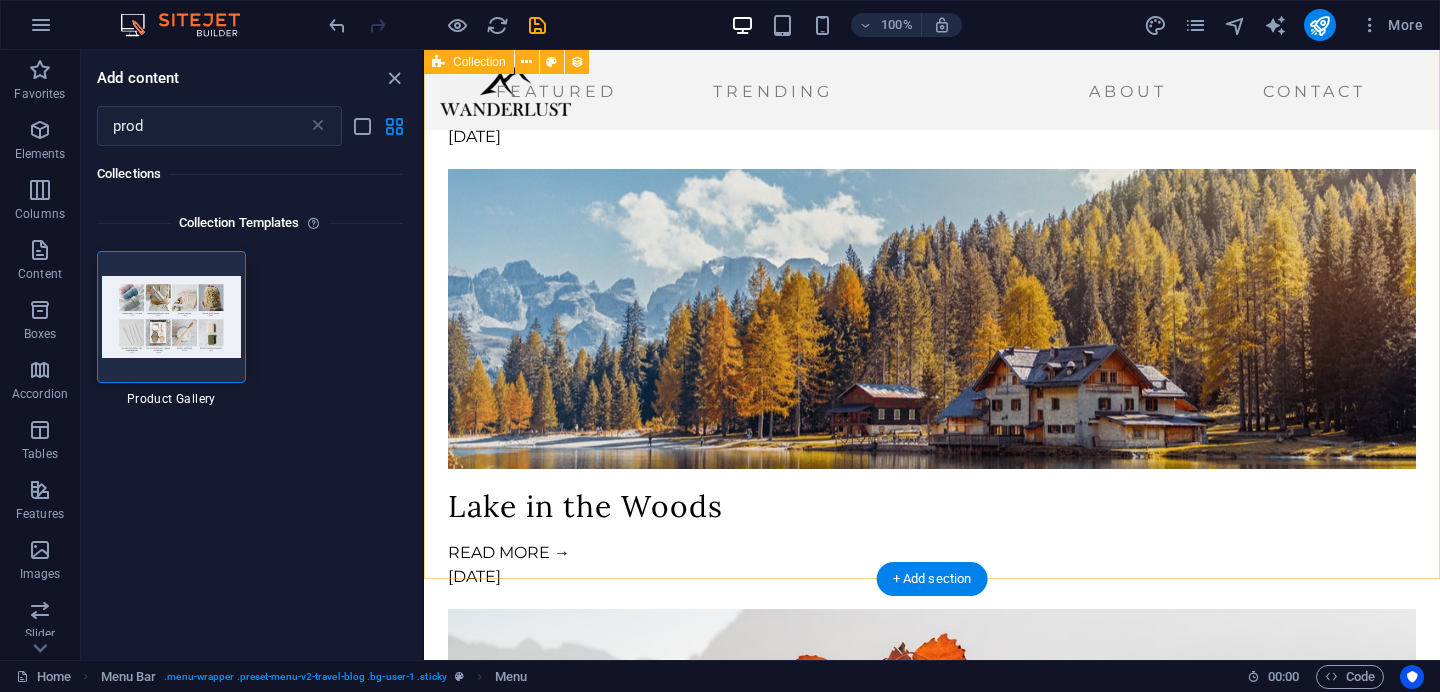 scroll, scrollTop: 3688, scrollLeft: 0, axis: vertical 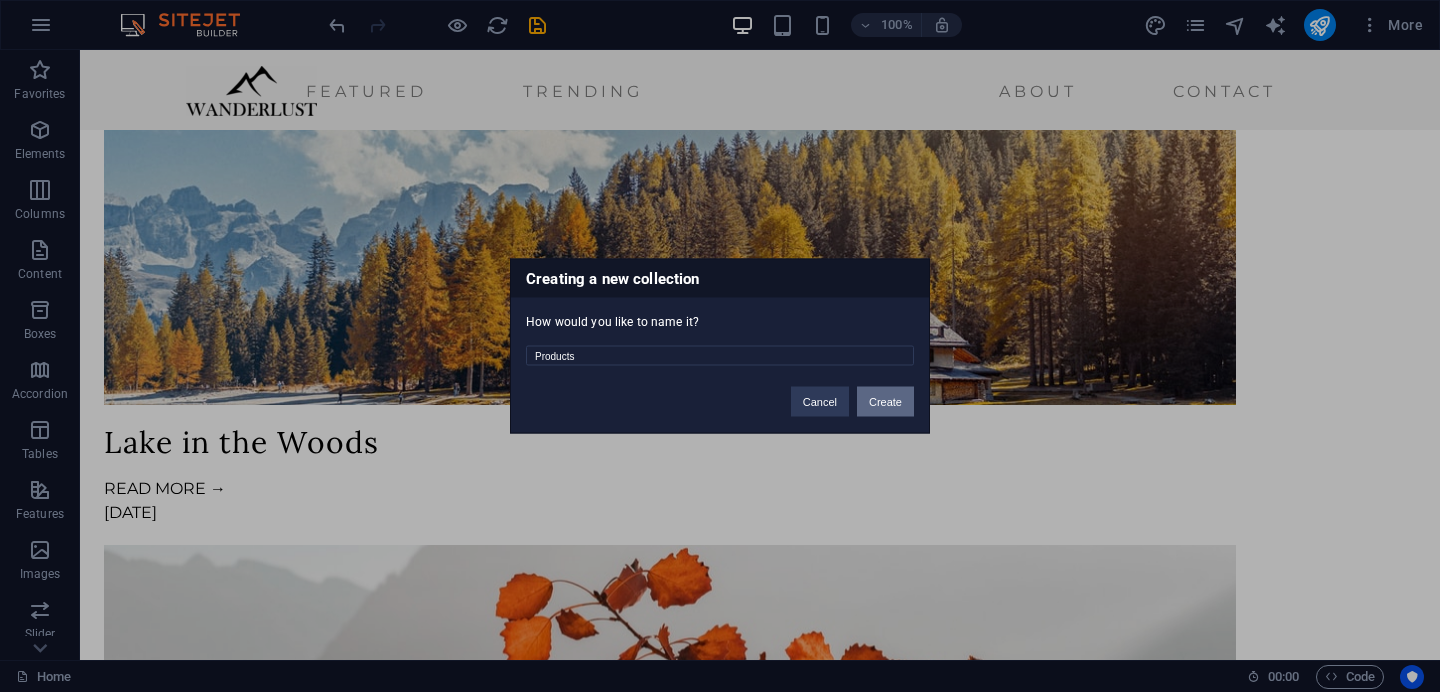 click on "Create" at bounding box center (885, 402) 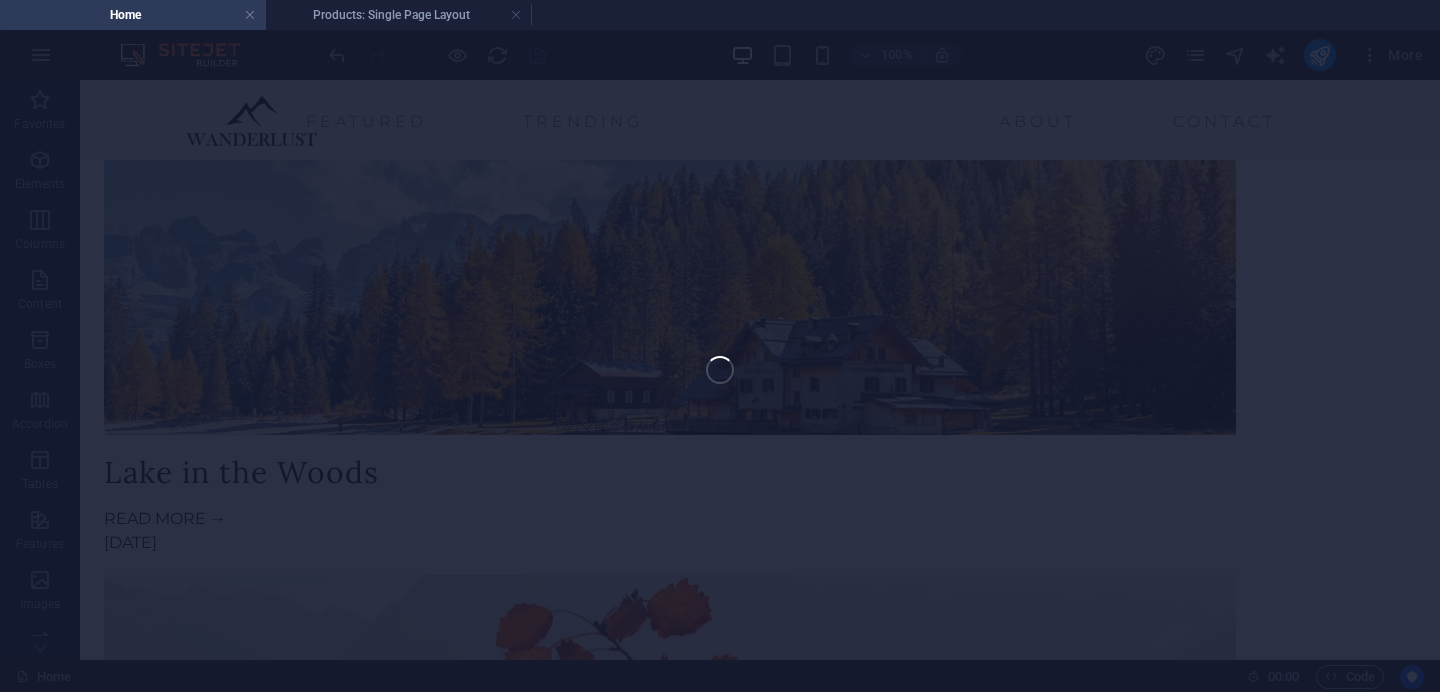 scroll, scrollTop: 3699, scrollLeft: 0, axis: vertical 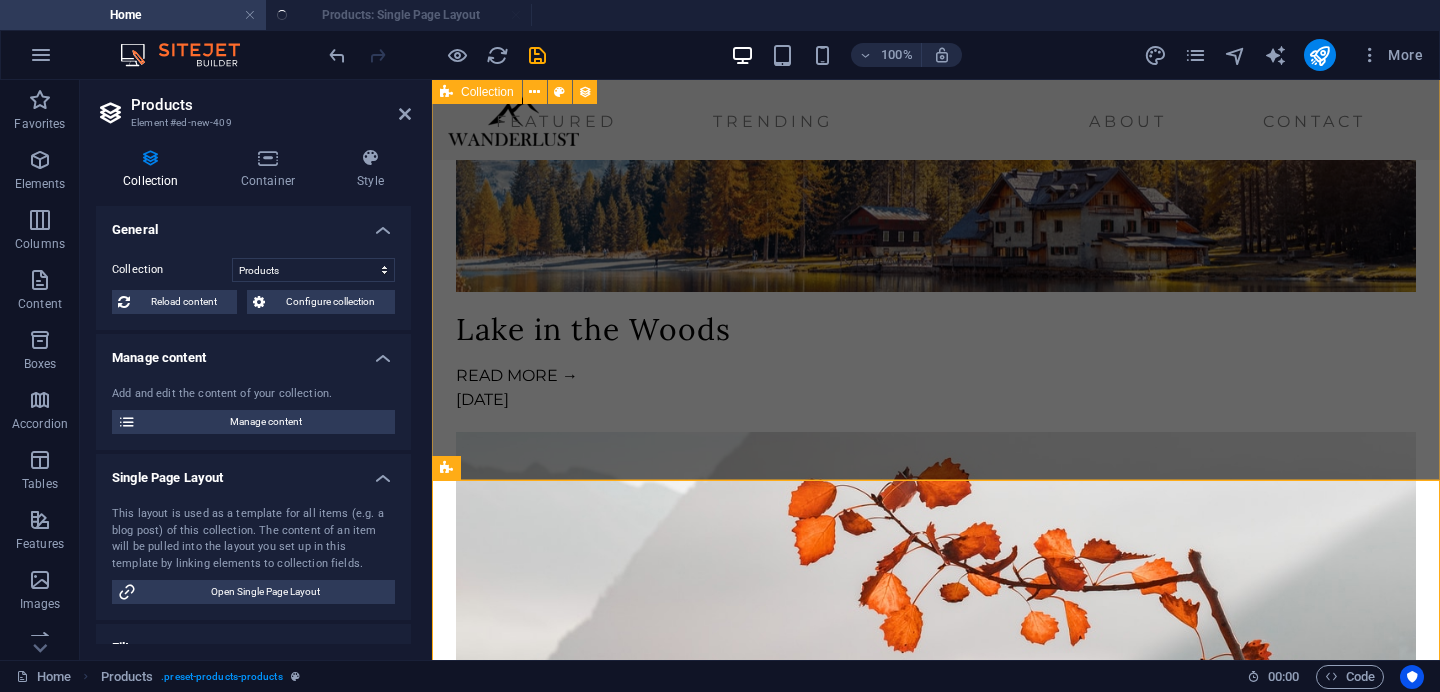 select on "createdAt_DESC" 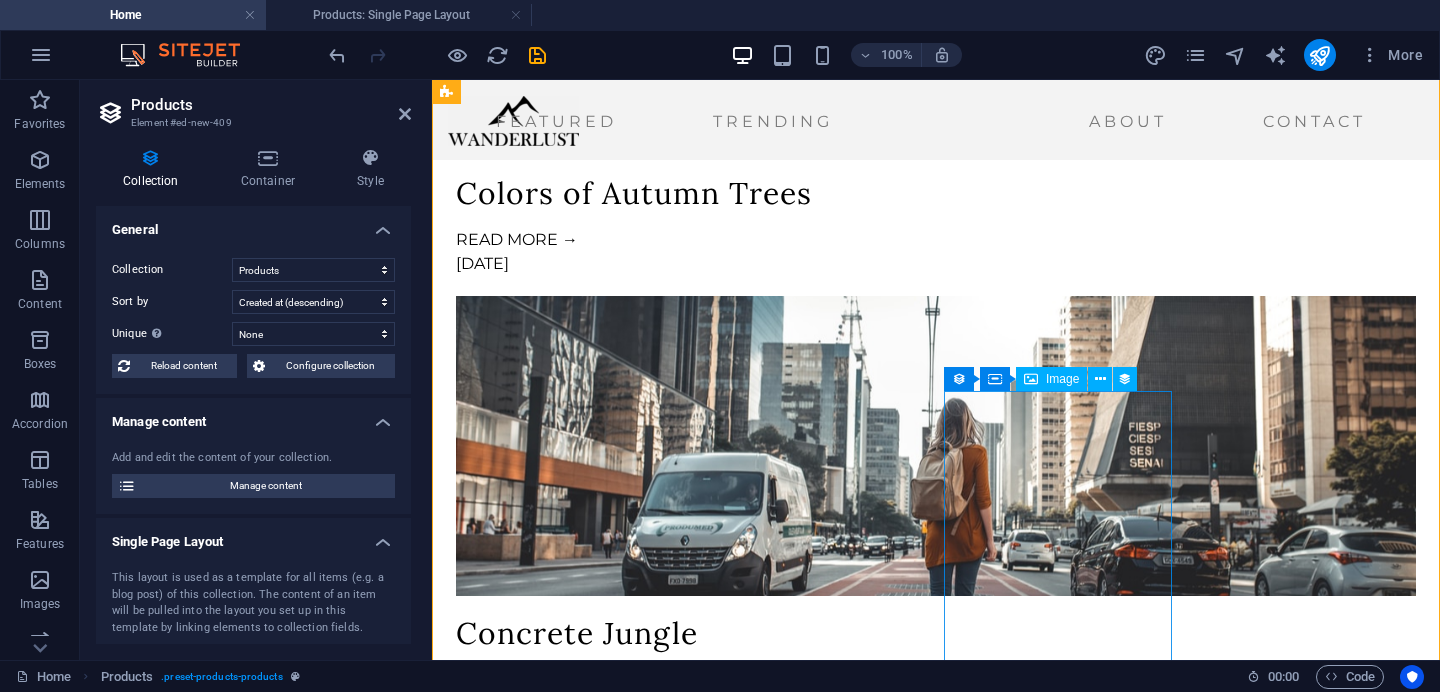 scroll, scrollTop: 4087, scrollLeft: 0, axis: vertical 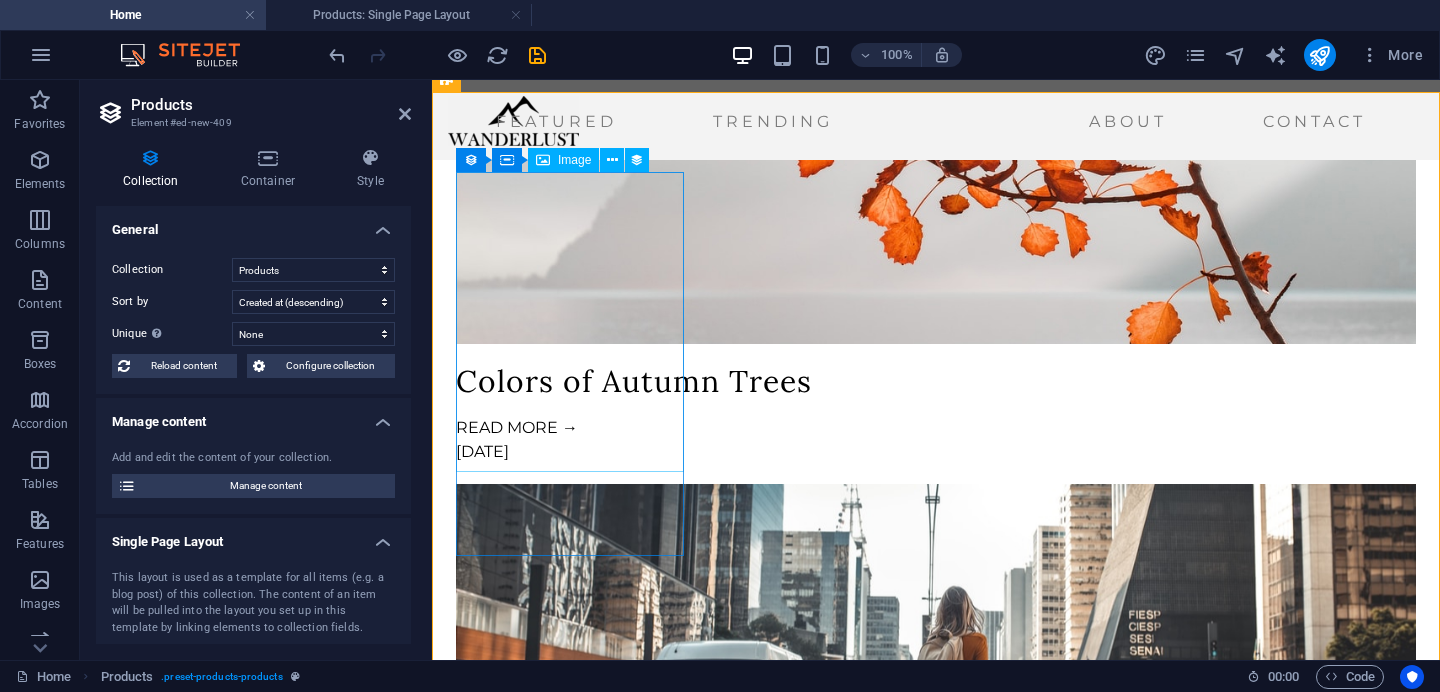 click at bounding box center [936, 3168] 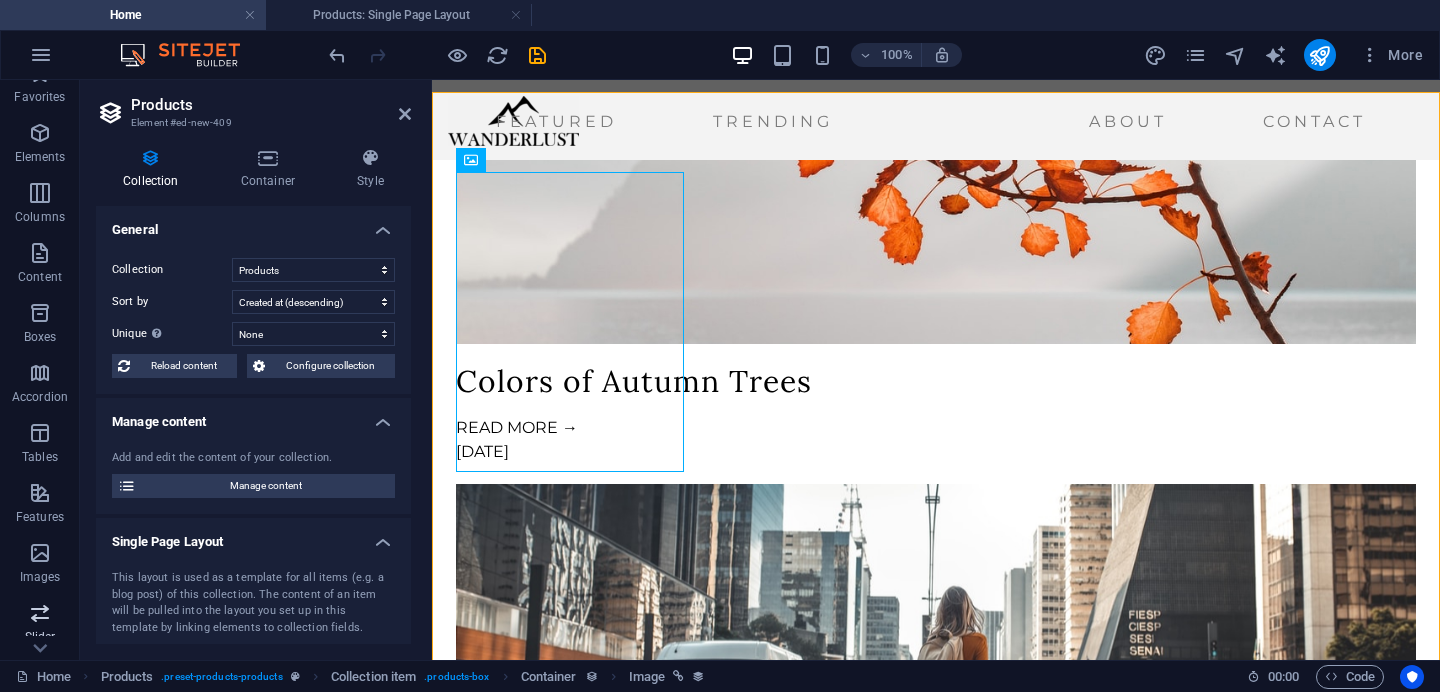 scroll, scrollTop: 28, scrollLeft: 0, axis: vertical 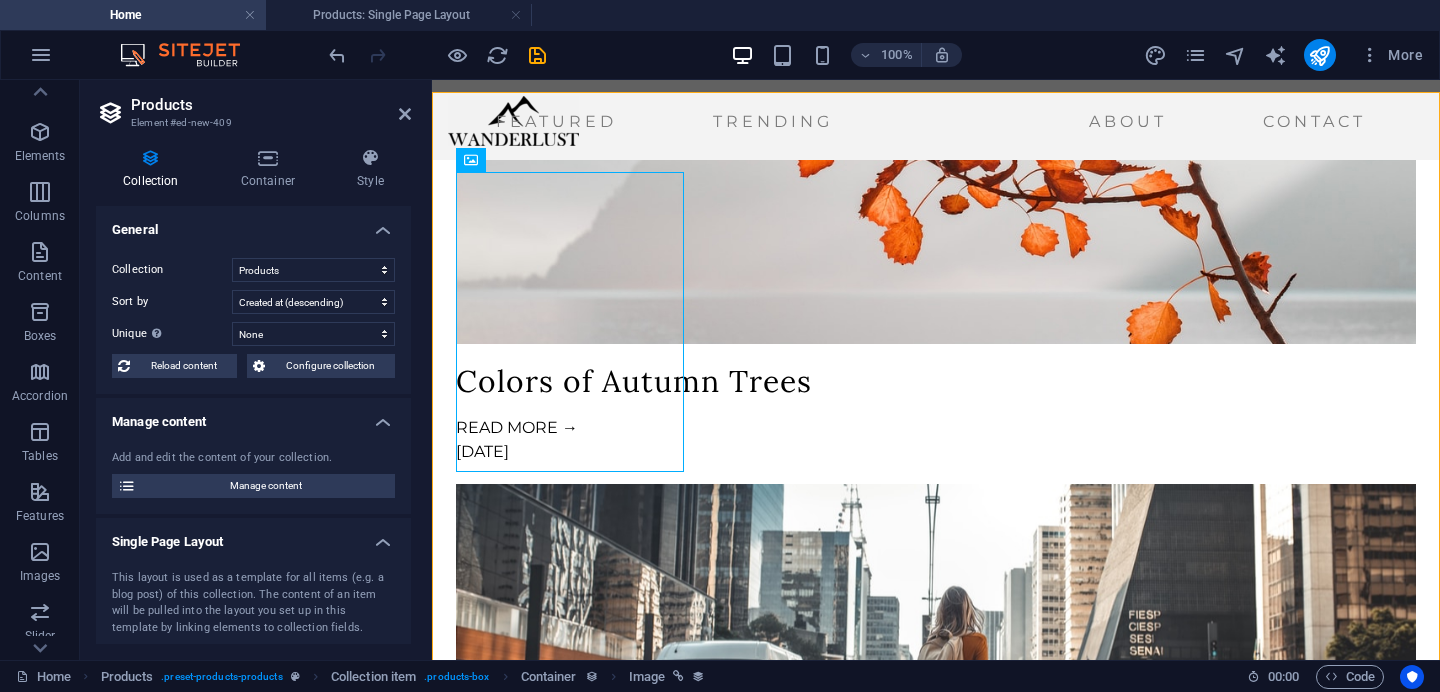 click on "General" at bounding box center [253, 224] 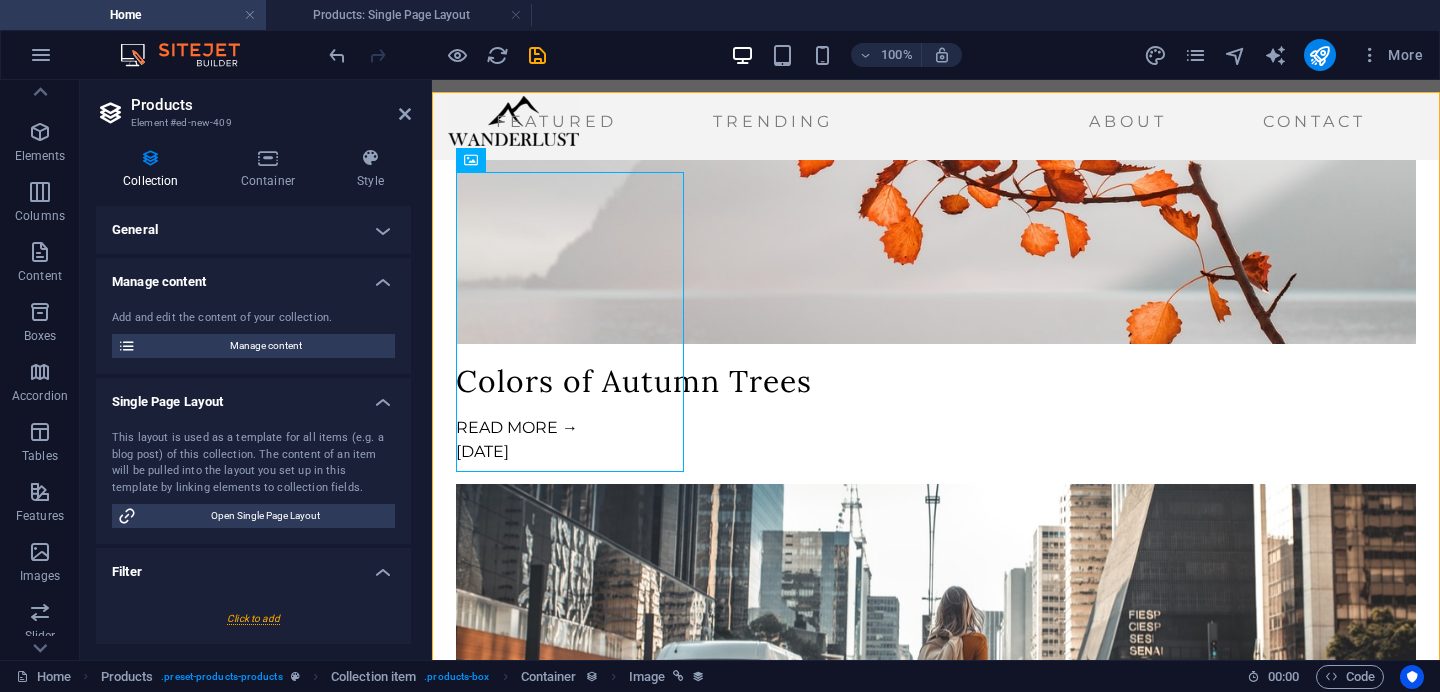 click on "General" at bounding box center [253, 230] 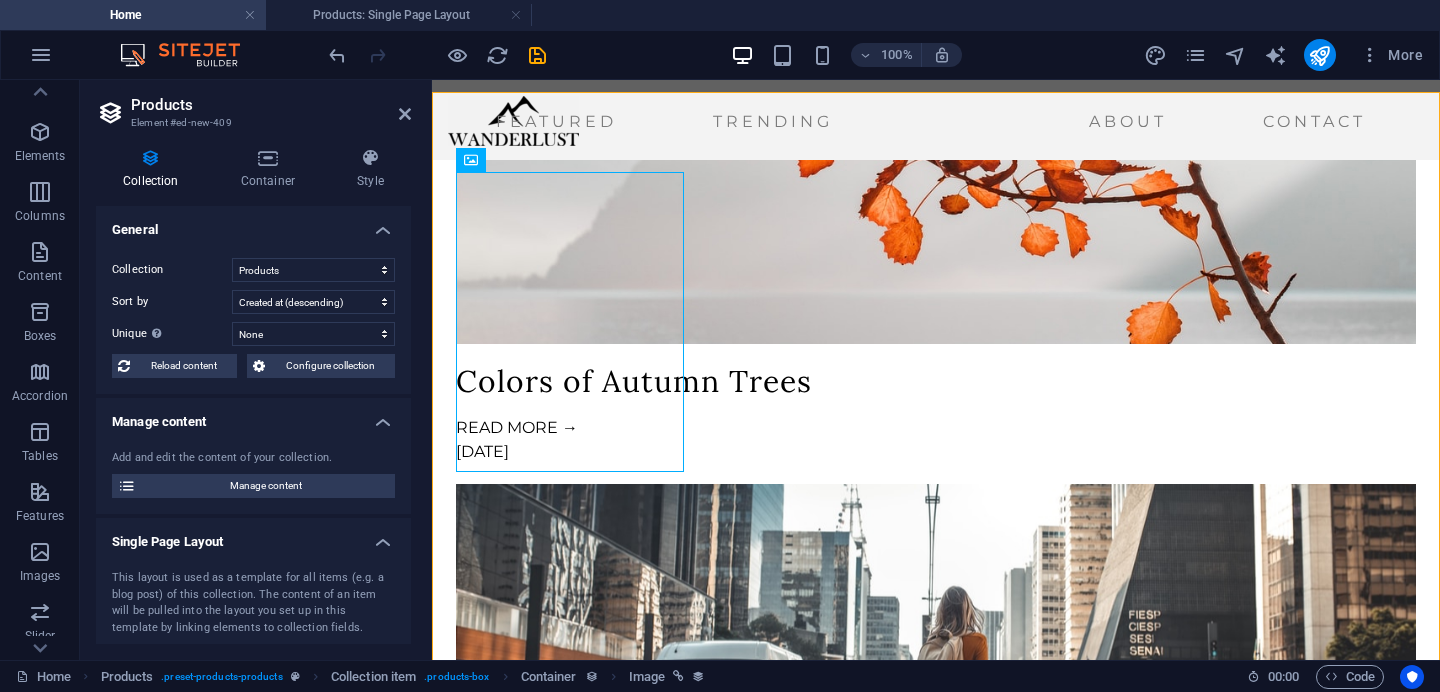 click on "General" at bounding box center (253, 224) 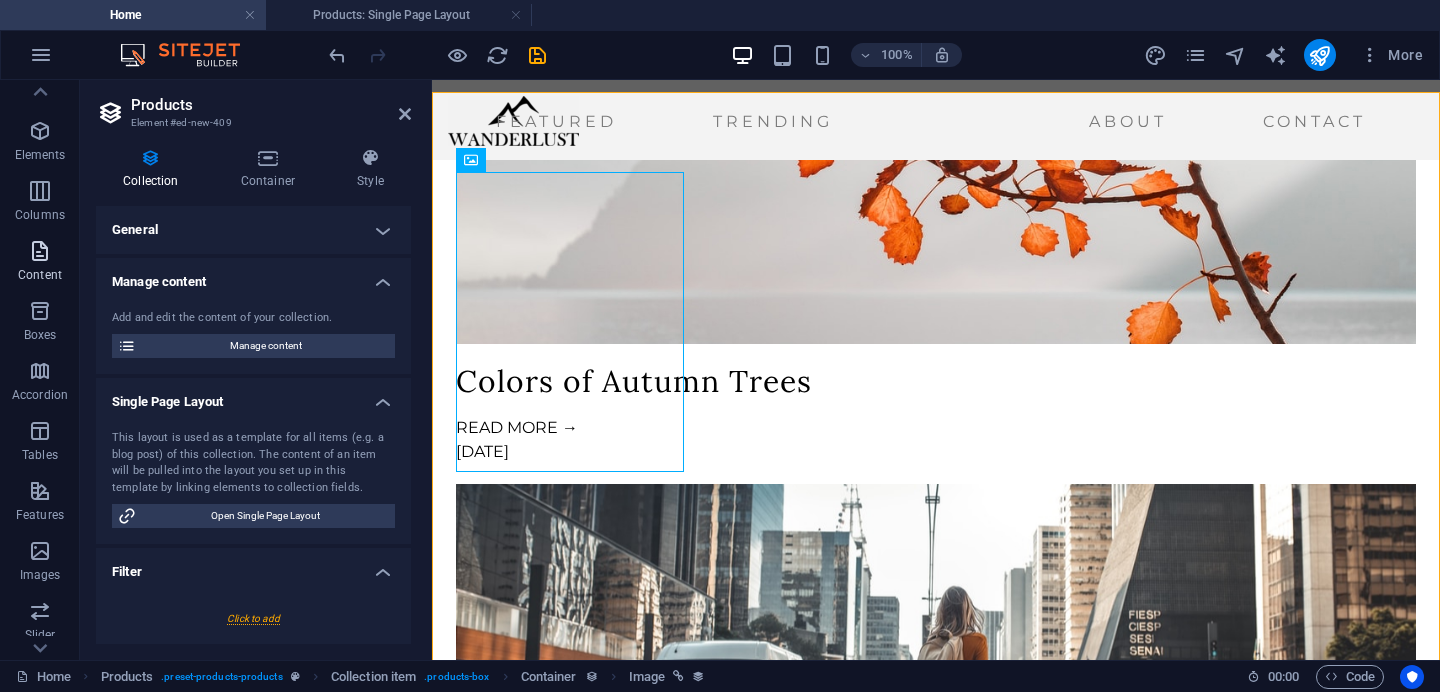 scroll, scrollTop: 0, scrollLeft: 0, axis: both 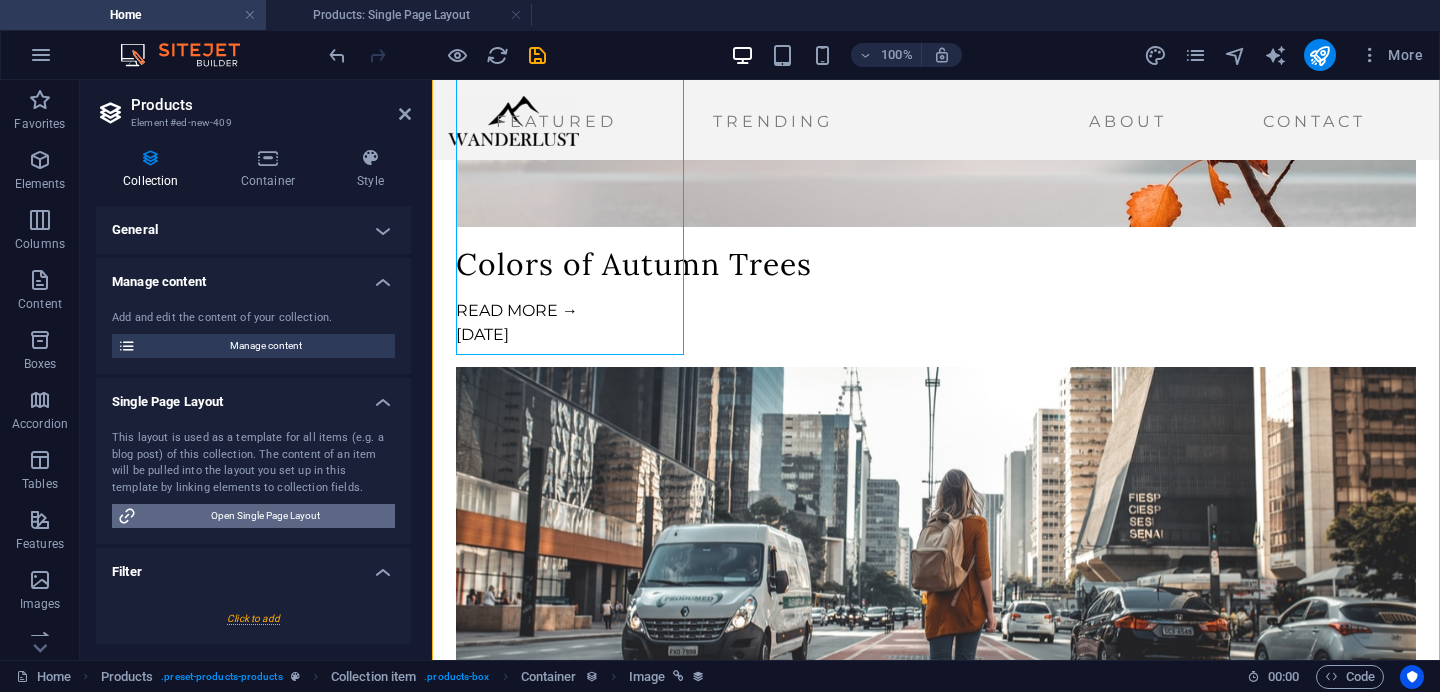 click on "Open Single Page Layout" at bounding box center [265, 516] 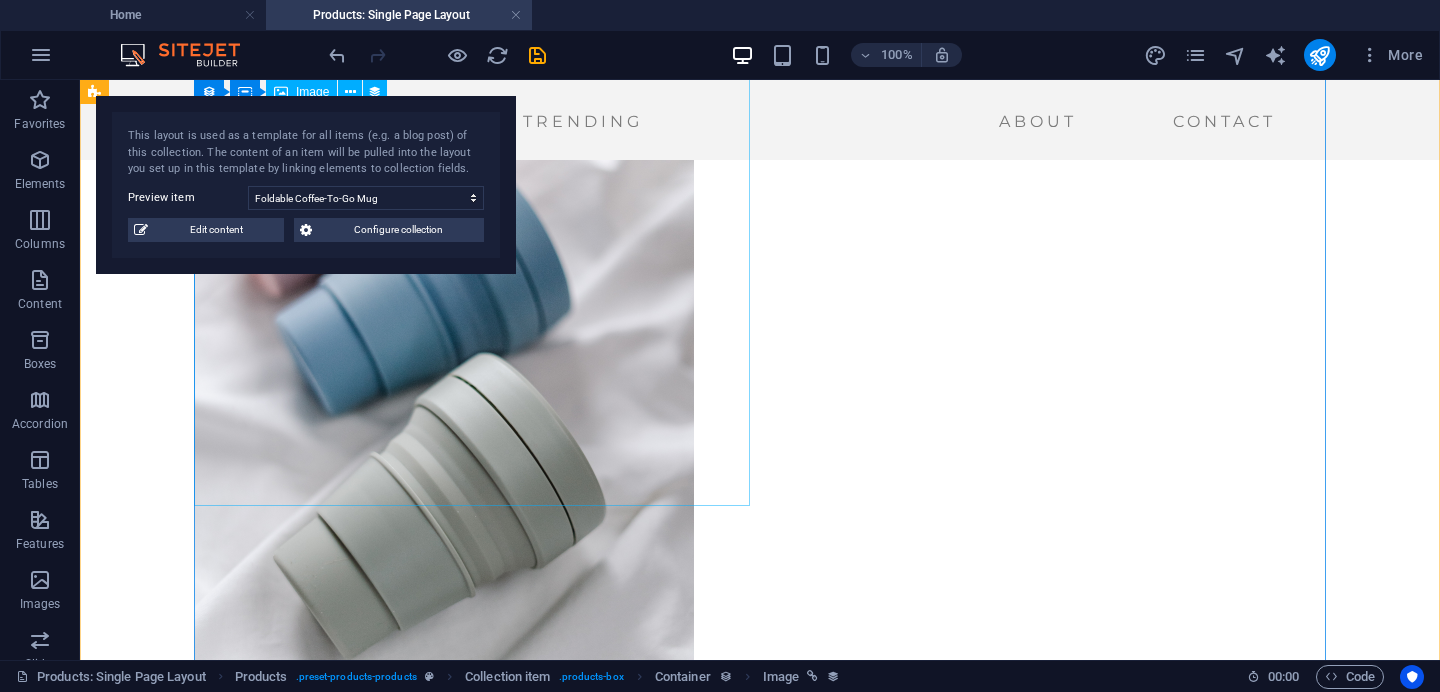 scroll, scrollTop: 0, scrollLeft: 0, axis: both 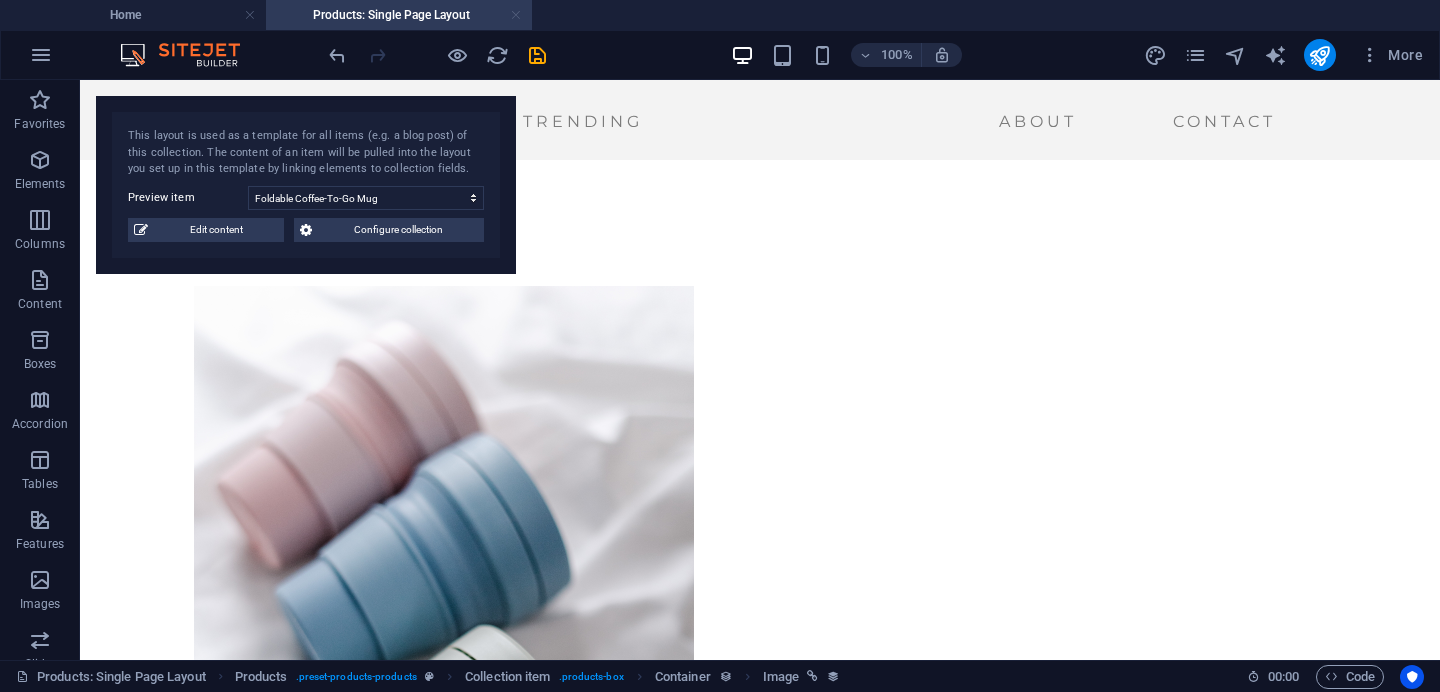 click at bounding box center [516, 15] 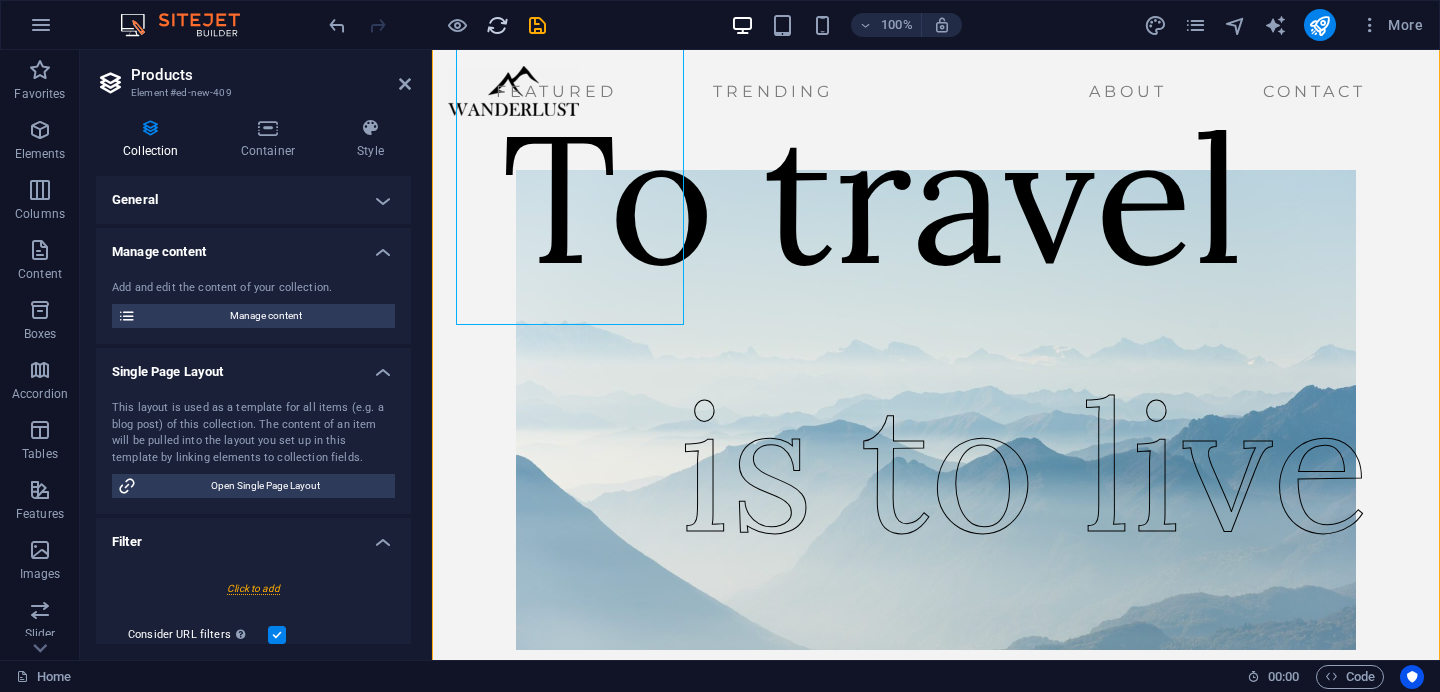 scroll, scrollTop: 4204, scrollLeft: 0, axis: vertical 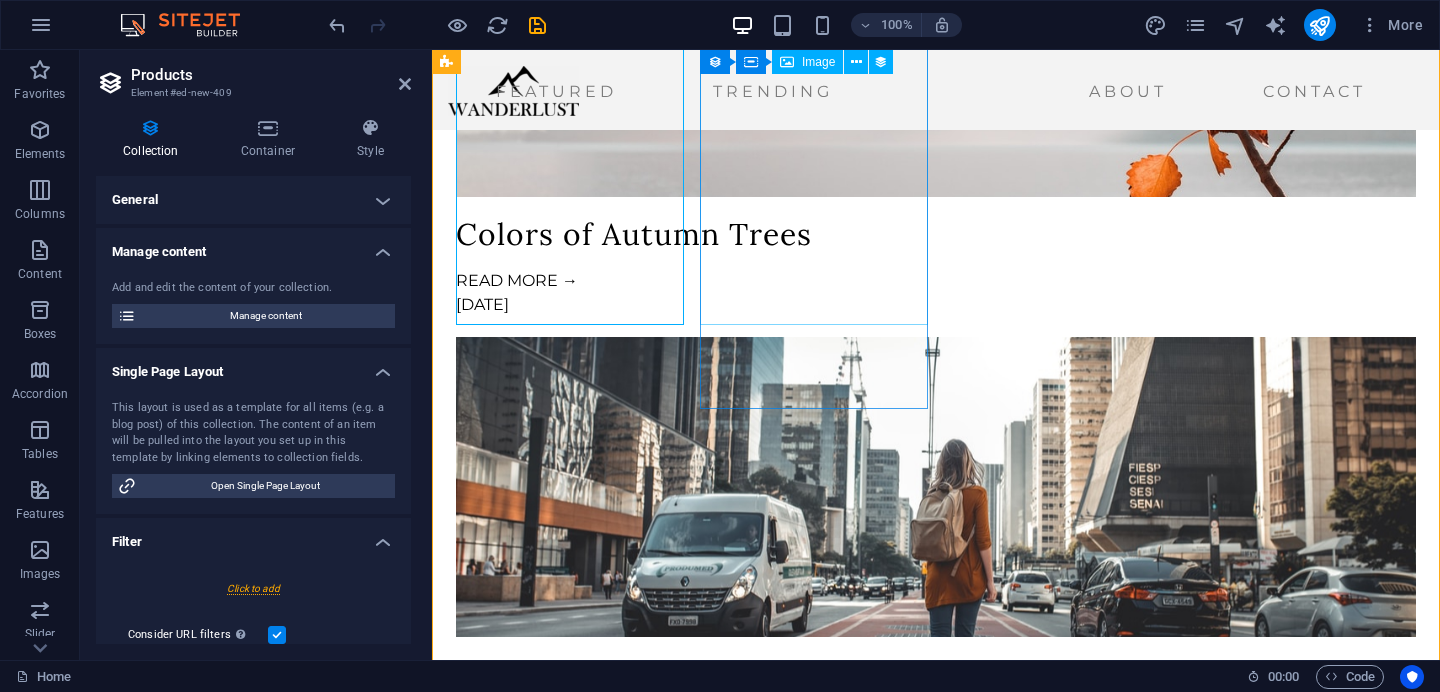 click at bounding box center (936, 3389) 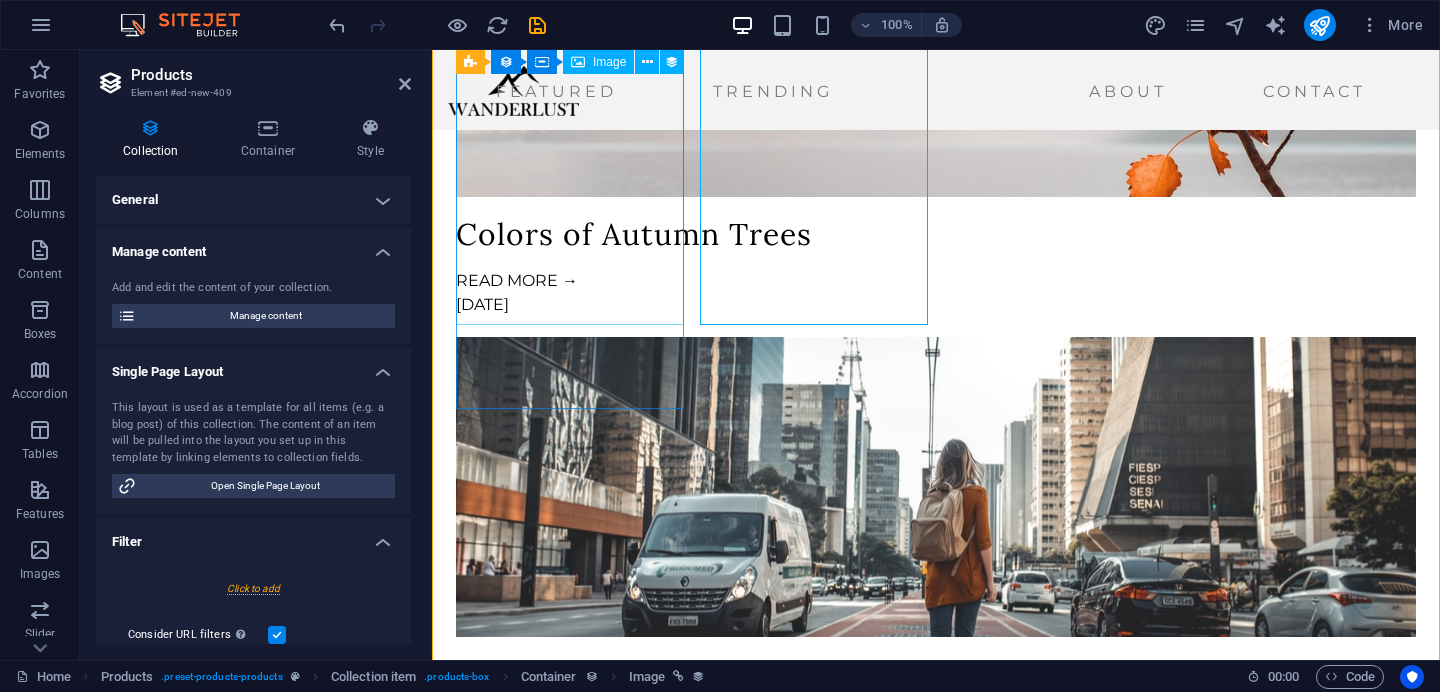 click at bounding box center (936, 3021) 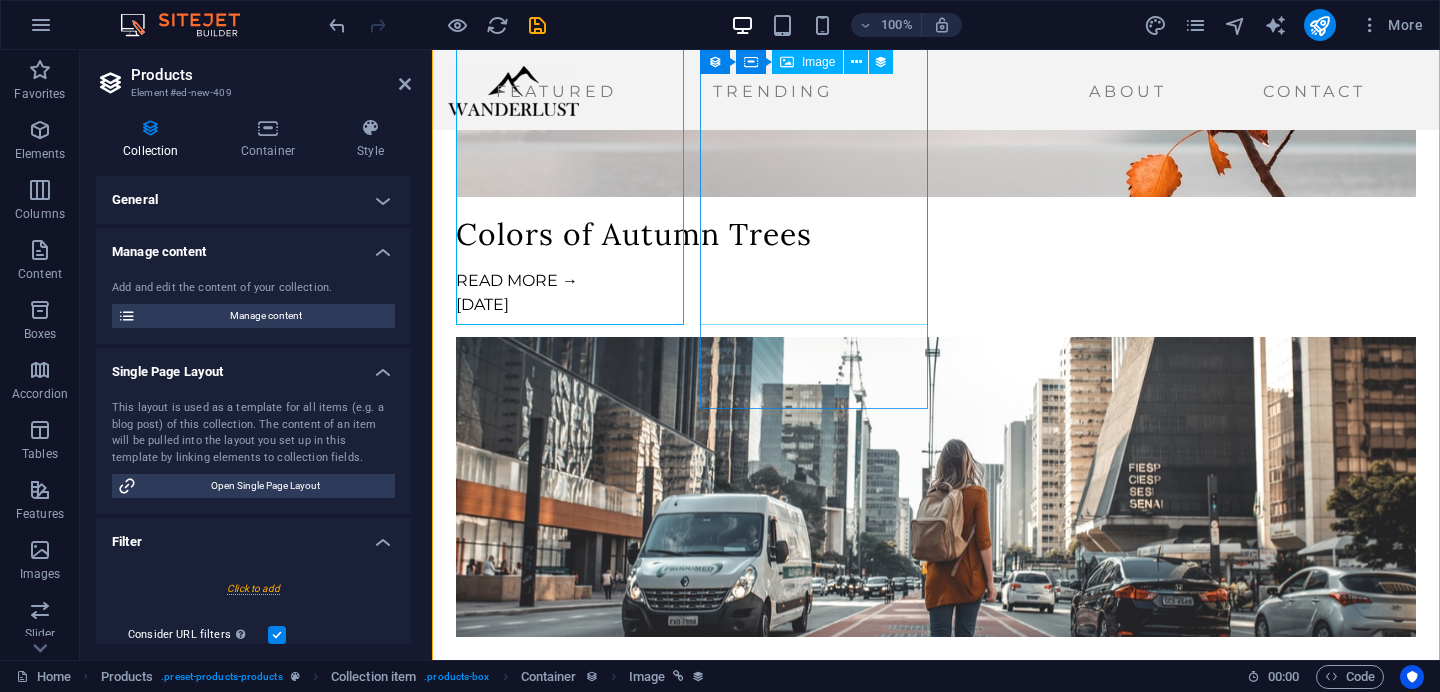 click at bounding box center [936, 3389] 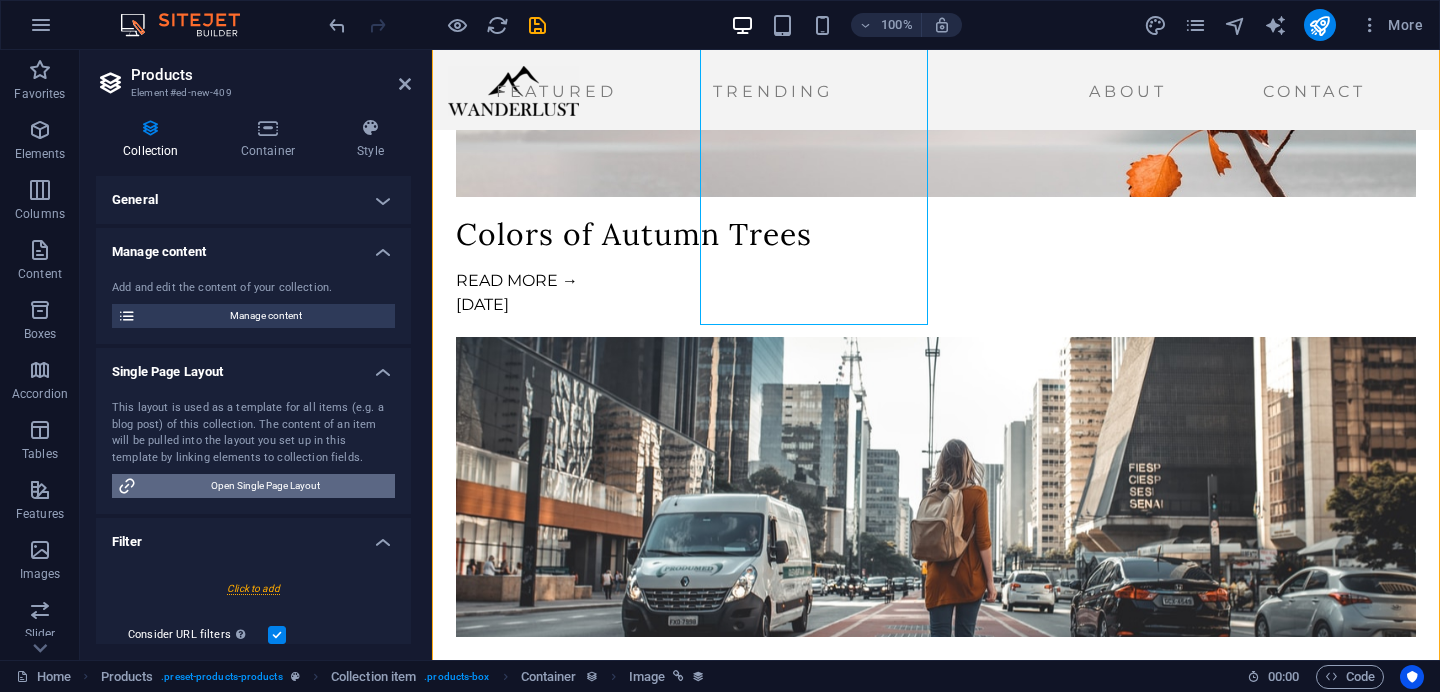 click on "Open Single Page Layout" at bounding box center [265, 486] 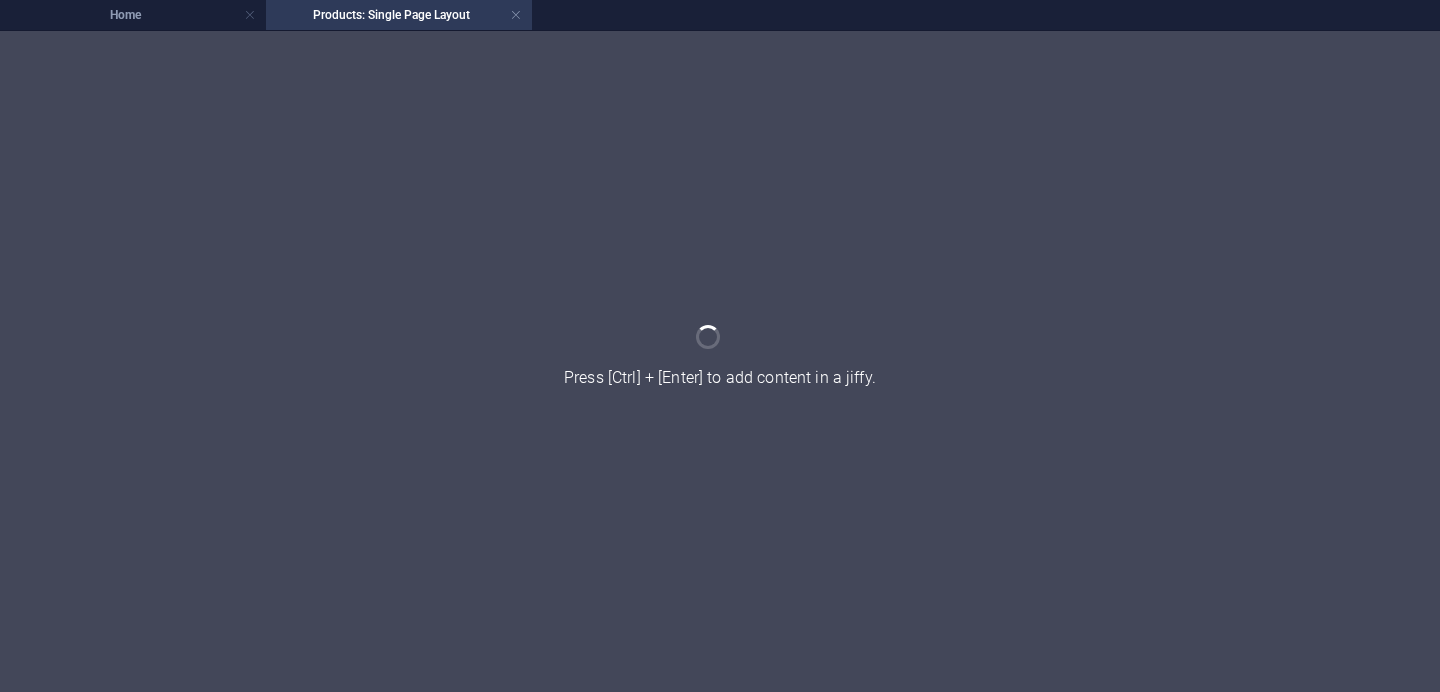 scroll, scrollTop: 0, scrollLeft: 0, axis: both 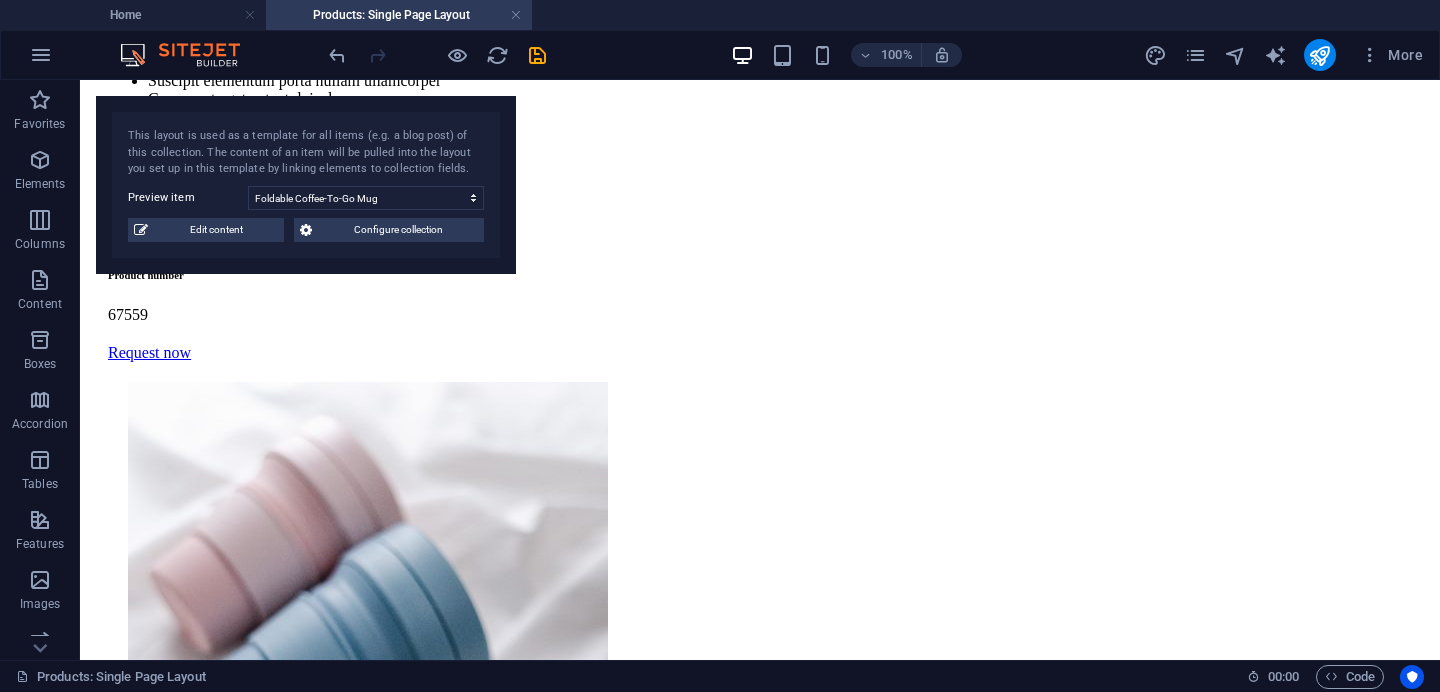 click on "This layout is used as a template for all items (e.g. a blog post) of this collection. The content of an item will be pulled into the layout you set up in this template by linking elements to collection fields. Preview item Foldable Coffee-To-Go Mug Stainless Steel Drinking Bottle Organic Food Nets Natural Loofah Sponge Reusable Glass Straws with Cleaning Brush Eco-Friendly Bathroom Supplies Starter Pack Bamboo Toothbrush Handcrafted Natural Soap Bar You have not created any items yet. Edit content Configure collection" at bounding box center (306, 185) 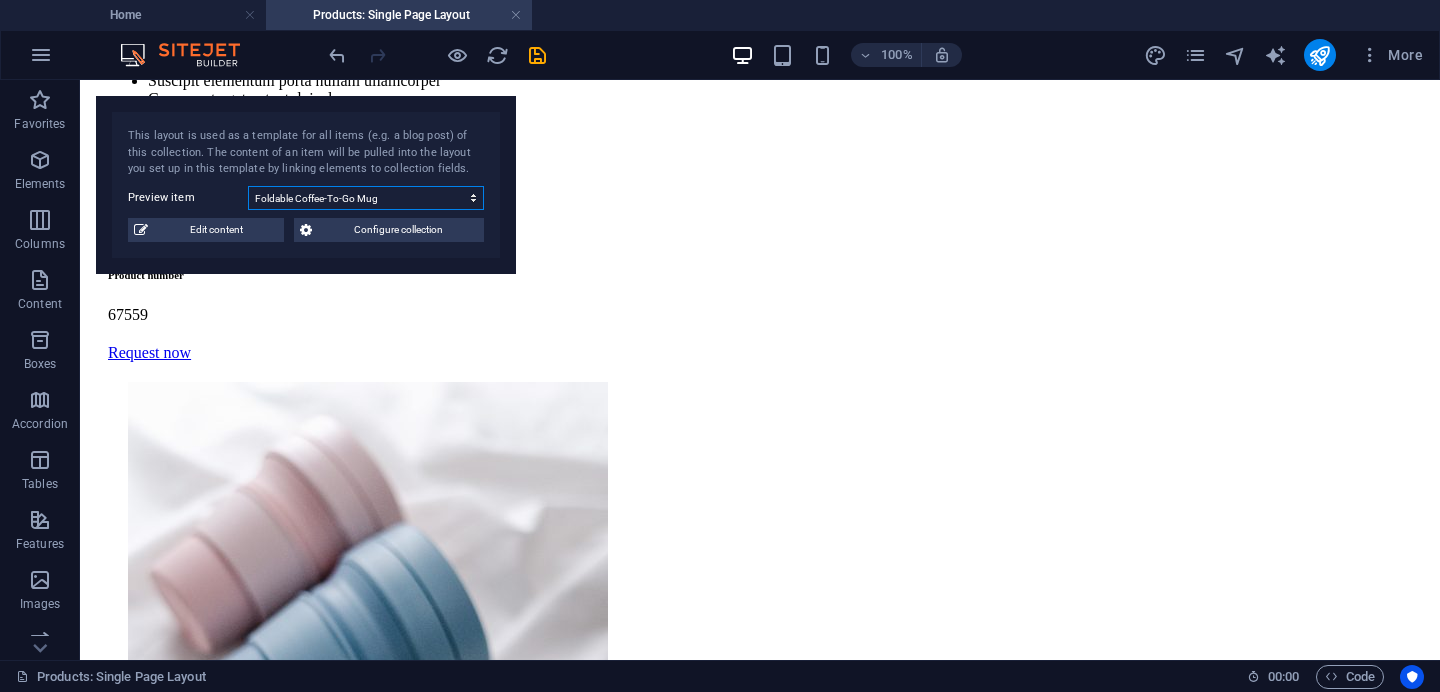 click on "Foldable Coffee-To-Go Mug Stainless Steel Drinking Bottle Organic Food Nets Natural Loofah Sponge Reusable Glass Straws with Cleaning Brush Eco-Friendly Bathroom Supplies Starter Pack Bamboo Toothbrush Handcrafted Natural Soap Bar" at bounding box center [366, 198] 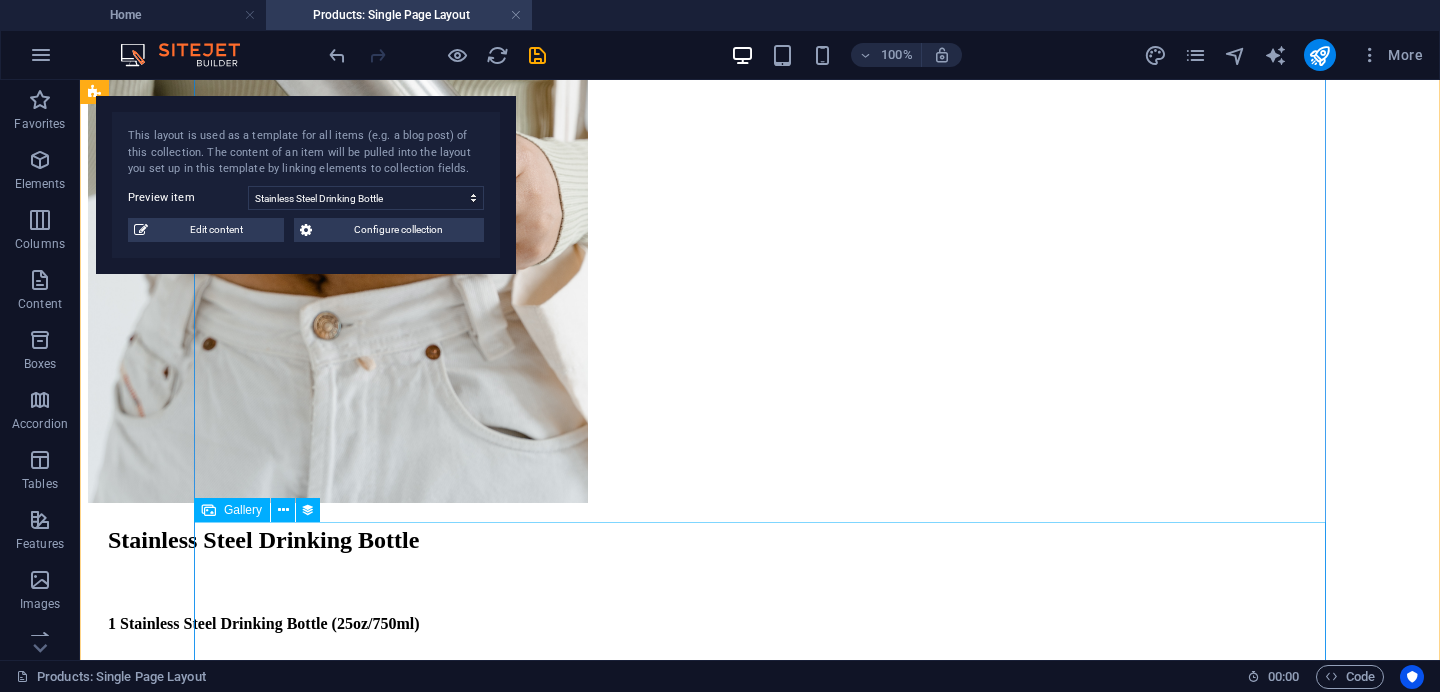 scroll, scrollTop: 560, scrollLeft: 0, axis: vertical 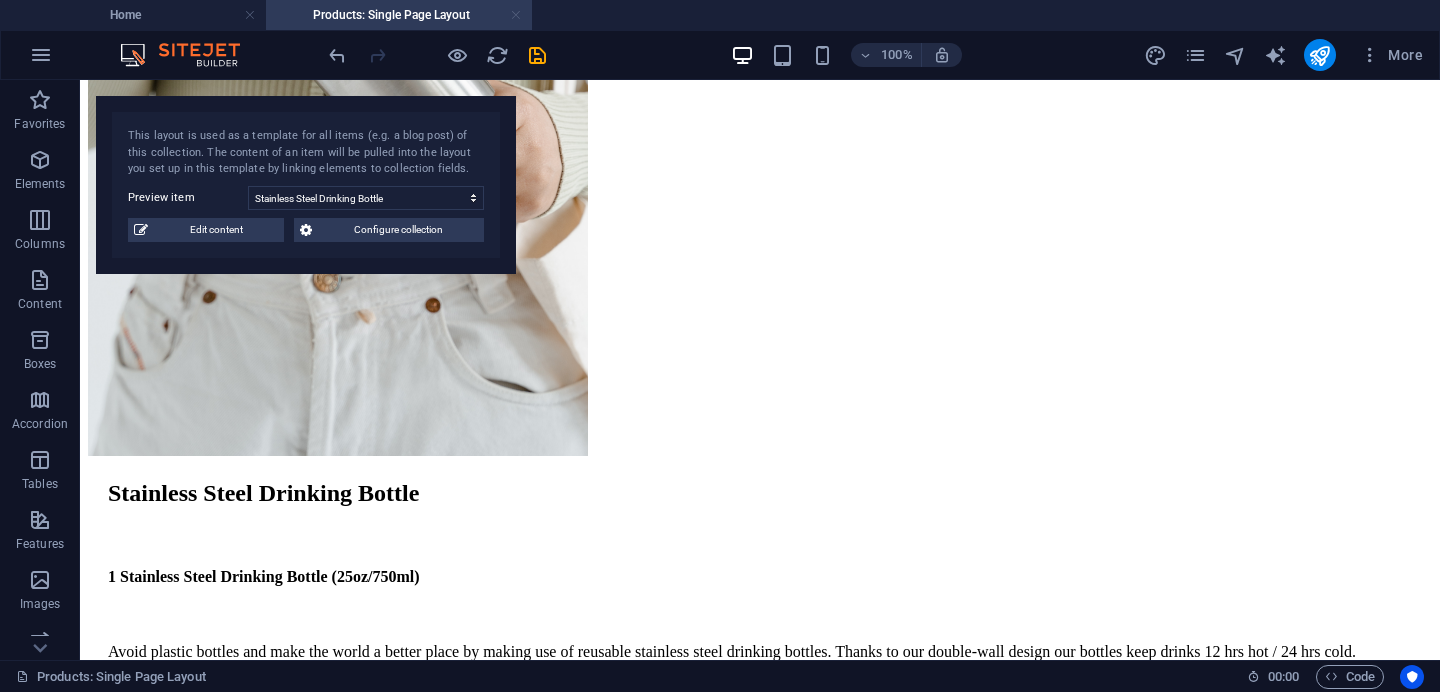 click at bounding box center [516, 15] 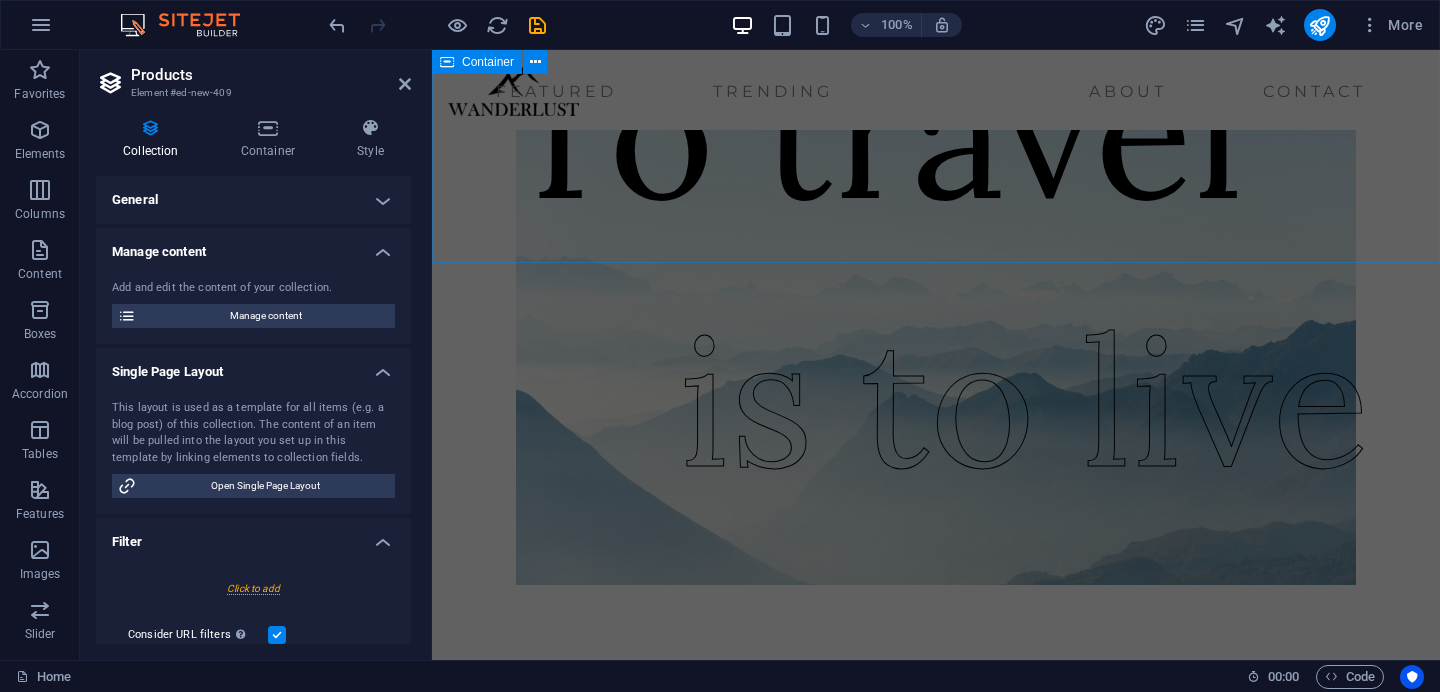 scroll, scrollTop: 0, scrollLeft: 0, axis: both 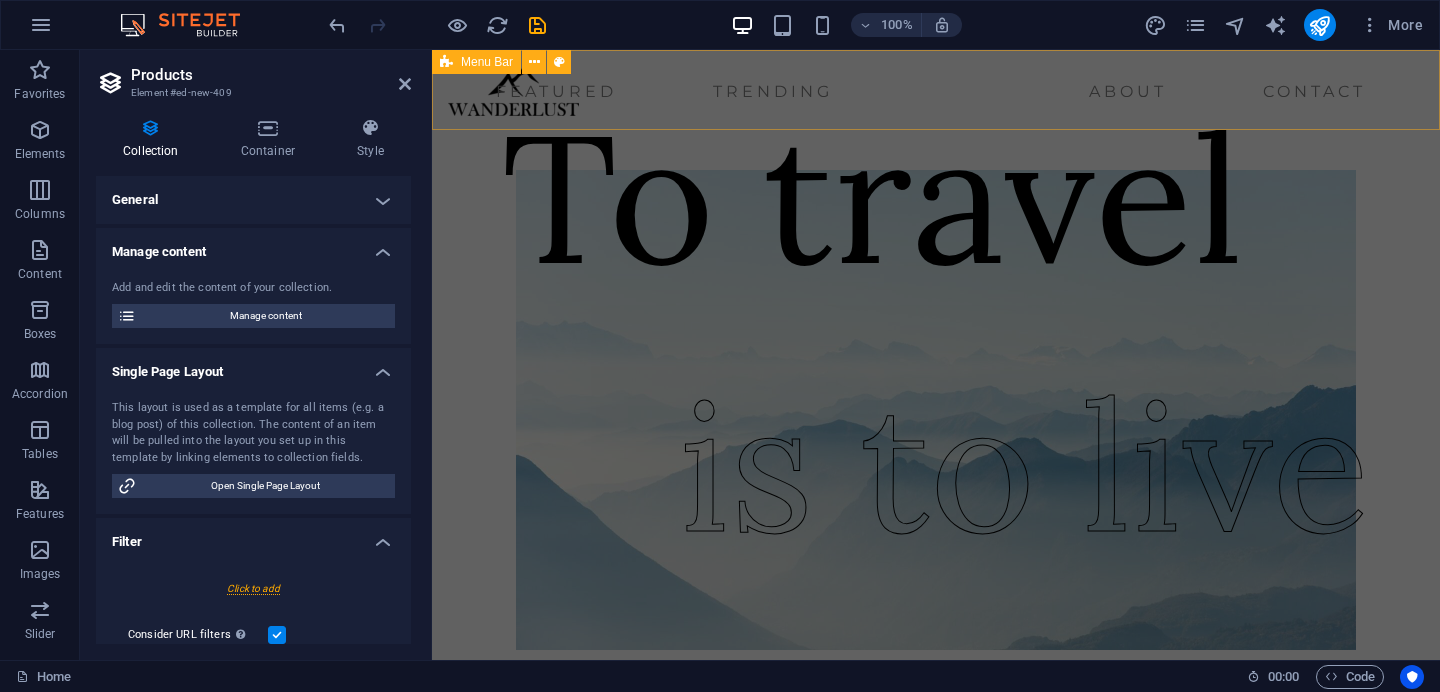 click on "Featured Trending About Contact" at bounding box center [936, 90] 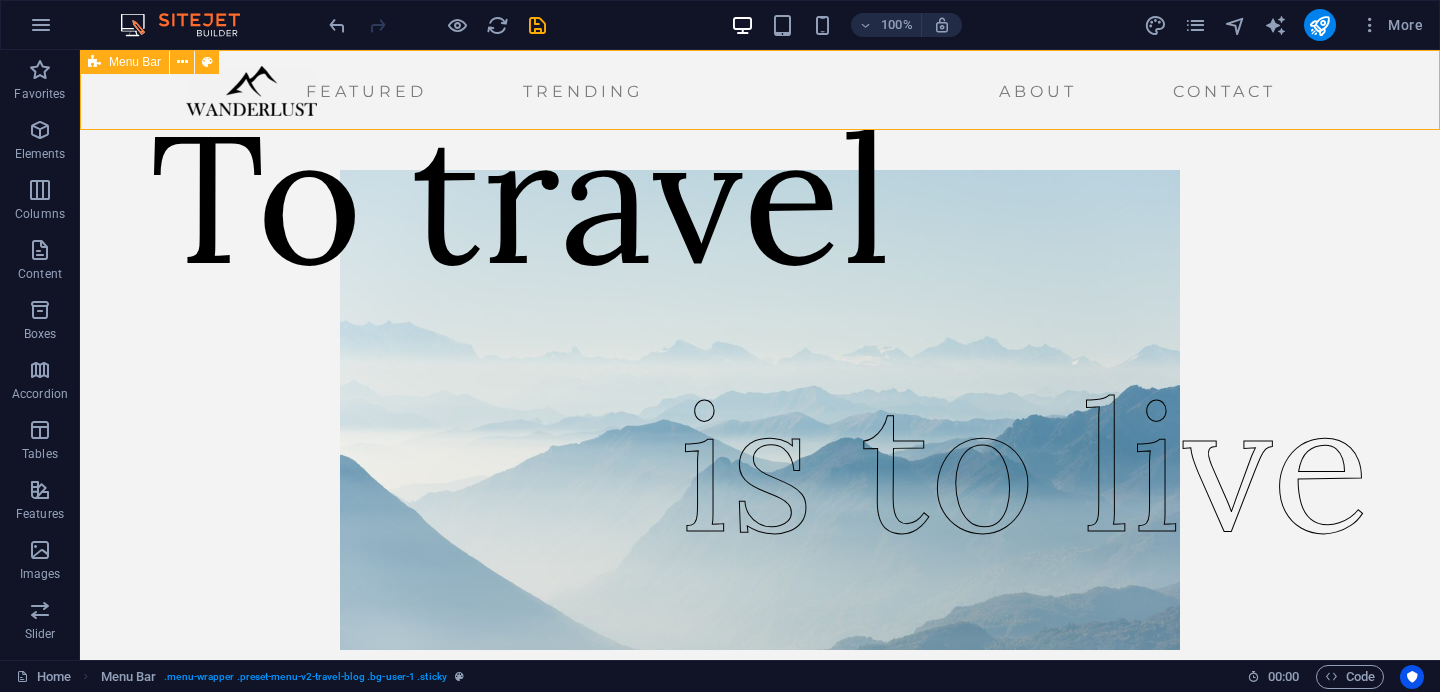 click at bounding box center [94, 62] 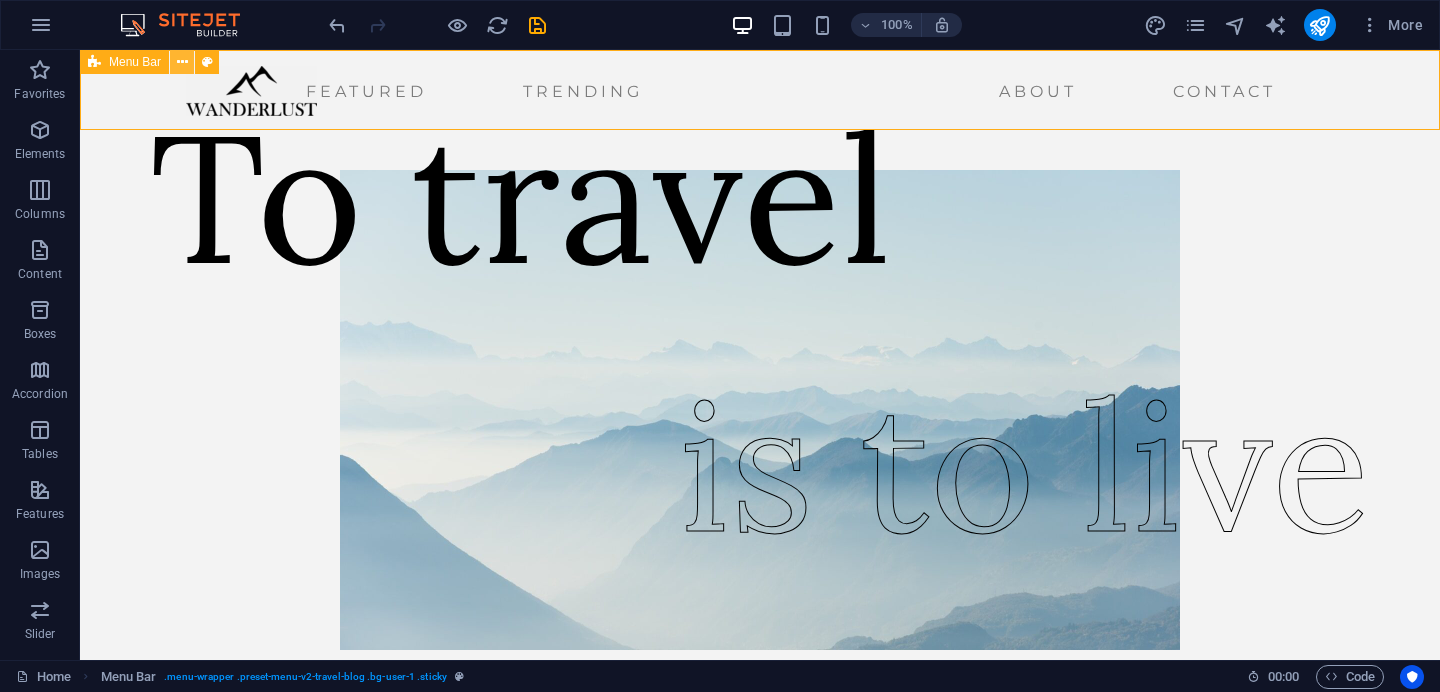 click at bounding box center [182, 62] 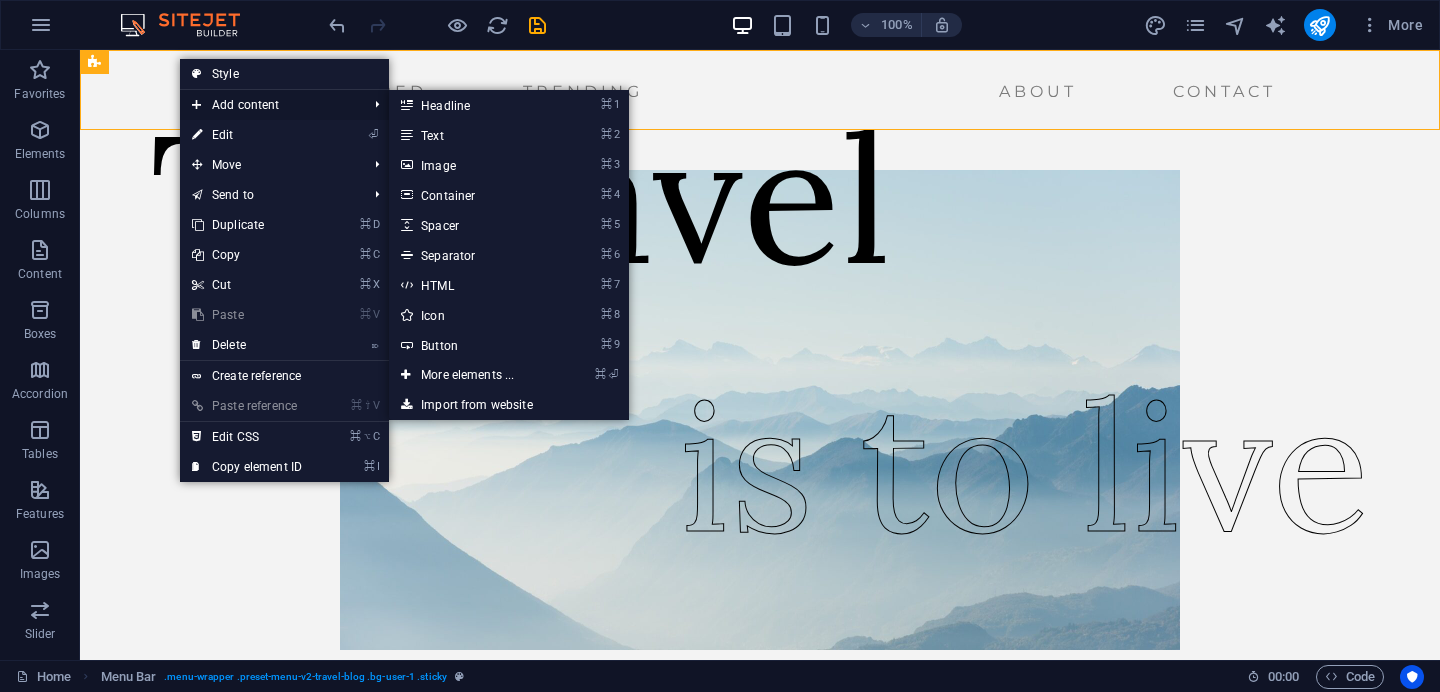click on "Add content" at bounding box center (269, 105) 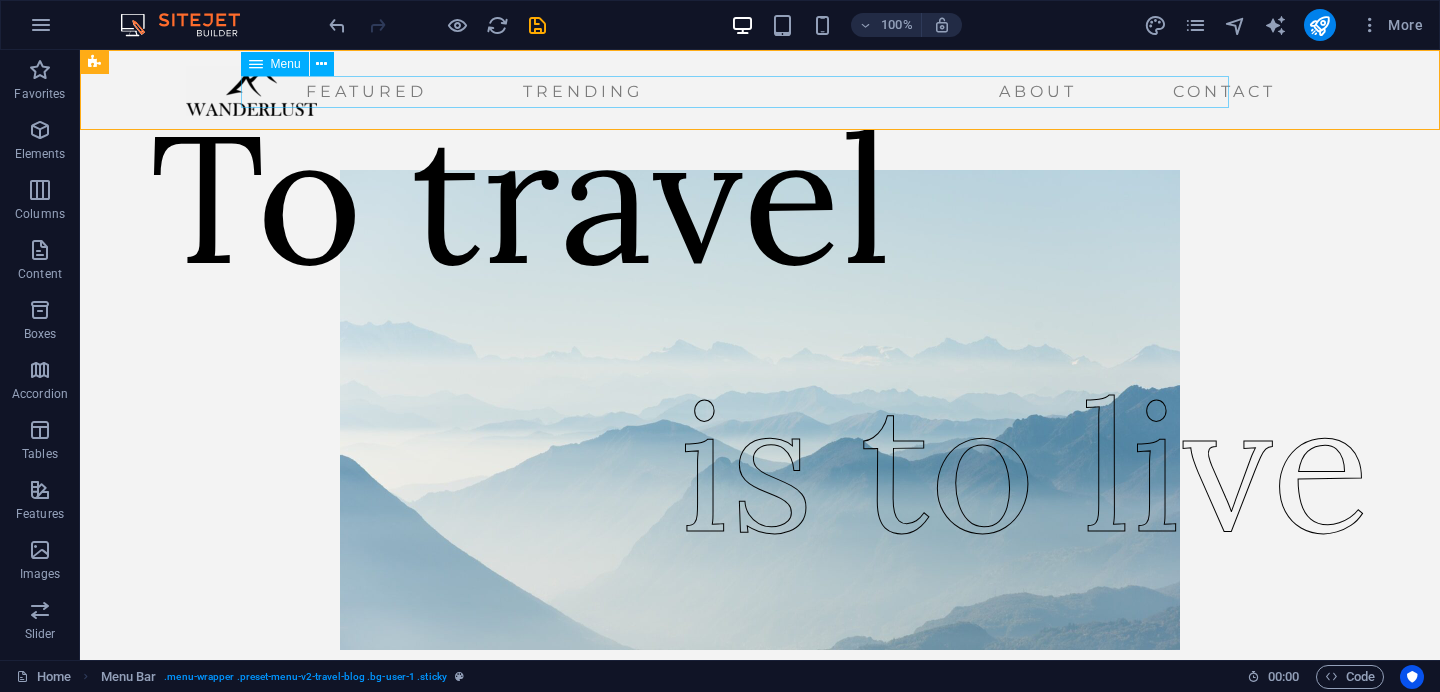 click on "Featured Trending About Contact" at bounding box center [735, 92] 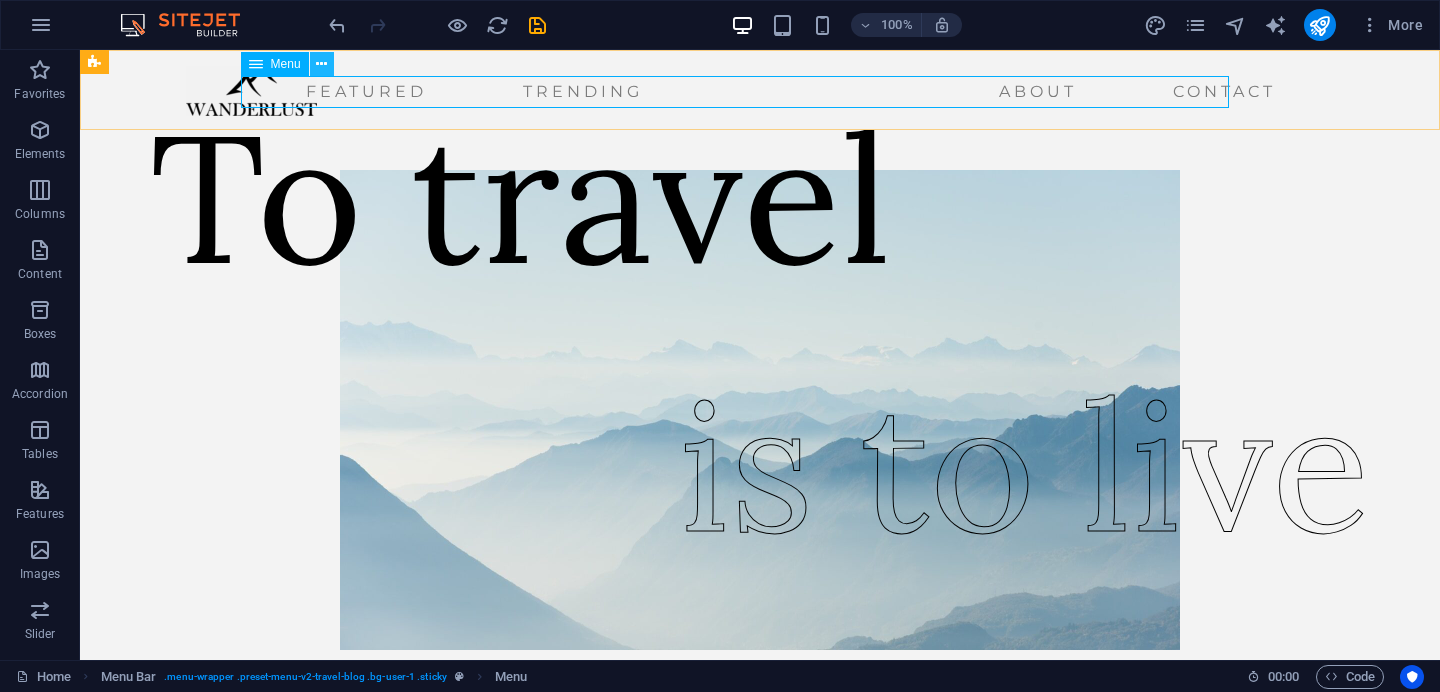 click at bounding box center (322, 64) 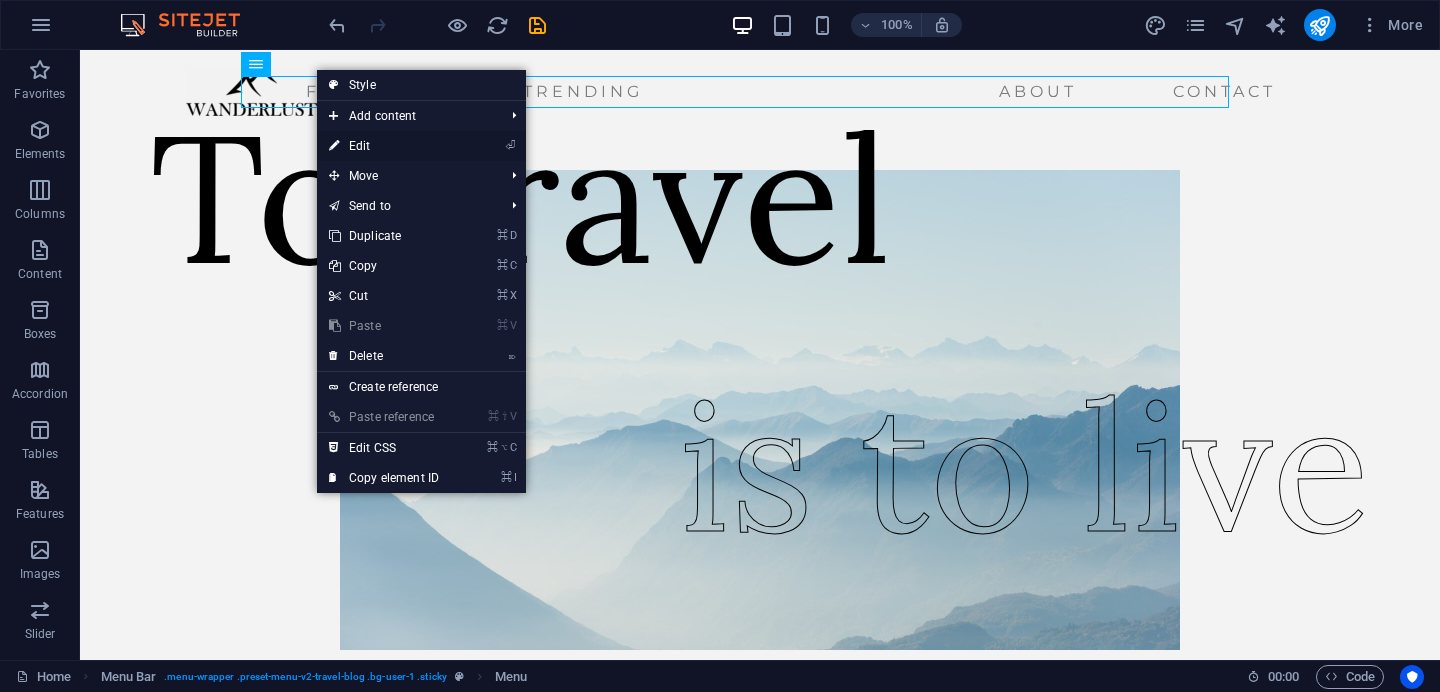 click on "⏎  Edit" at bounding box center [384, 146] 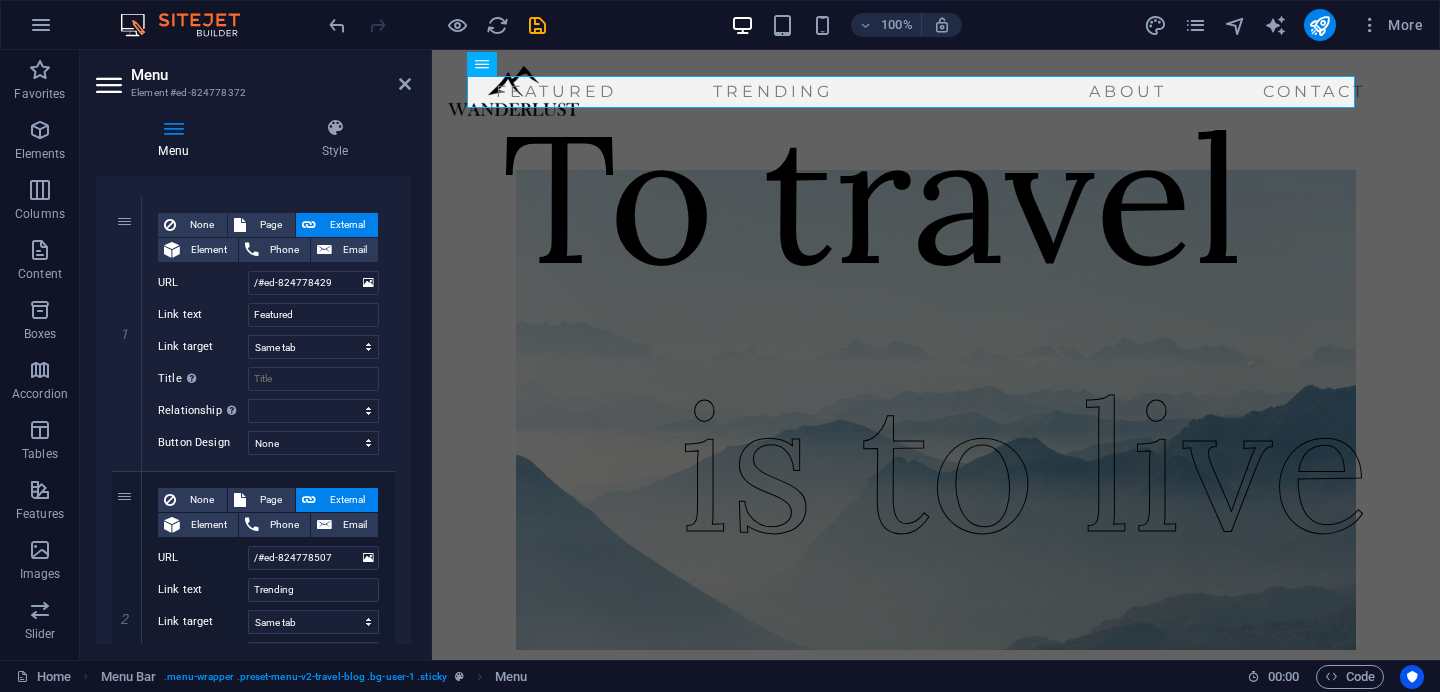 scroll, scrollTop: 77, scrollLeft: 0, axis: vertical 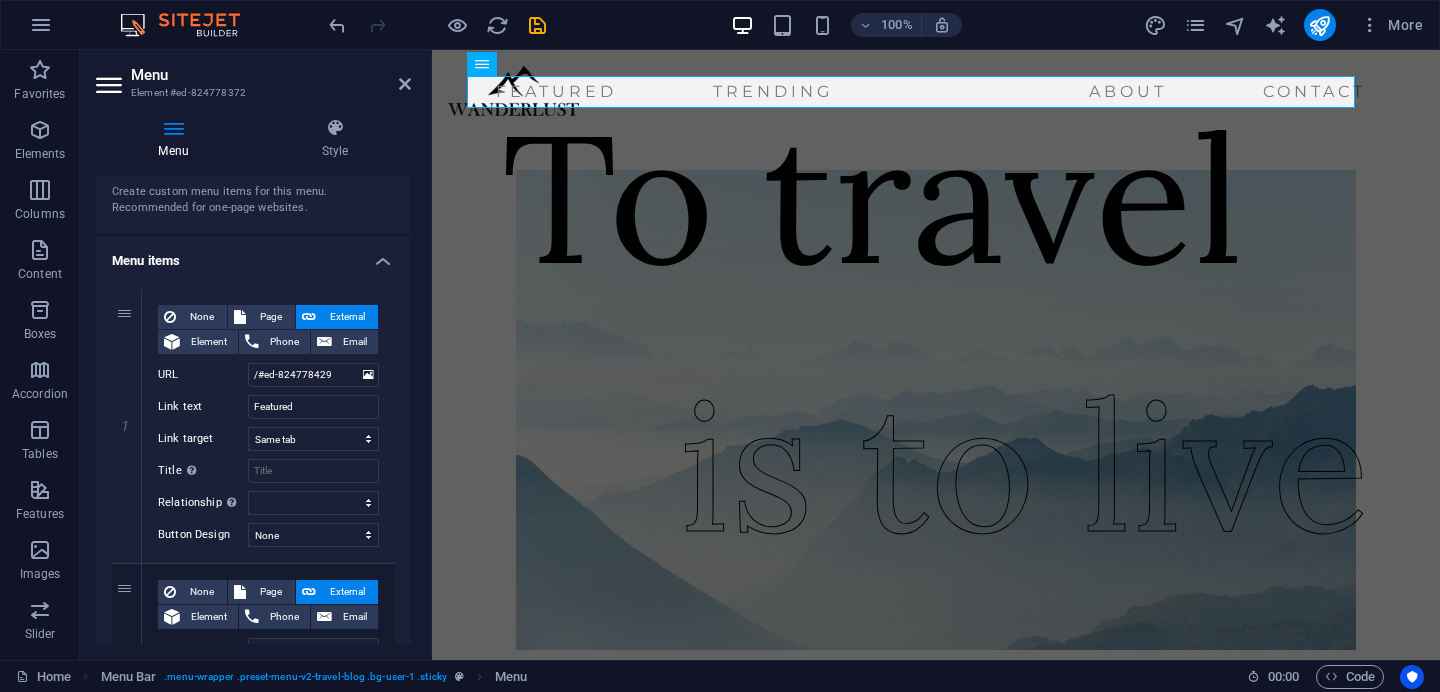 click on "Menu items" at bounding box center (253, 255) 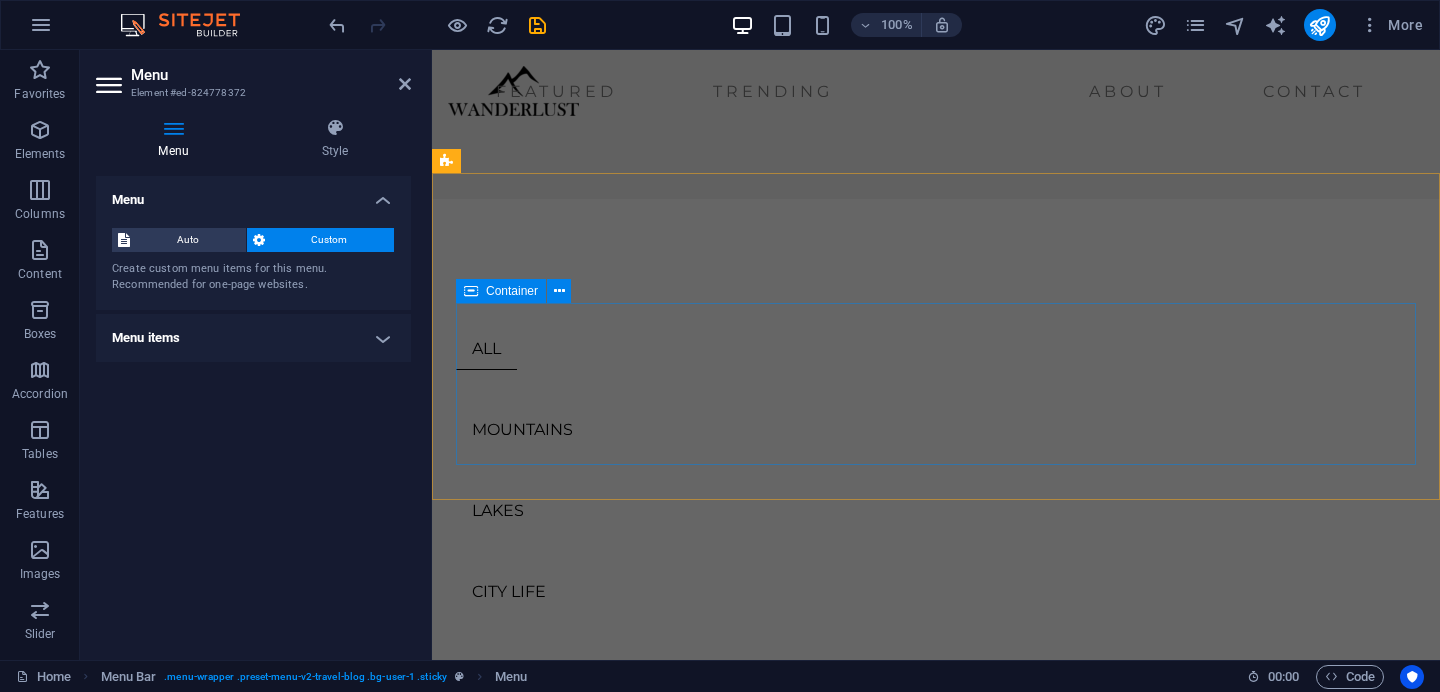 scroll, scrollTop: 601, scrollLeft: 0, axis: vertical 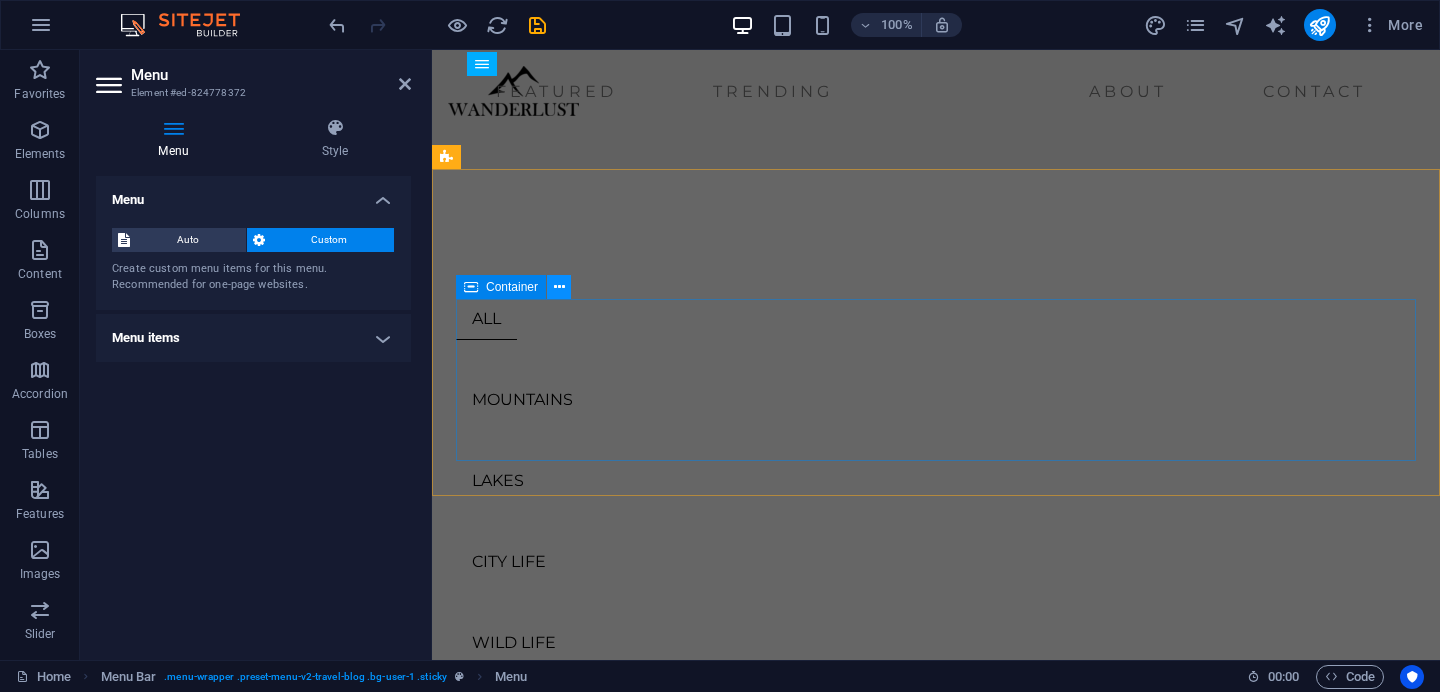 click at bounding box center [559, 287] 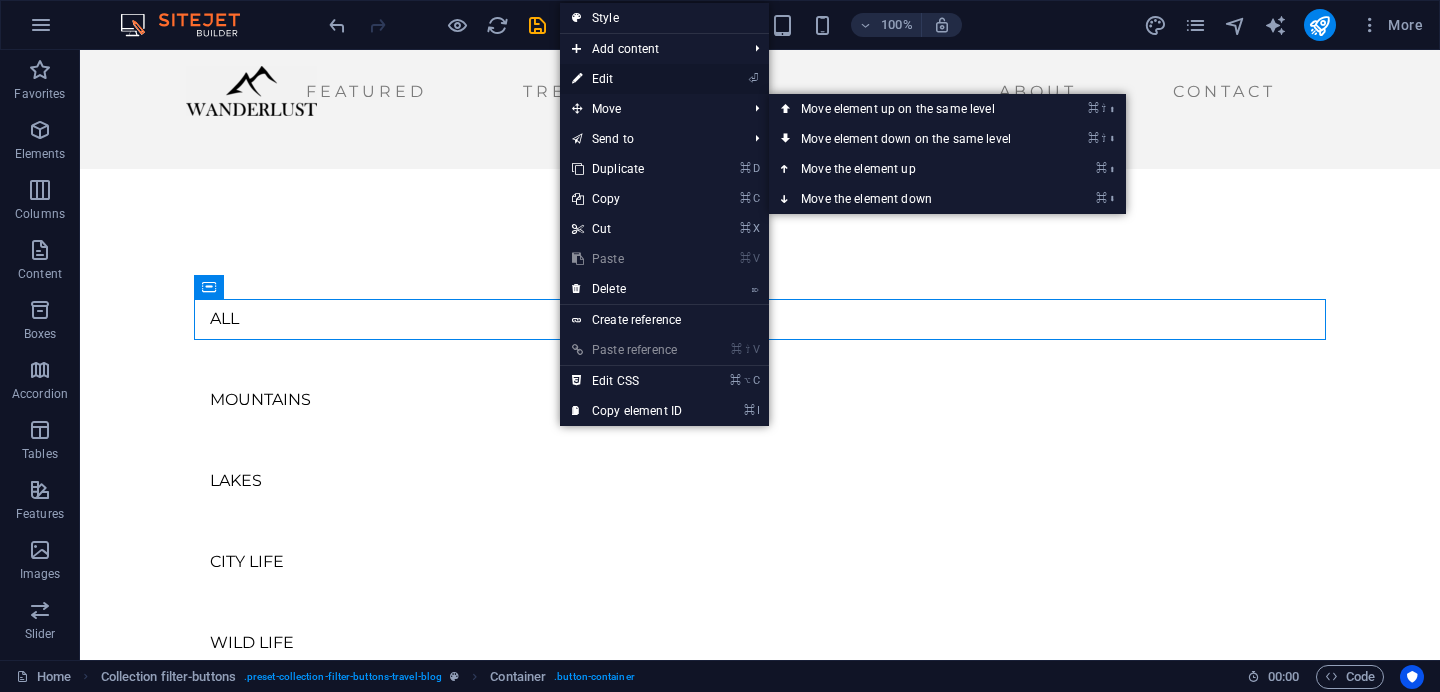 click on "⏎  Edit" at bounding box center (627, 79) 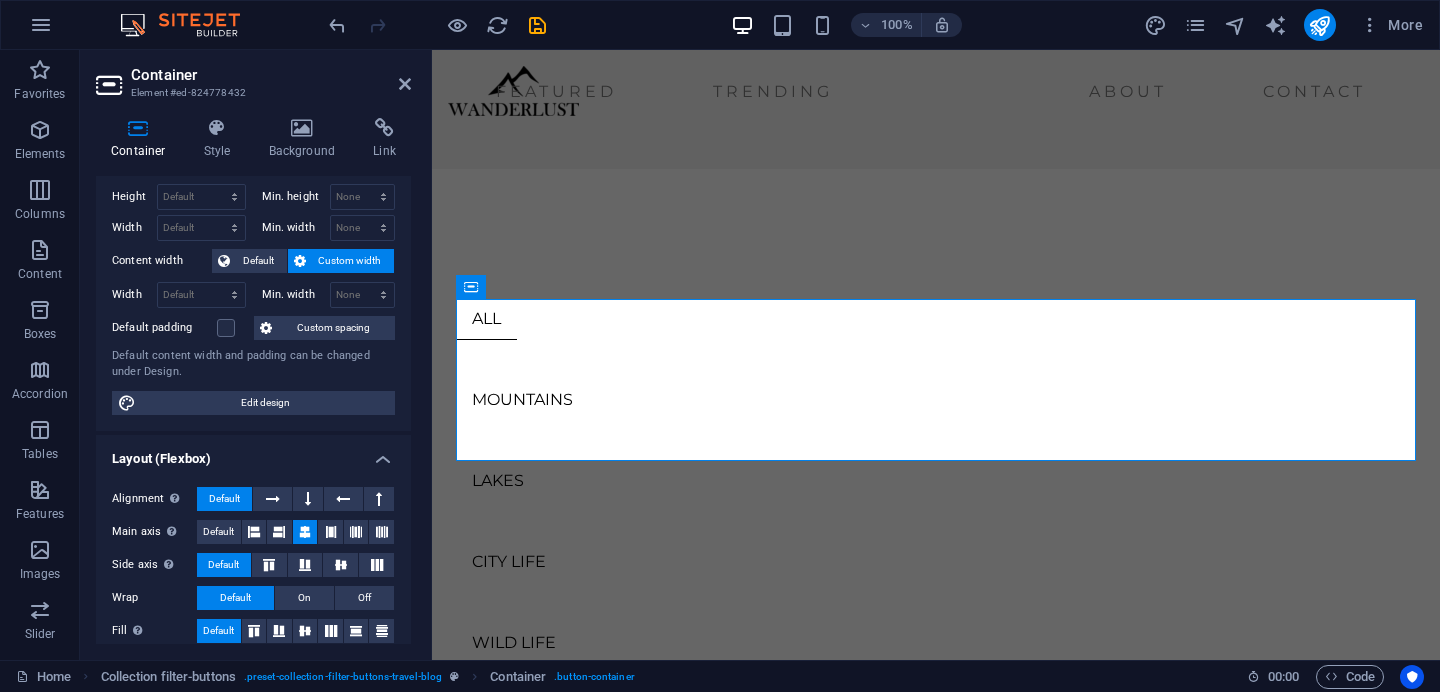 scroll, scrollTop: 29, scrollLeft: 0, axis: vertical 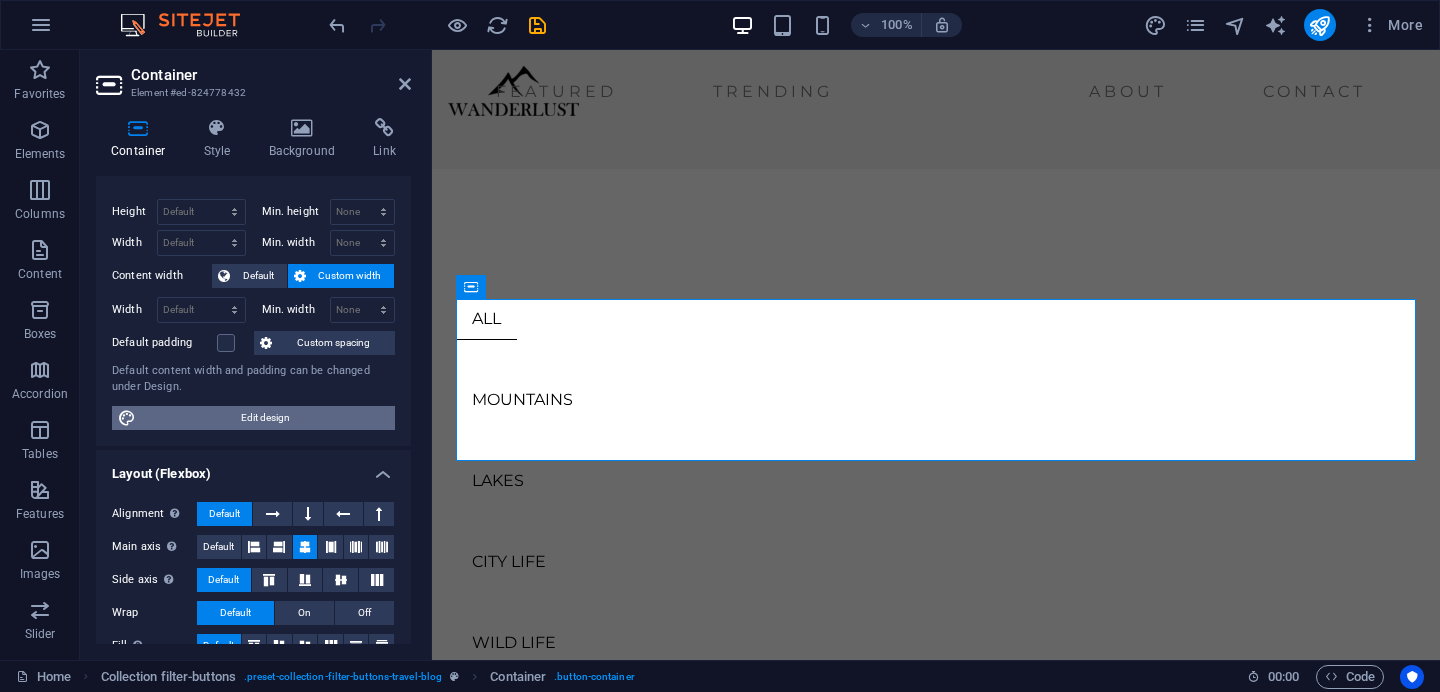 click on "Edit design" at bounding box center [265, 418] 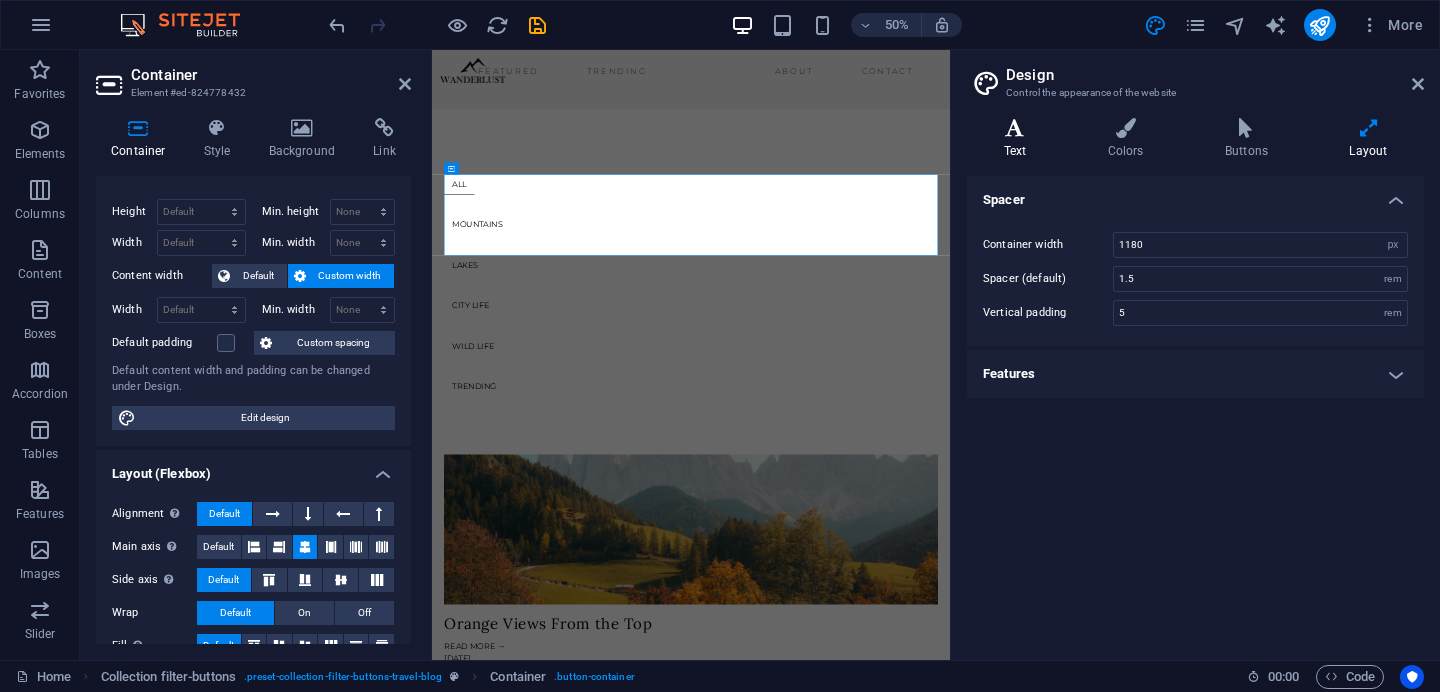click at bounding box center [1015, 128] 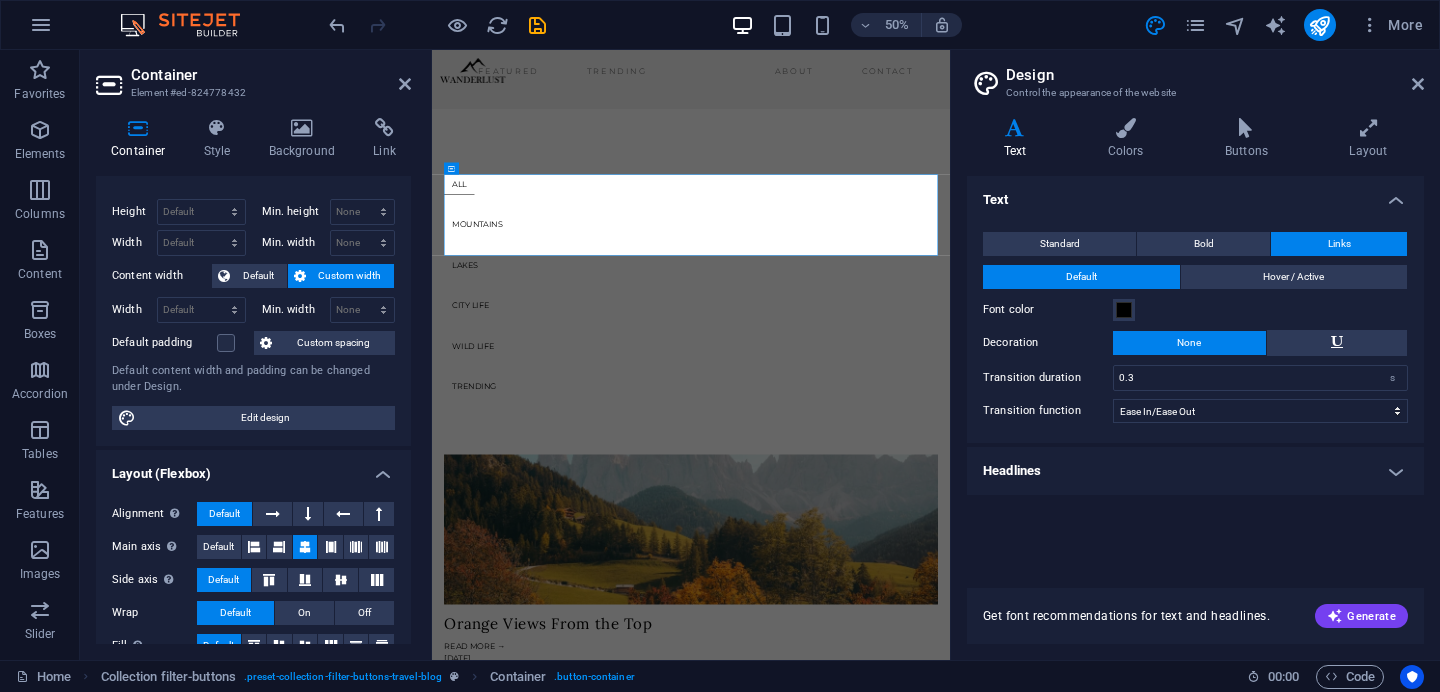 click on "Headlines" at bounding box center [1195, 471] 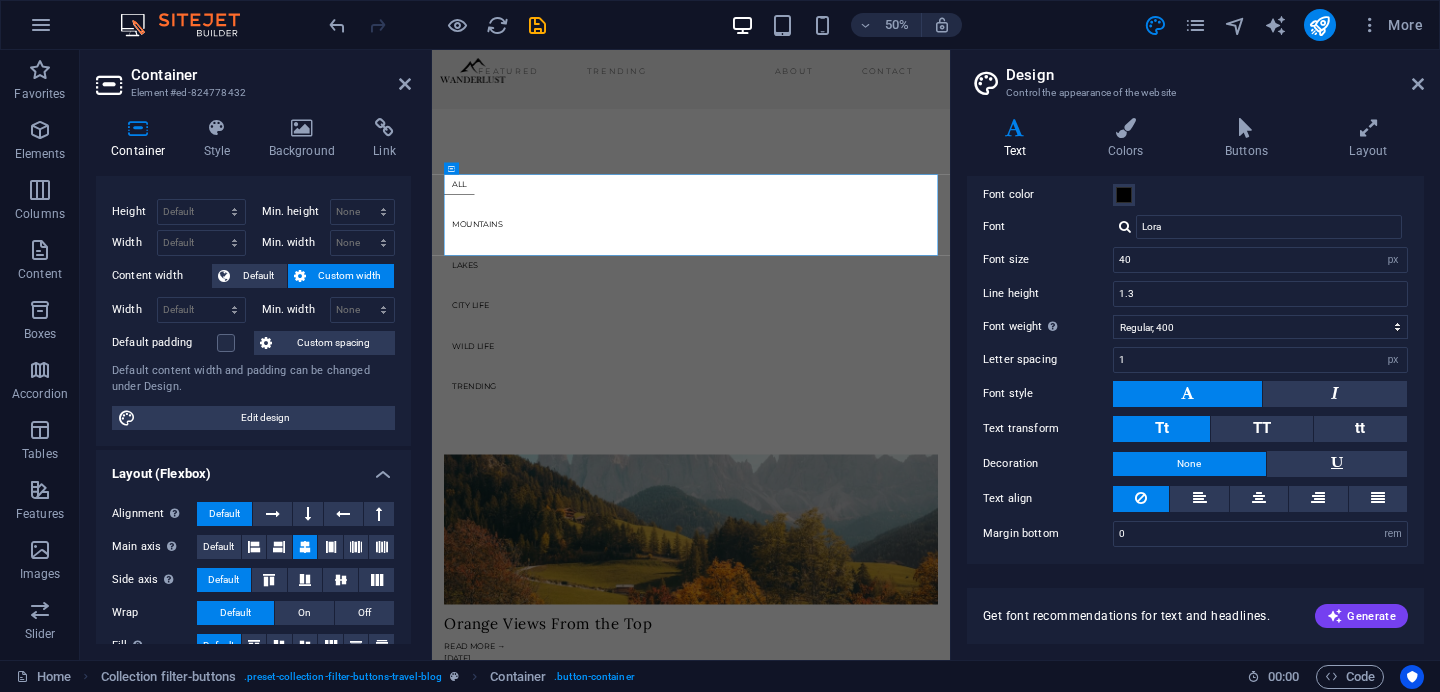 scroll, scrollTop: 0, scrollLeft: 0, axis: both 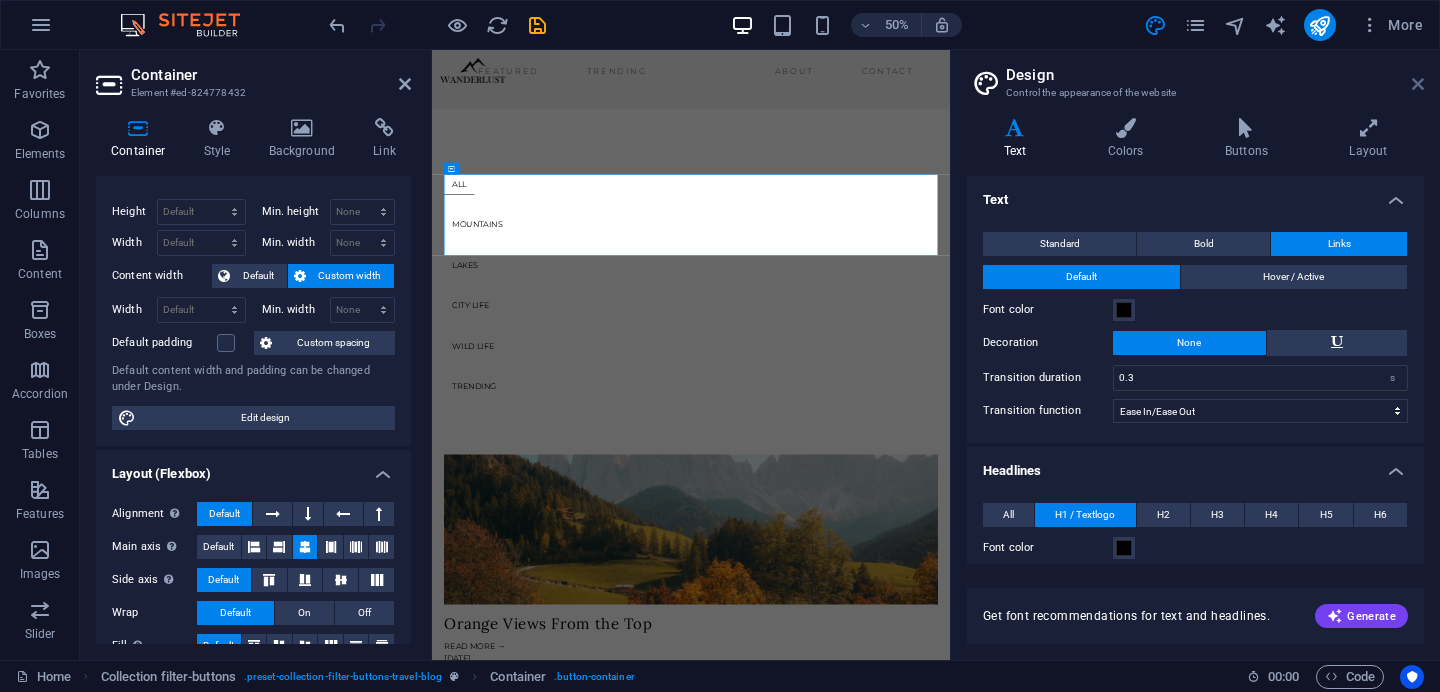 click at bounding box center [1418, 84] 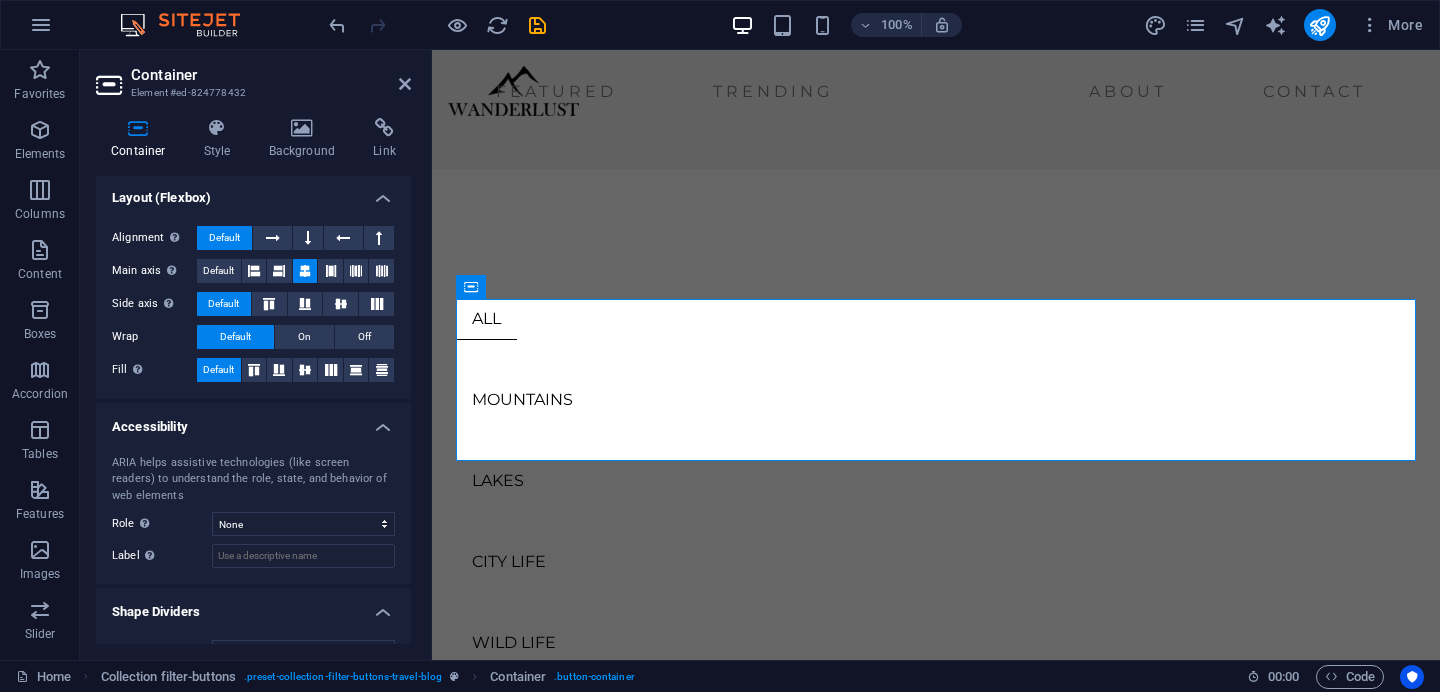 scroll, scrollTop: 341, scrollLeft: 0, axis: vertical 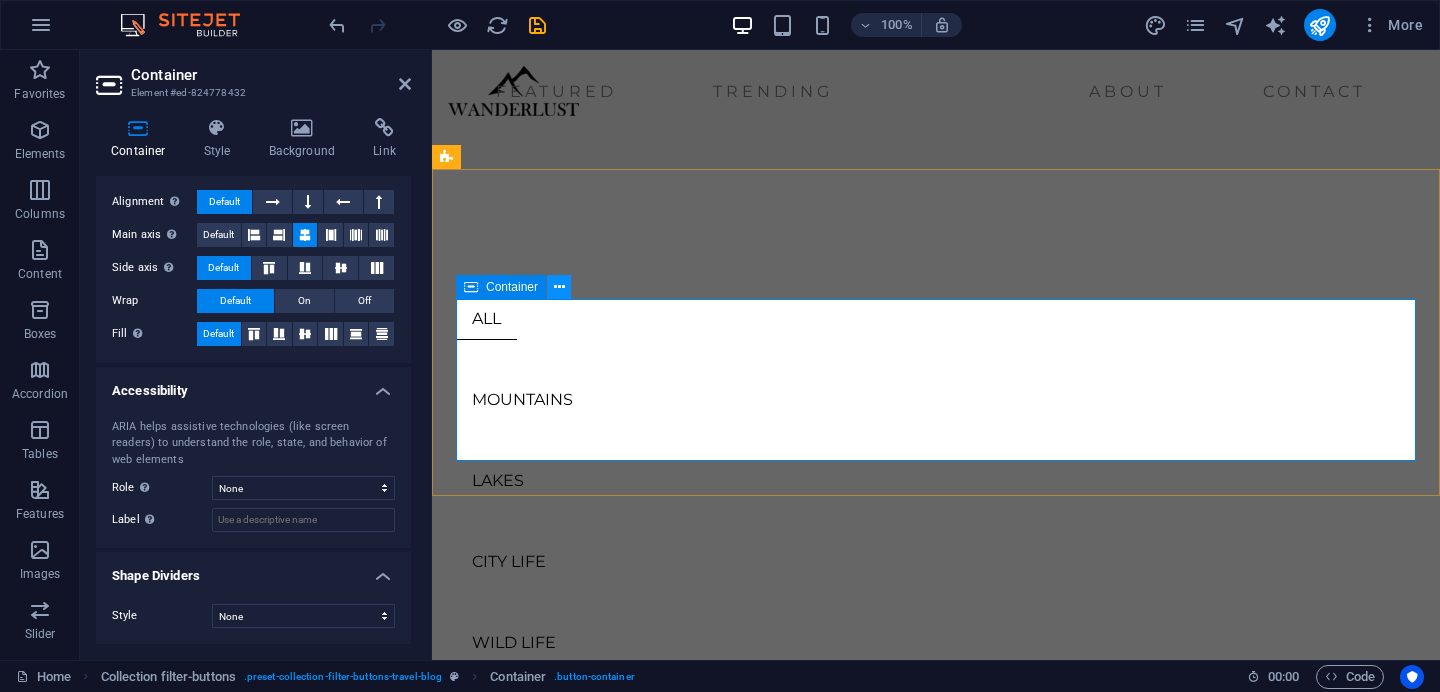 click at bounding box center (559, 287) 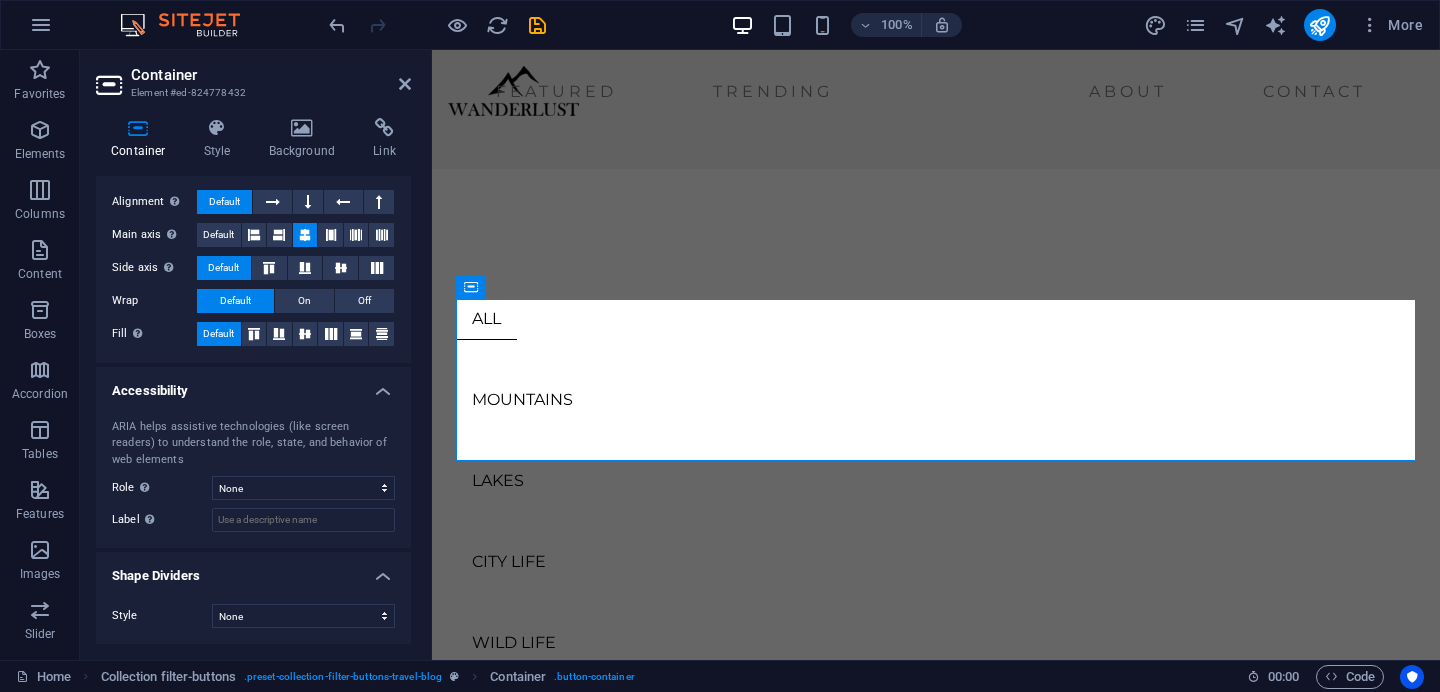 click on "Container" at bounding box center [271, 75] 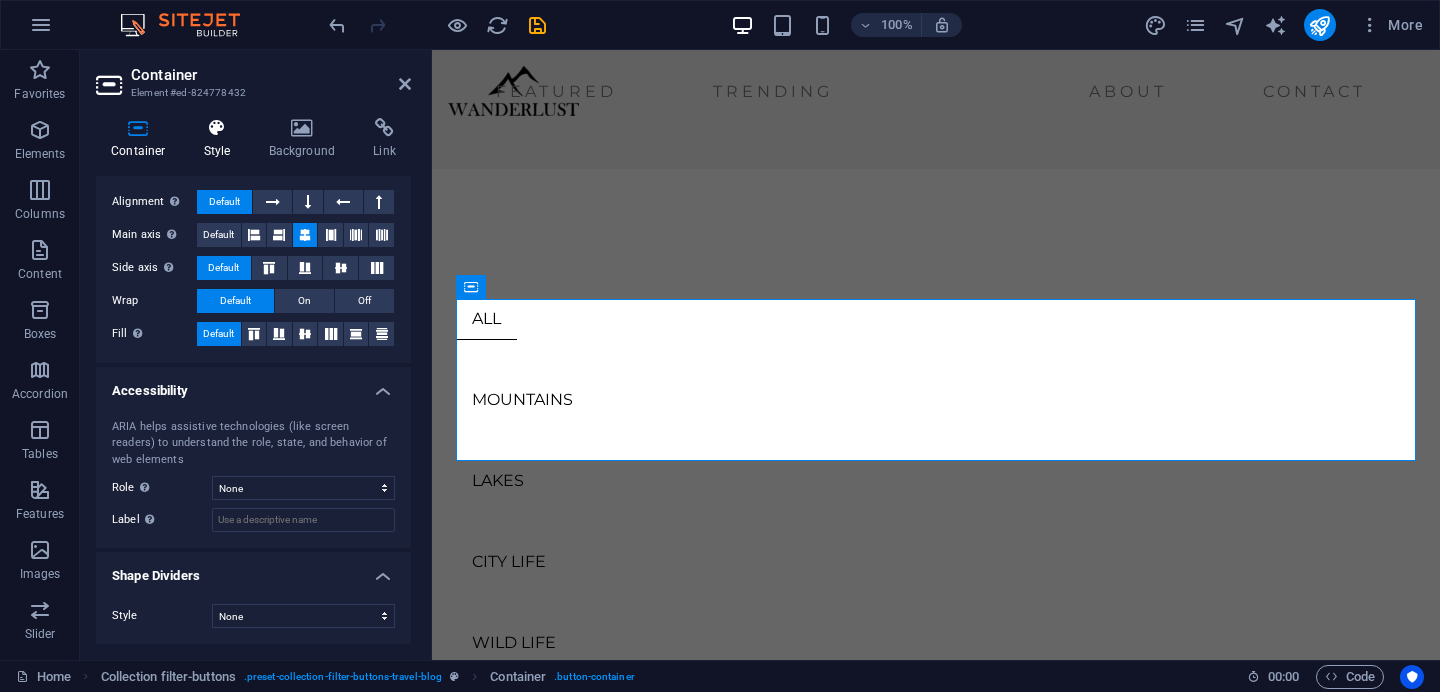 click at bounding box center (217, 128) 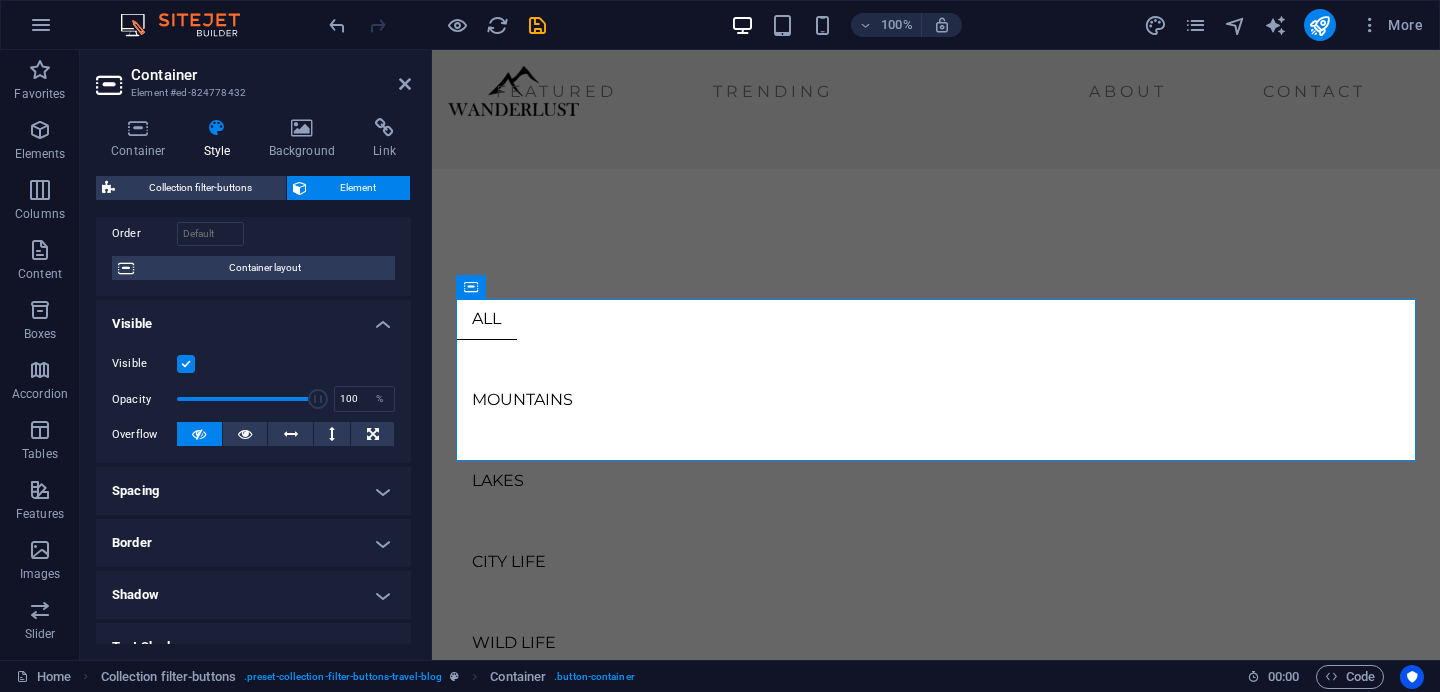 scroll, scrollTop: 0, scrollLeft: 0, axis: both 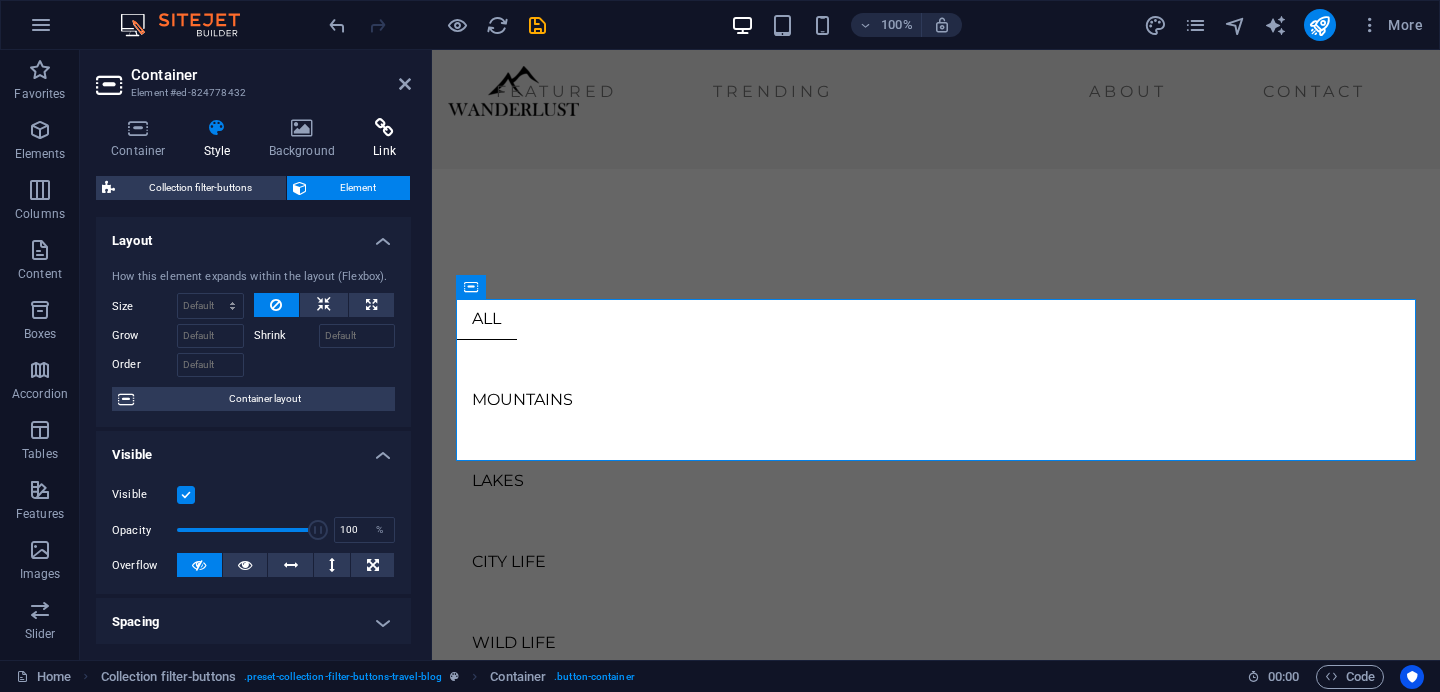 click on "Link" at bounding box center (384, 139) 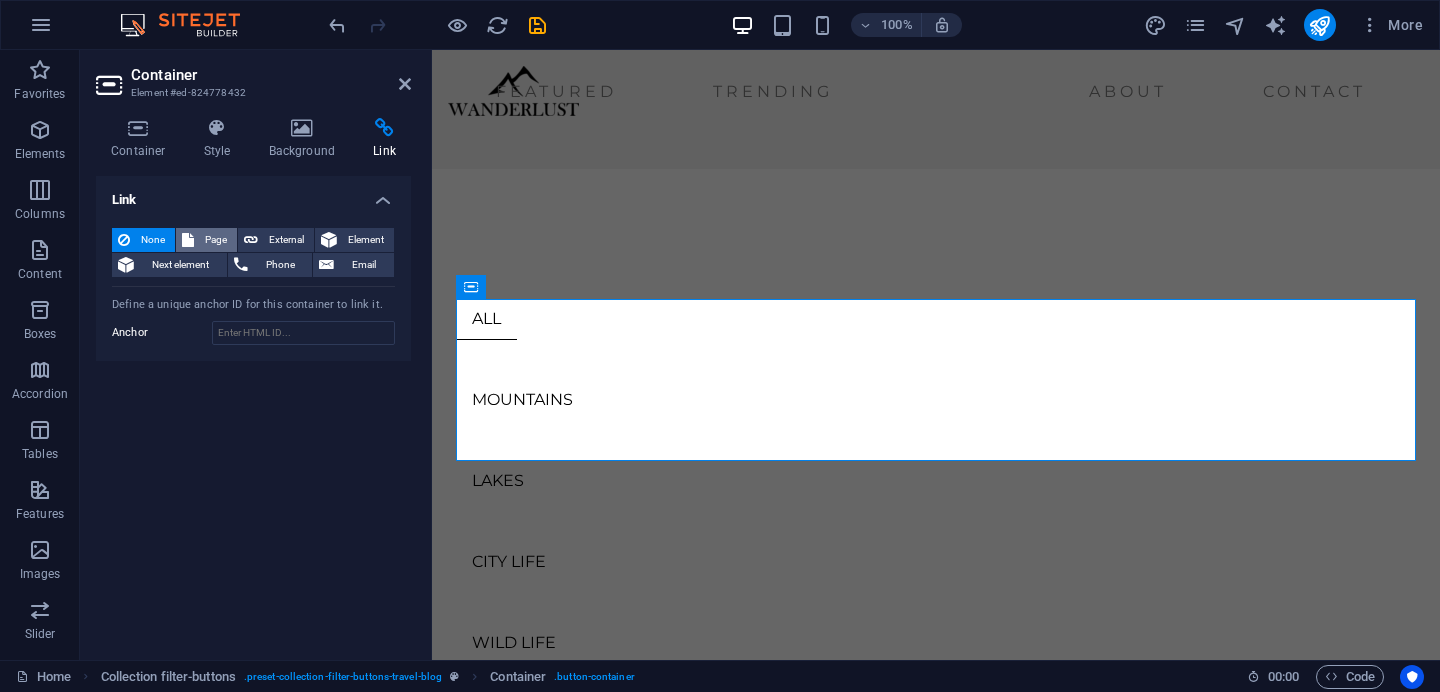 click on "Page" at bounding box center (215, 240) 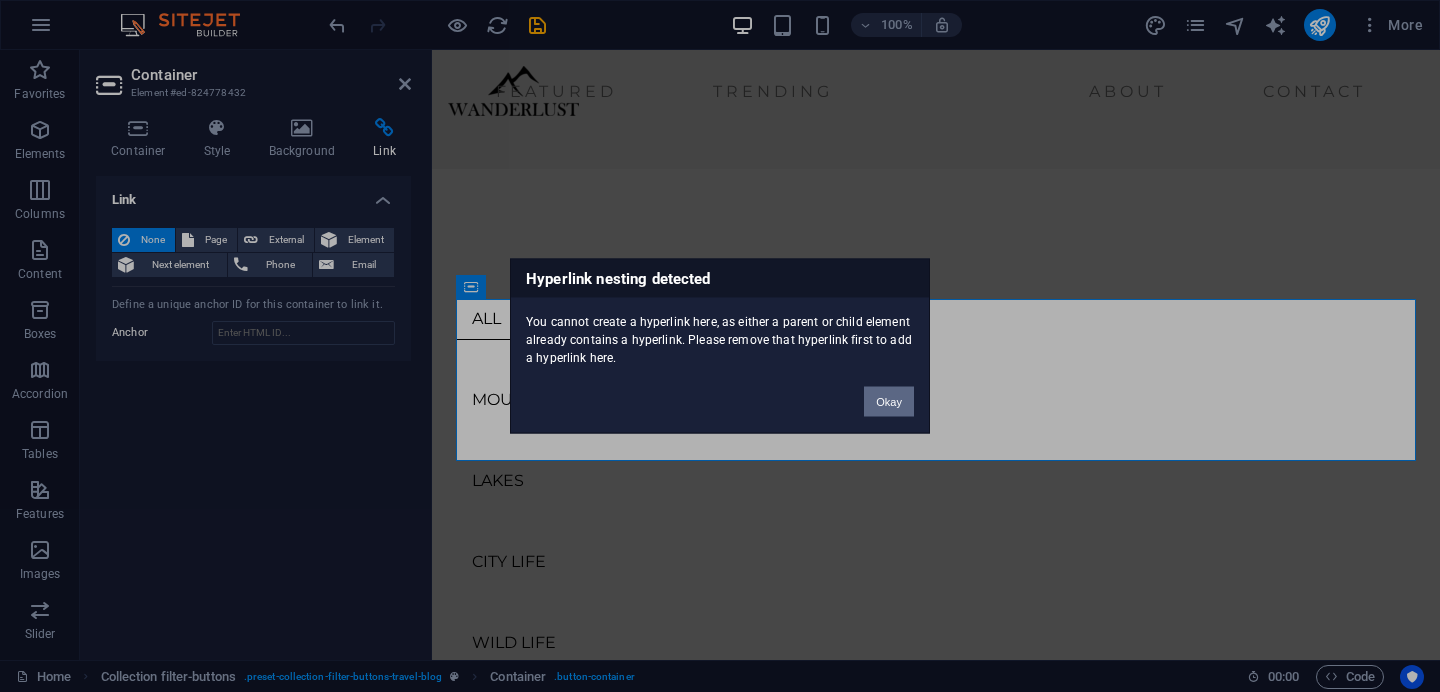 click on "Okay" at bounding box center (889, 402) 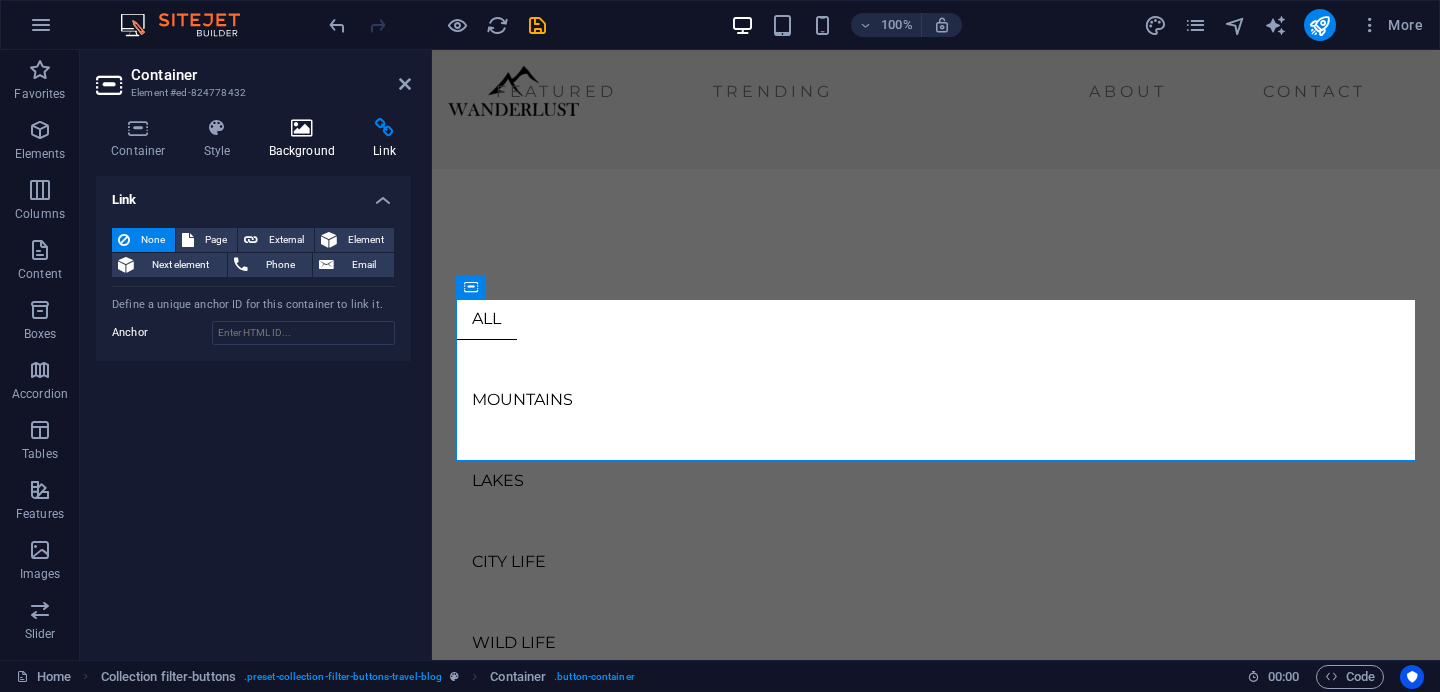 click at bounding box center (302, 128) 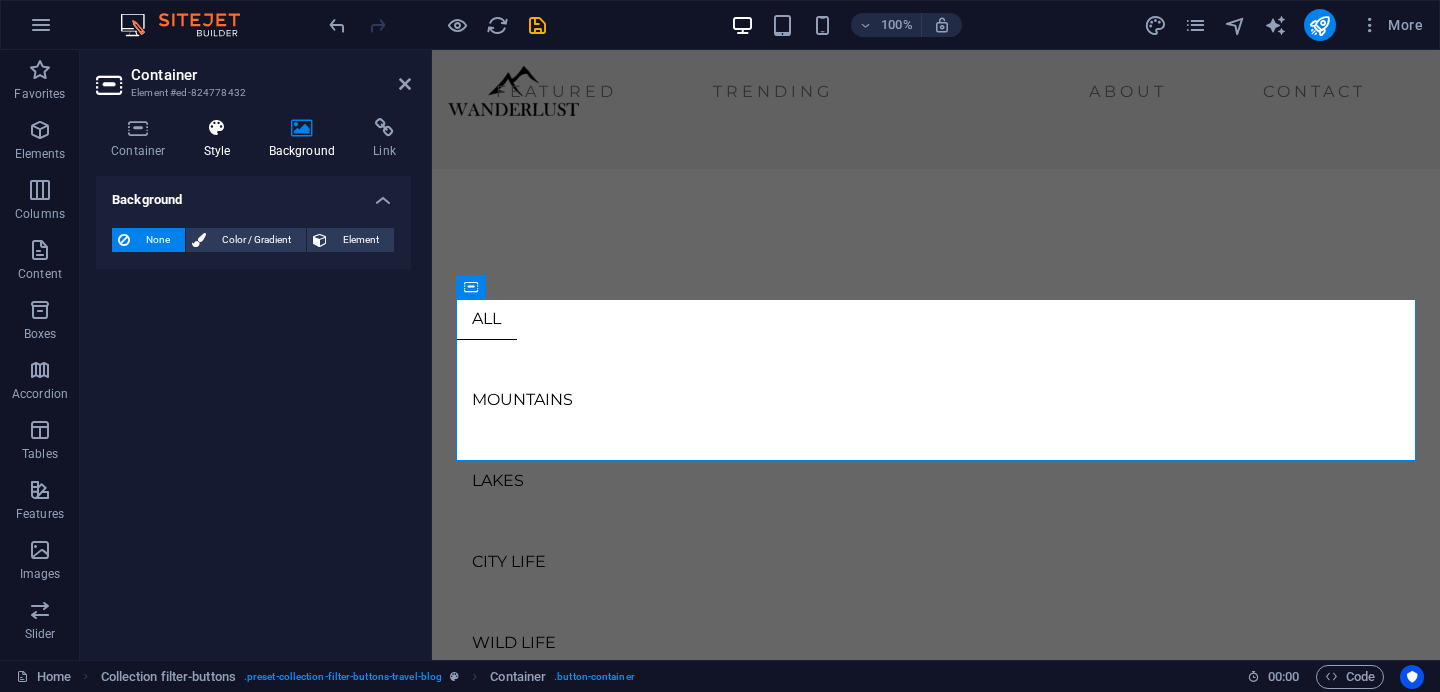 click on "Style" at bounding box center [221, 139] 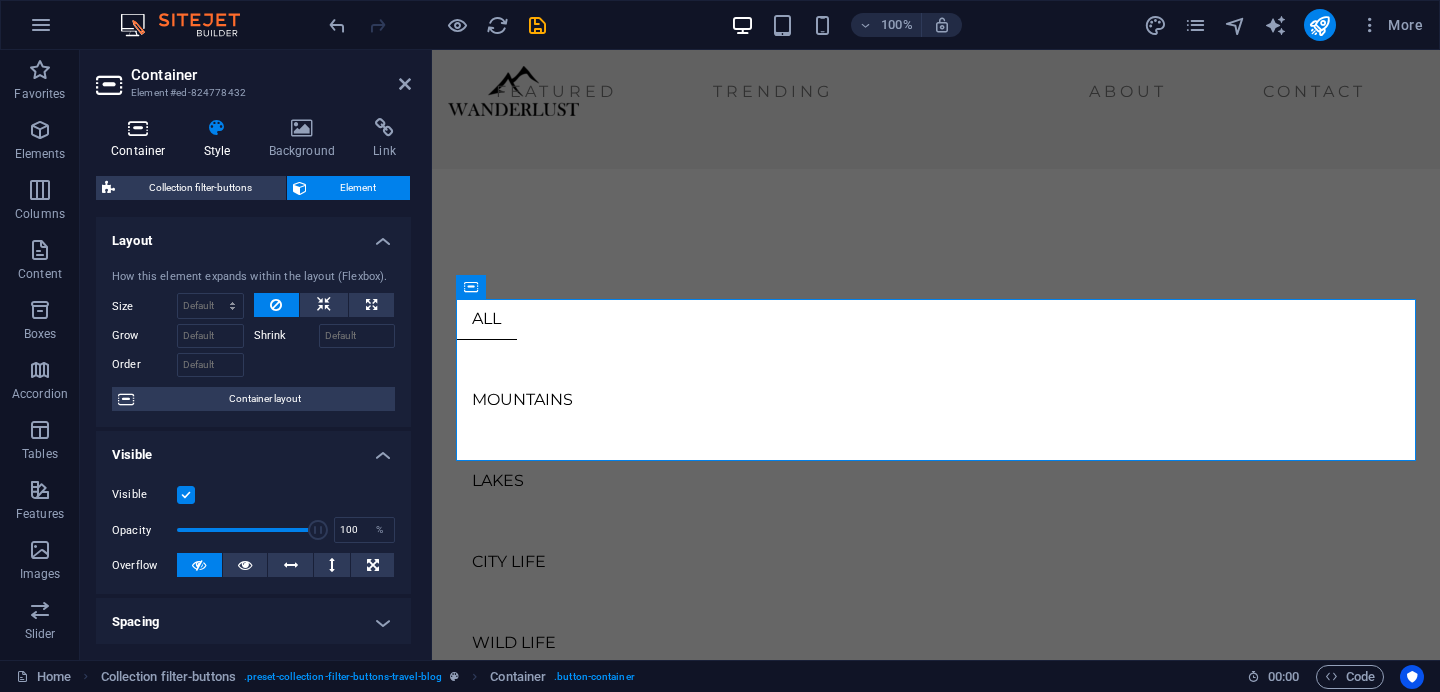 click on "Container" at bounding box center [142, 139] 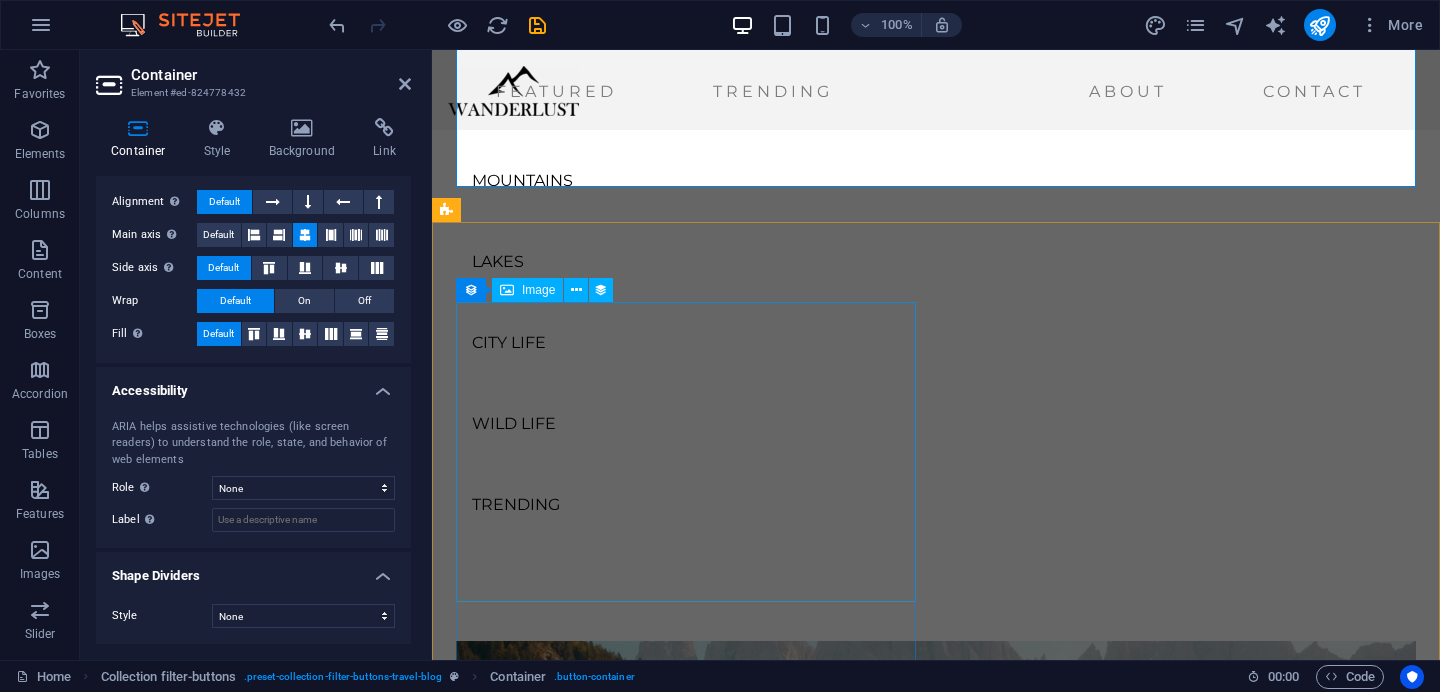 scroll, scrollTop: 950, scrollLeft: 0, axis: vertical 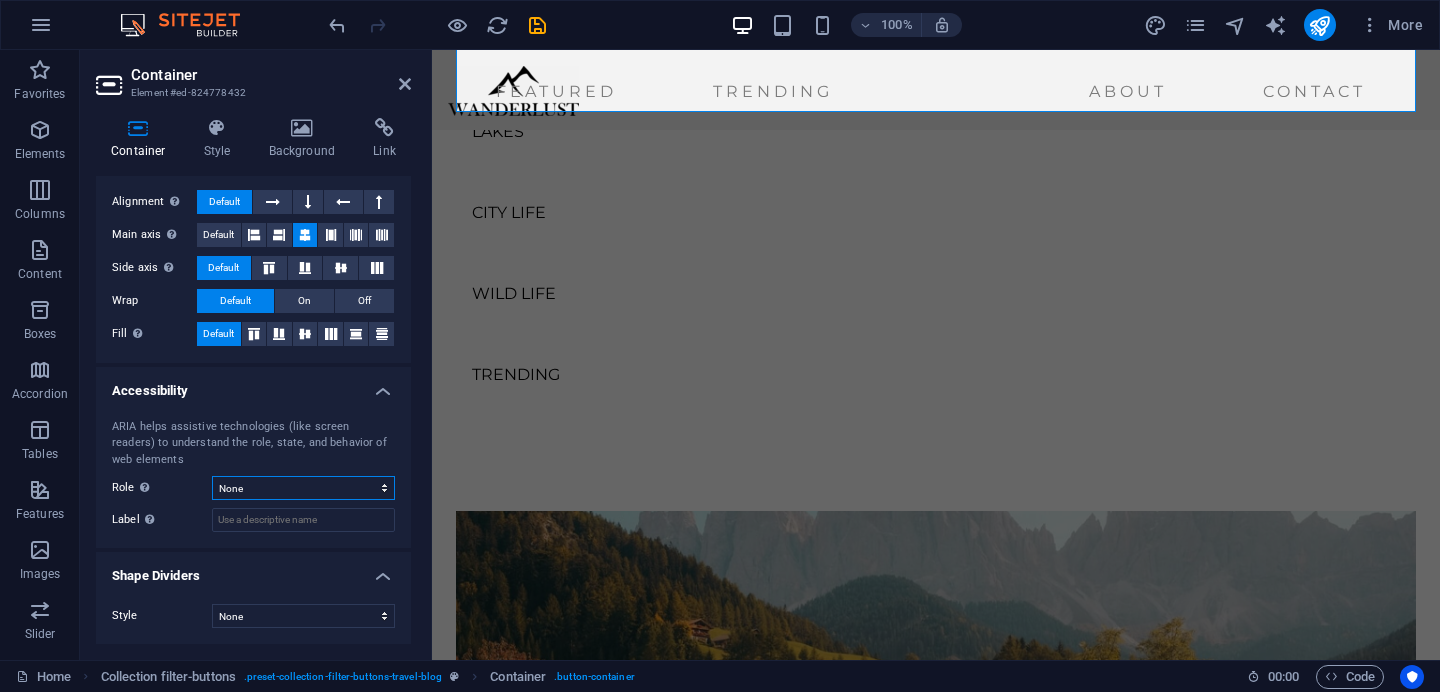 click on "None Alert Article Banner Comment Complementary Dialog Footer Header Marquee Presentation Region Section Separator Status Timer" at bounding box center (303, 488) 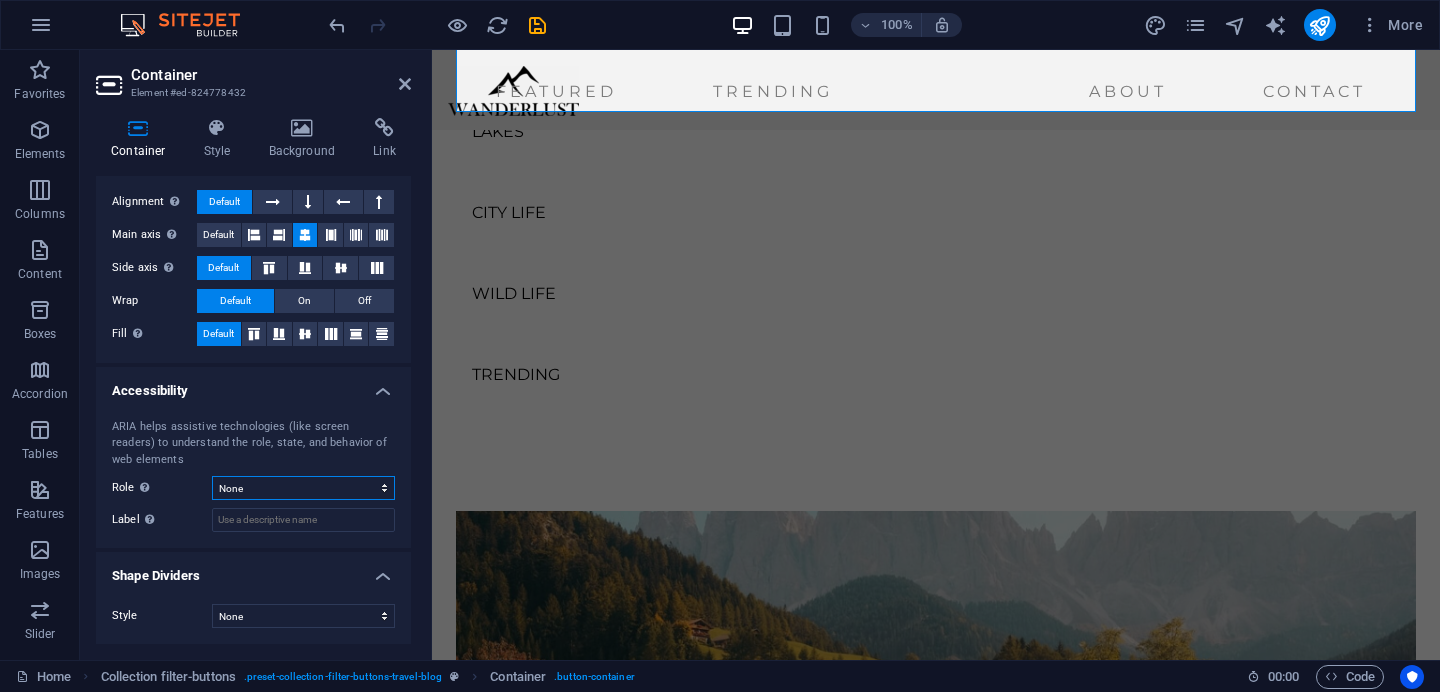 scroll, scrollTop: 0, scrollLeft: 0, axis: both 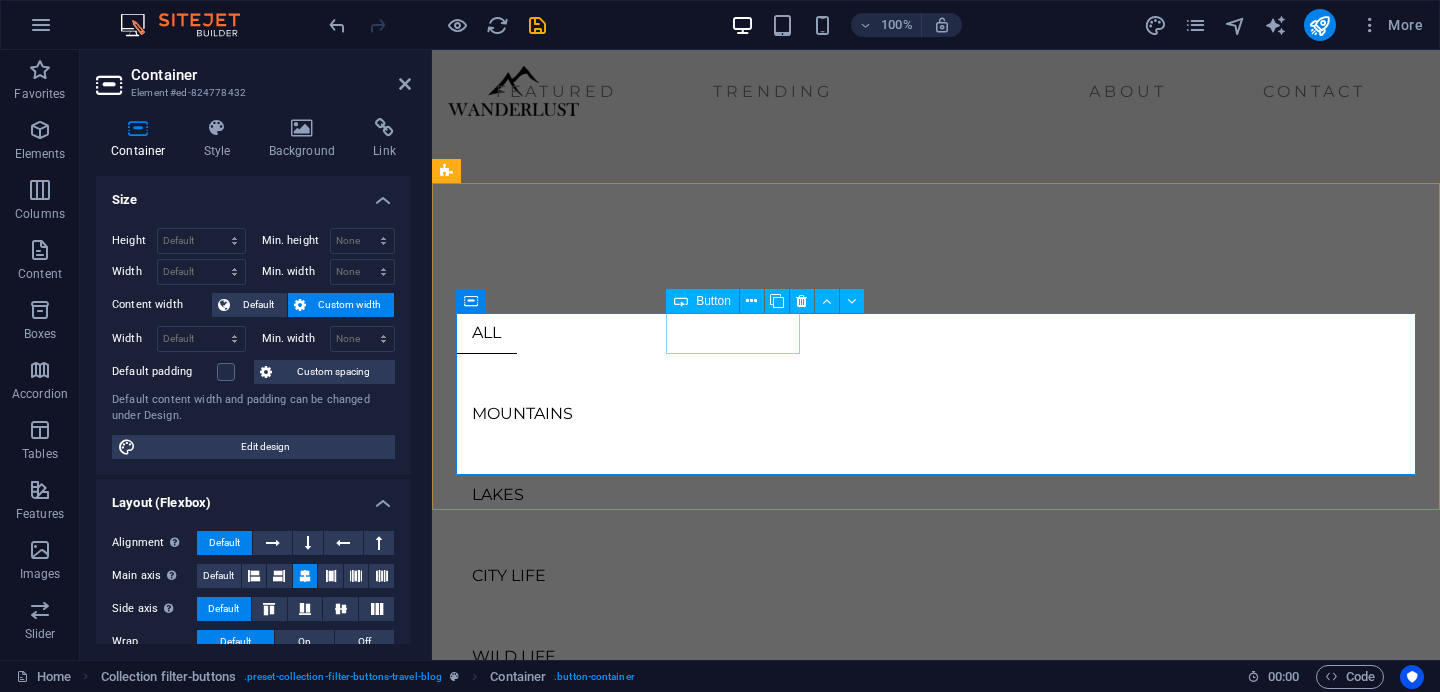 click on "Button" at bounding box center [702, 301] 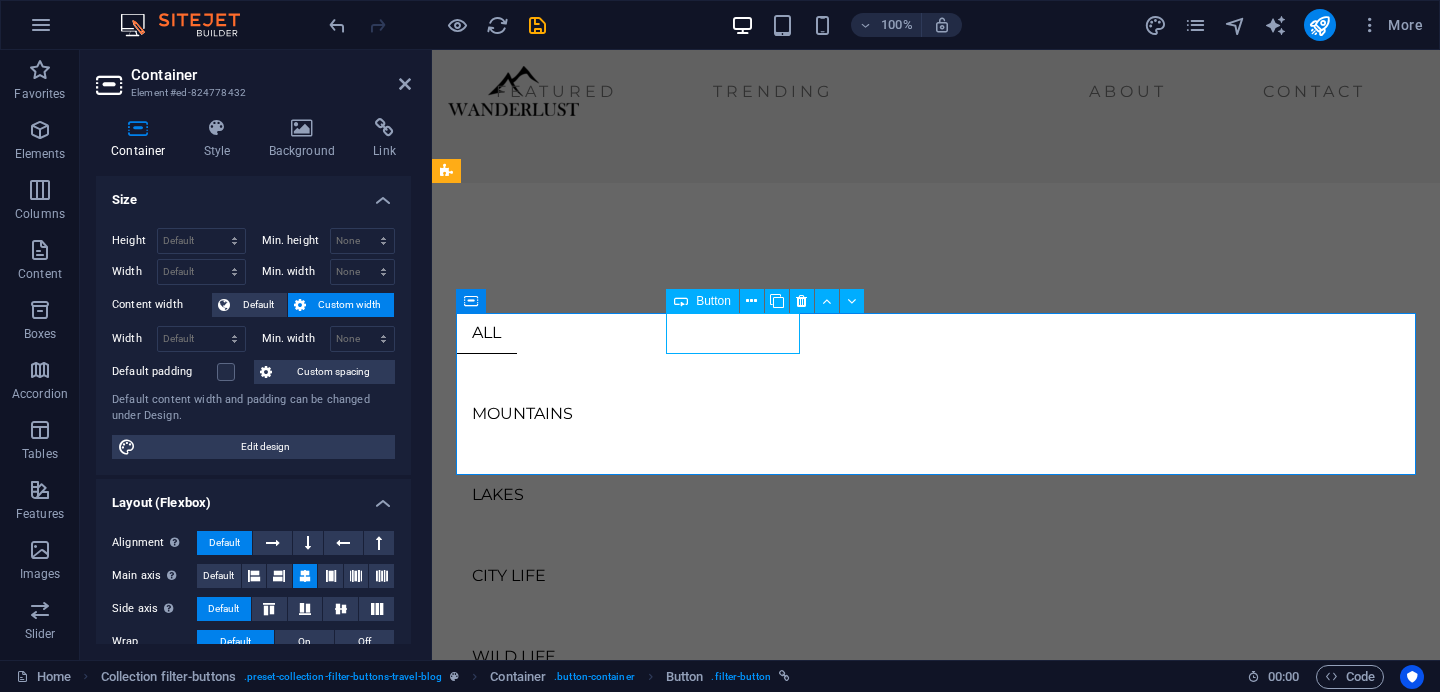 click on "Button" at bounding box center [702, 301] 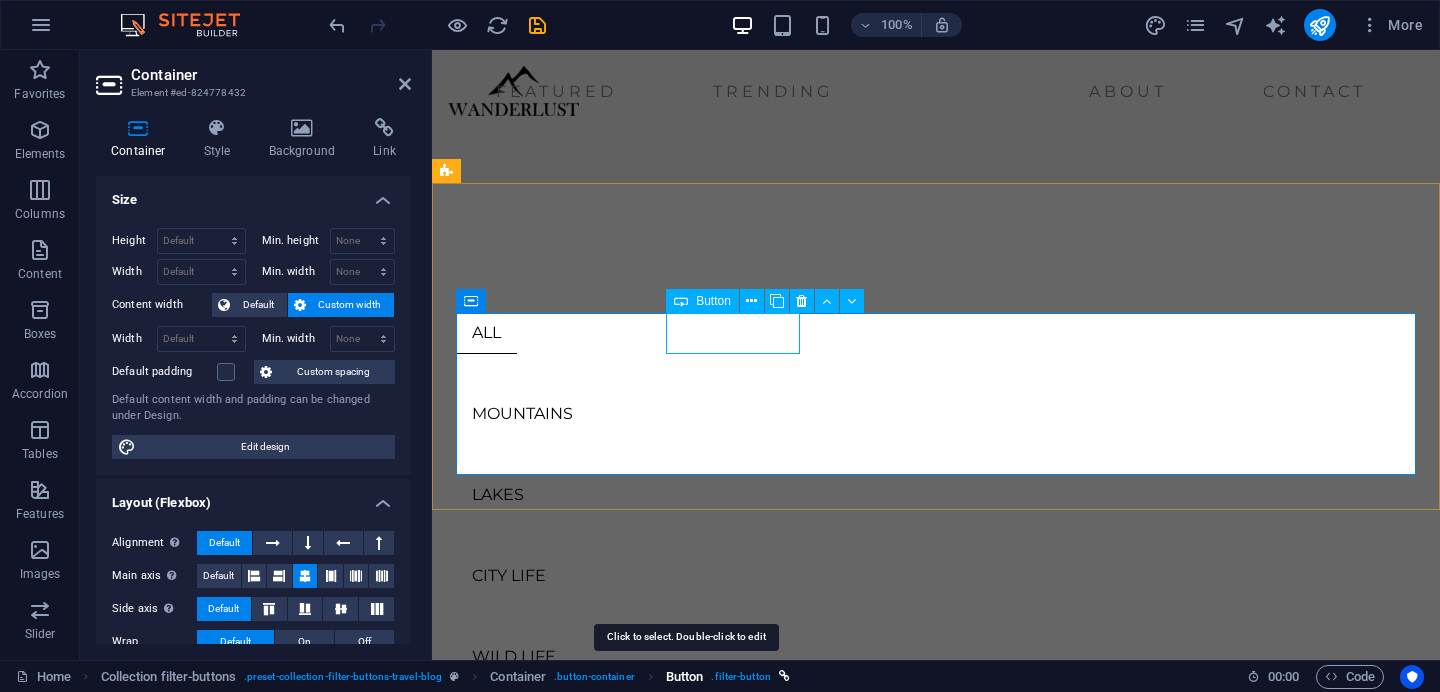 click on "Button" at bounding box center [685, 677] 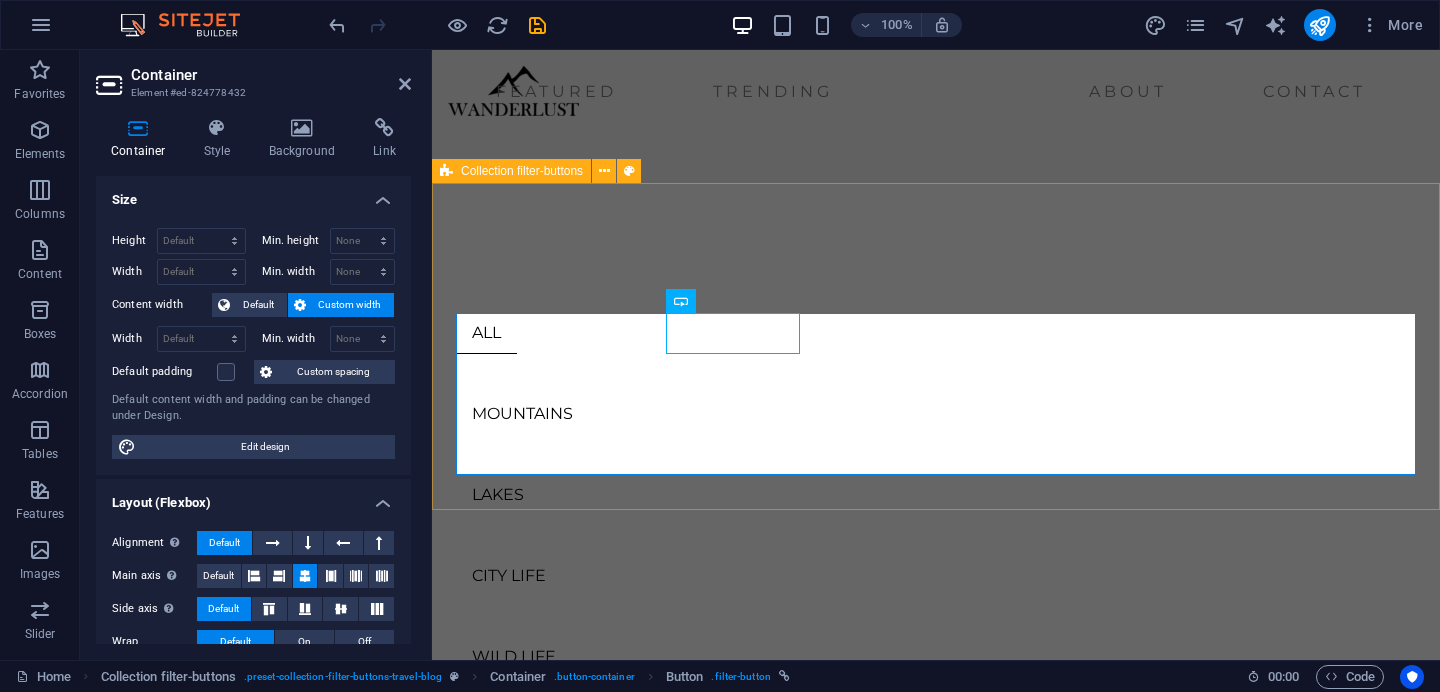 click on "ALL MOUNTAINS LAKES CITY LIFE WILD LIFE TRENDING" at bounding box center [936, 488] 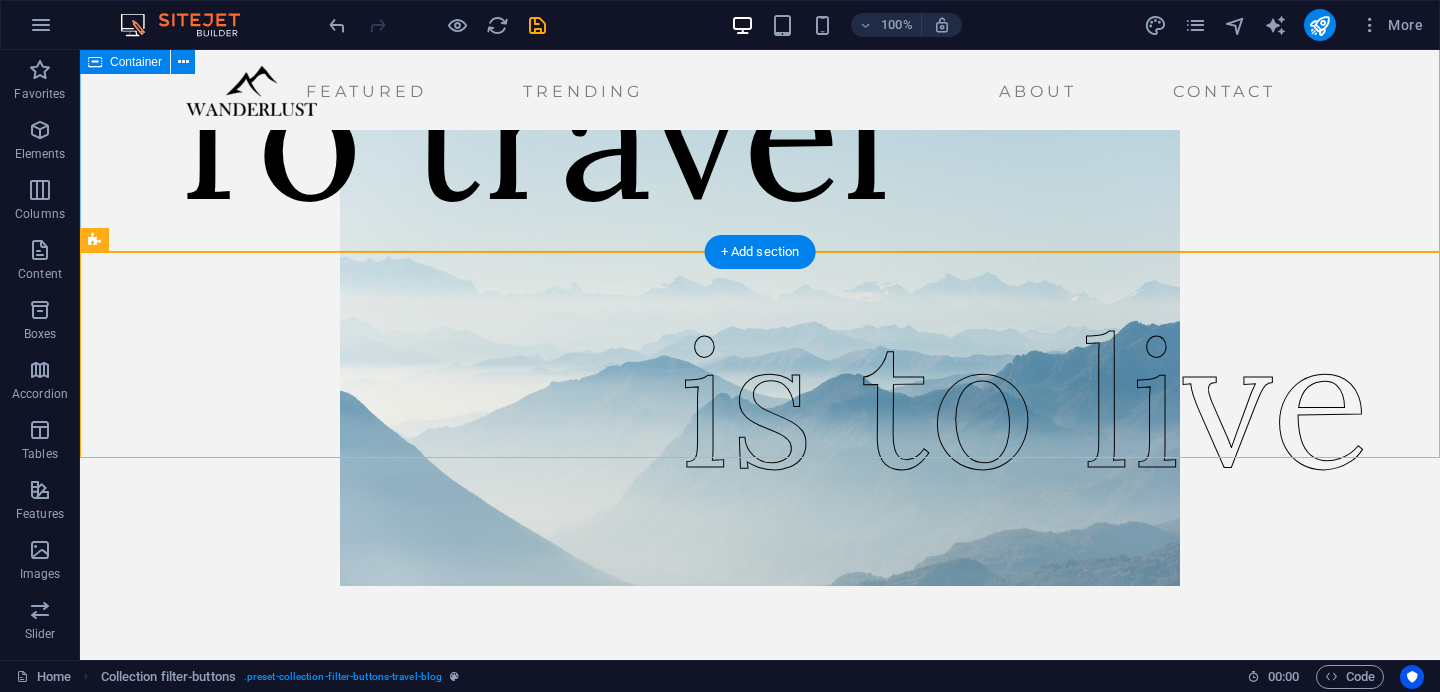 scroll, scrollTop: 0, scrollLeft: 0, axis: both 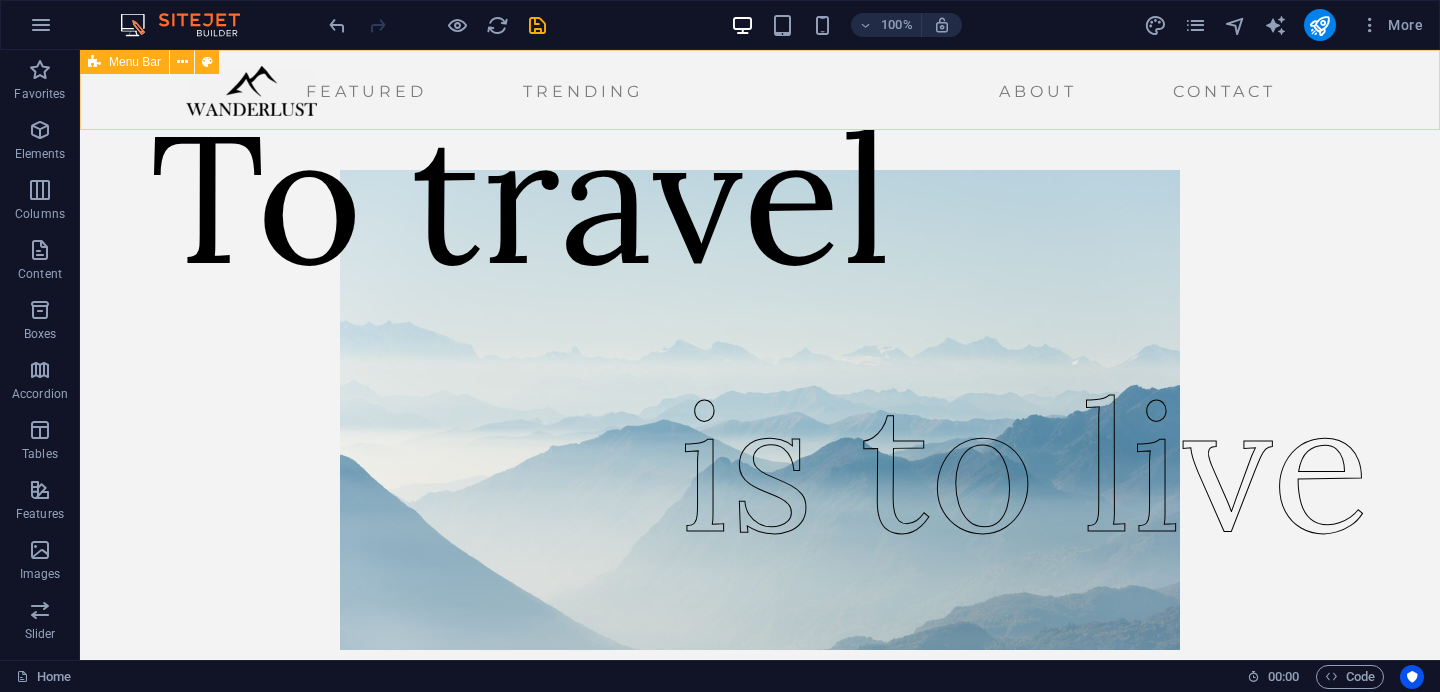 click on "Featured Trending About Contact" at bounding box center [760, 90] 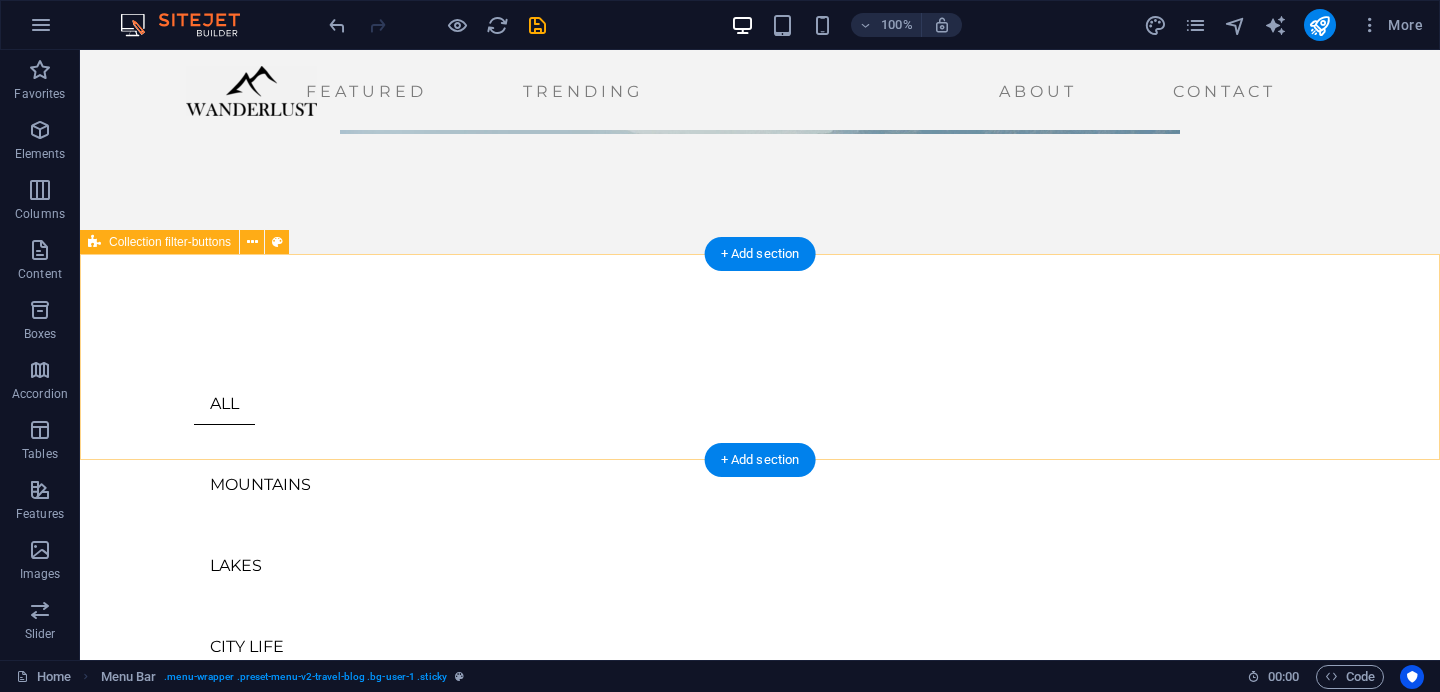 scroll, scrollTop: 677, scrollLeft: 0, axis: vertical 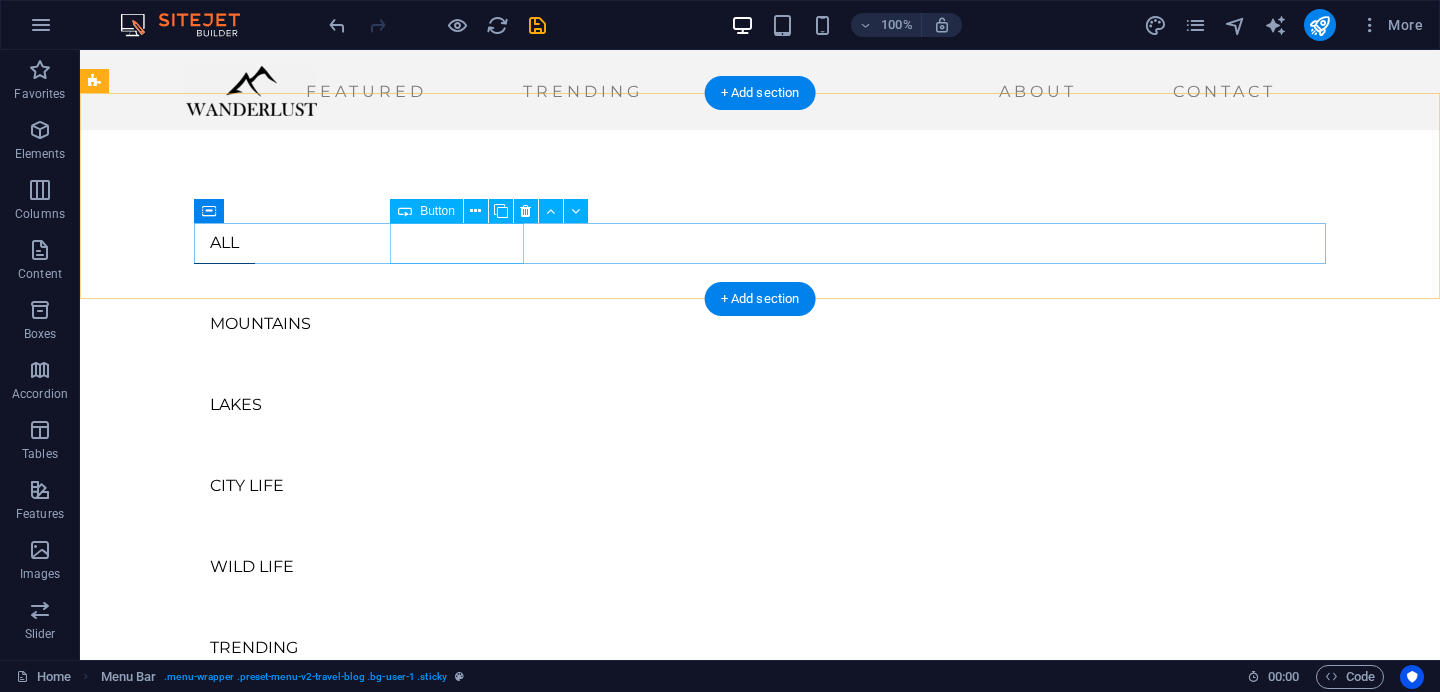 click on "MOUNTAINS" at bounding box center [760, 324] 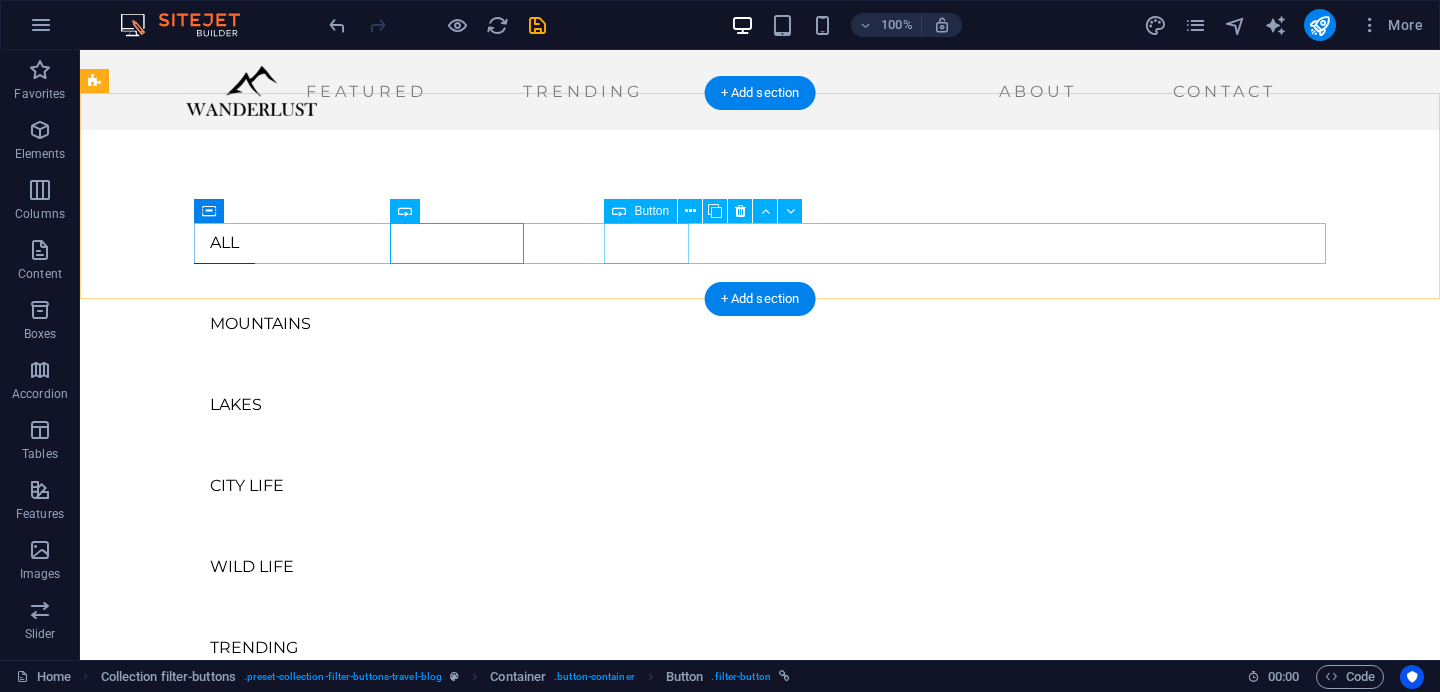 click on "LAKES" at bounding box center (760, 405) 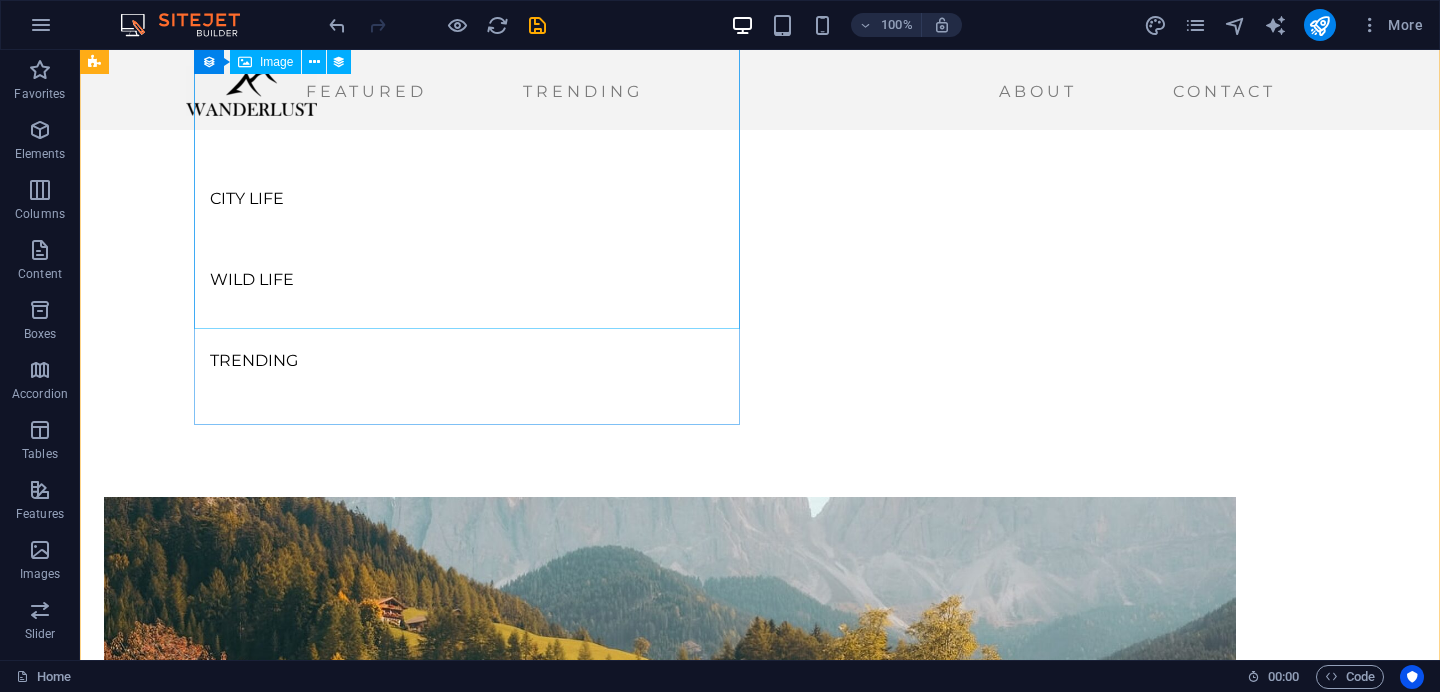 scroll, scrollTop: 954, scrollLeft: 0, axis: vertical 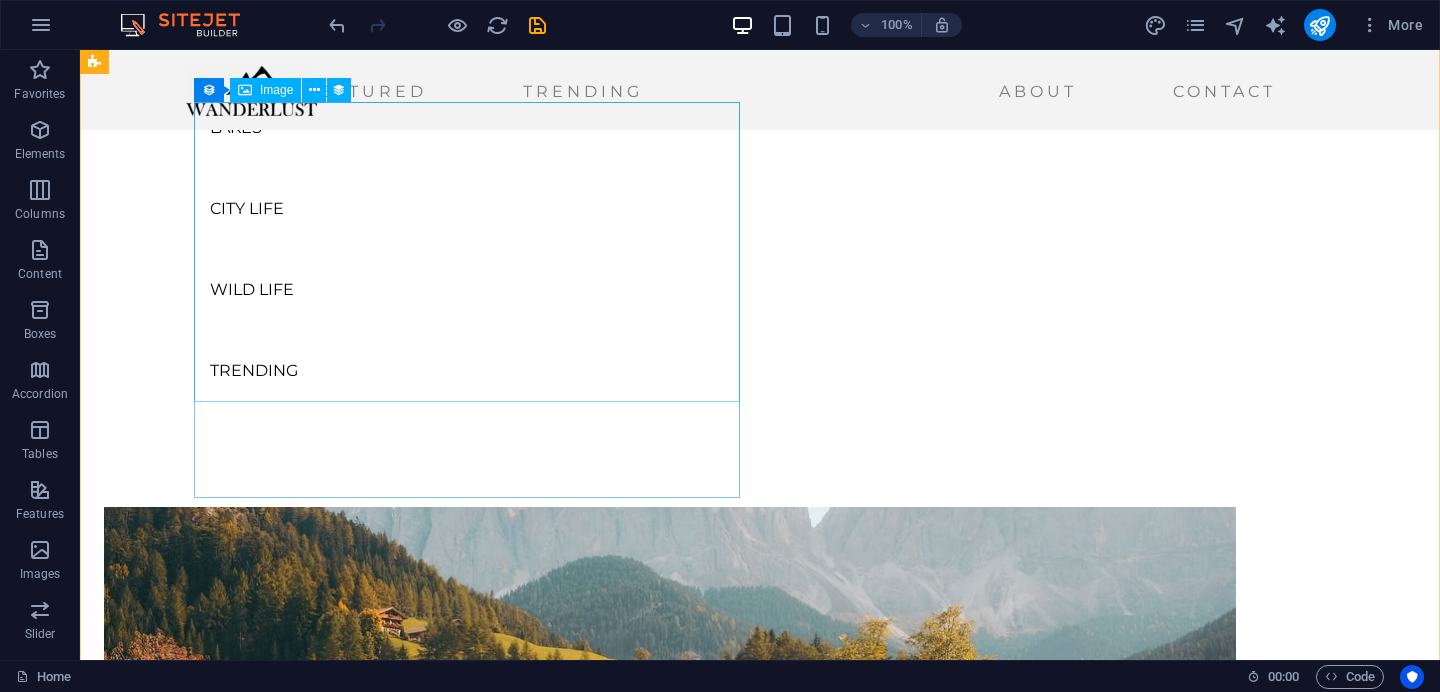 click at bounding box center [670, 657] 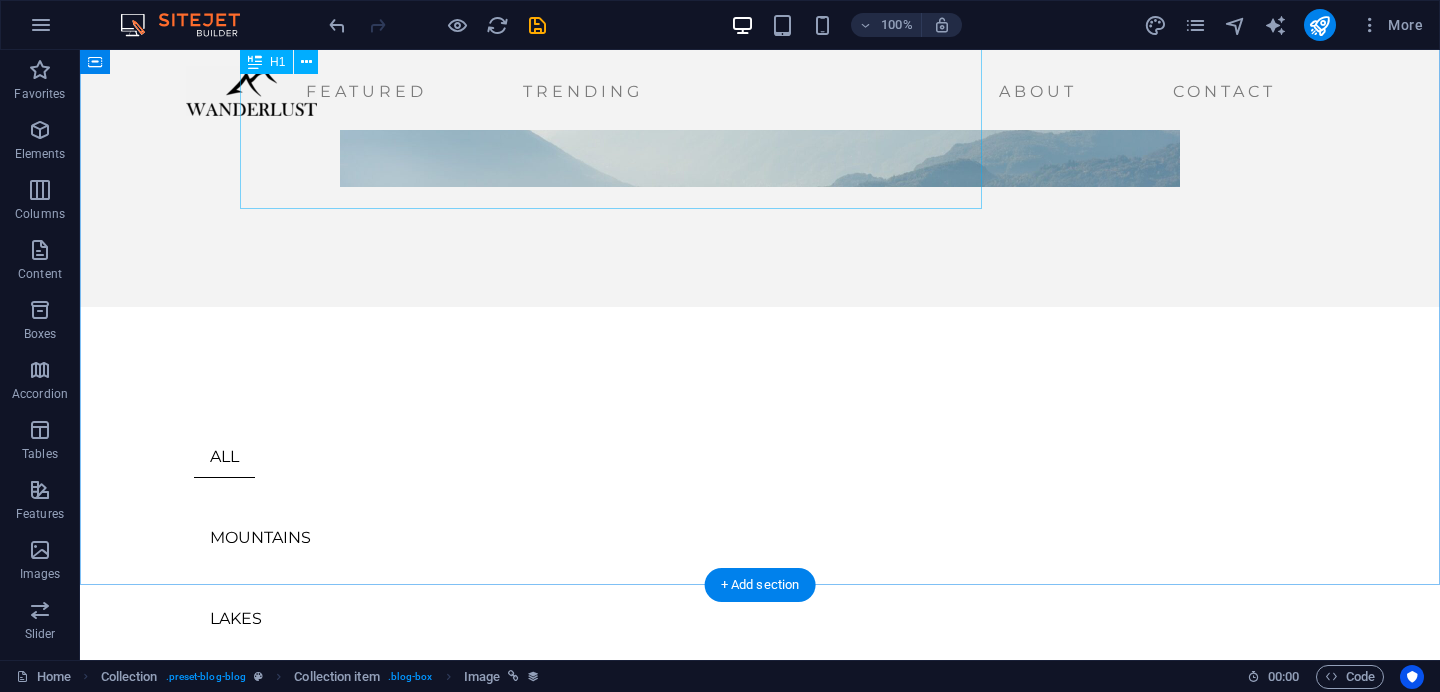 scroll, scrollTop: 0, scrollLeft: 0, axis: both 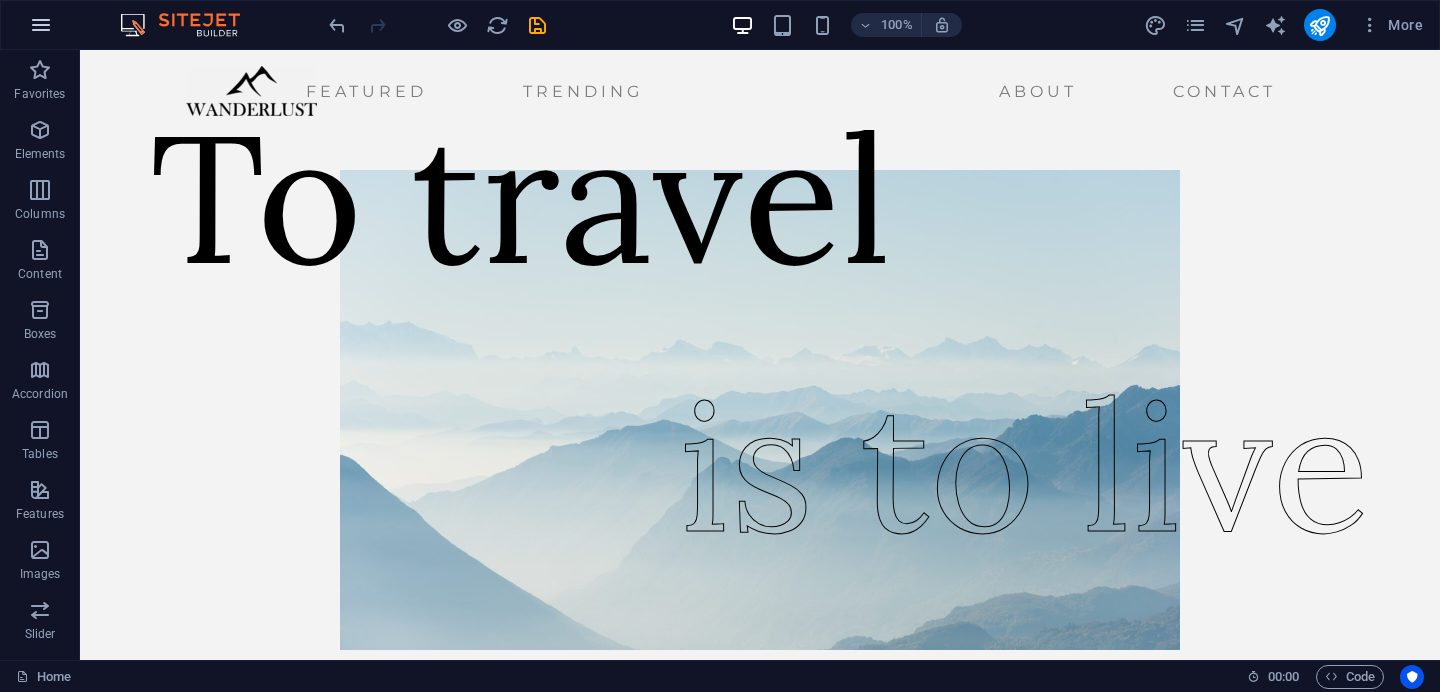 click at bounding box center [41, 25] 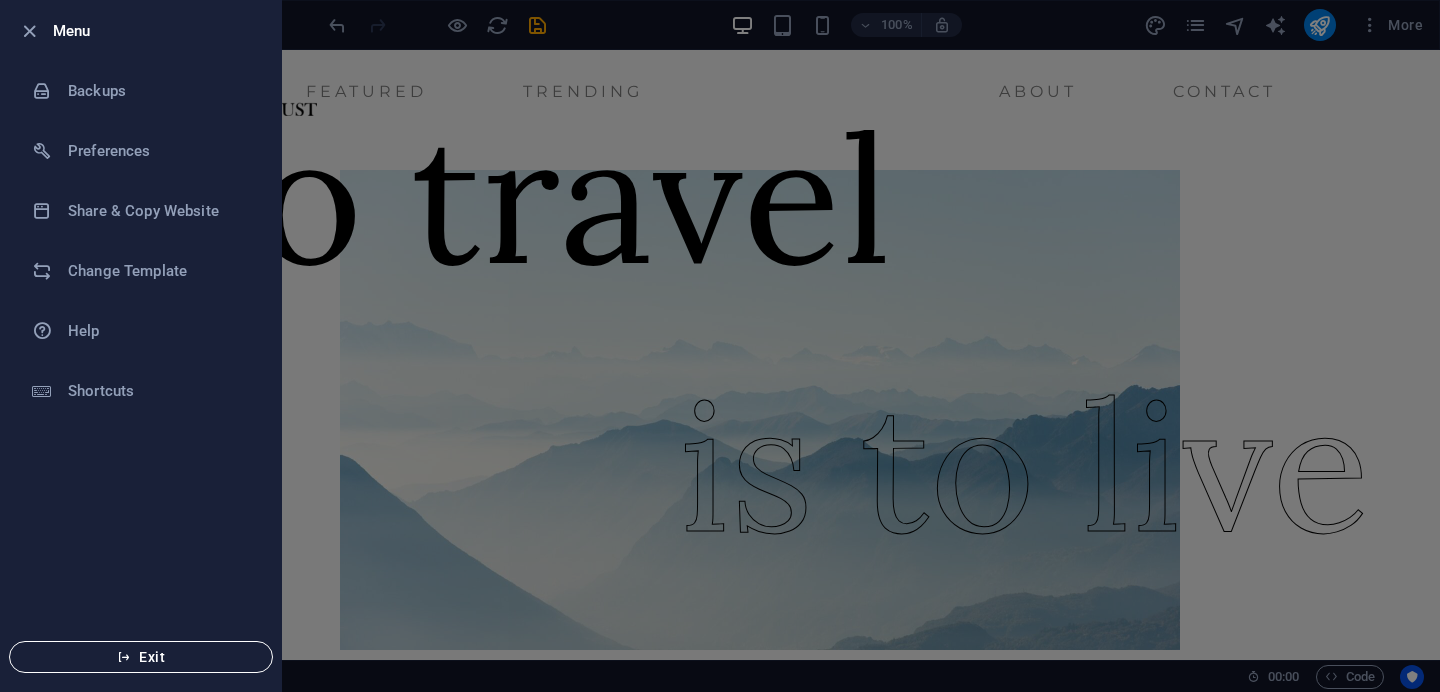 click on "Exit" at bounding box center (141, 657) 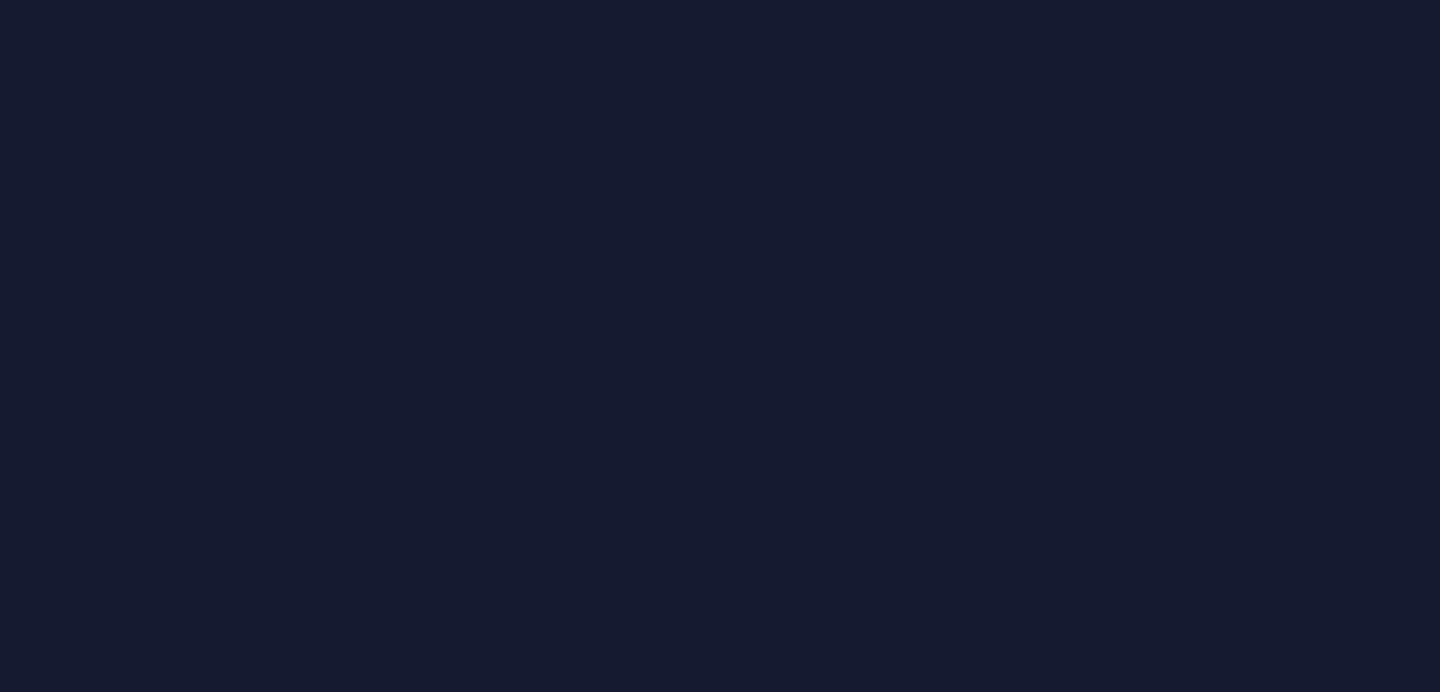scroll, scrollTop: 0, scrollLeft: 0, axis: both 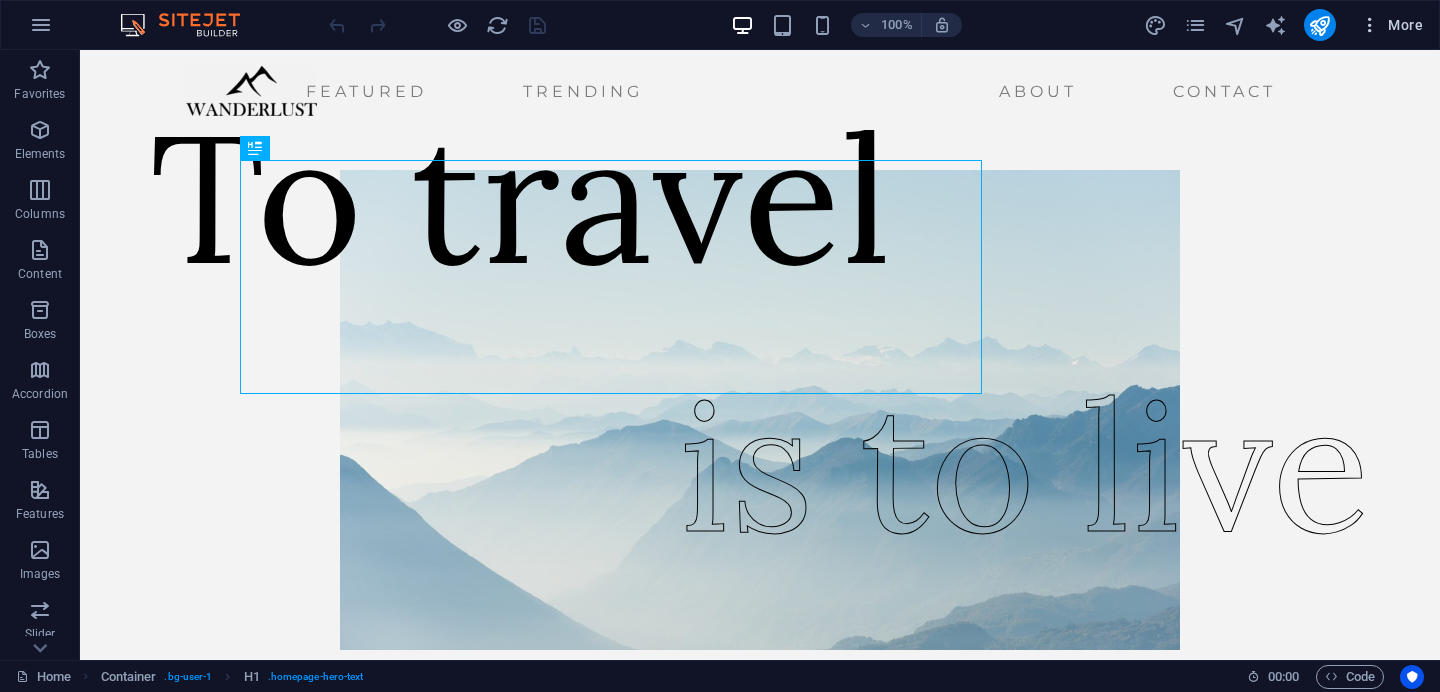click on "More" at bounding box center [1391, 25] 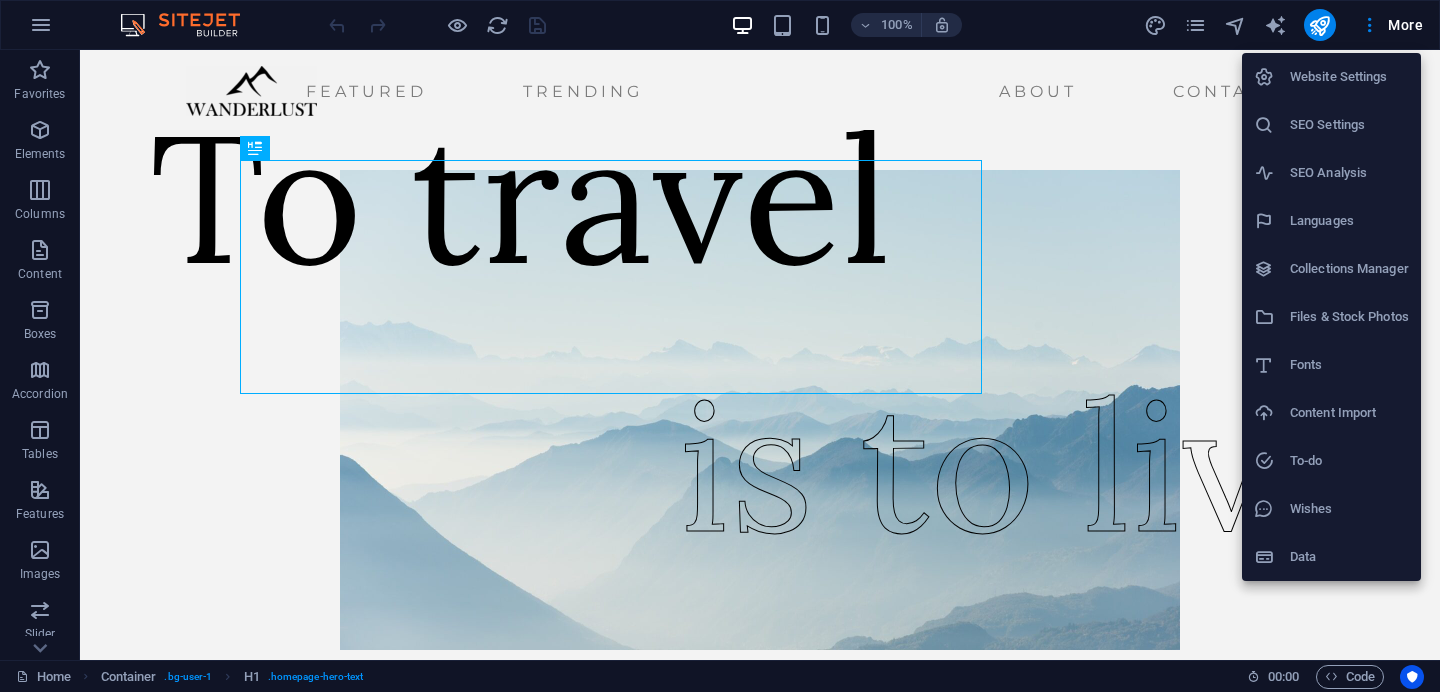 click on "Website Settings" at bounding box center [1349, 77] 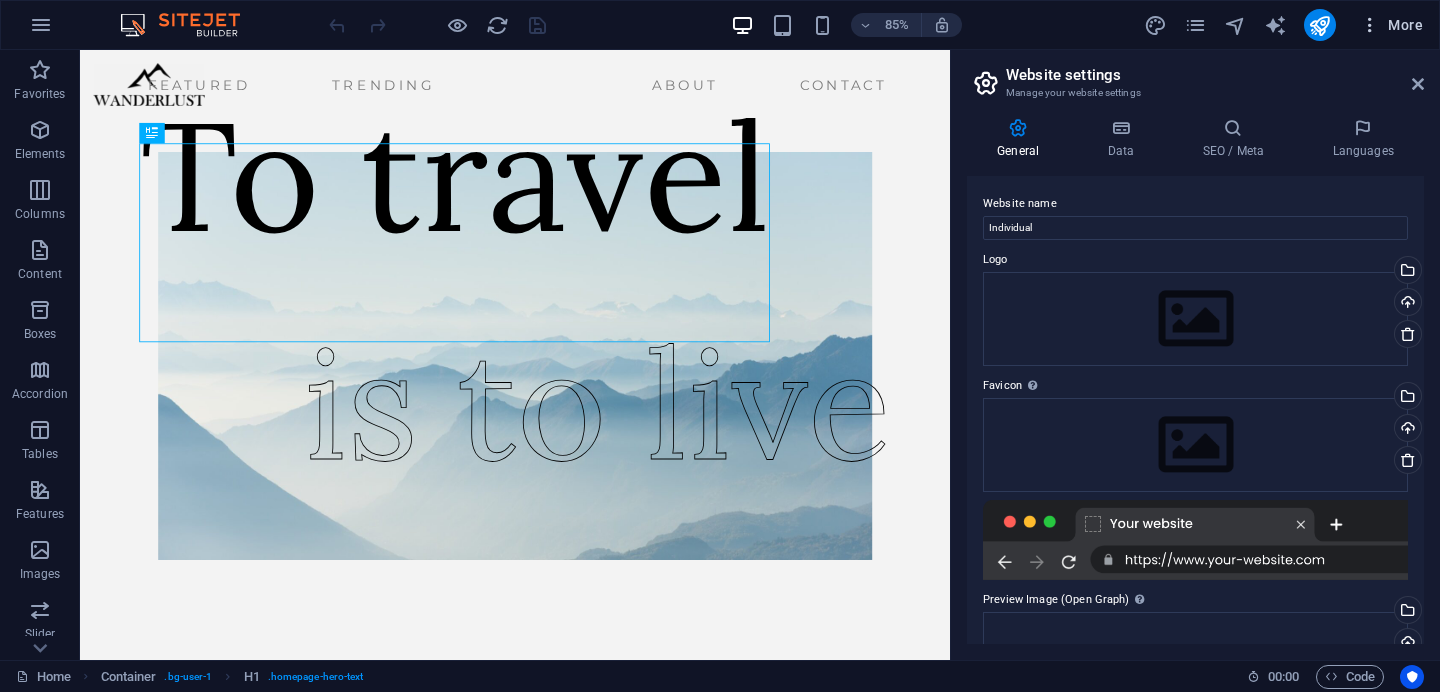 click on "More" at bounding box center (1391, 25) 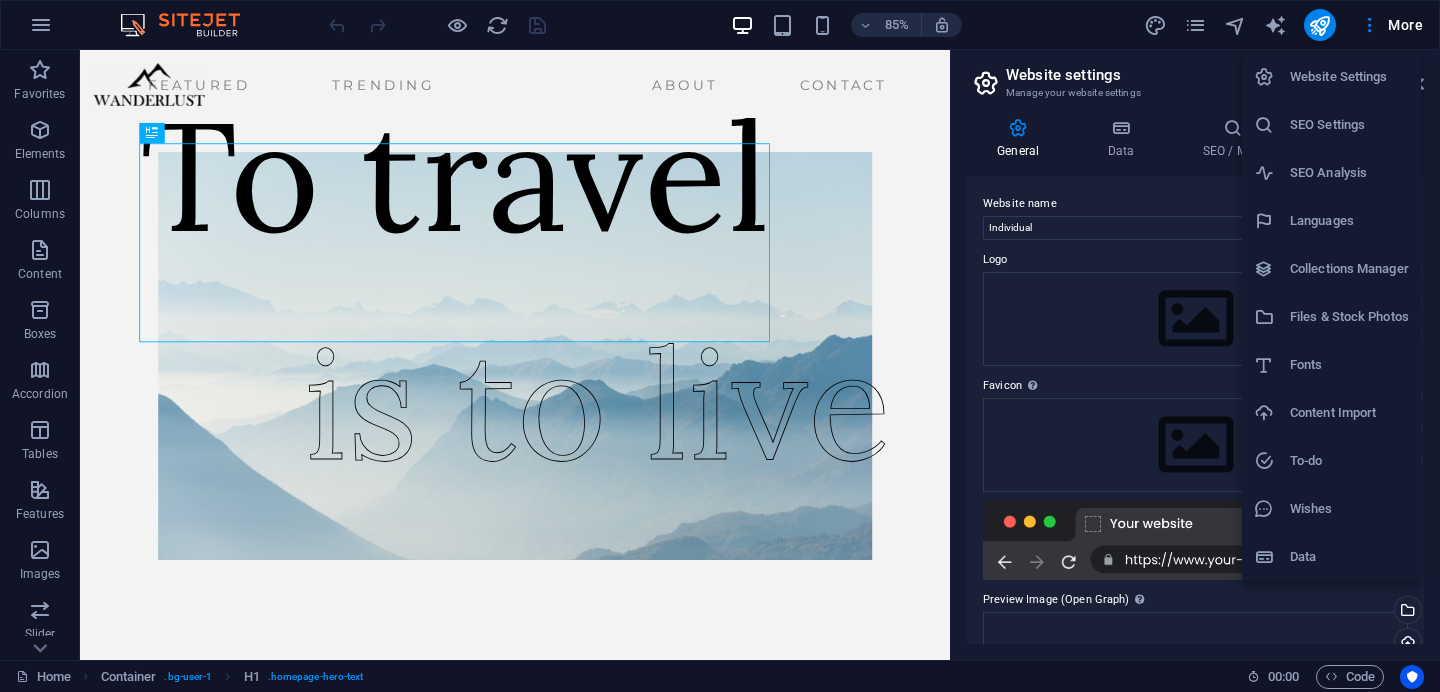 click at bounding box center [720, 346] 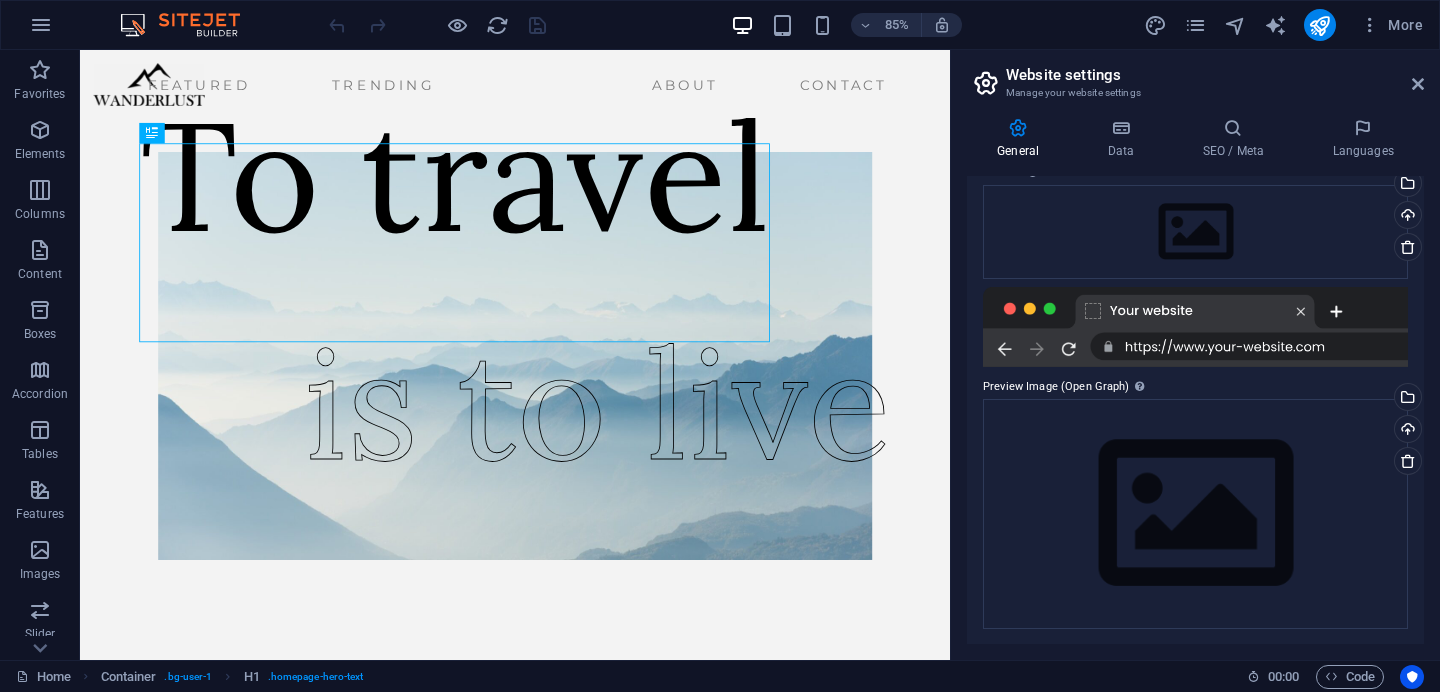 scroll, scrollTop: 0, scrollLeft: 0, axis: both 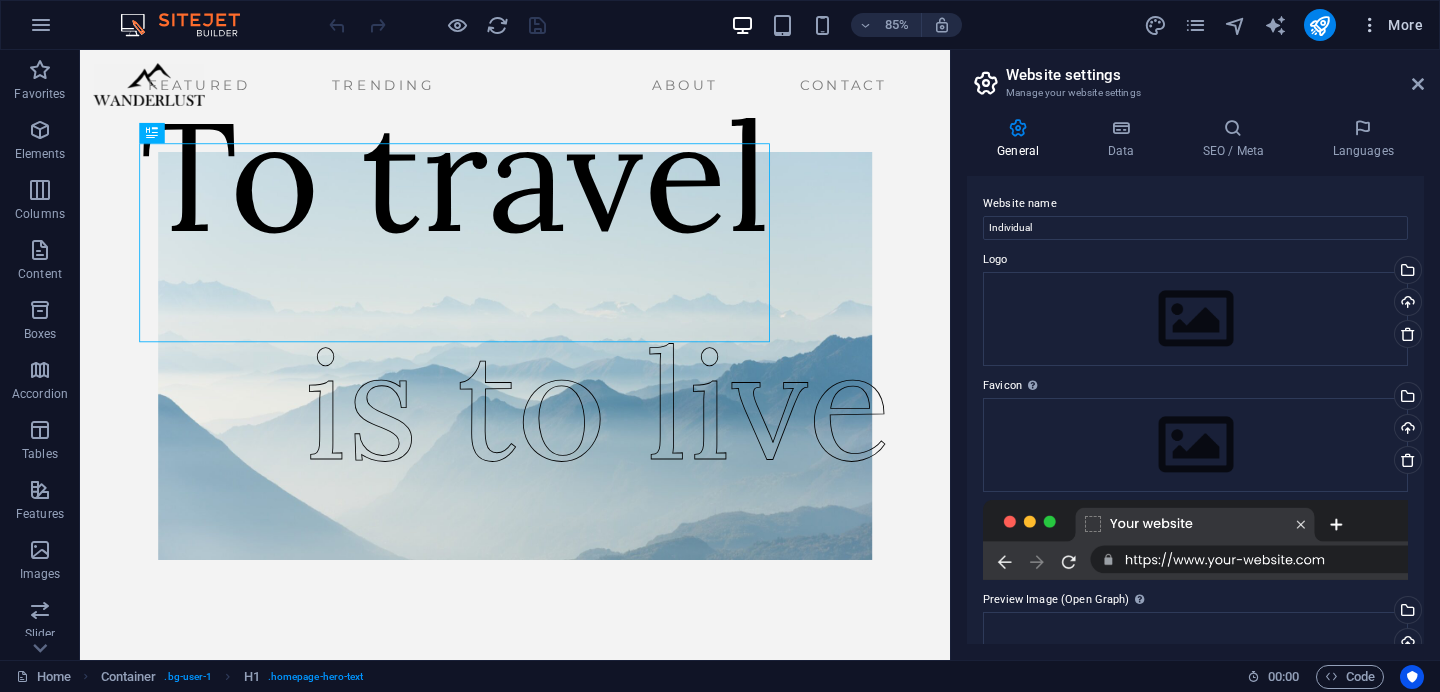 click at bounding box center [1370, 25] 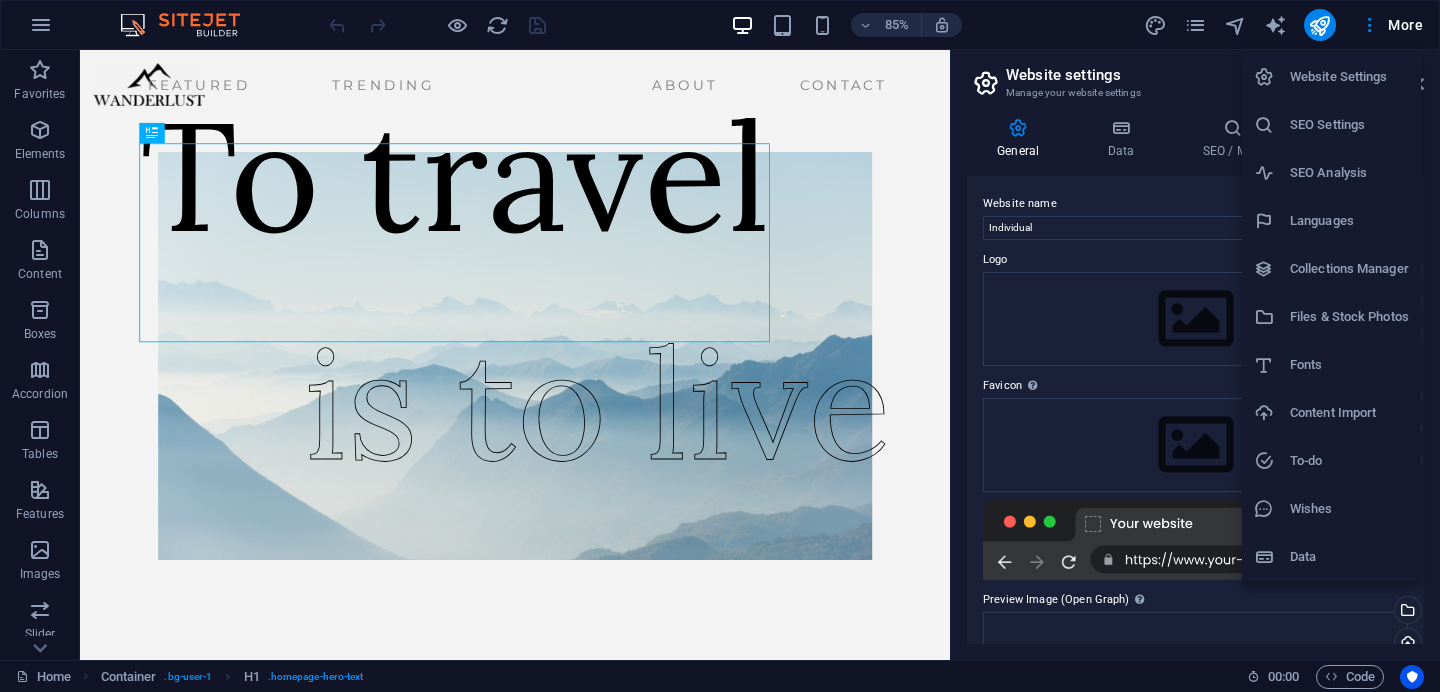 click on "Data" at bounding box center [1349, 557] 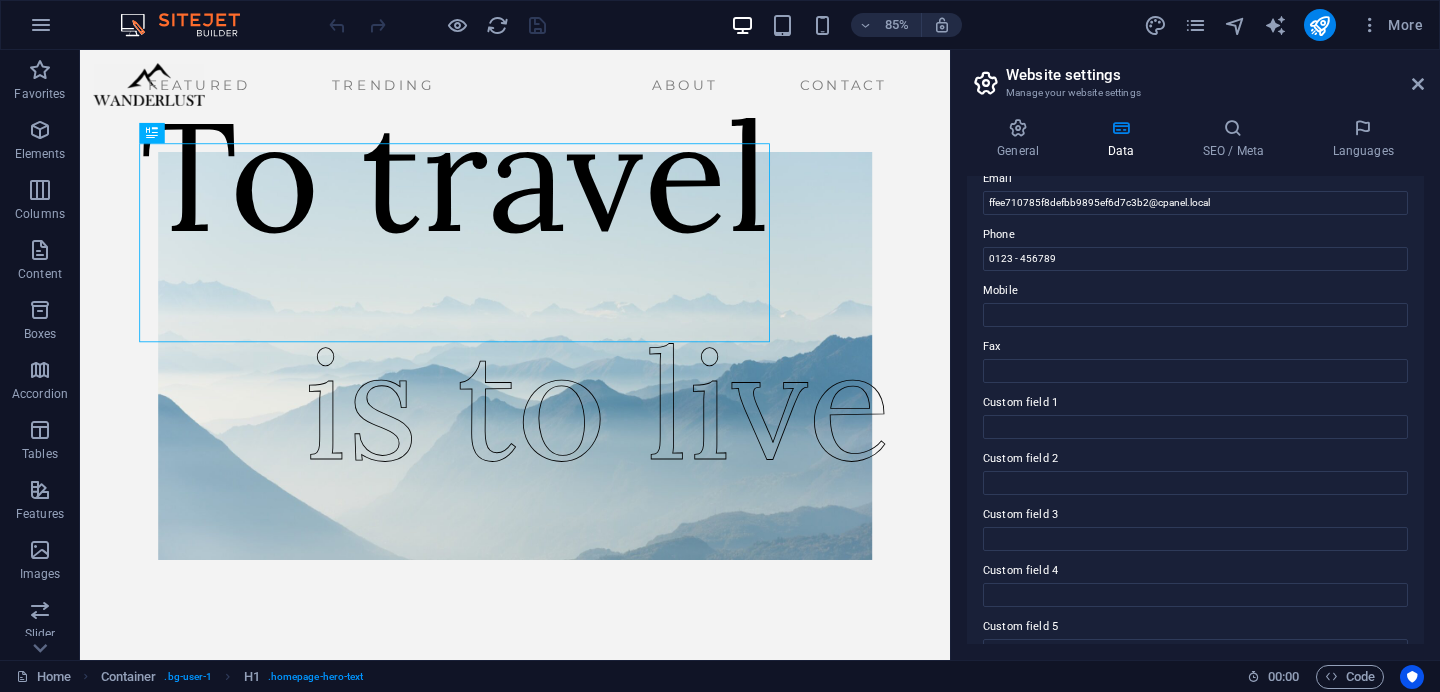 scroll, scrollTop: 492, scrollLeft: 0, axis: vertical 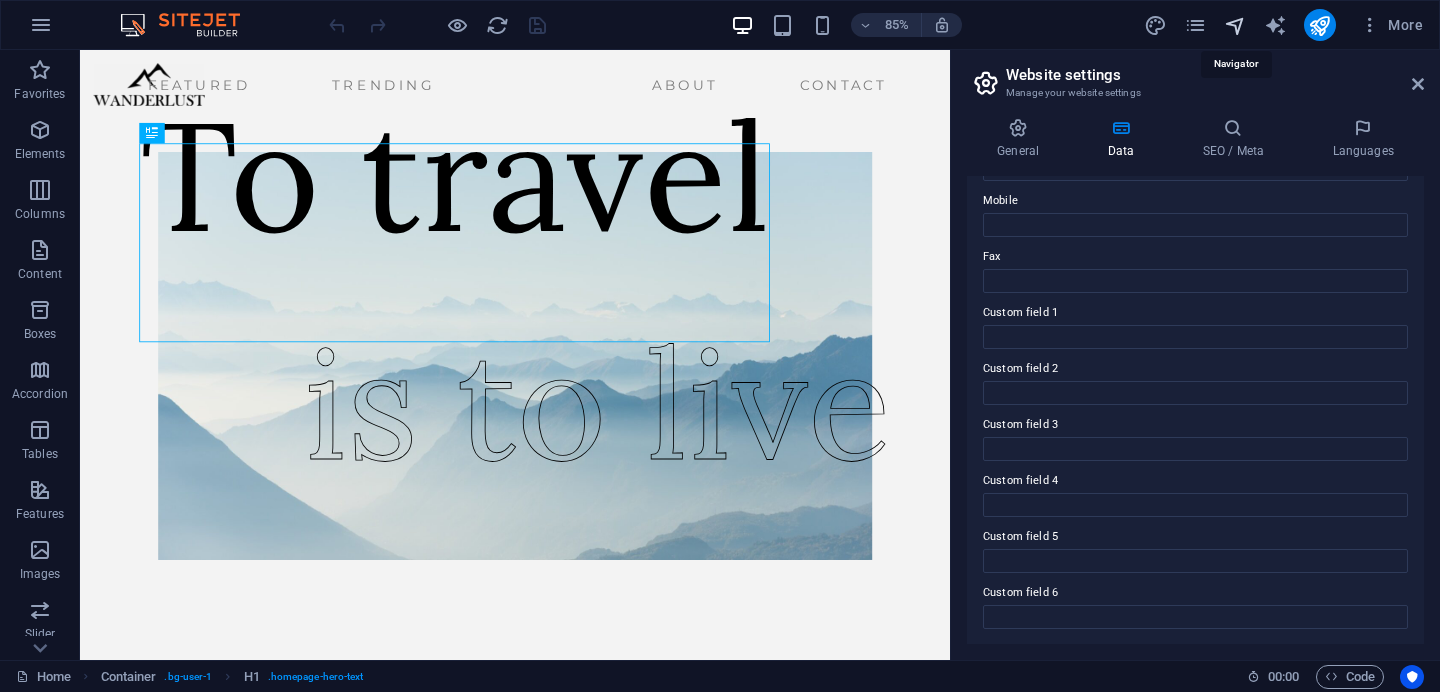click at bounding box center (1235, 25) 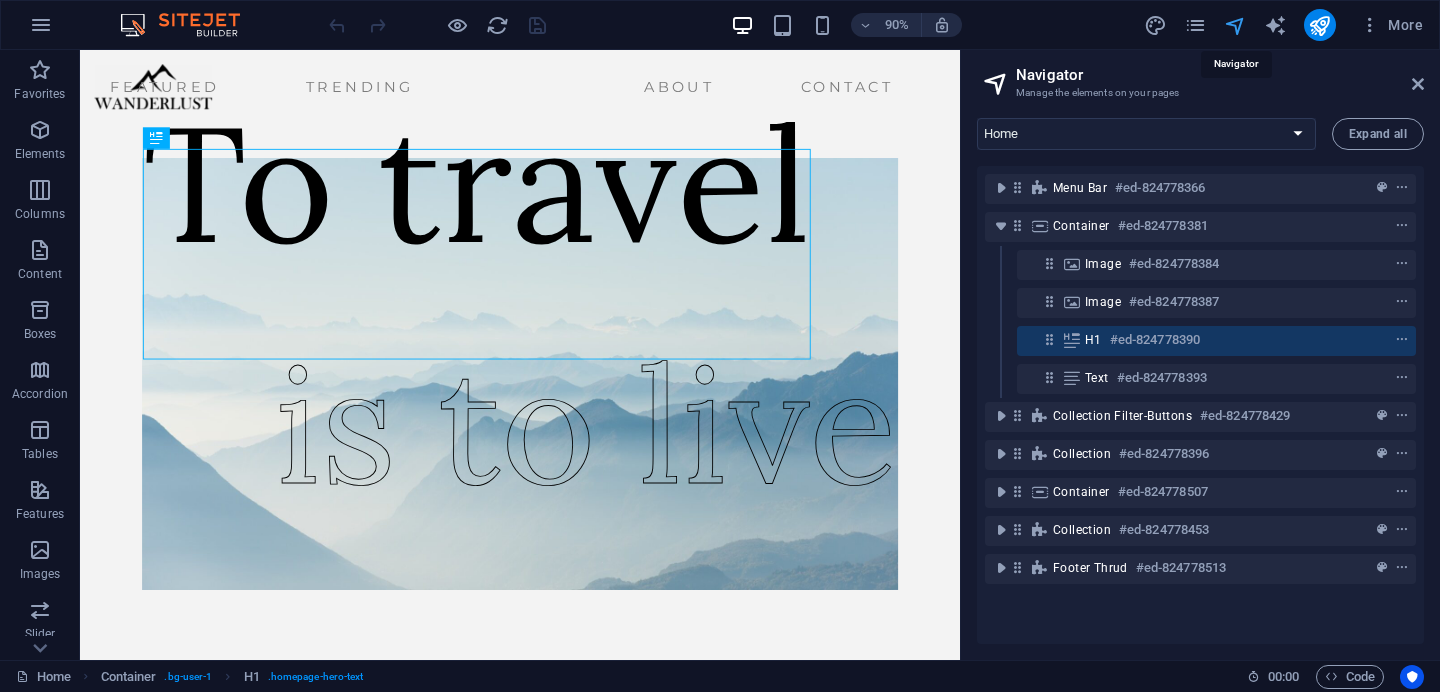 click at bounding box center [1235, 25] 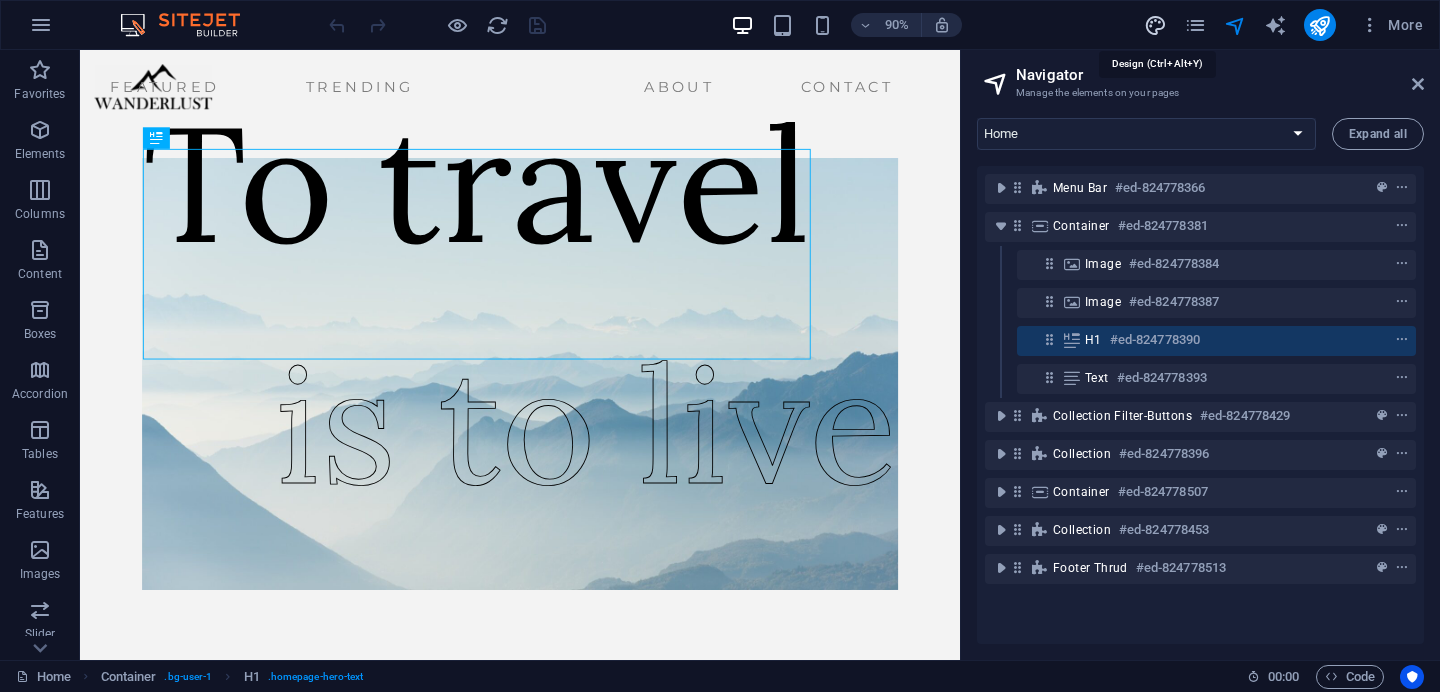 click at bounding box center (1155, 25) 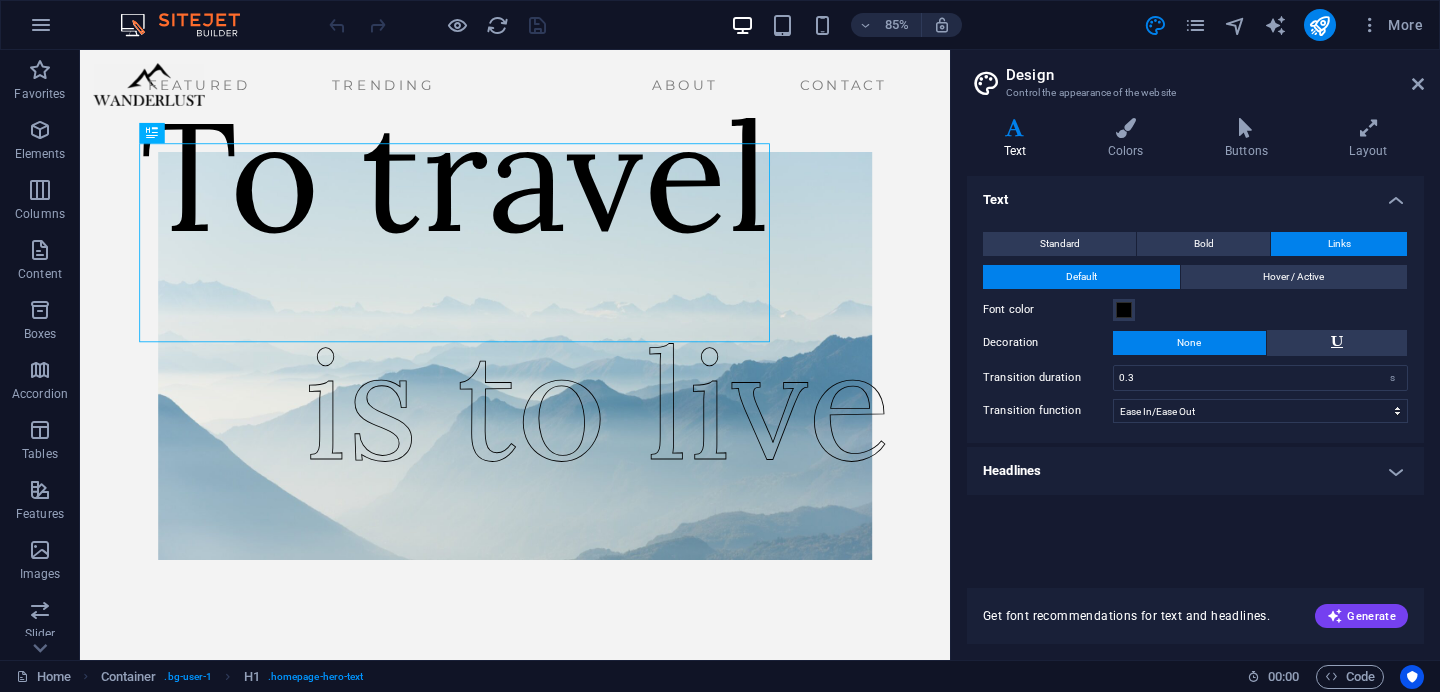 click at bounding box center [190, 25] 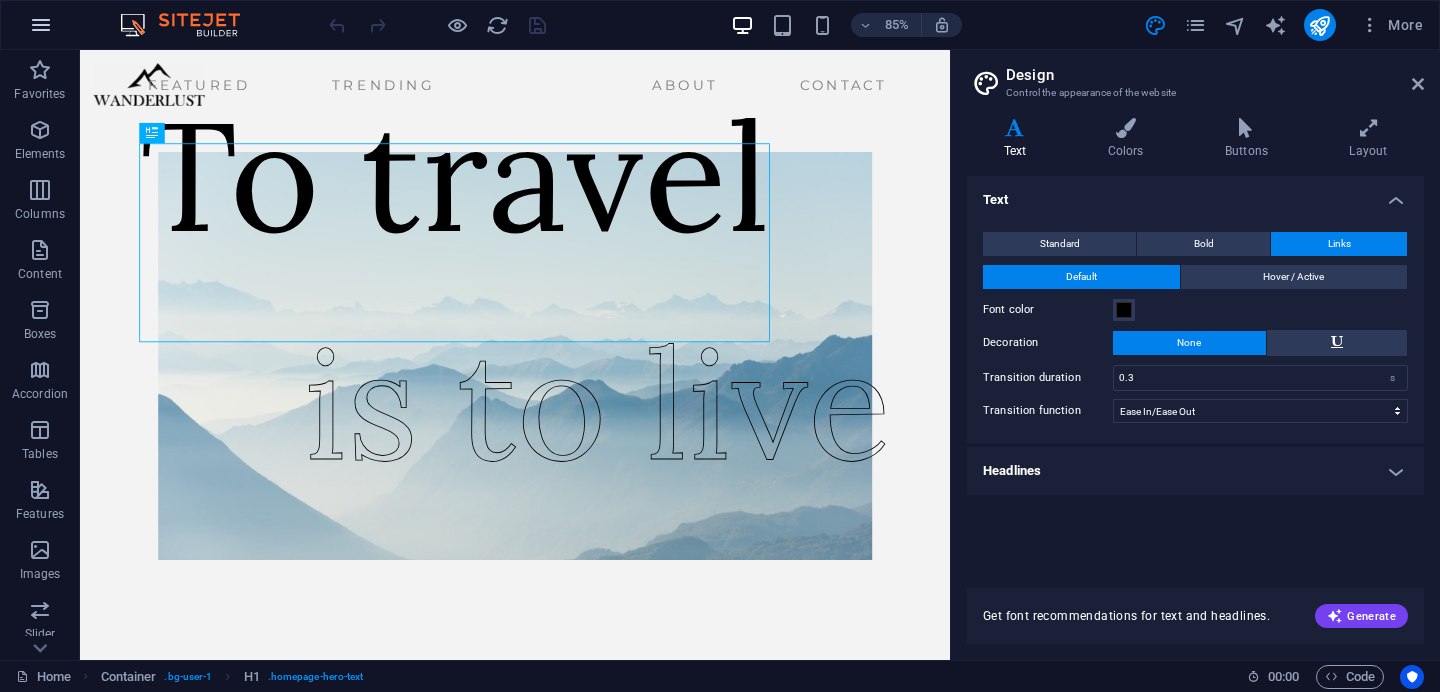 click at bounding box center [41, 25] 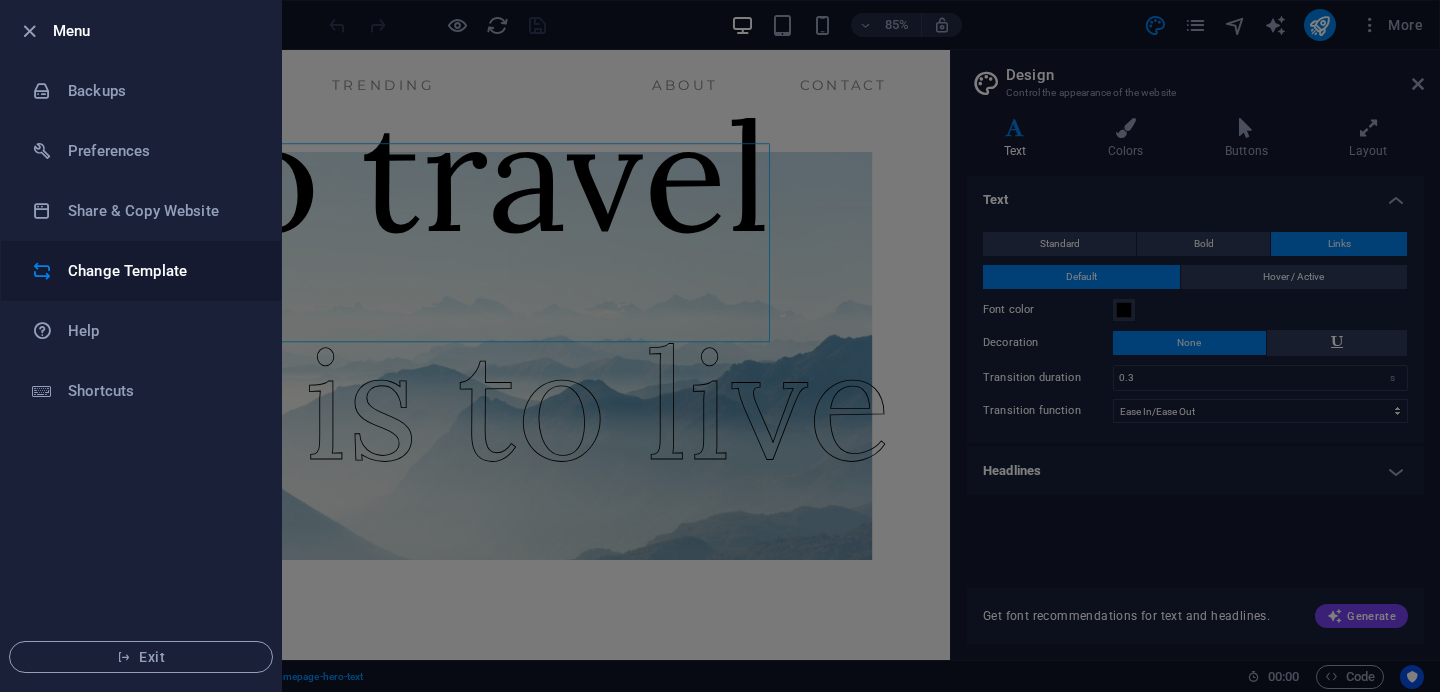 click on "Change Template" at bounding box center [141, 271] 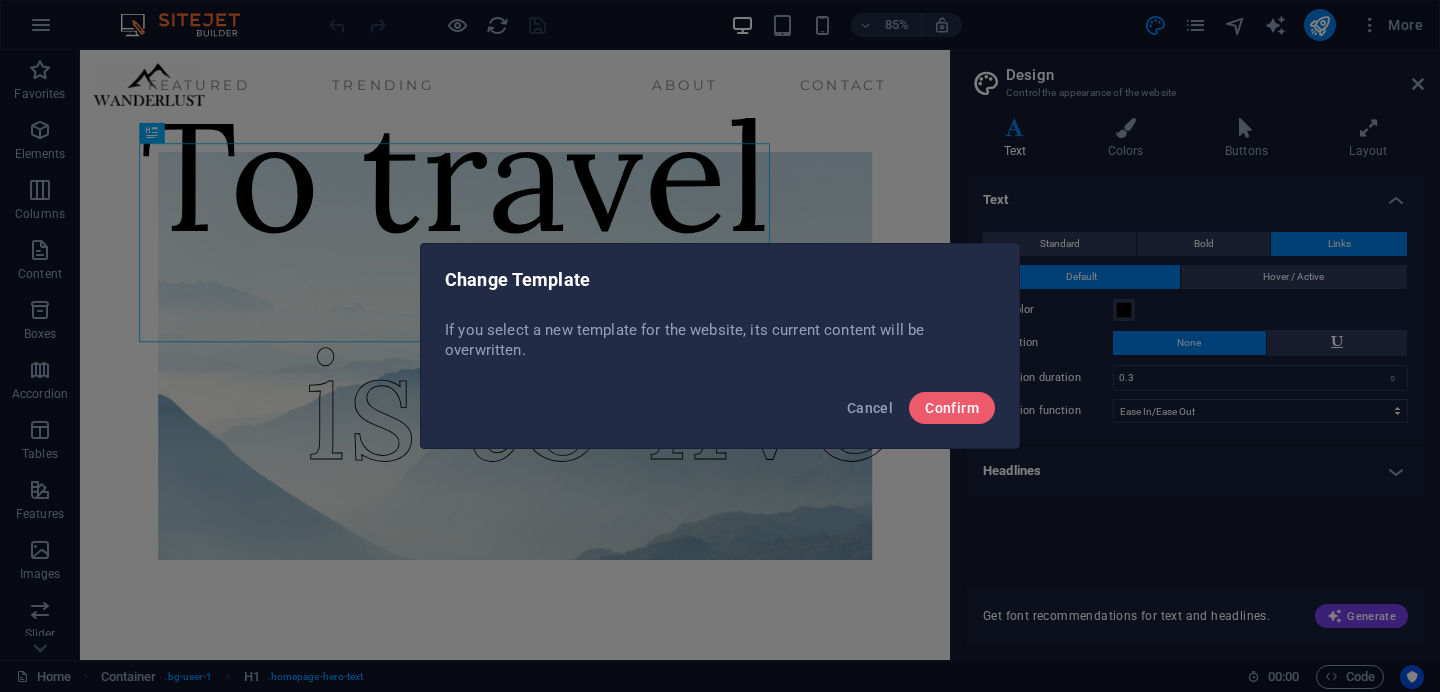 click on "Cancel Confirm" at bounding box center [720, 414] 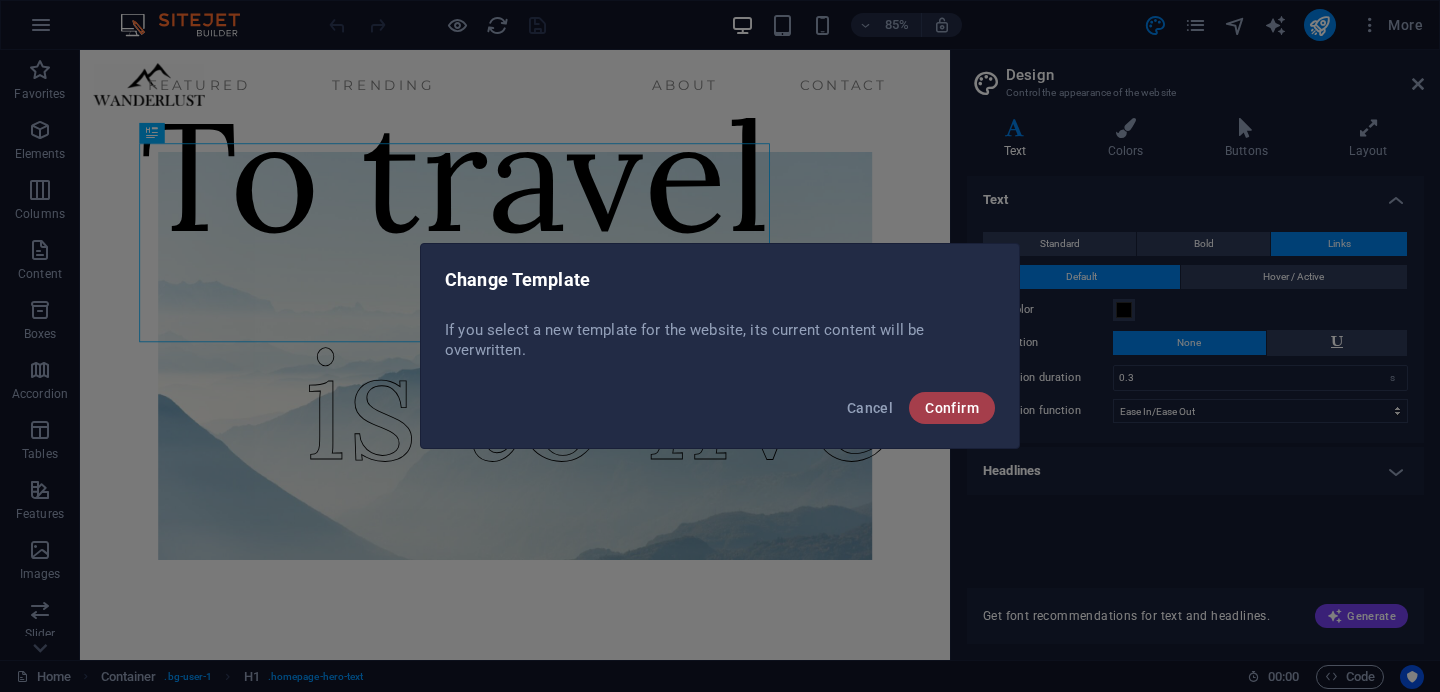 click on "Confirm" at bounding box center (952, 408) 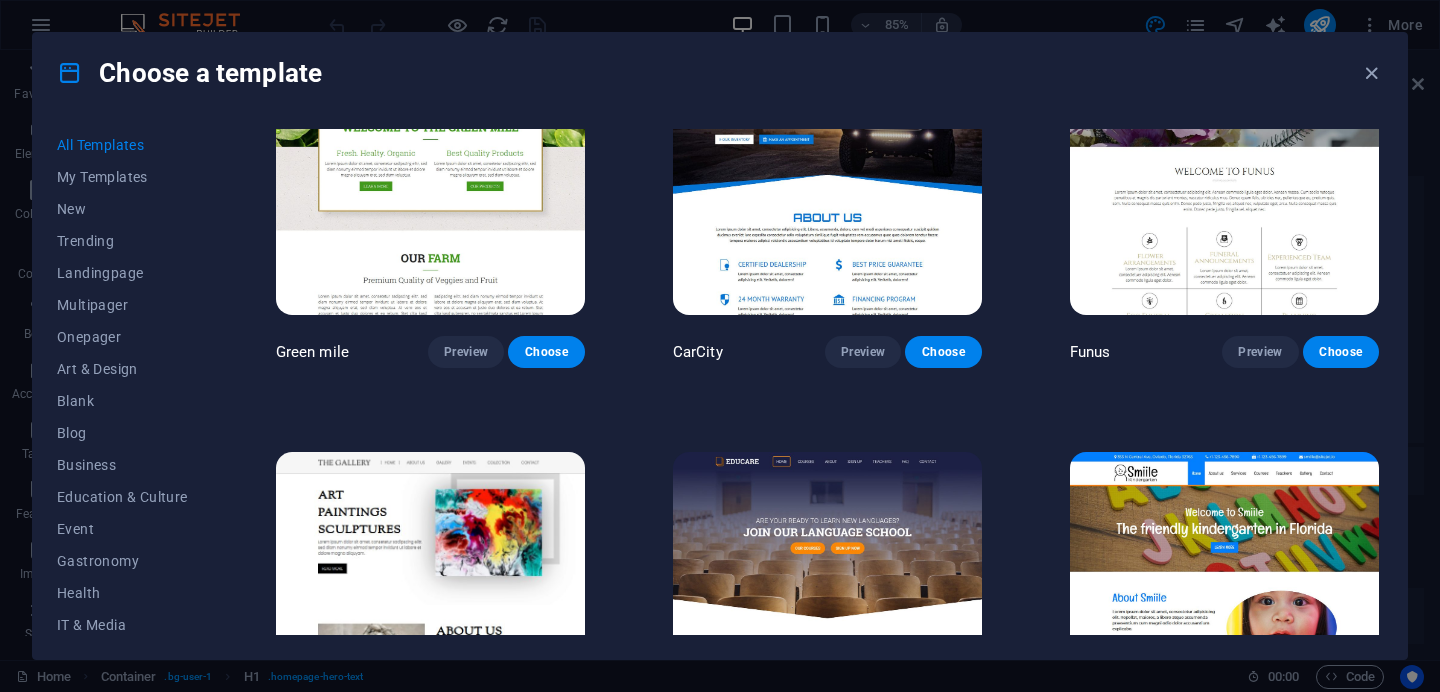 scroll, scrollTop: 8550, scrollLeft: 0, axis: vertical 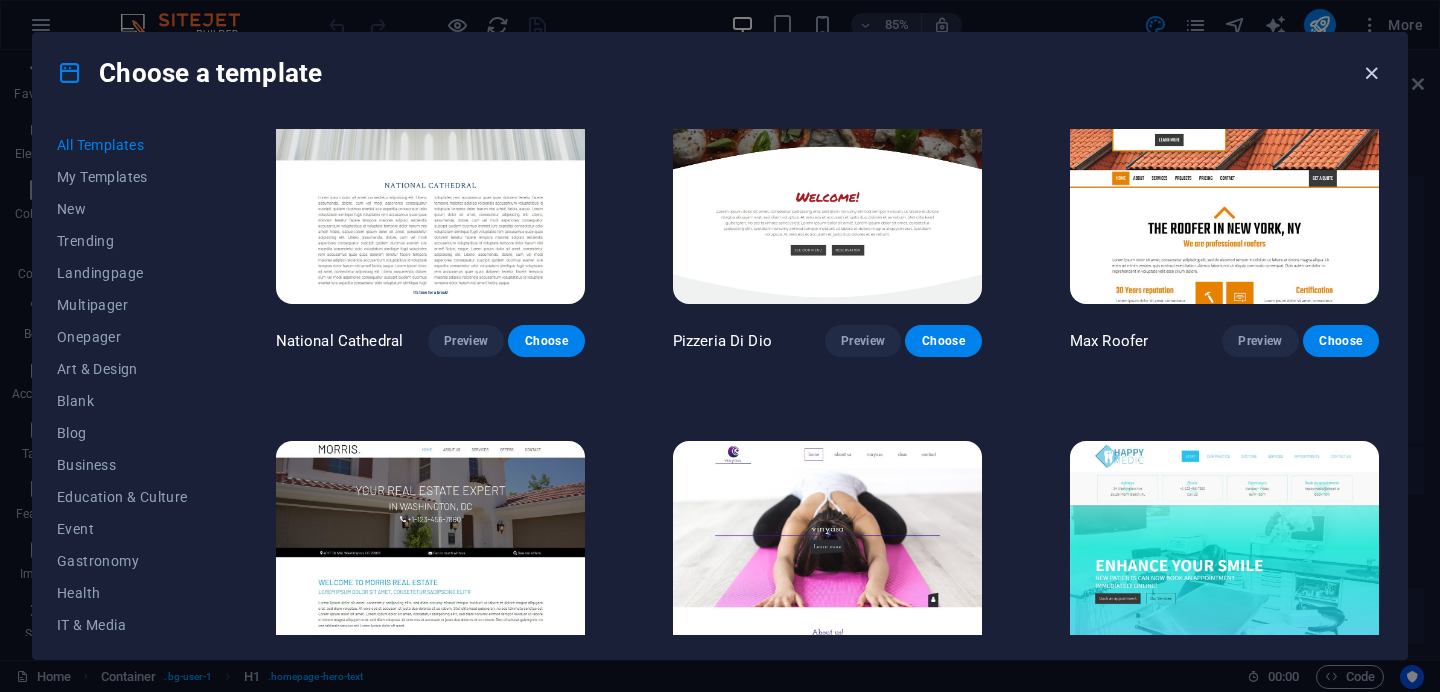 click at bounding box center [1371, 73] 